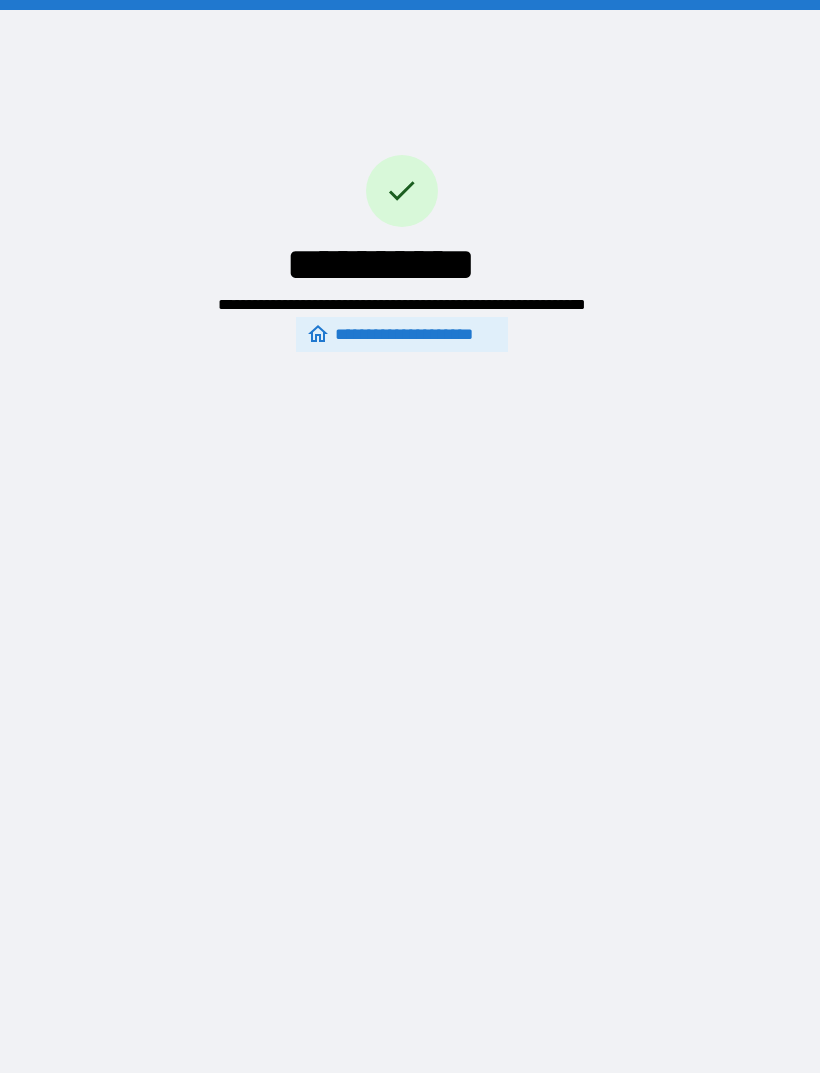 scroll, scrollTop: 64, scrollLeft: 0, axis: vertical 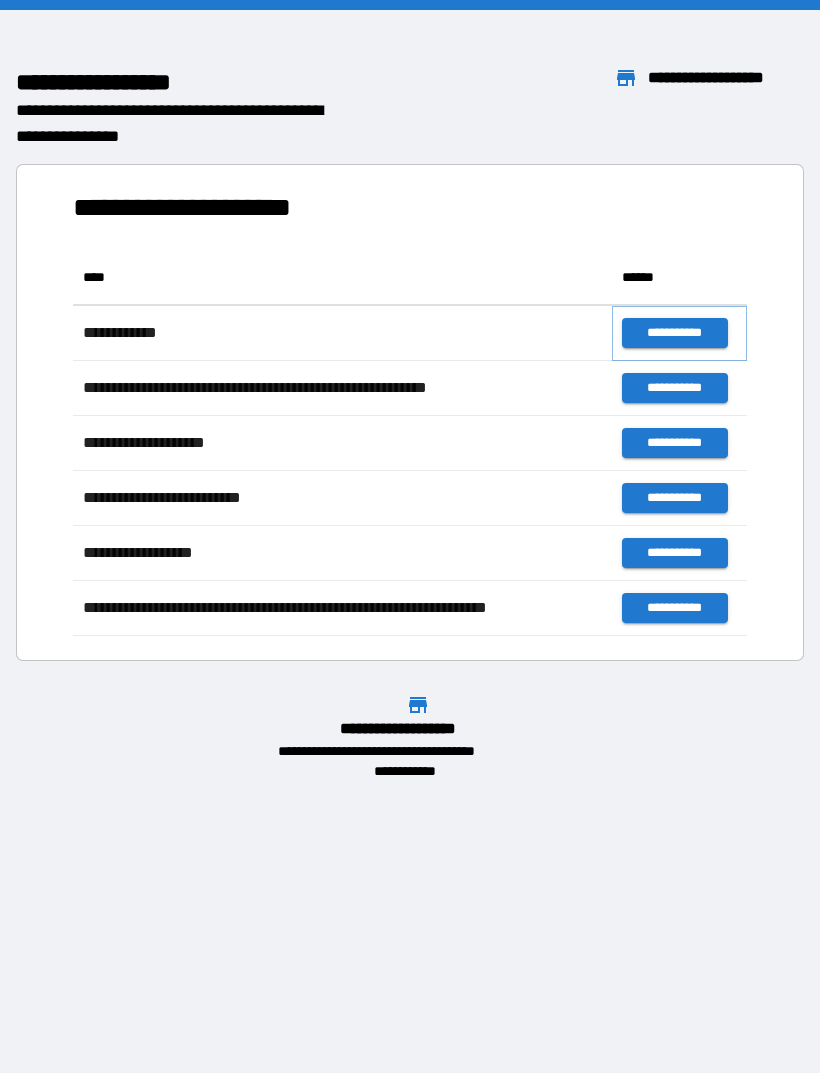 click on "**********" at bounding box center [674, 333] 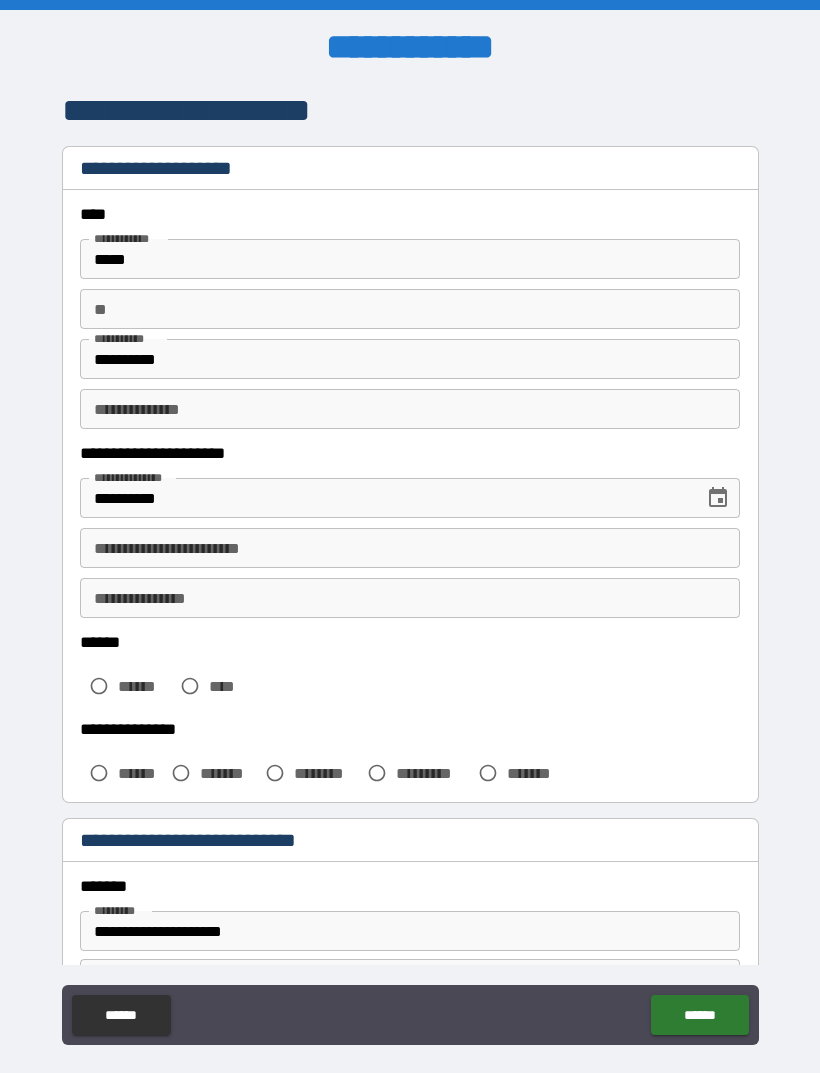 click on "**********" at bounding box center (410, 548) 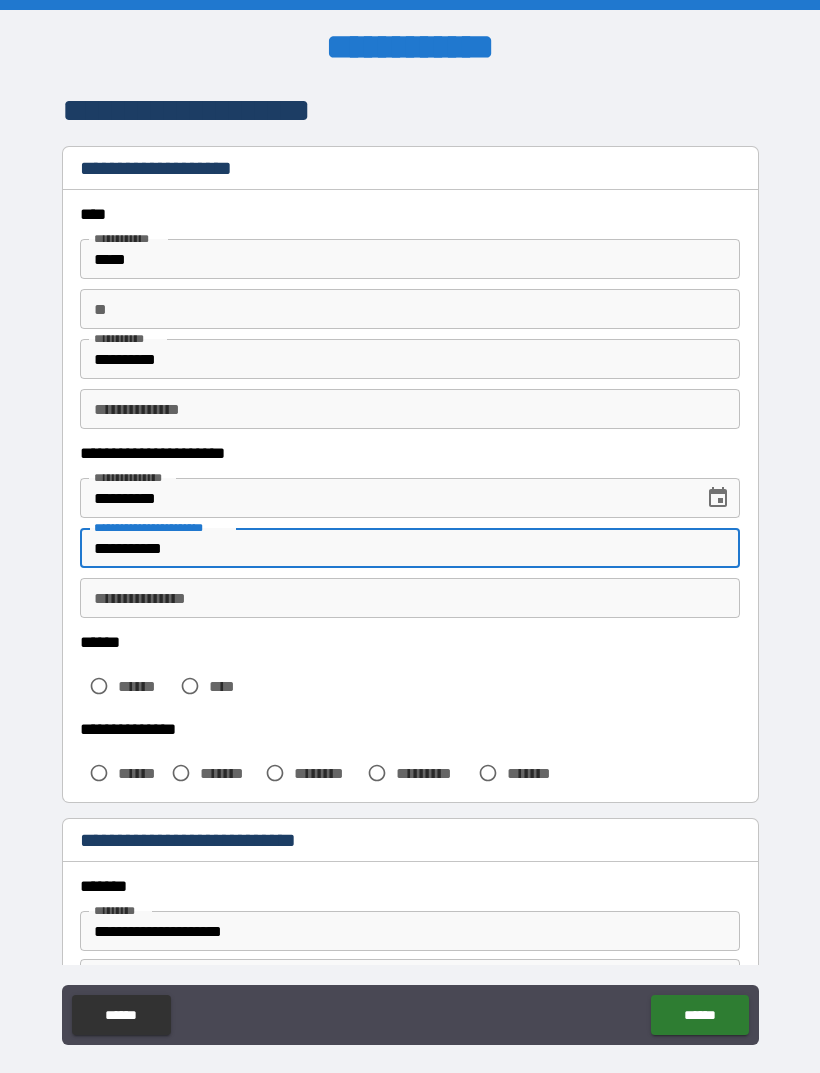 type on "**********" 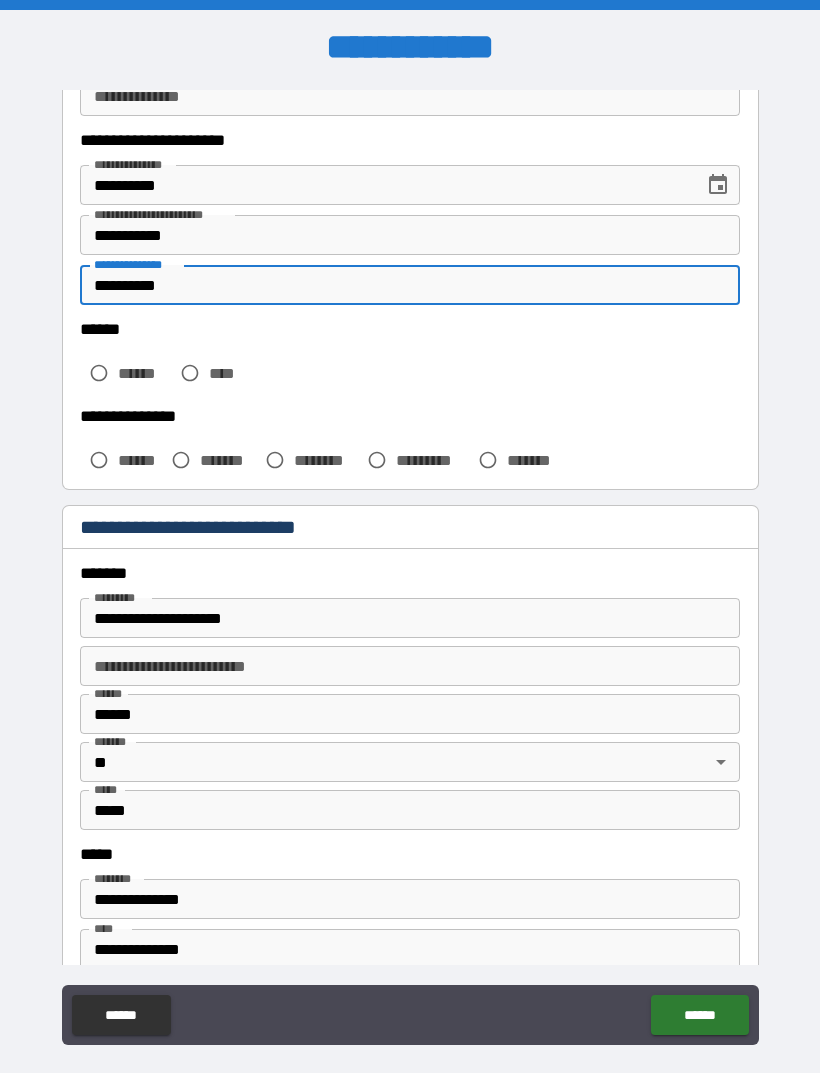 scroll, scrollTop: 337, scrollLeft: 0, axis: vertical 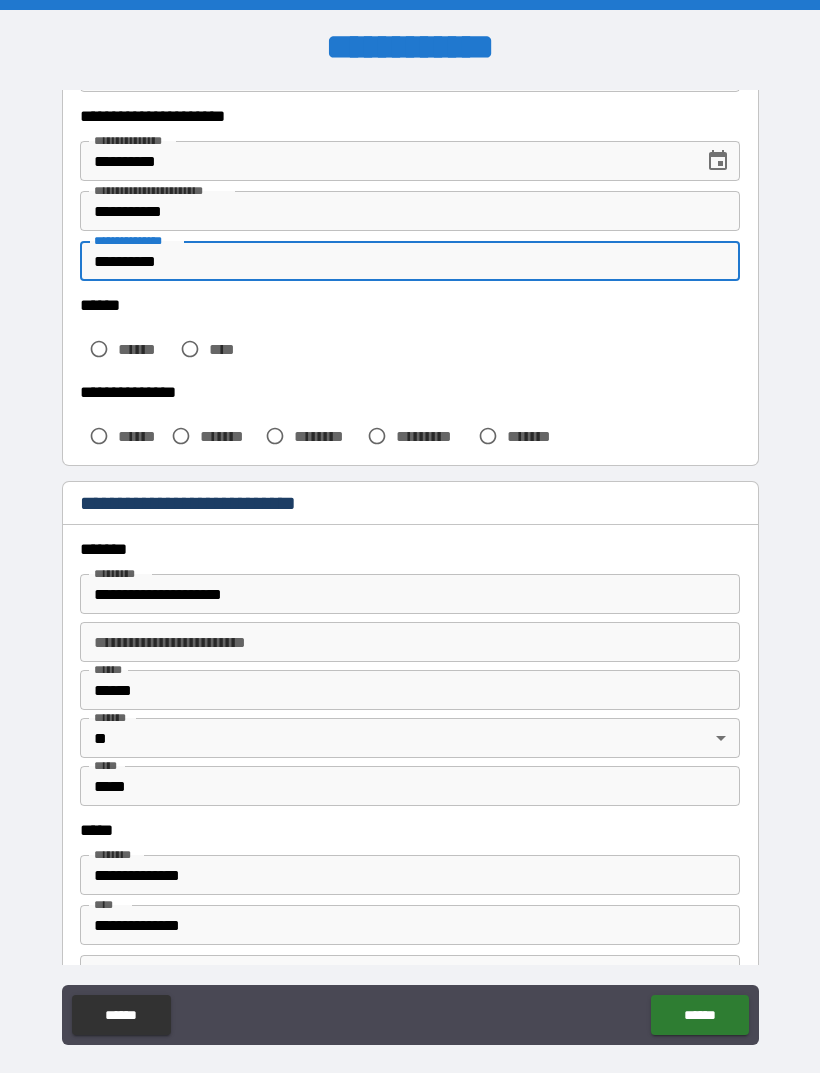 type on "**********" 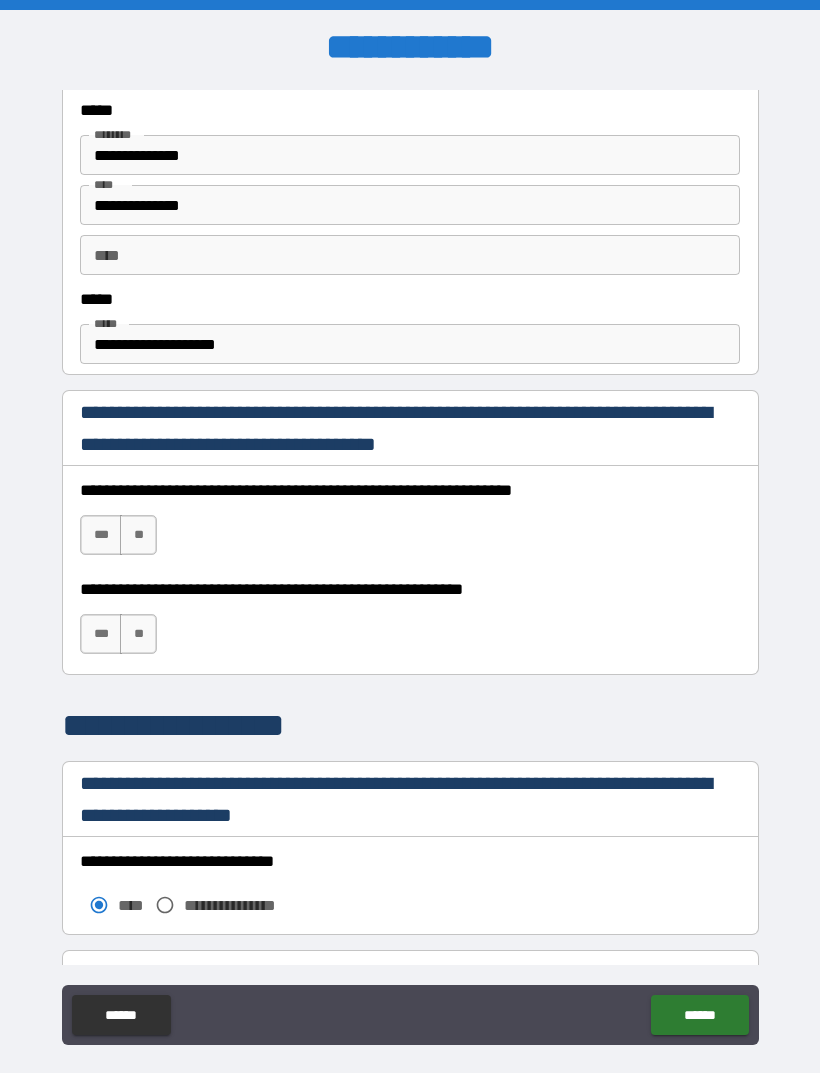 scroll, scrollTop: 1099, scrollLeft: 0, axis: vertical 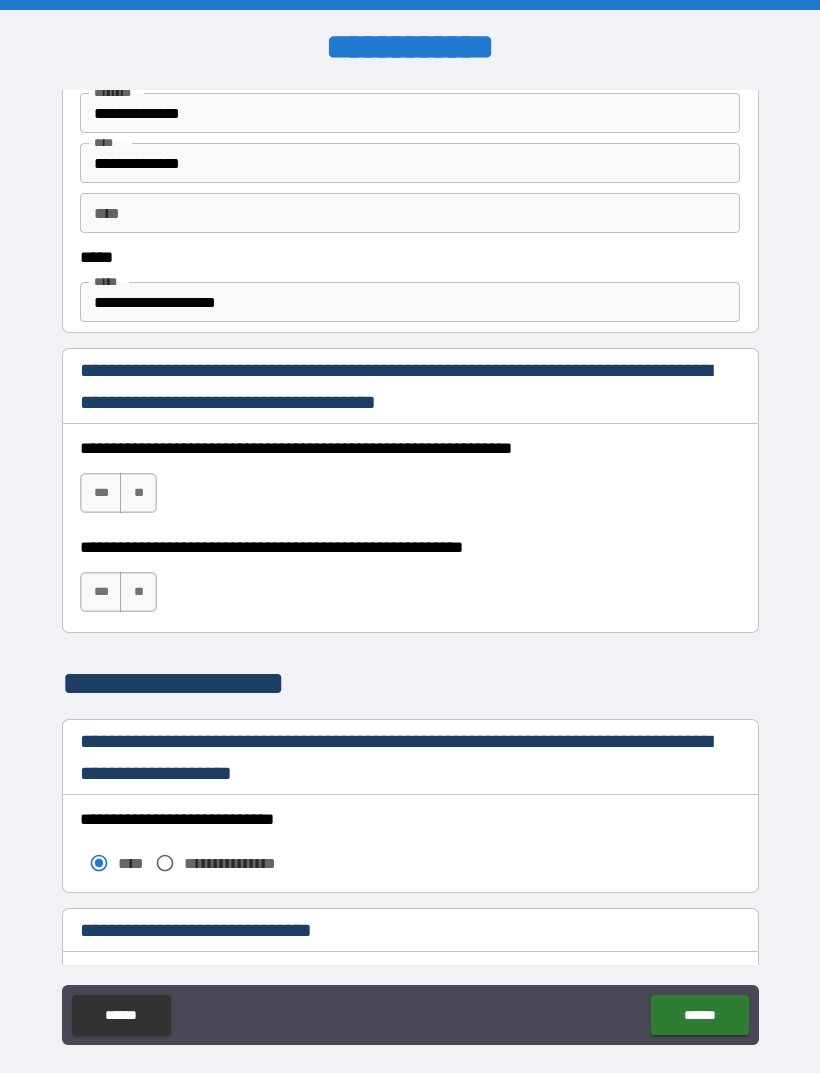 click on "***" at bounding box center (101, 493) 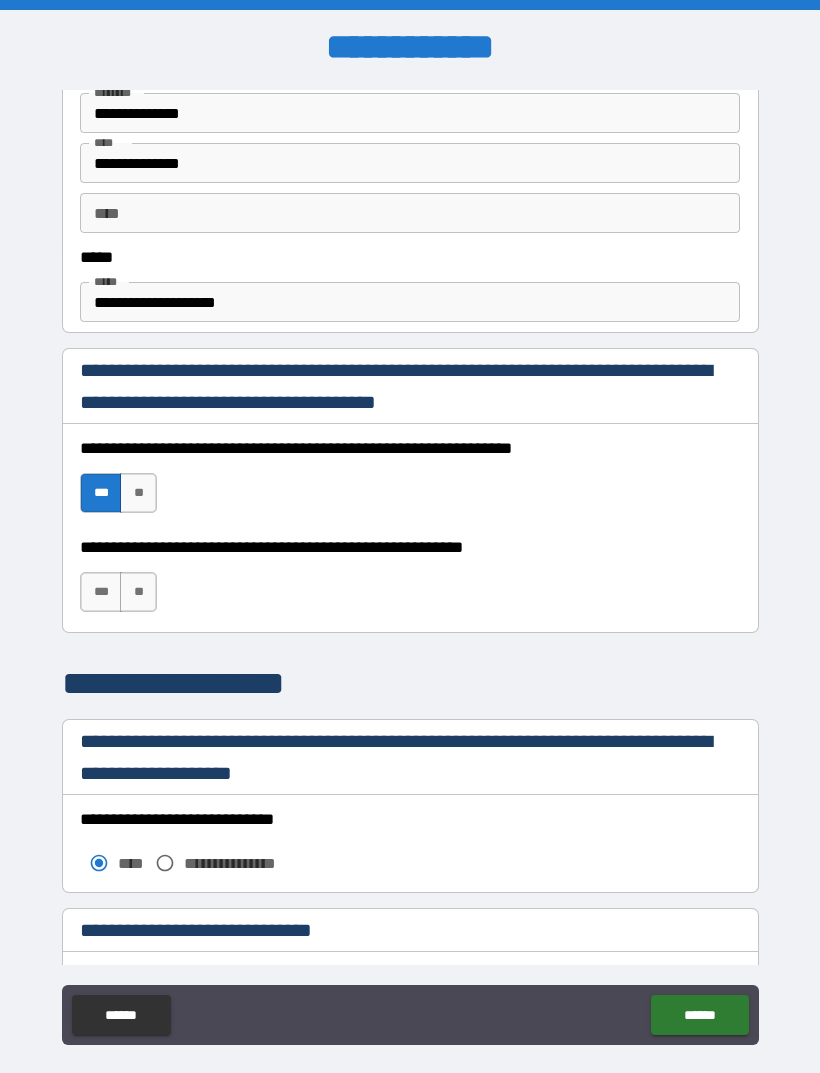 click on "***" at bounding box center (101, 592) 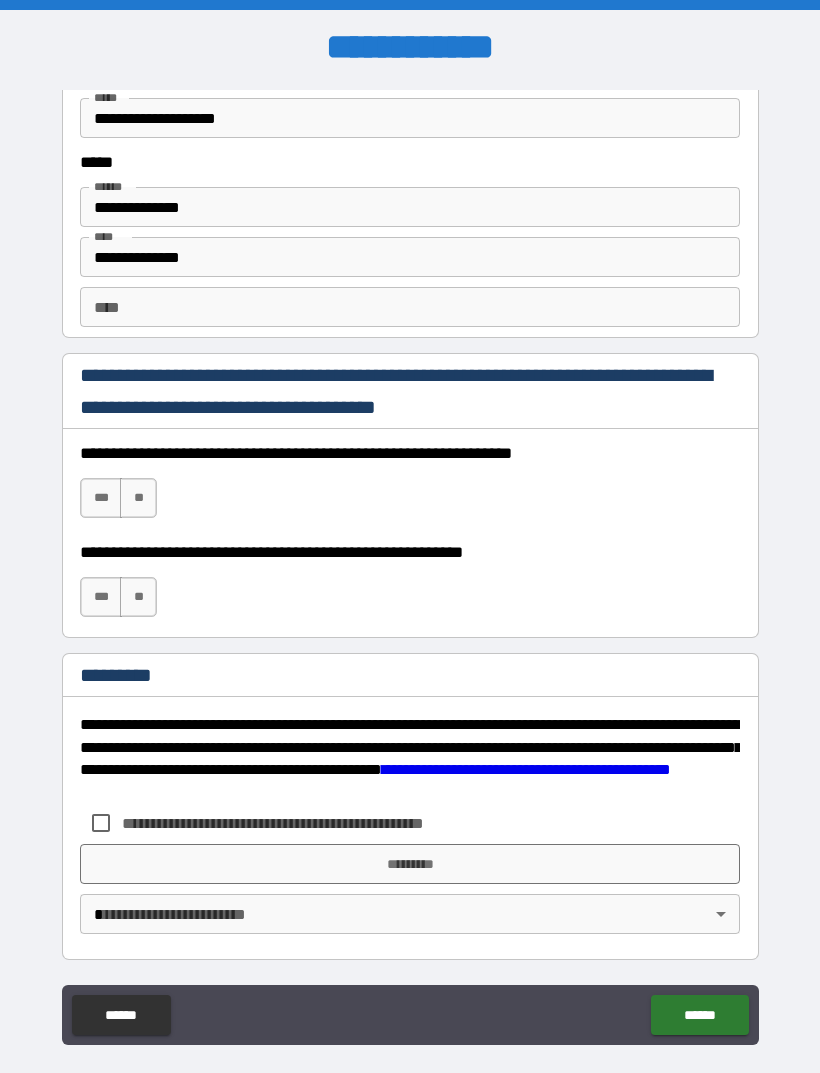 scroll, scrollTop: 2731, scrollLeft: 0, axis: vertical 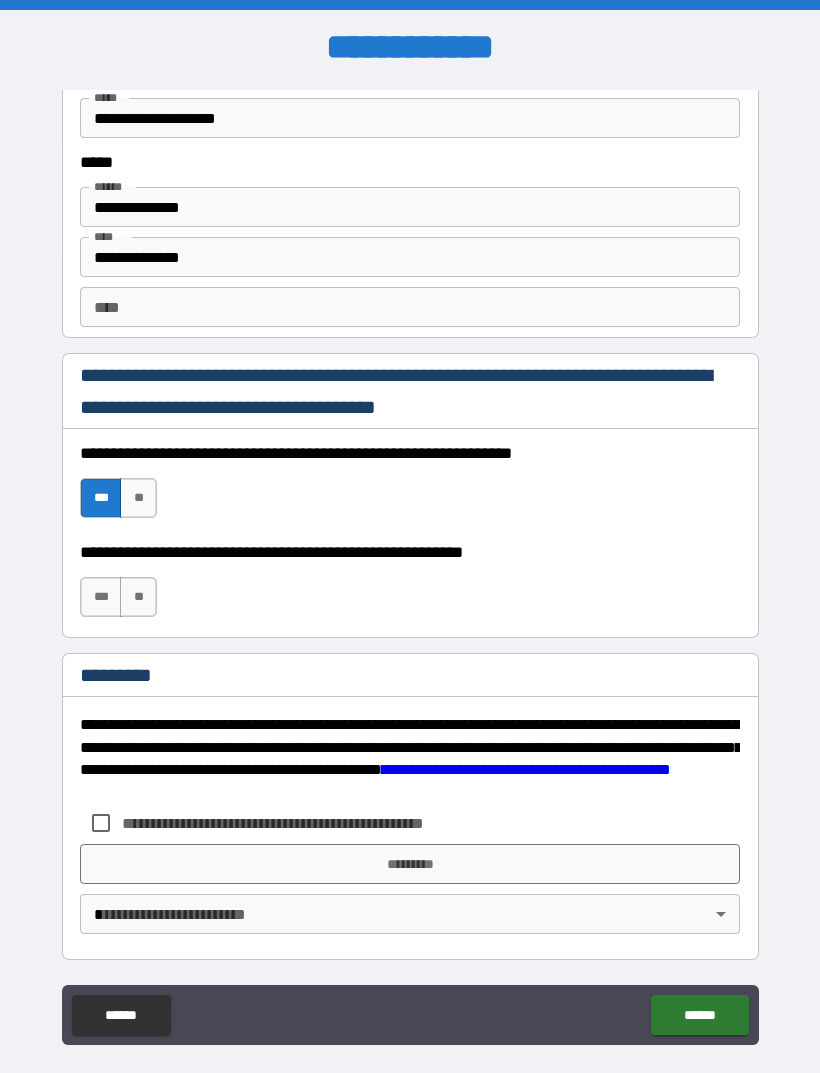 click on "***" at bounding box center (101, 597) 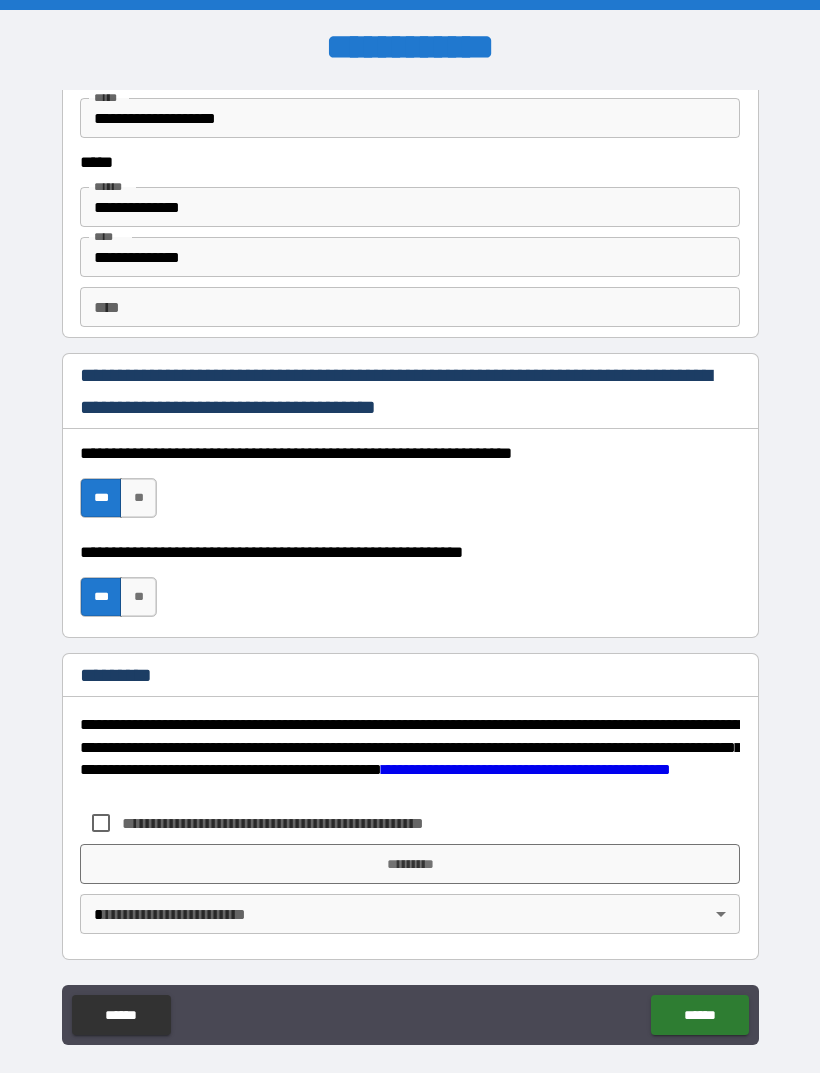 click on "**********" at bounding box center (526, 769) 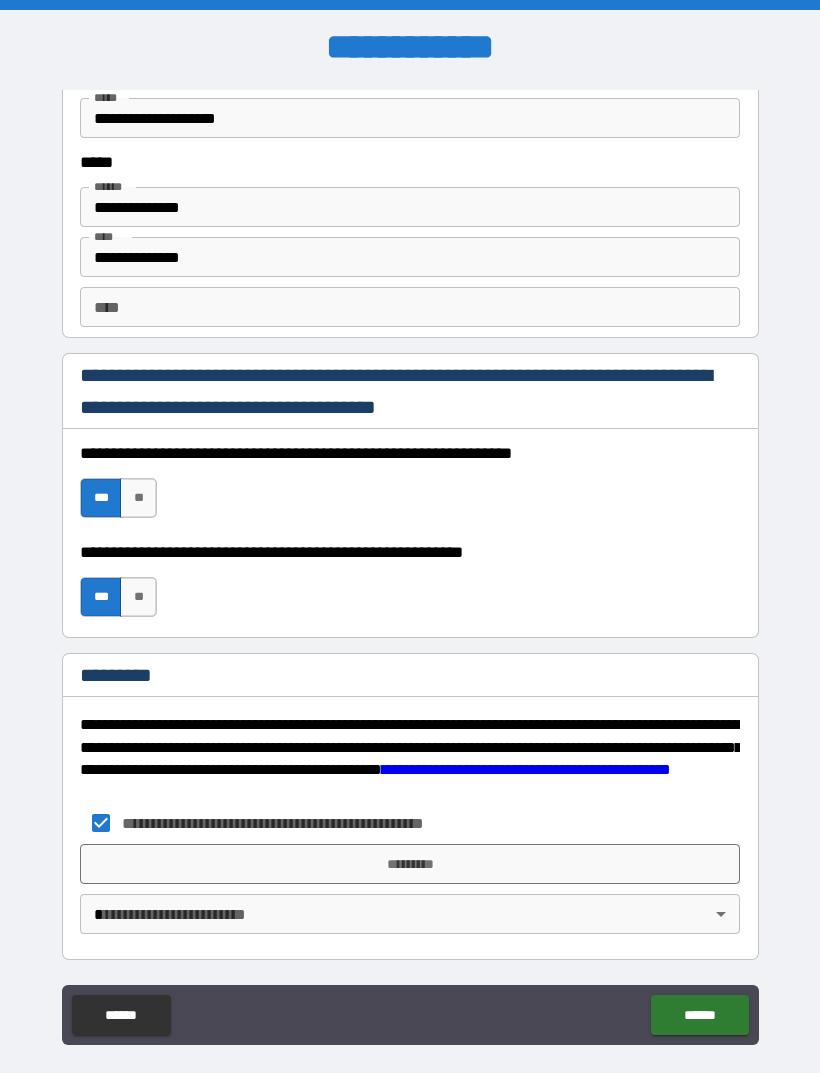 click on "*********" at bounding box center [410, 864] 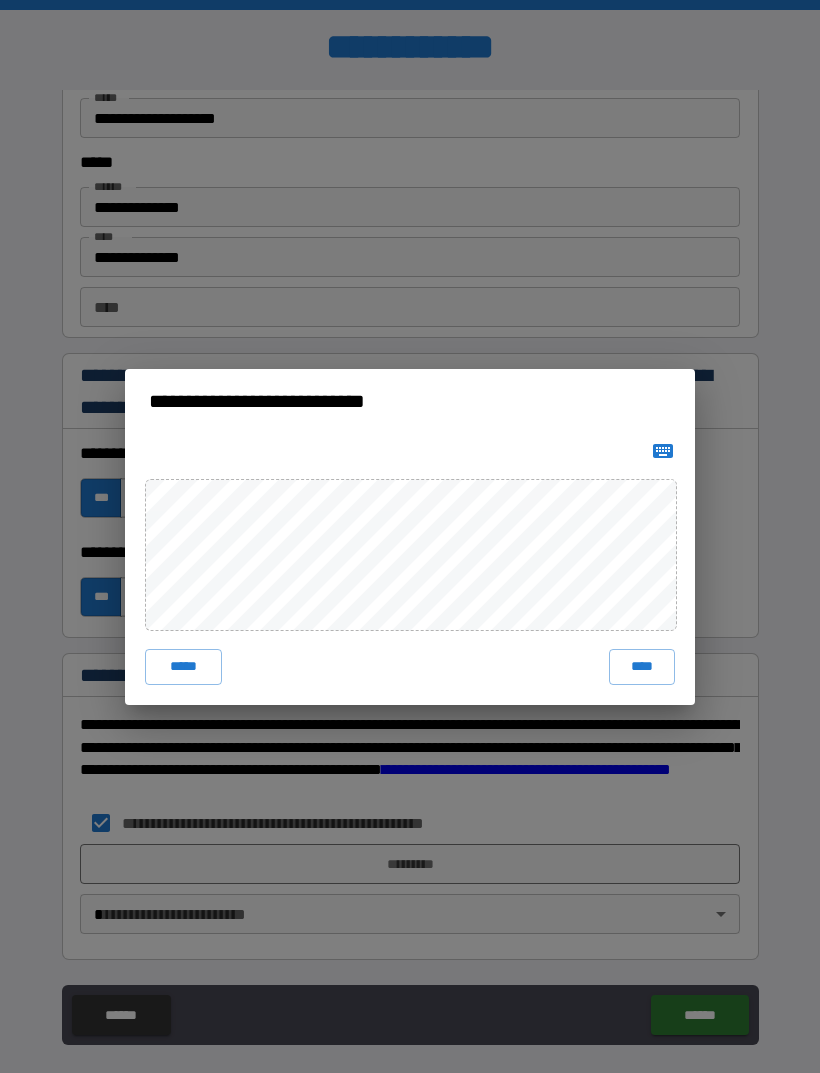 click on "****" at bounding box center [642, 667] 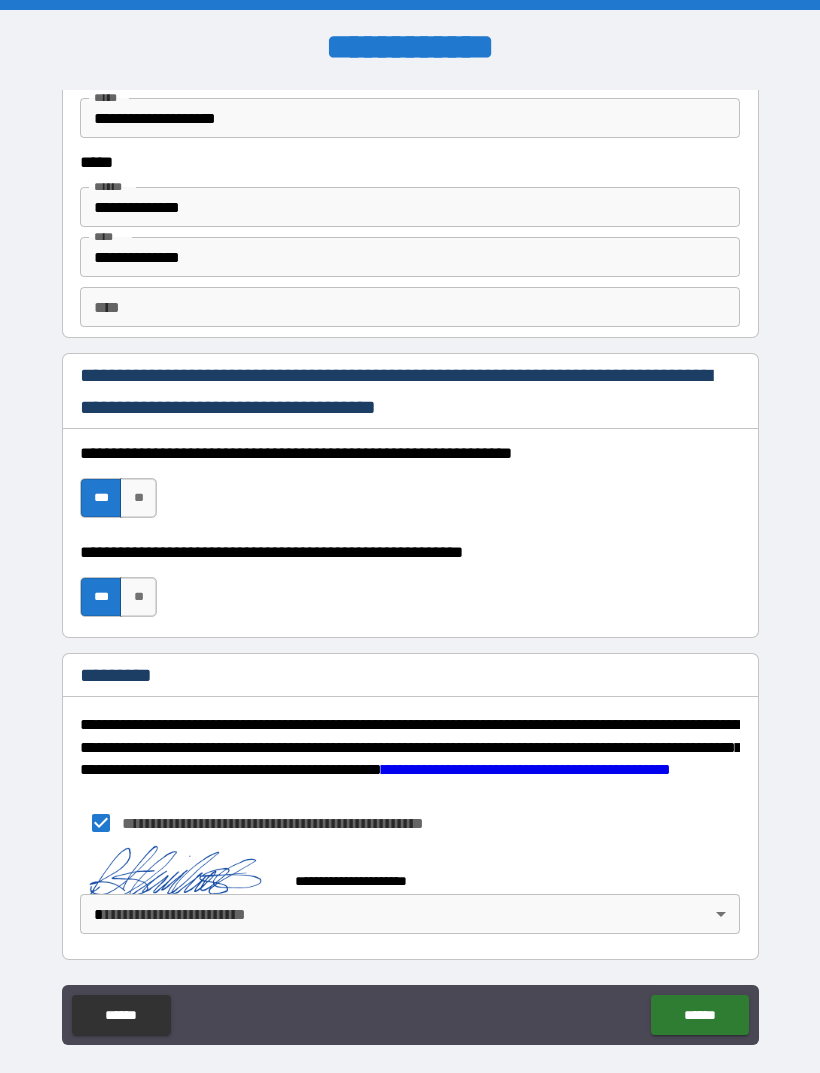 scroll, scrollTop: 2721, scrollLeft: 0, axis: vertical 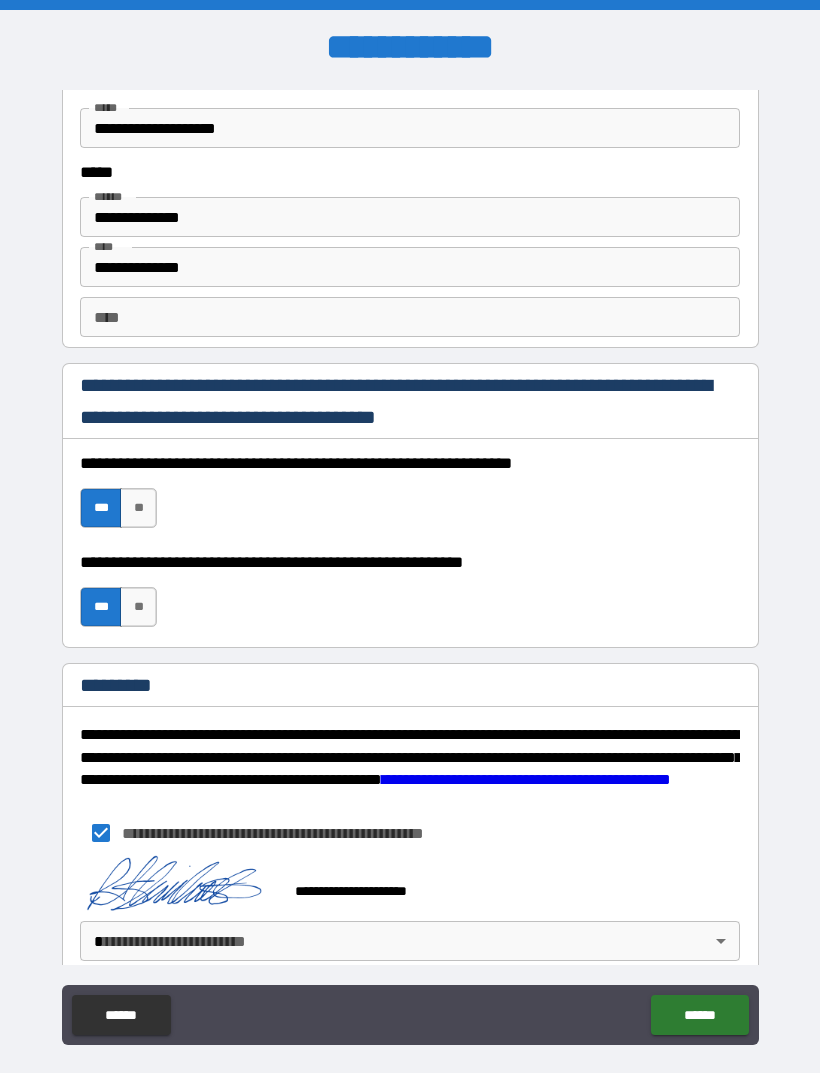 click on "**********" at bounding box center (410, 568) 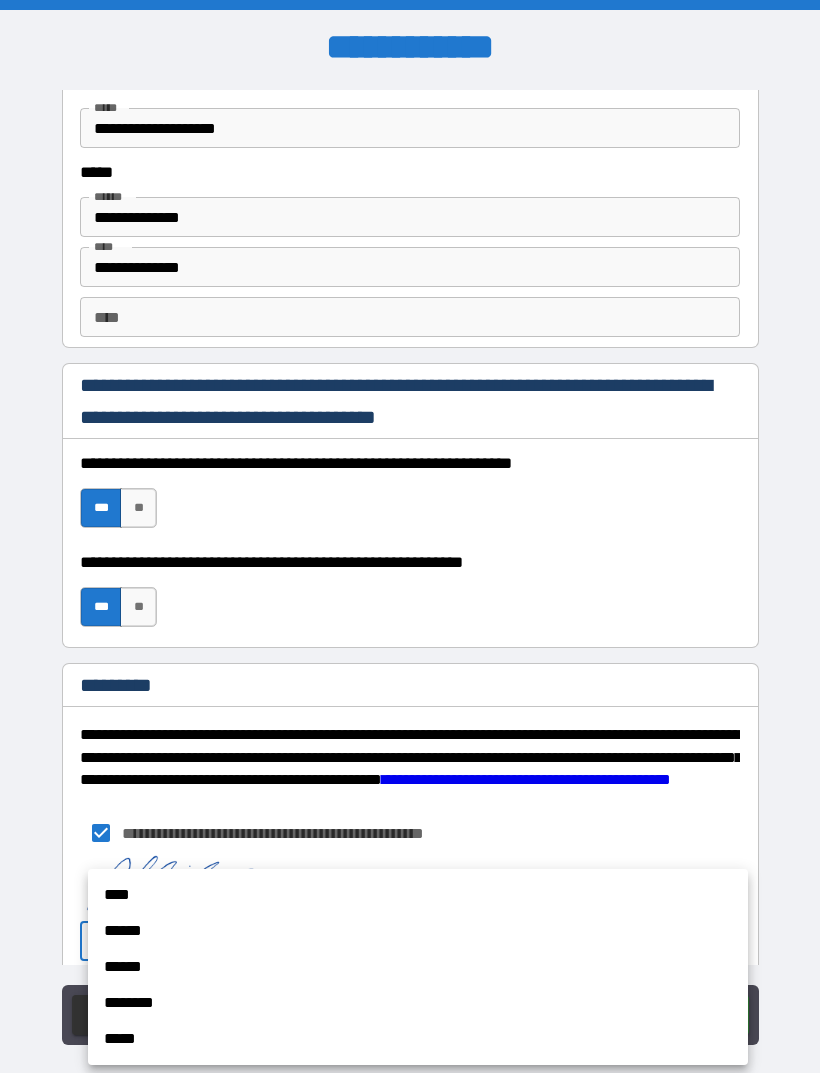 click on "****" at bounding box center [418, 895] 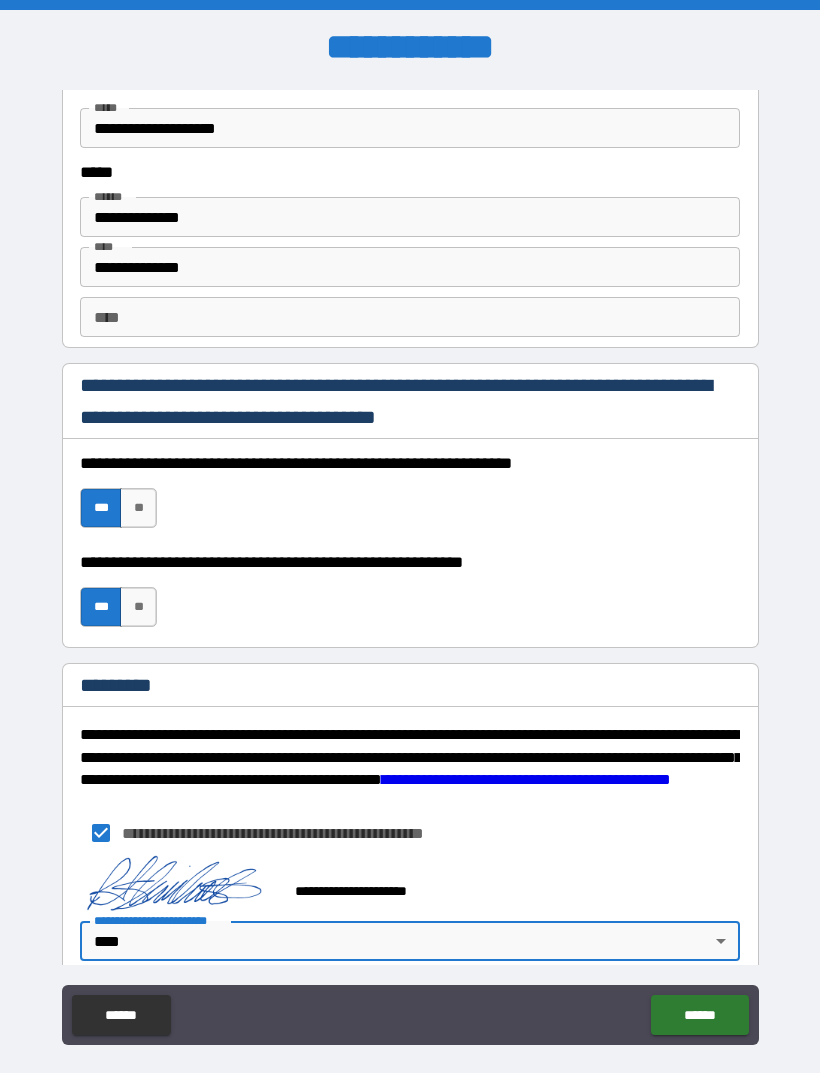 click on "******" at bounding box center (699, 1015) 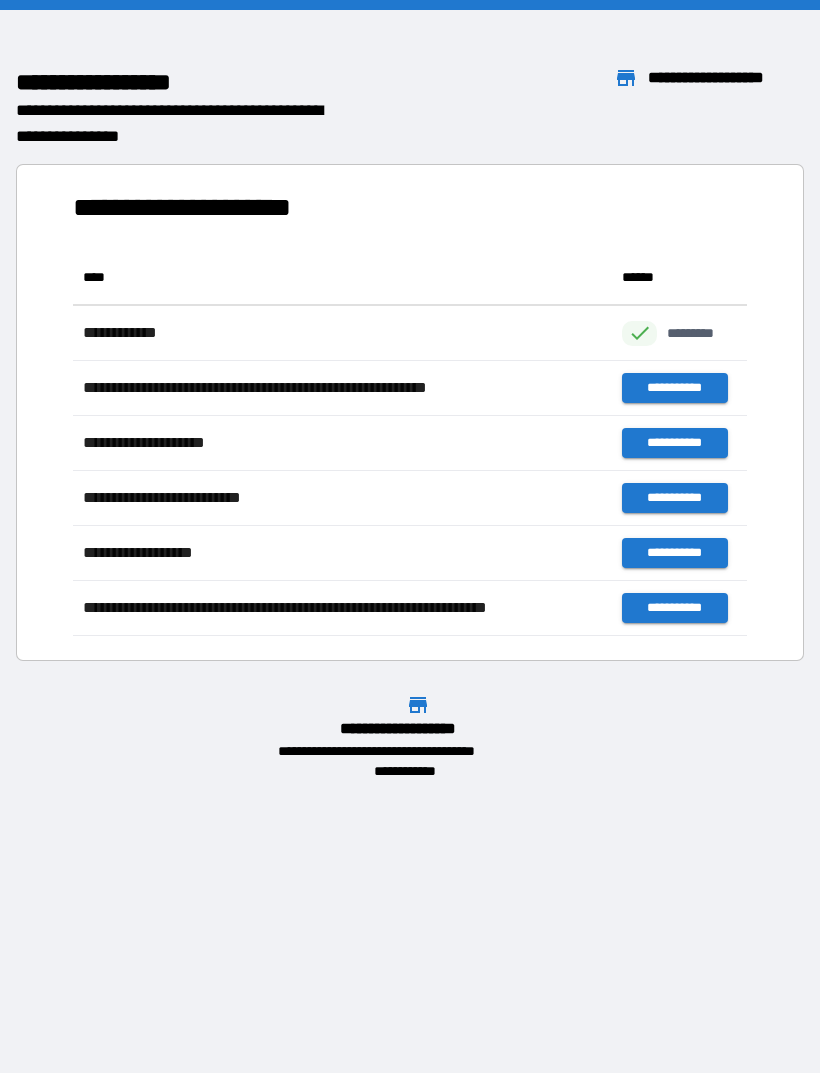 scroll, scrollTop: 1, scrollLeft: 1, axis: both 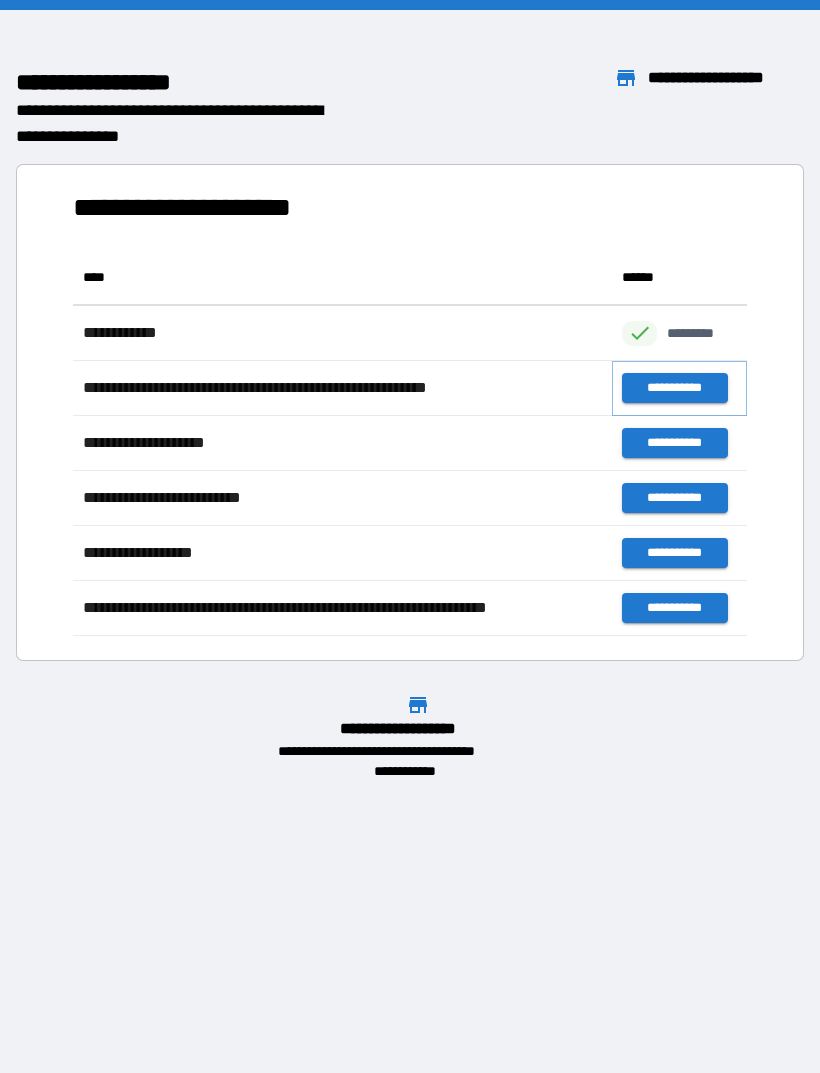 click on "**********" at bounding box center (674, 388) 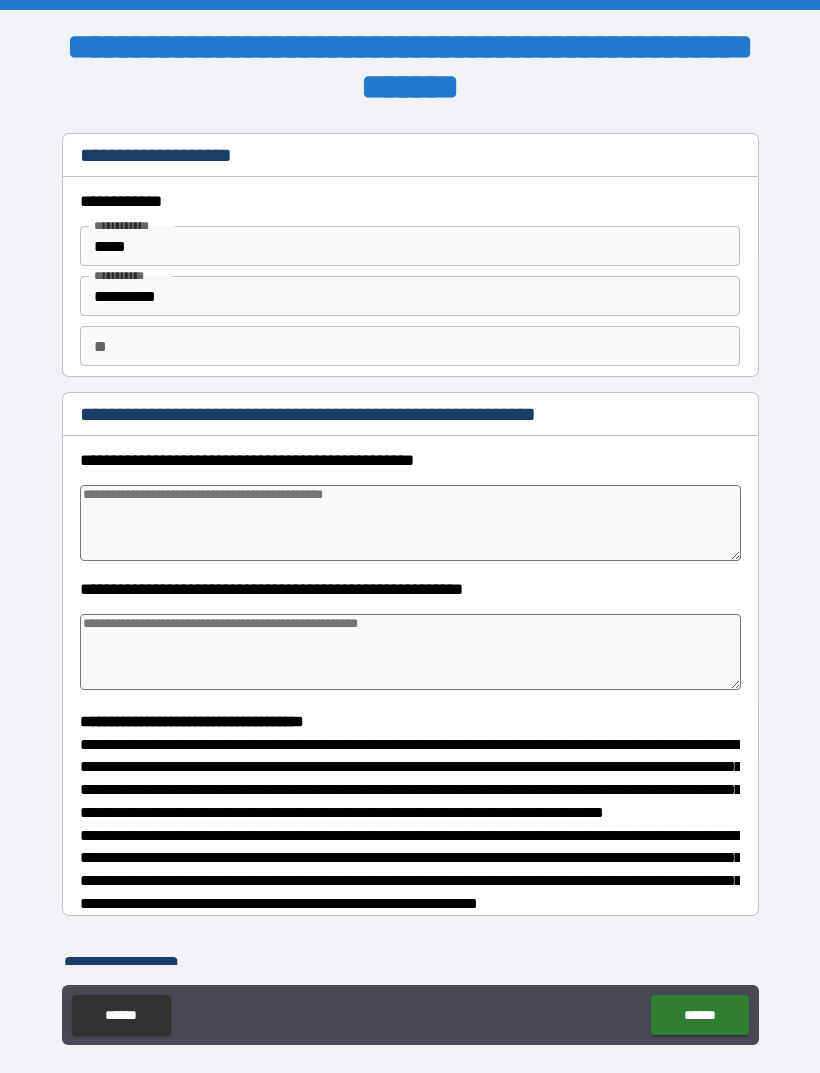 type on "*" 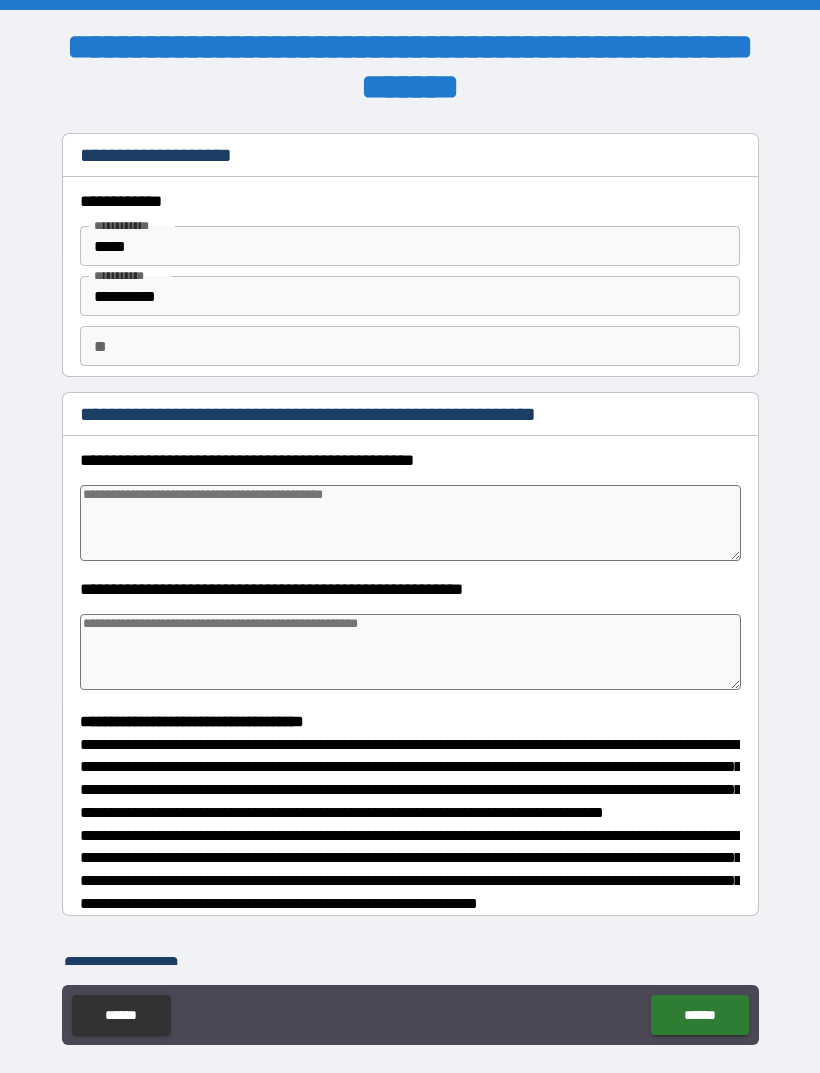 type on "*" 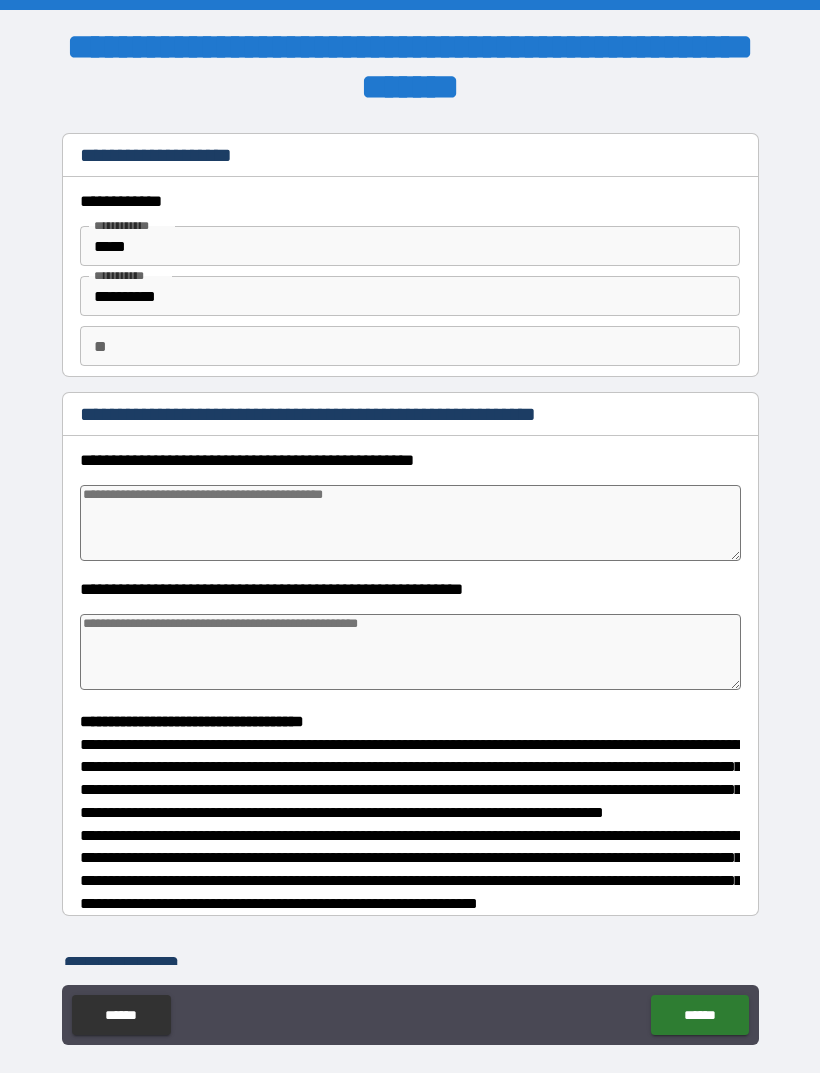 type on "*" 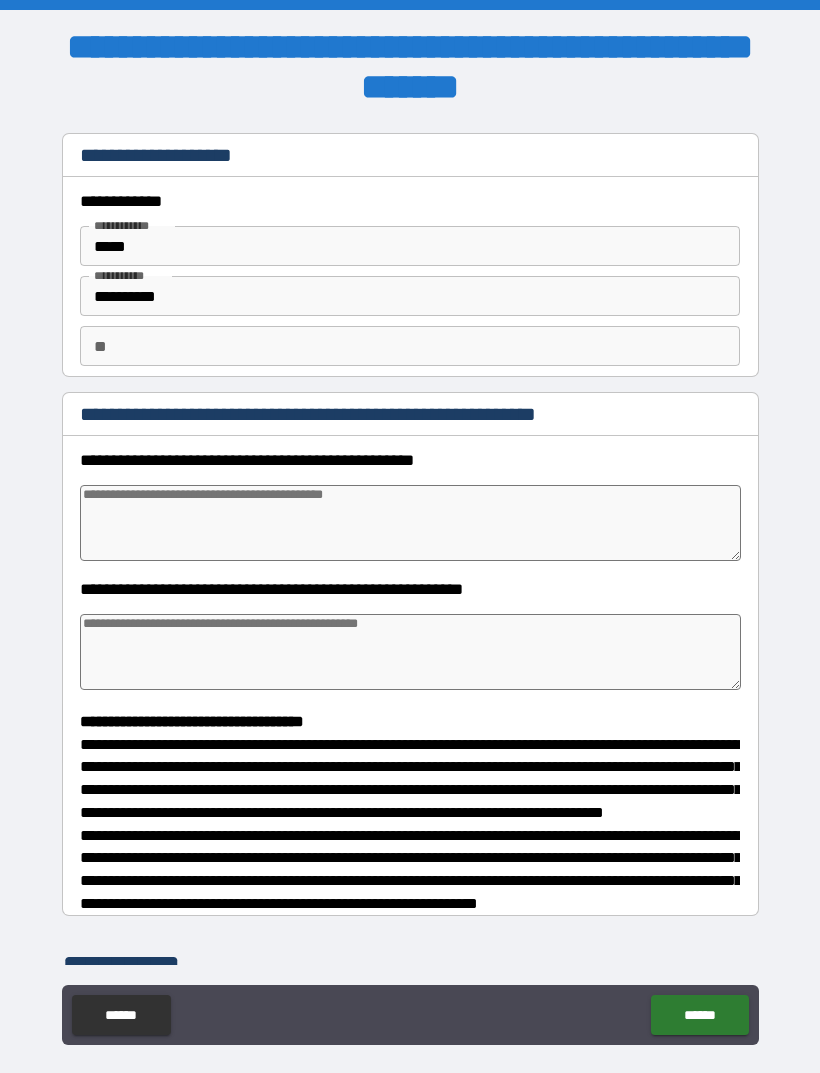 type on "*" 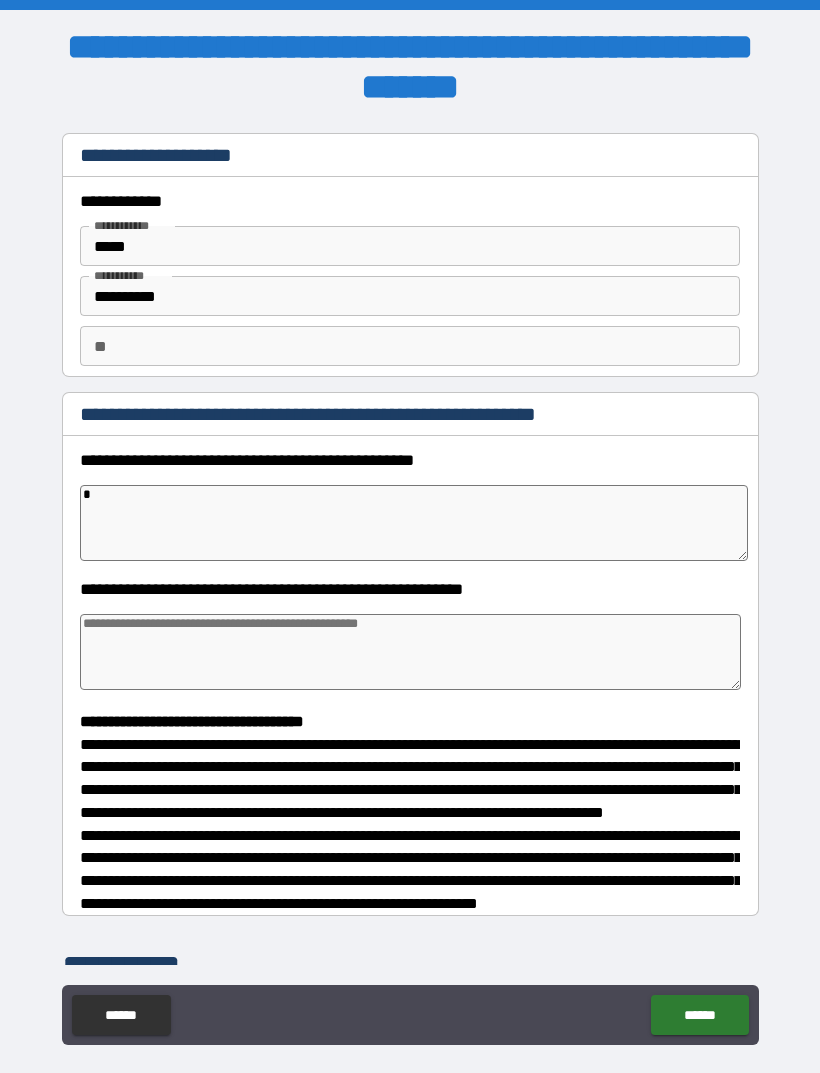 type on "*" 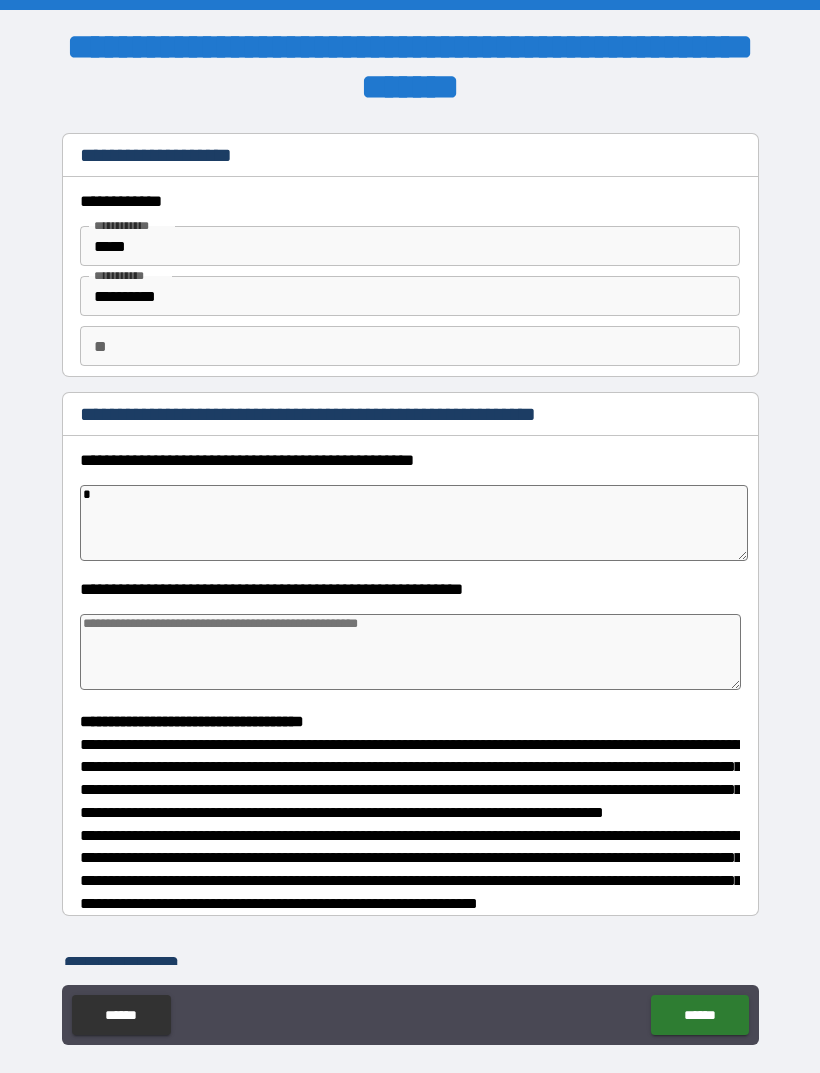 type on "*" 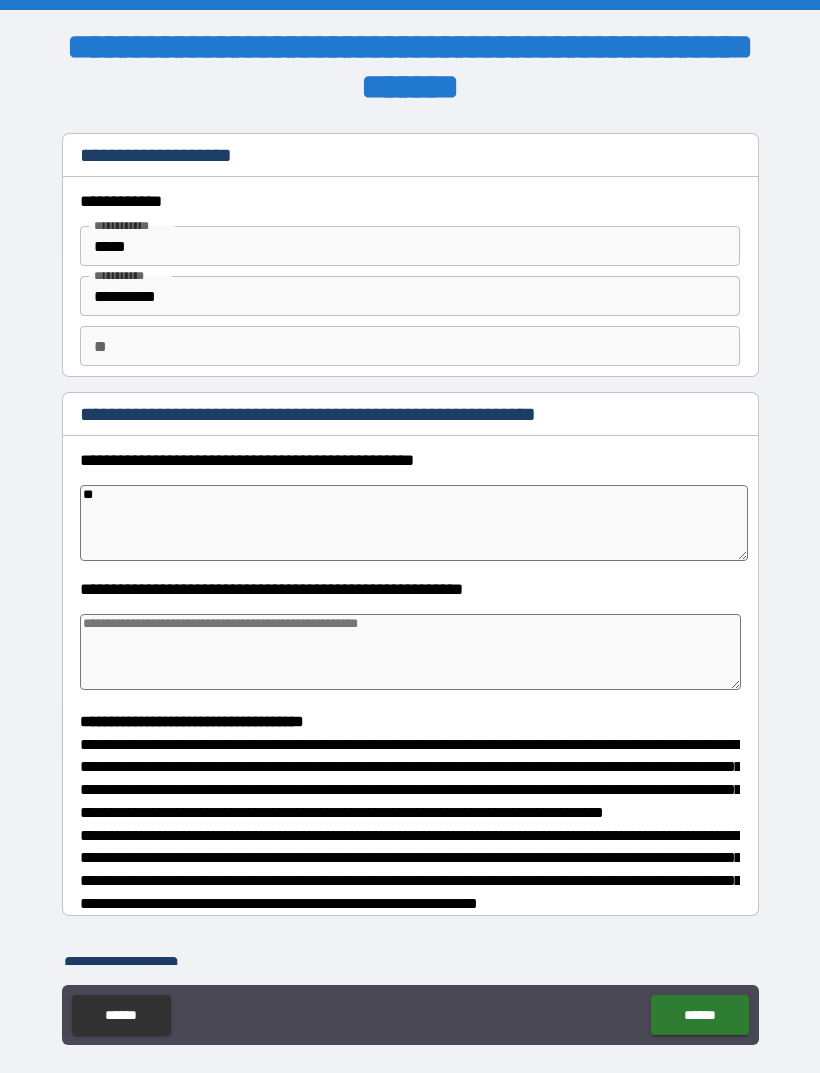 type on "*" 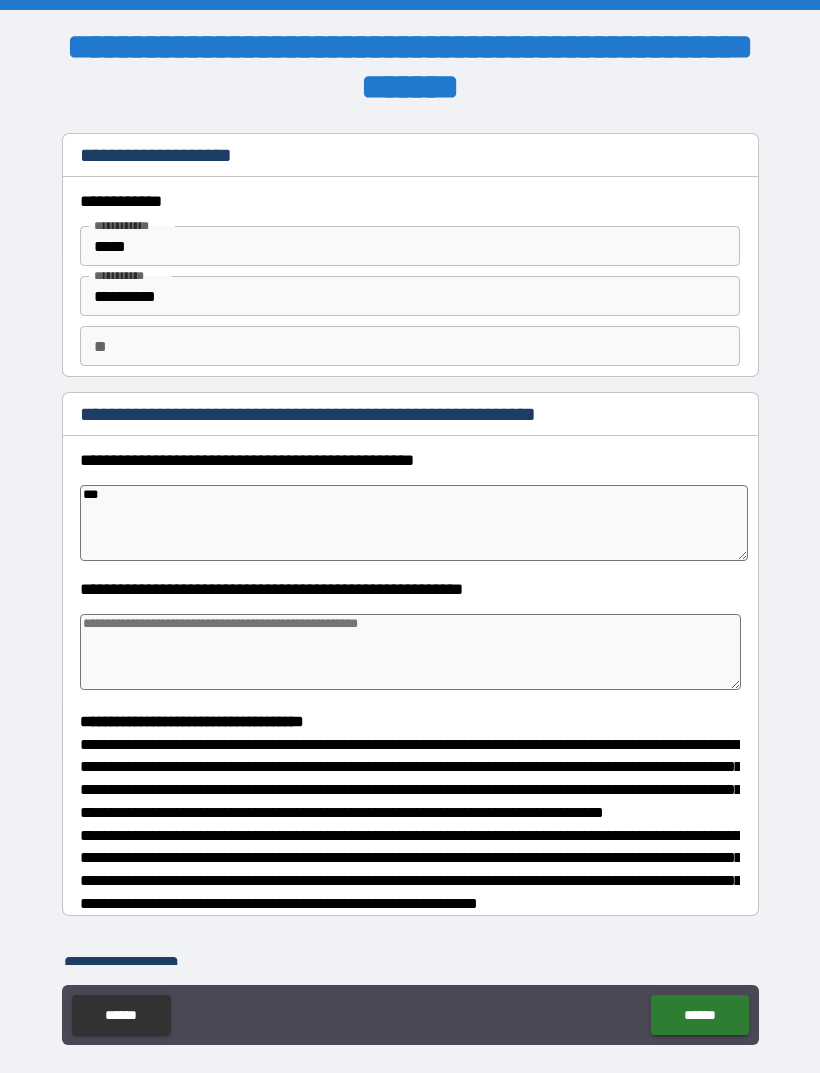 type on "*" 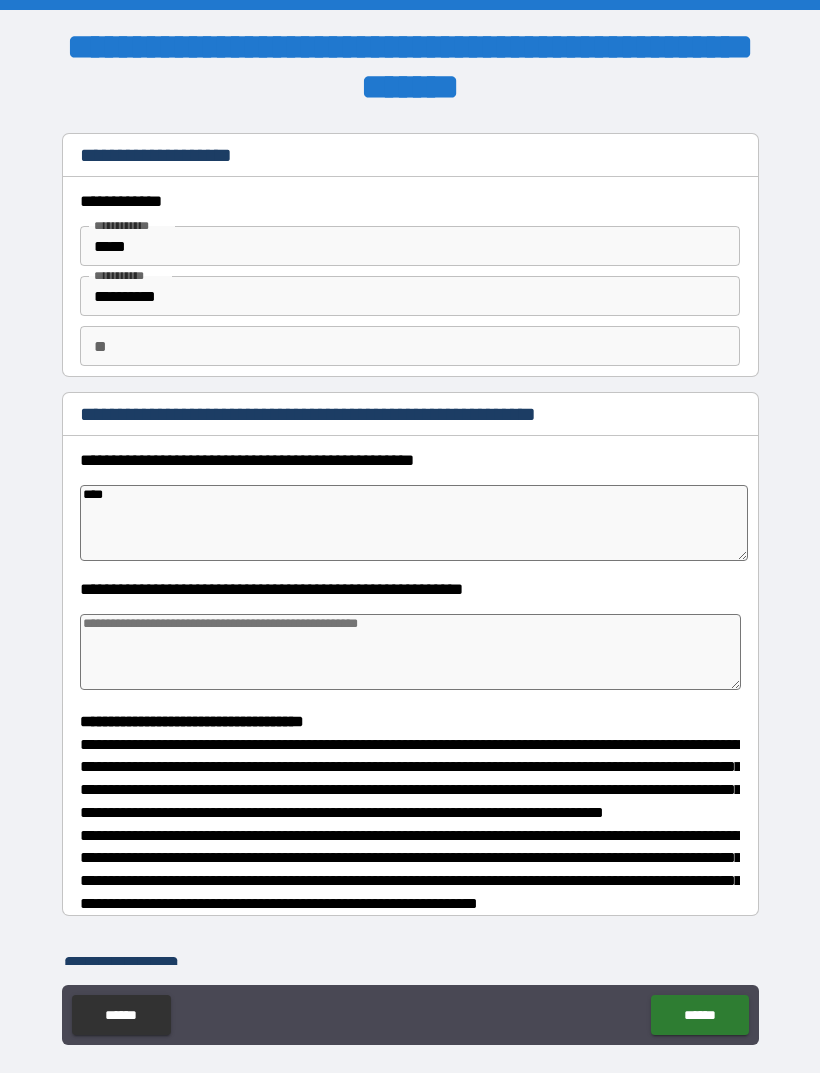 type on "*" 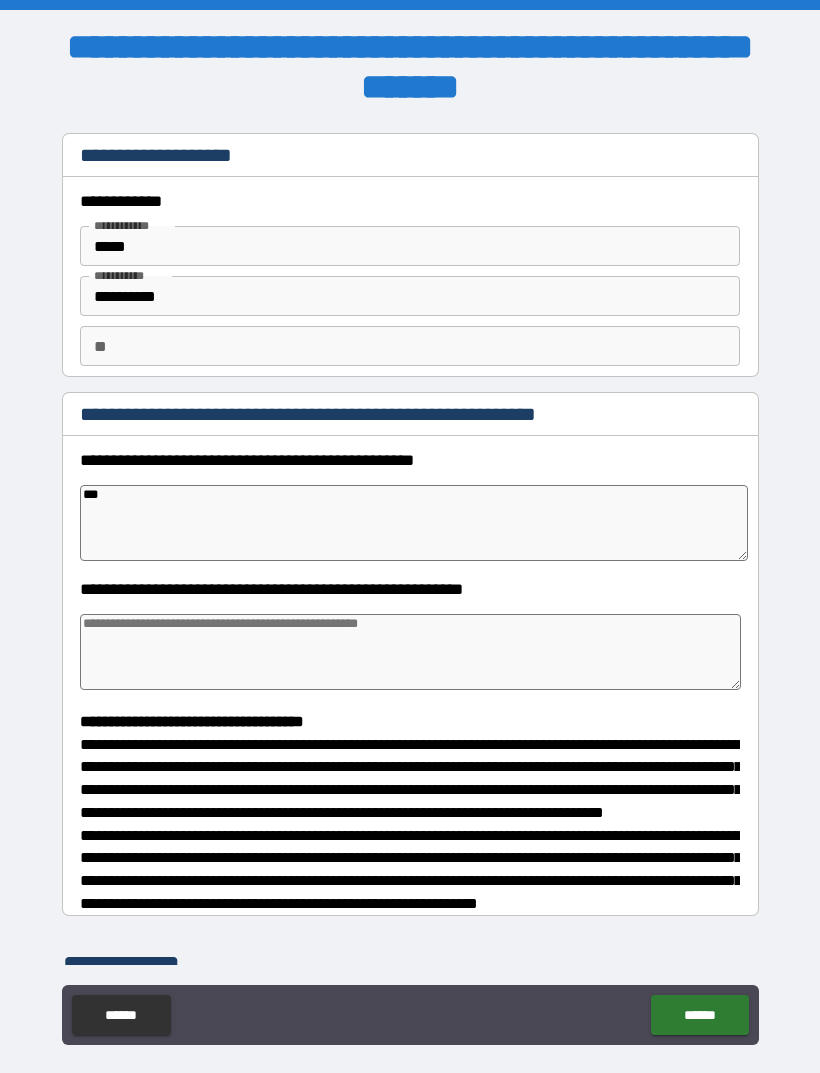 type on "*" 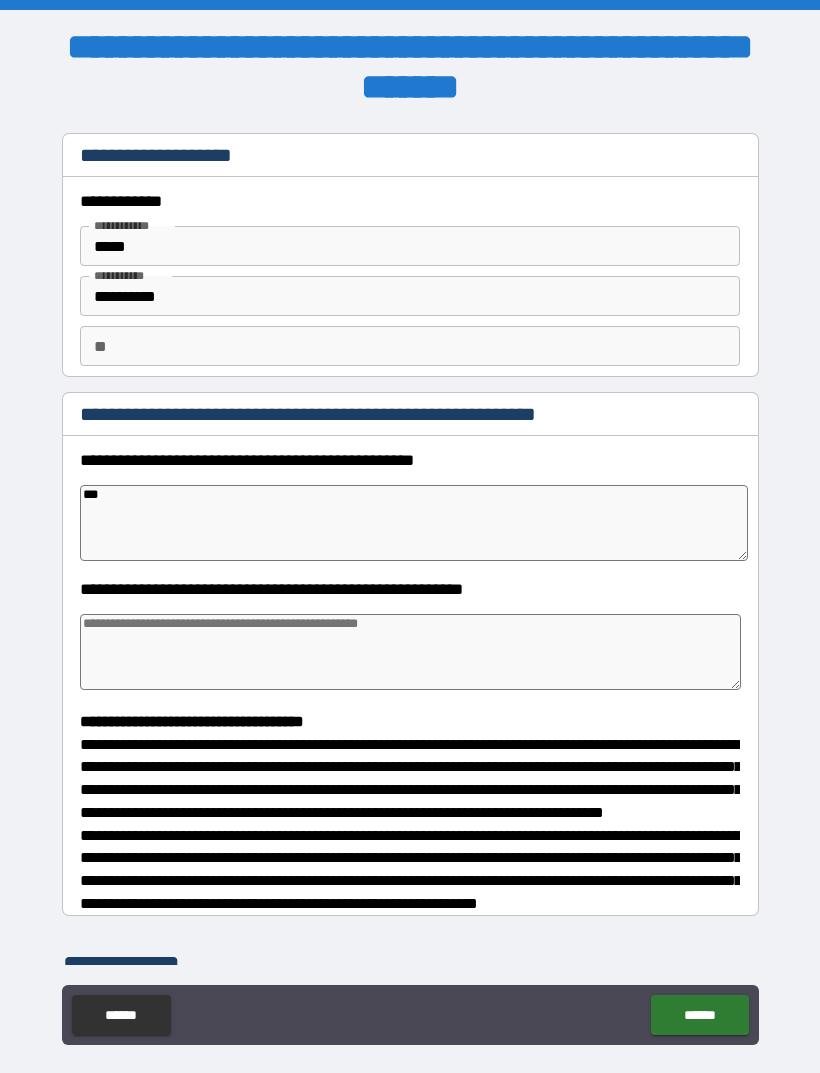 type on "****" 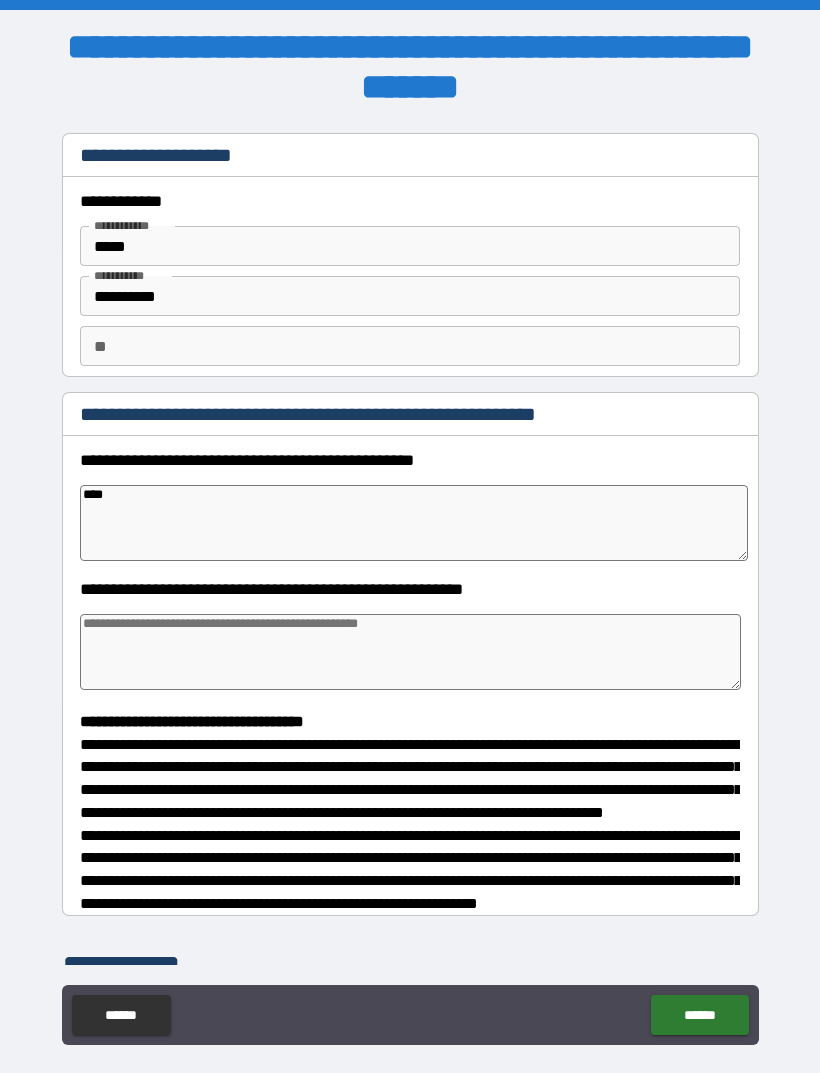 type on "*" 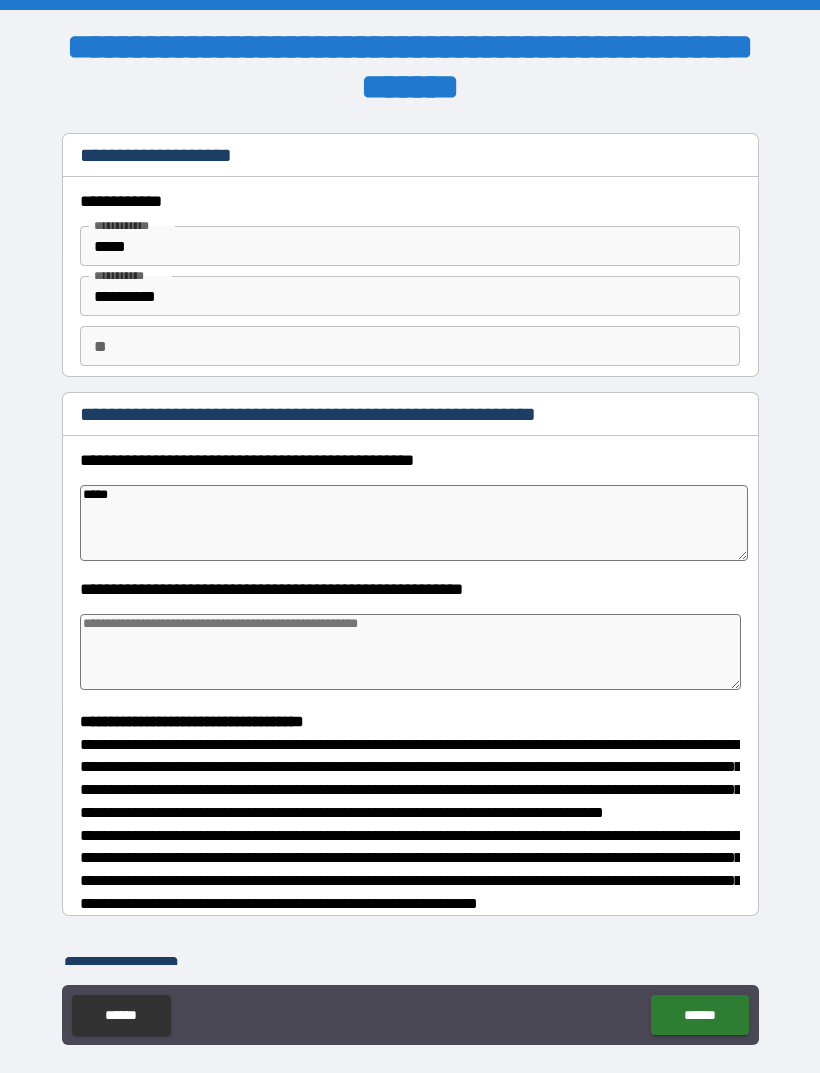 type on "*" 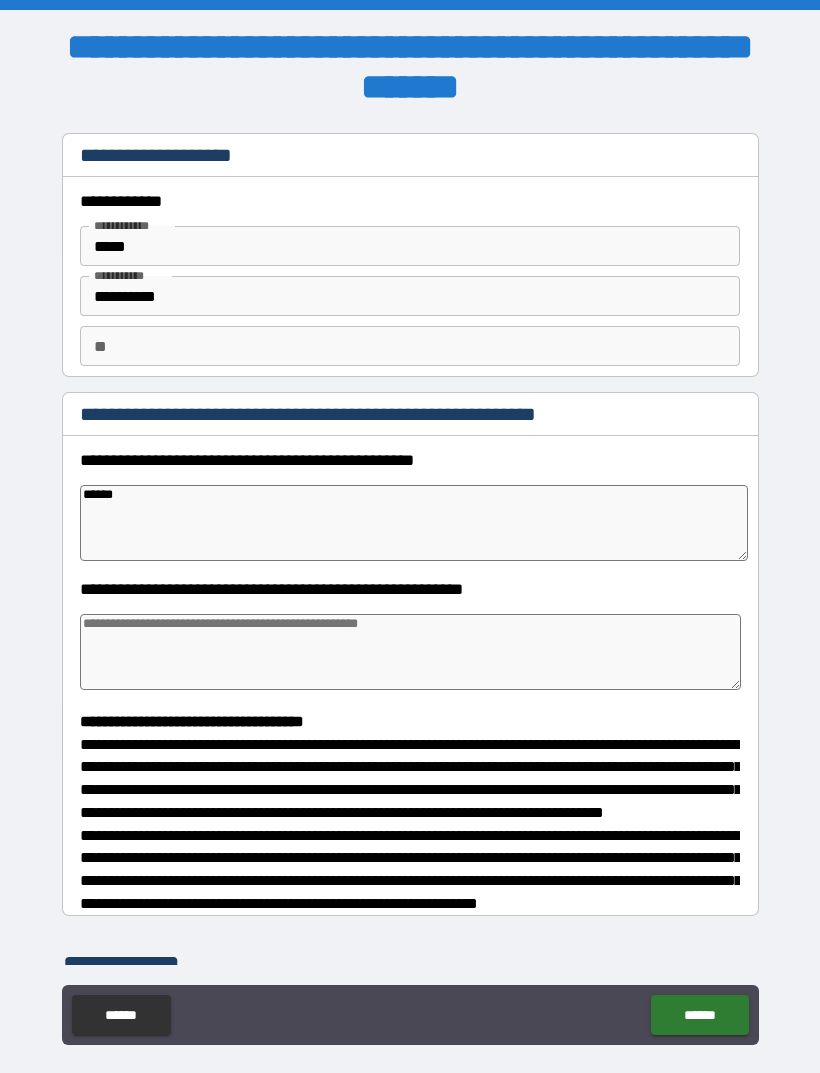 type on "*" 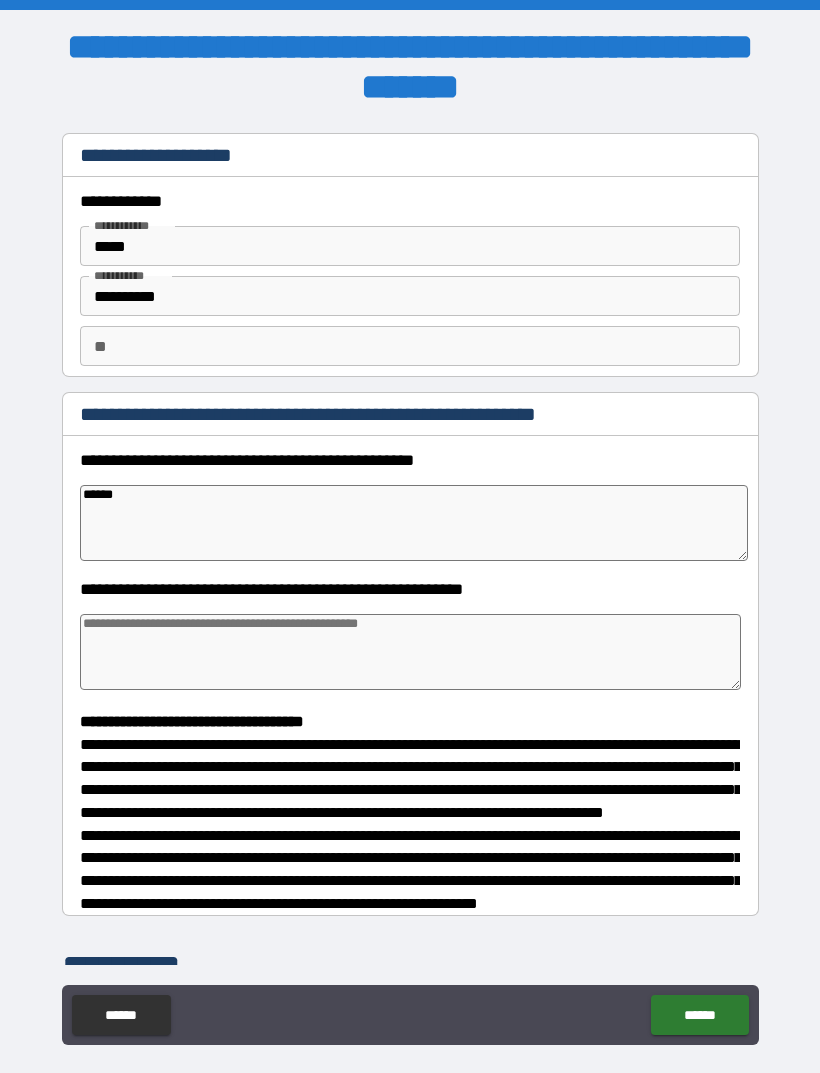 type on "******" 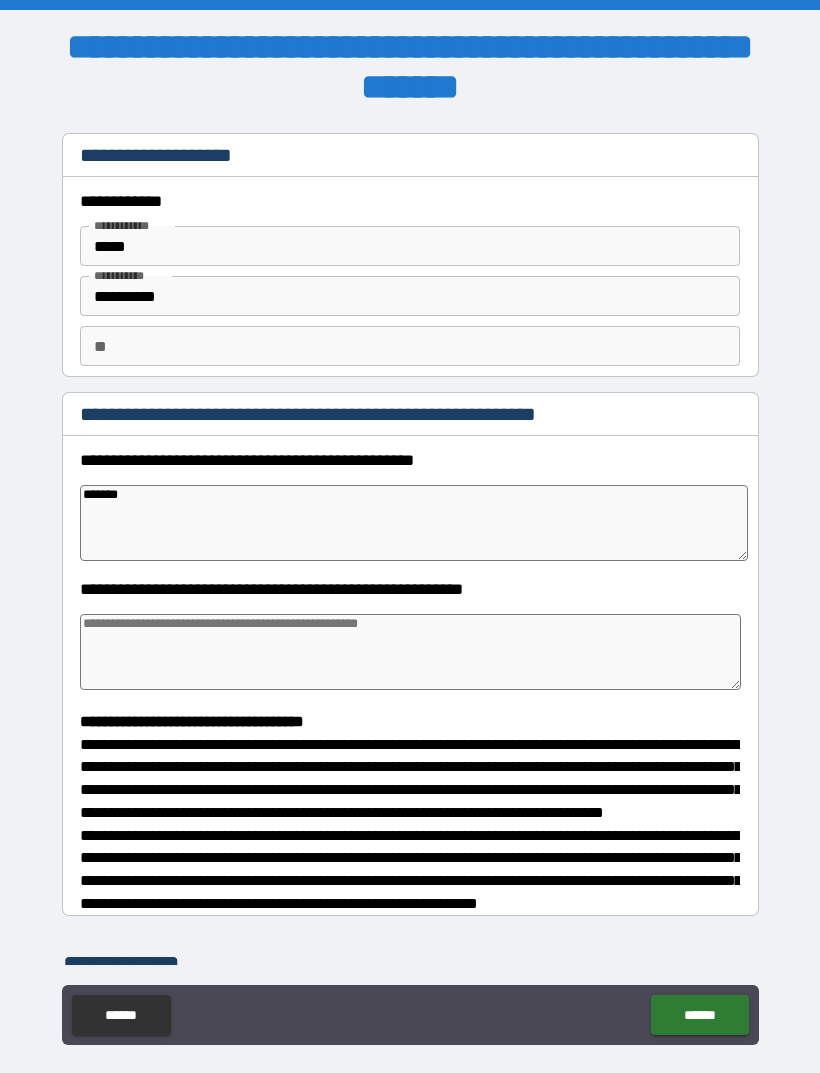 type on "*" 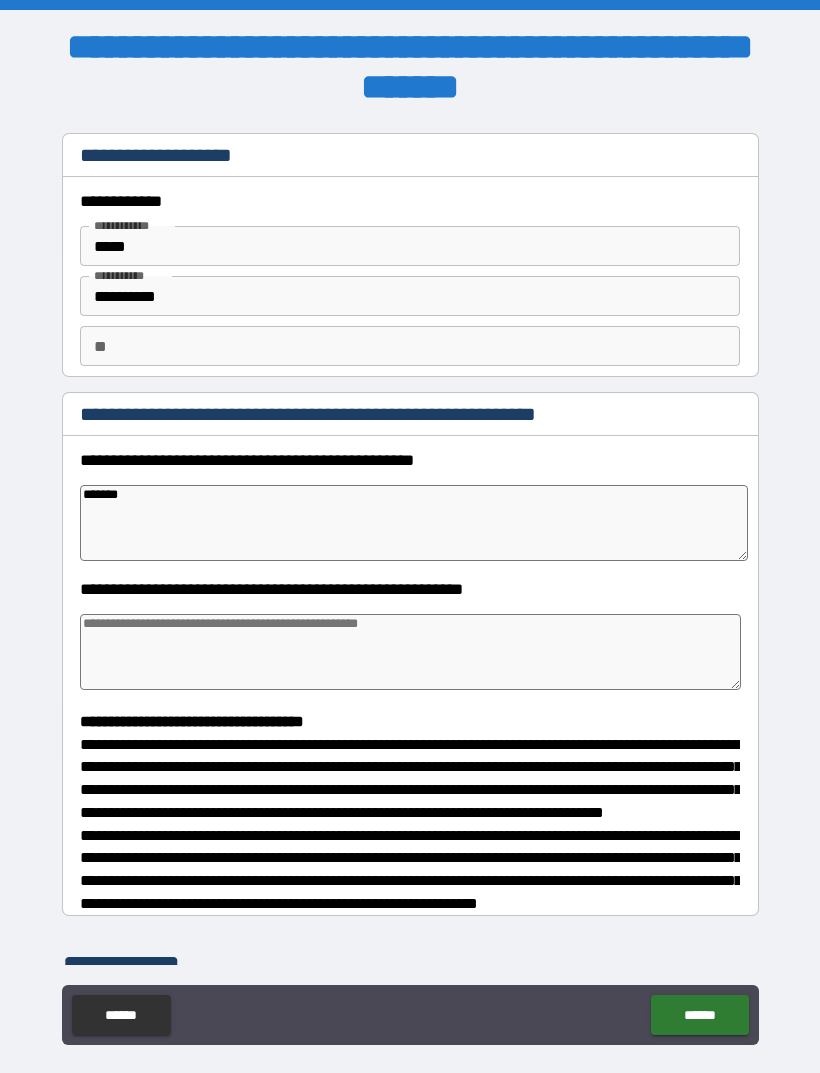 type on "********" 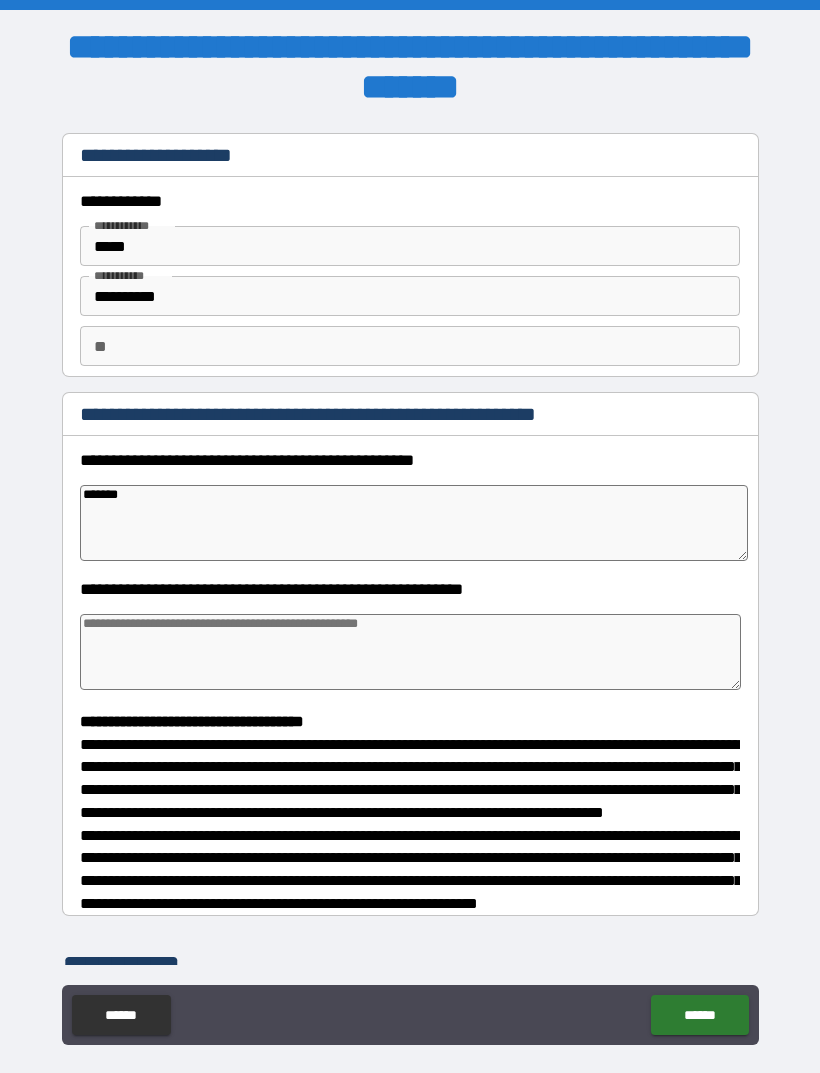 type on "*" 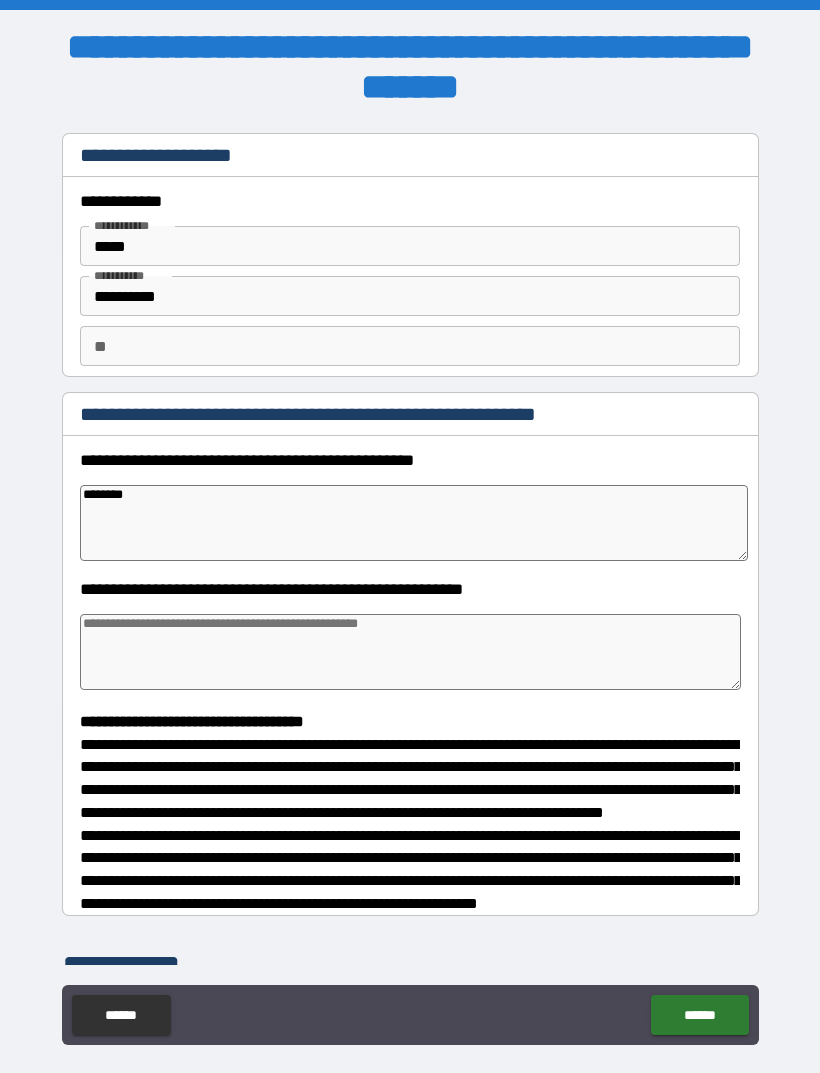 type on "*" 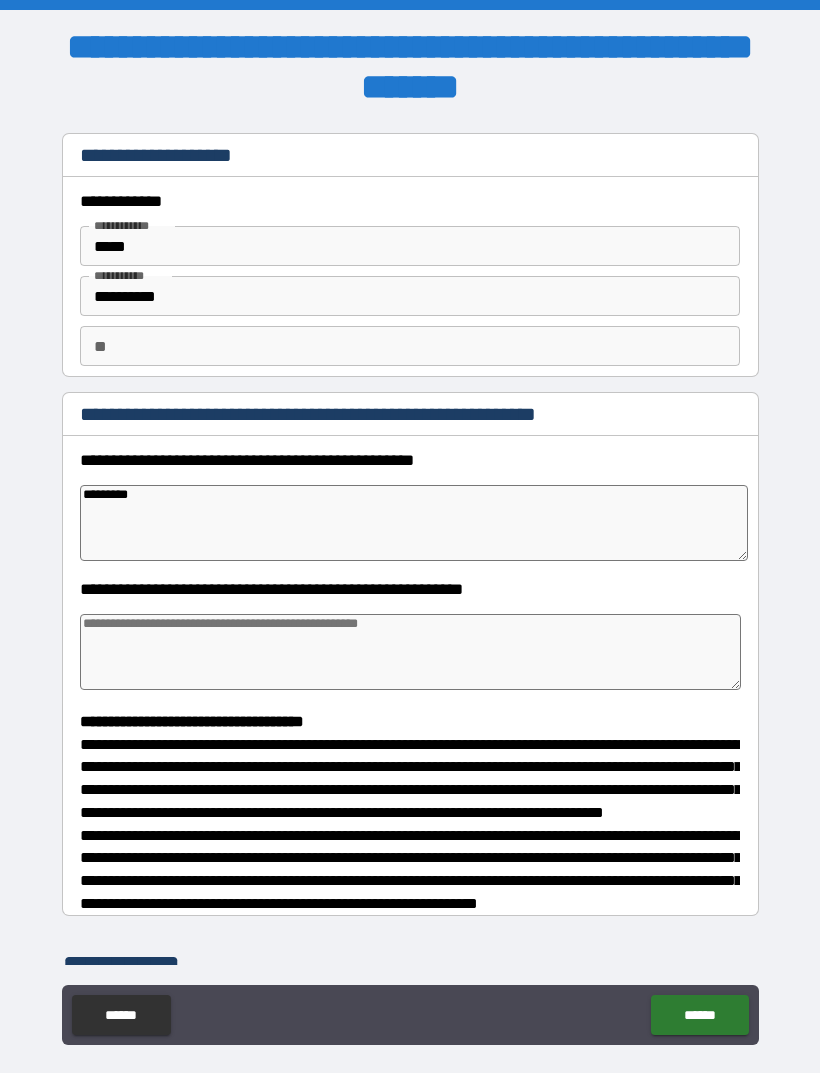 type on "*" 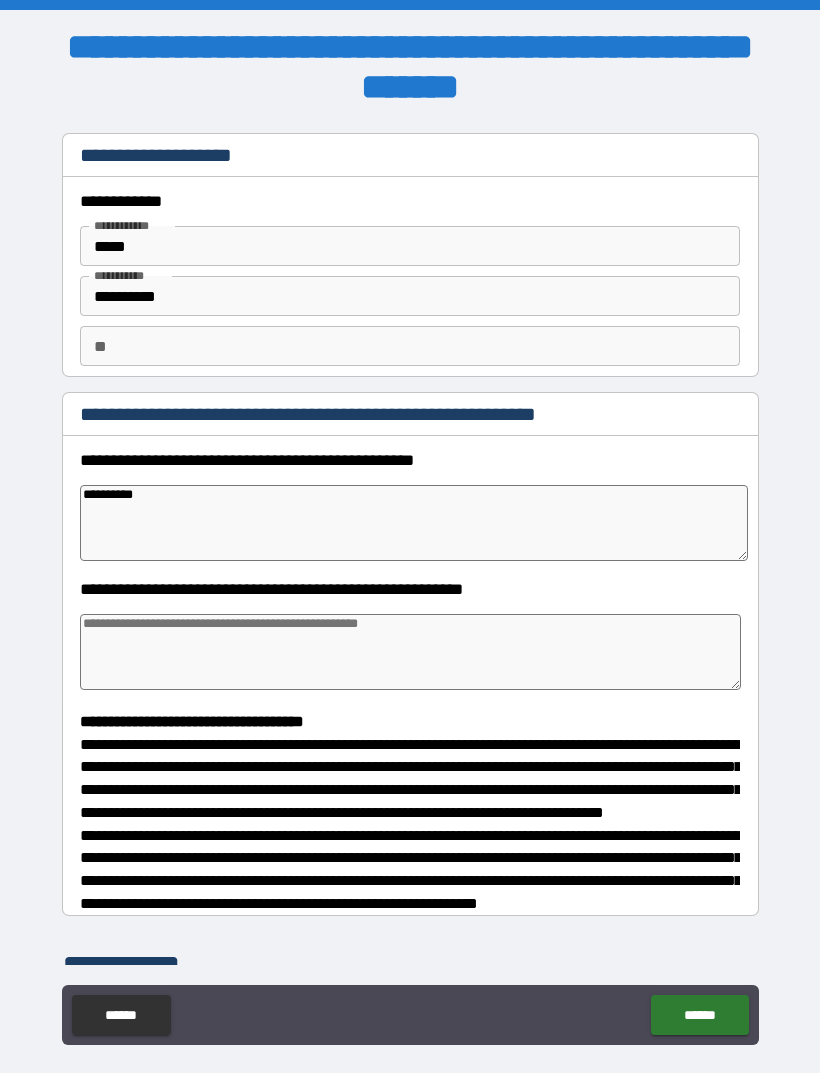 type on "*" 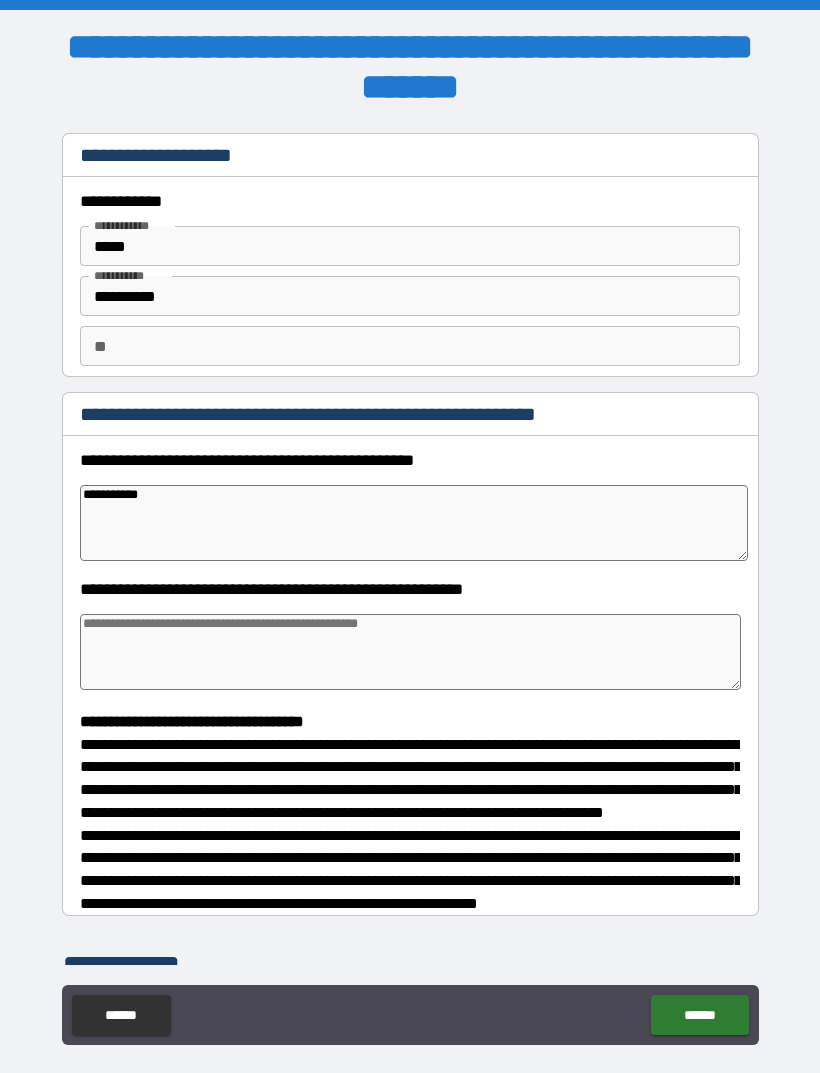 type on "*" 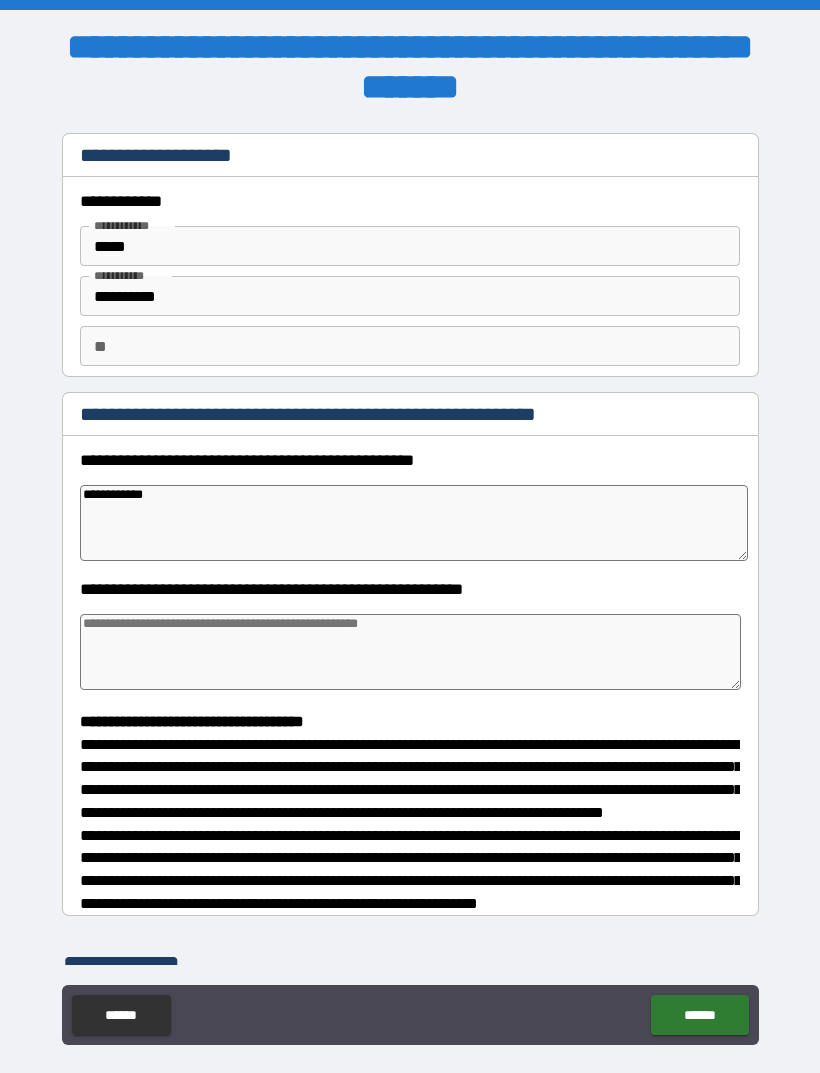 type on "*" 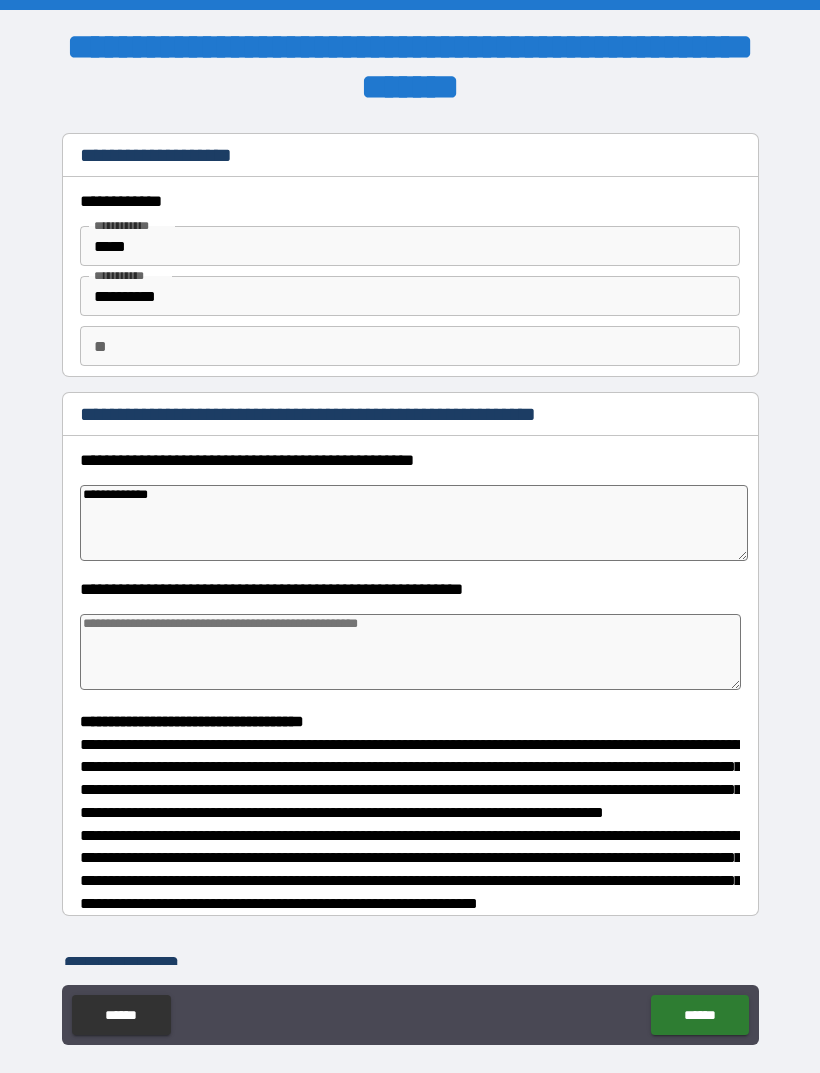 type on "*" 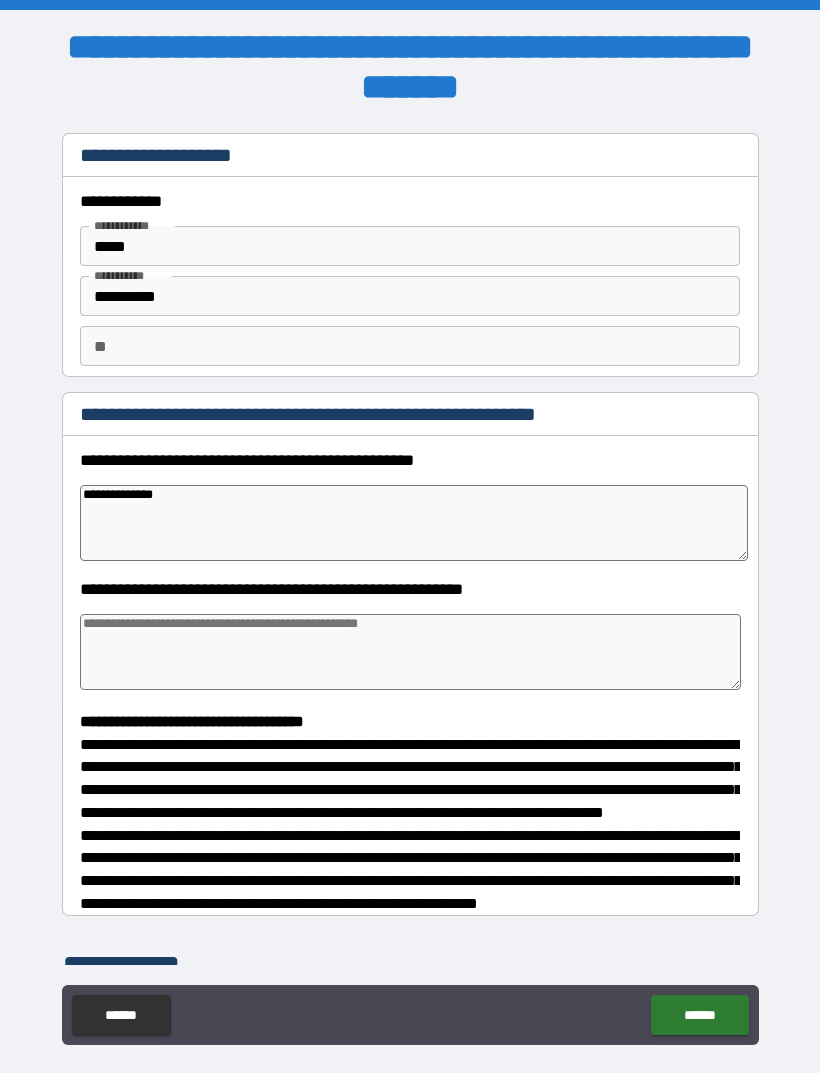 type on "*" 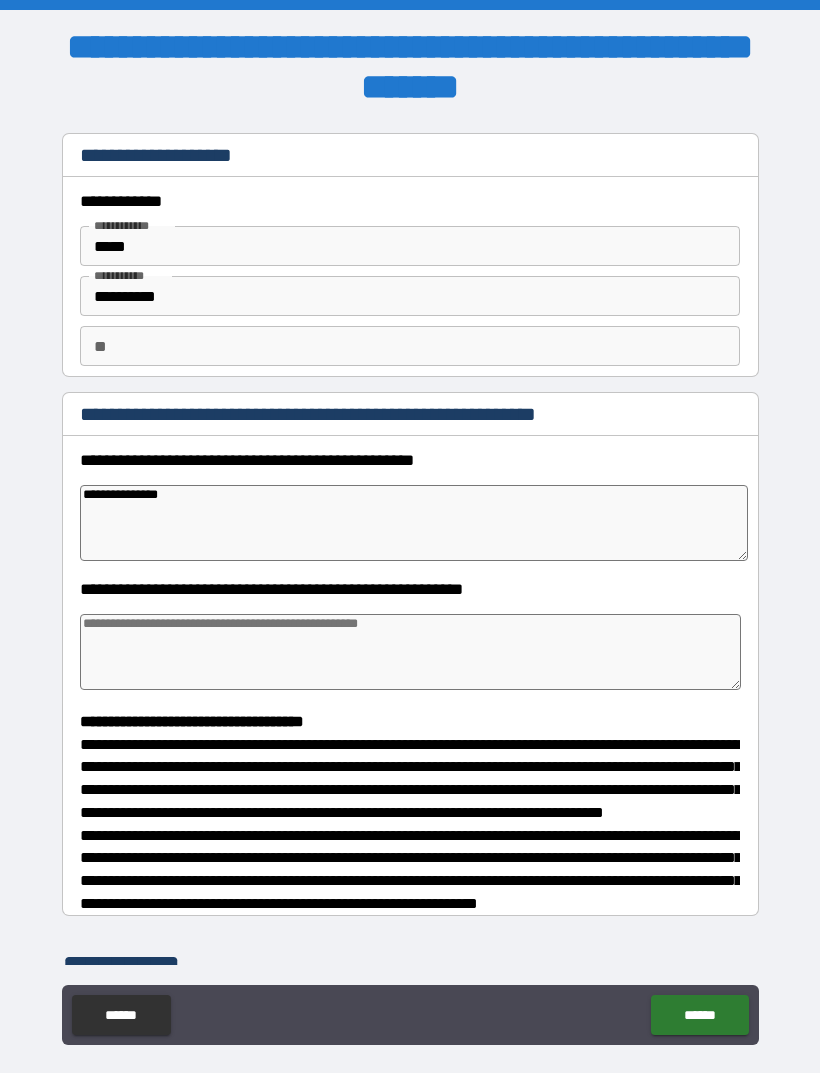 type on "*" 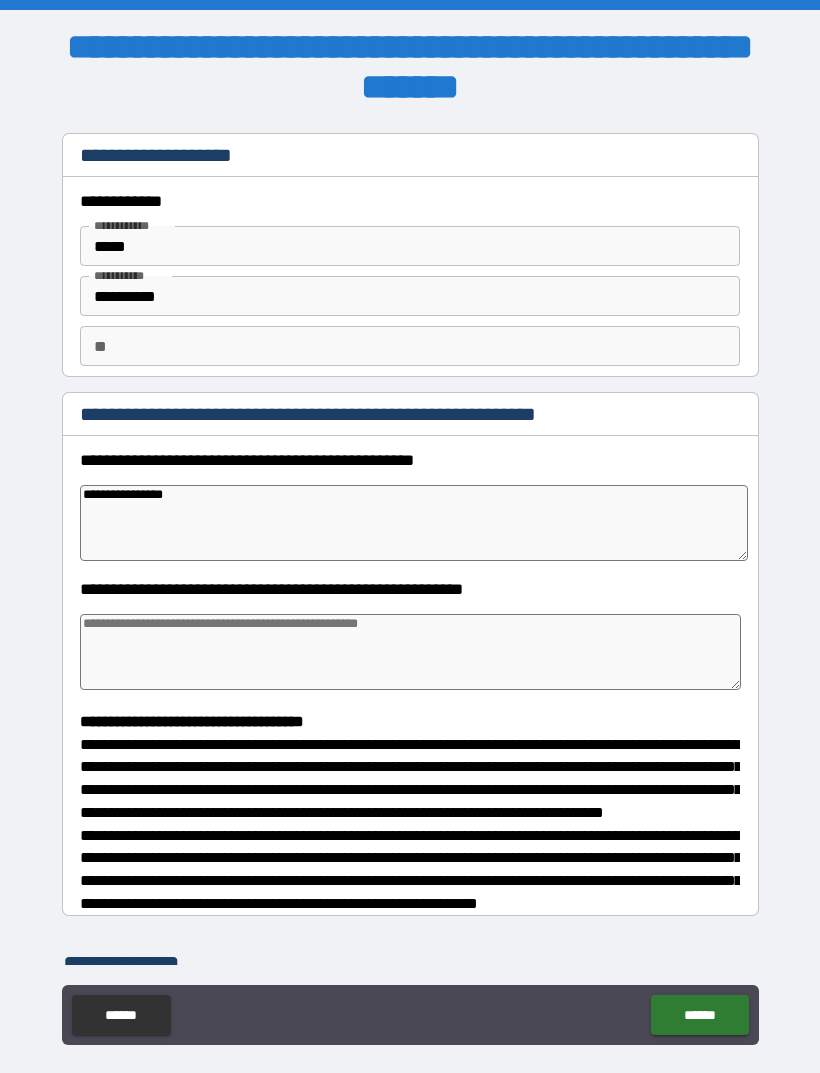 type on "*" 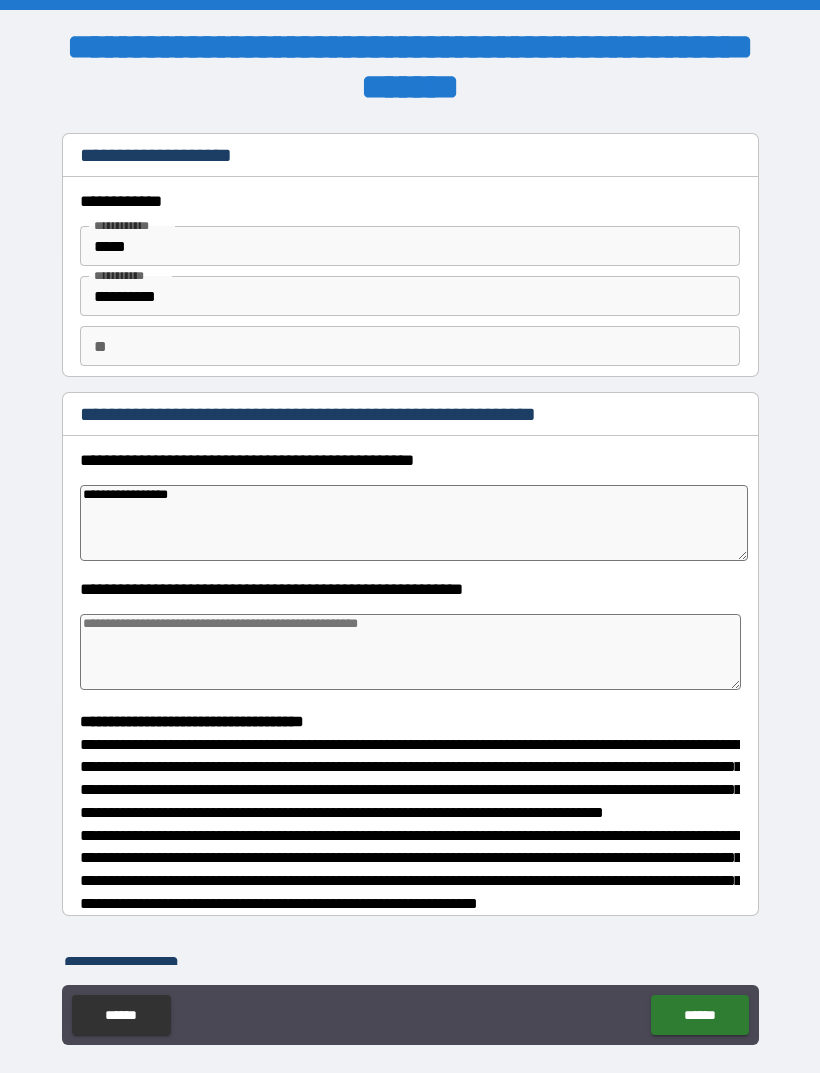 type on "*" 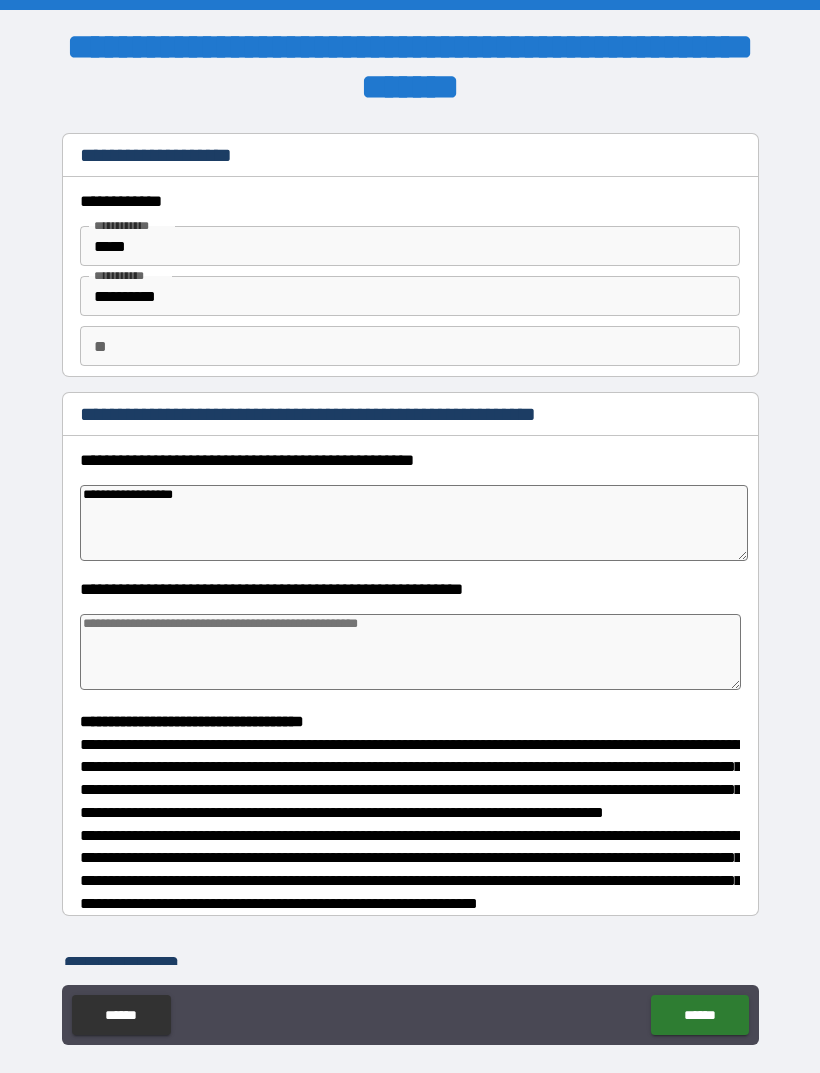type on "*" 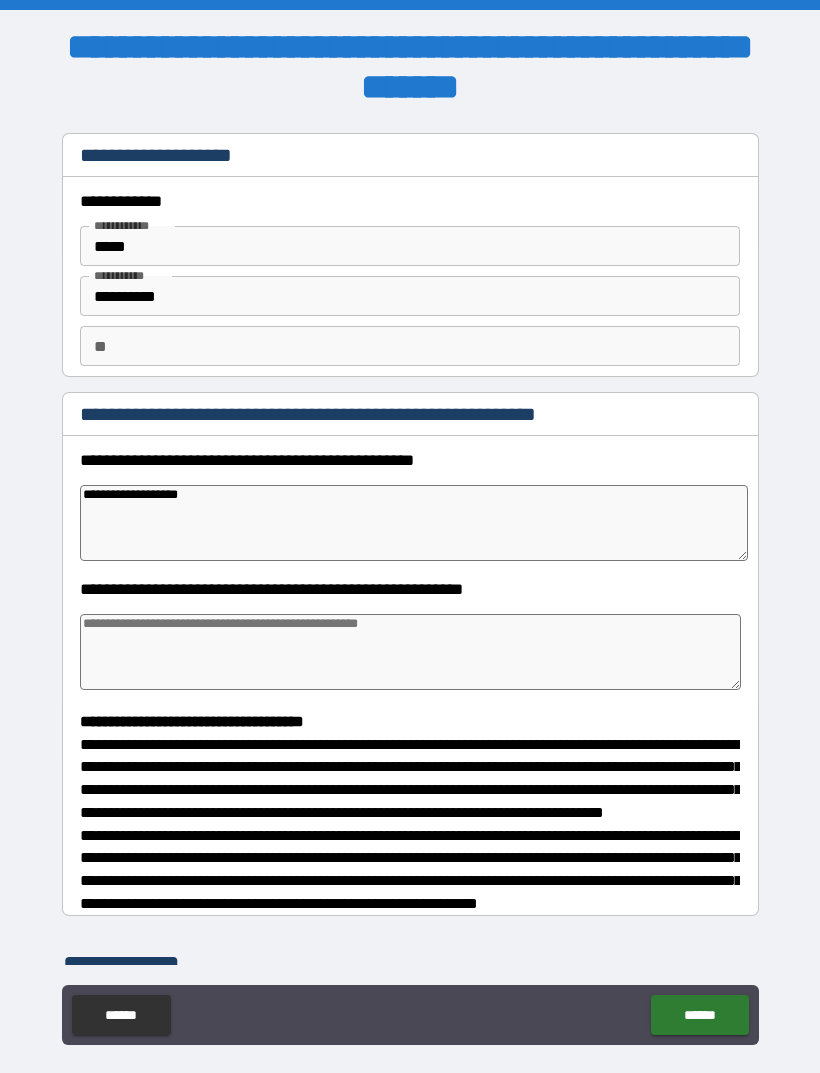 type on "*" 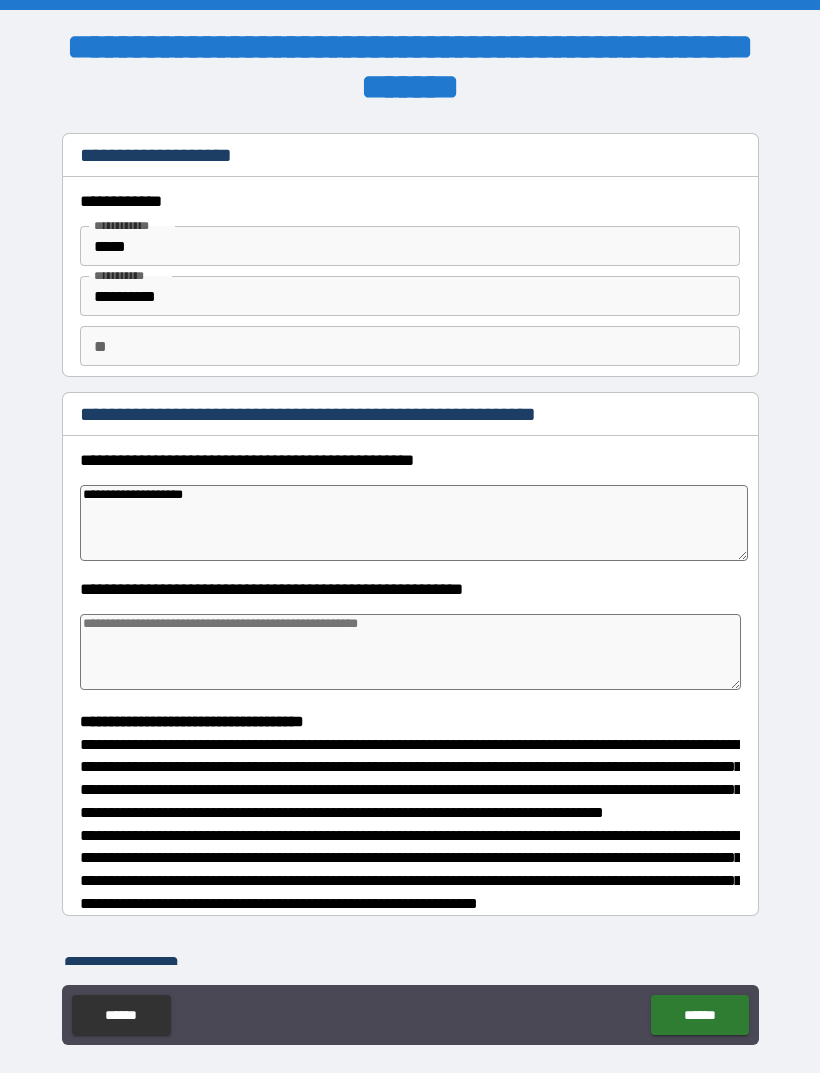 type on "*" 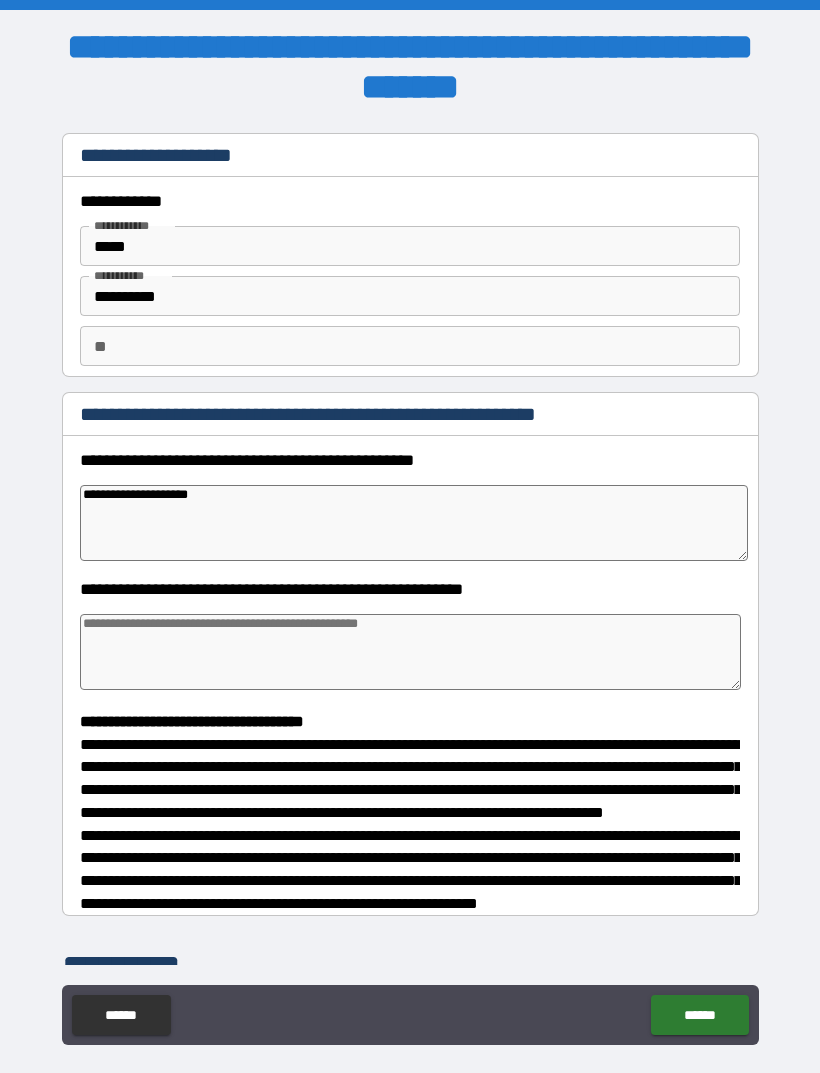 type on "*" 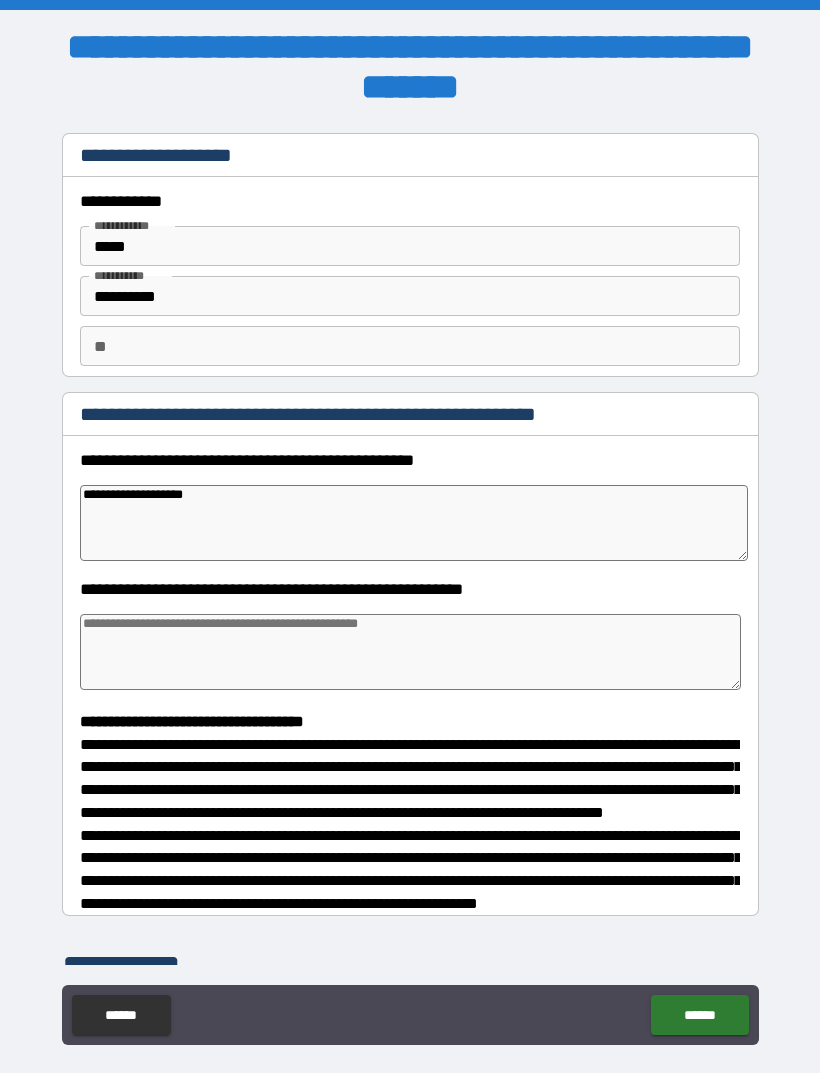 type on "*" 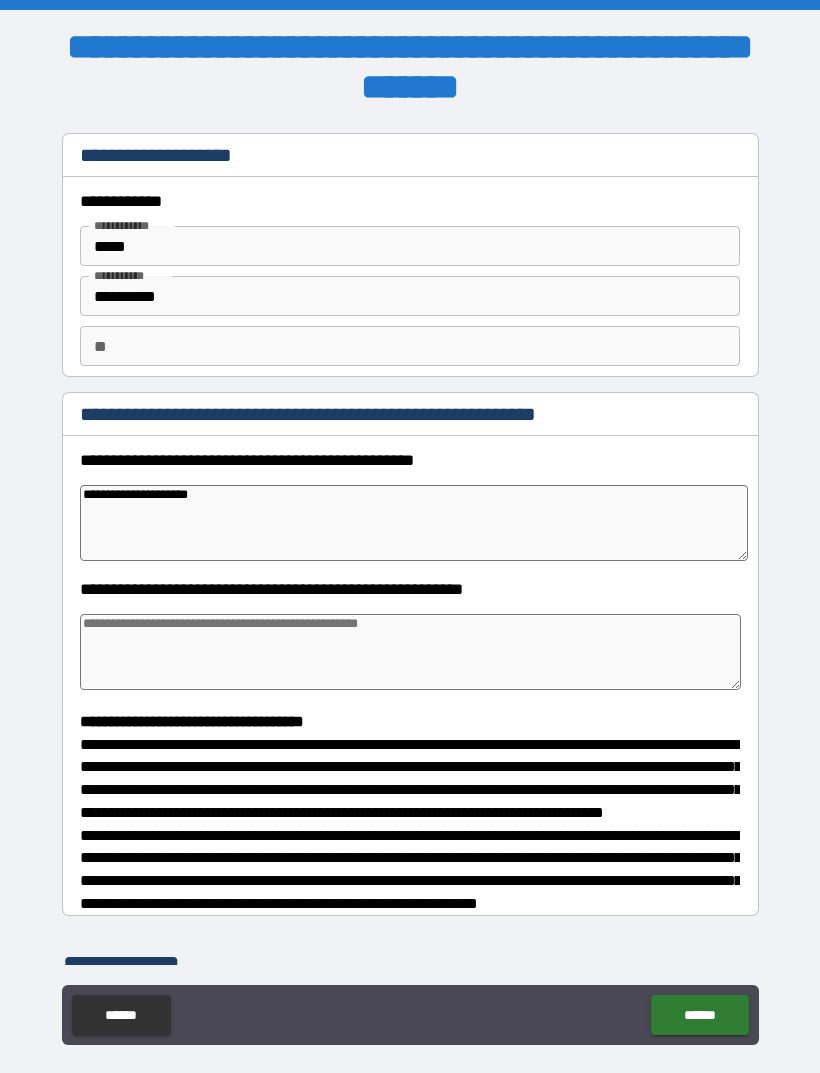 type on "*" 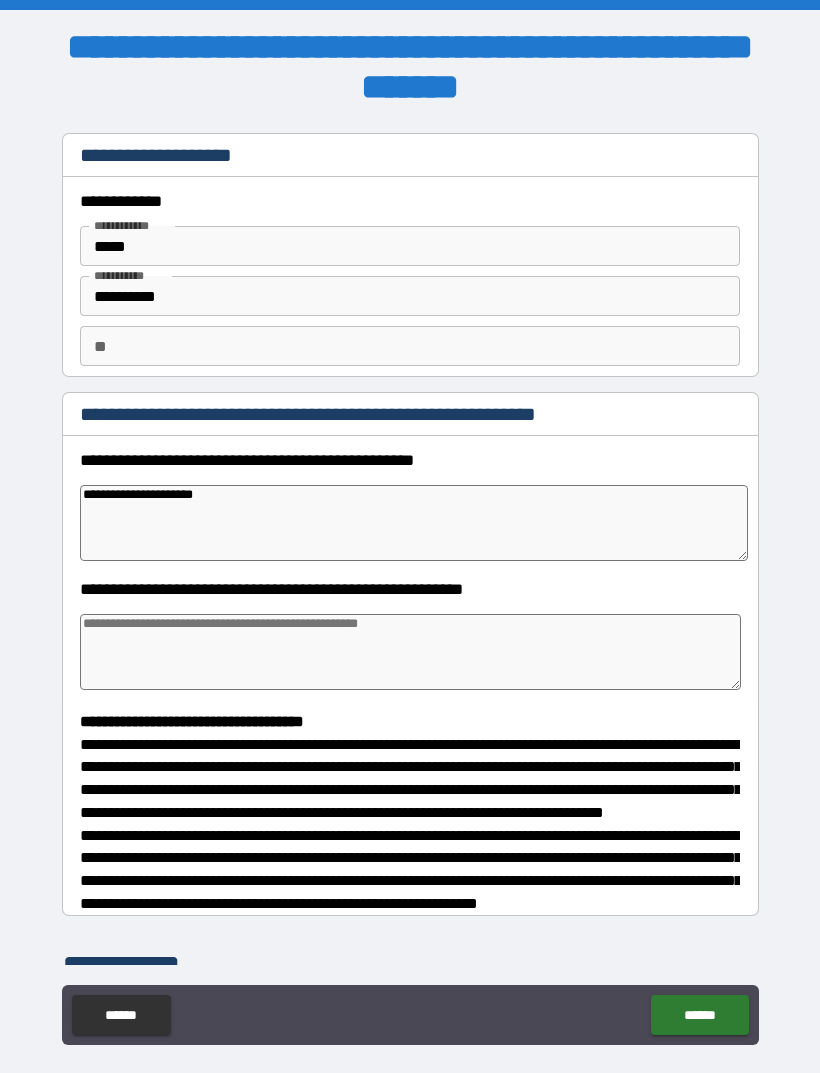 type on "*" 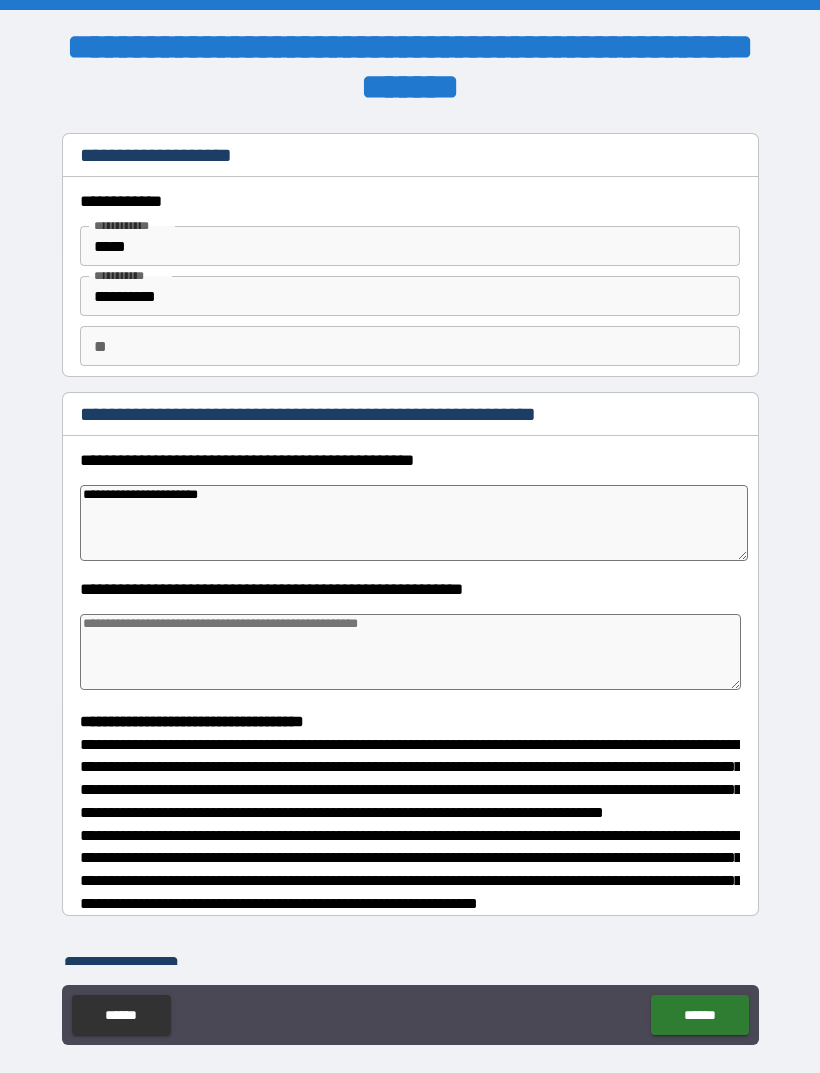 type on "*" 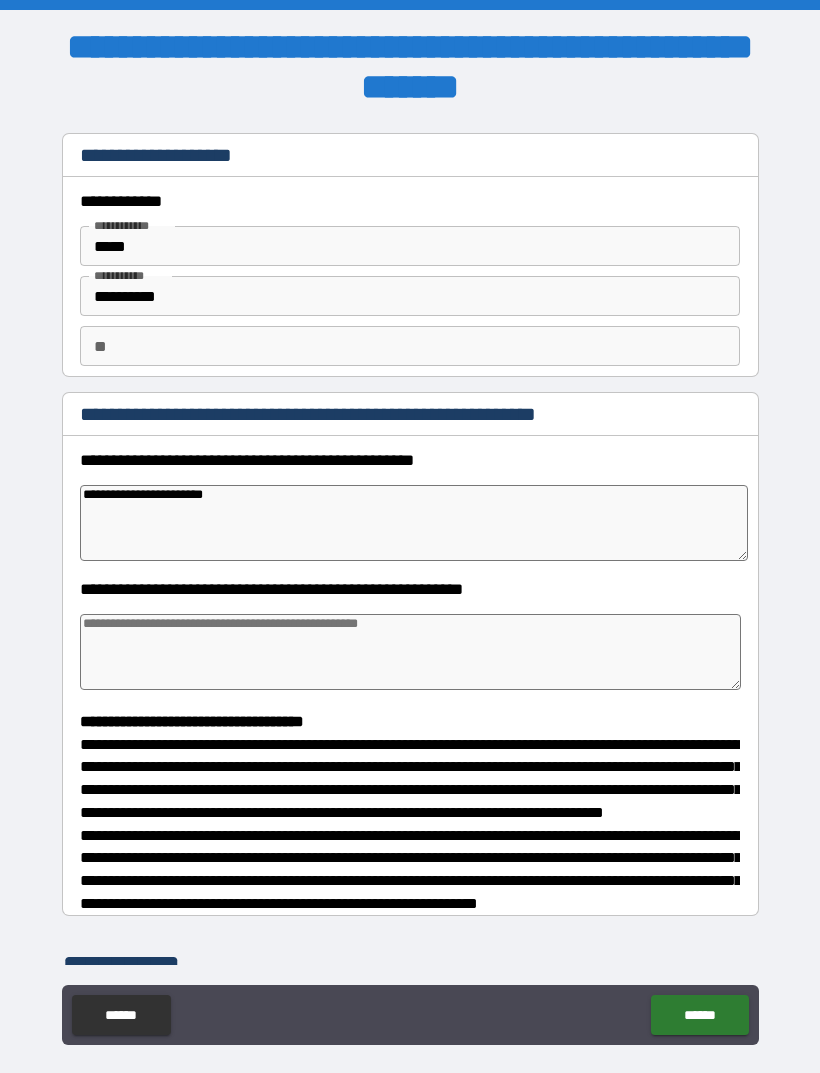 type on "*" 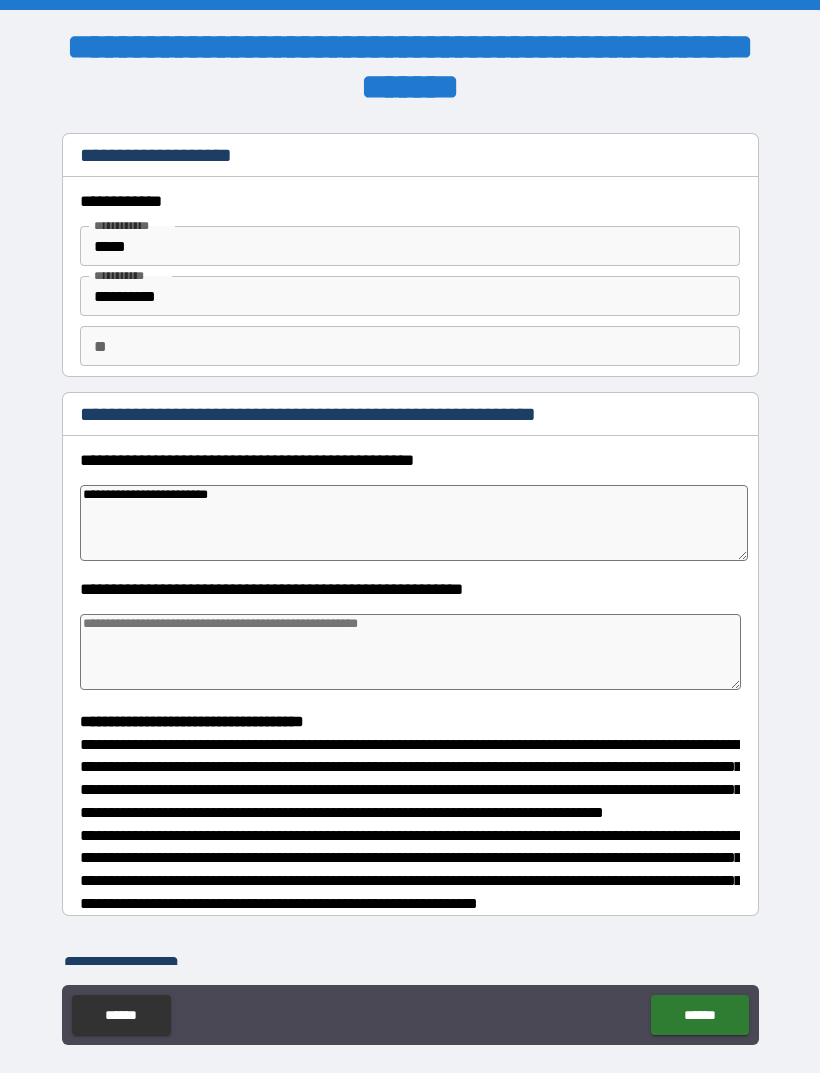 type on "*" 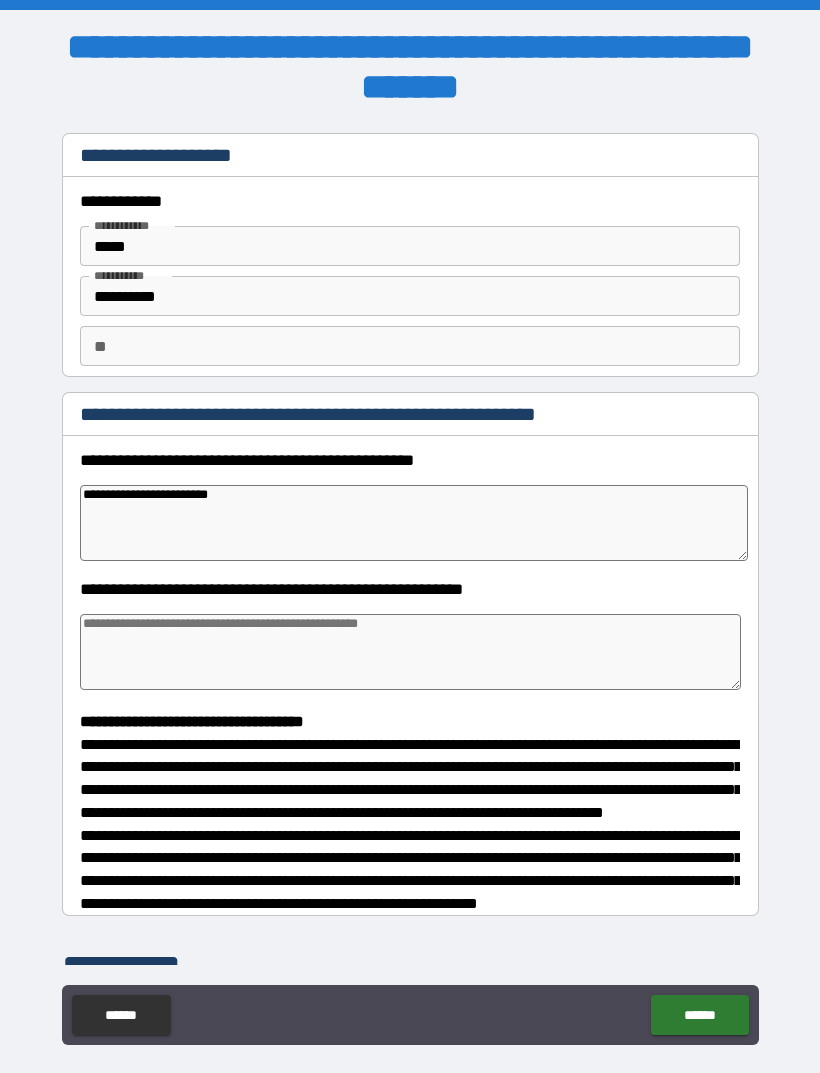 type on "**********" 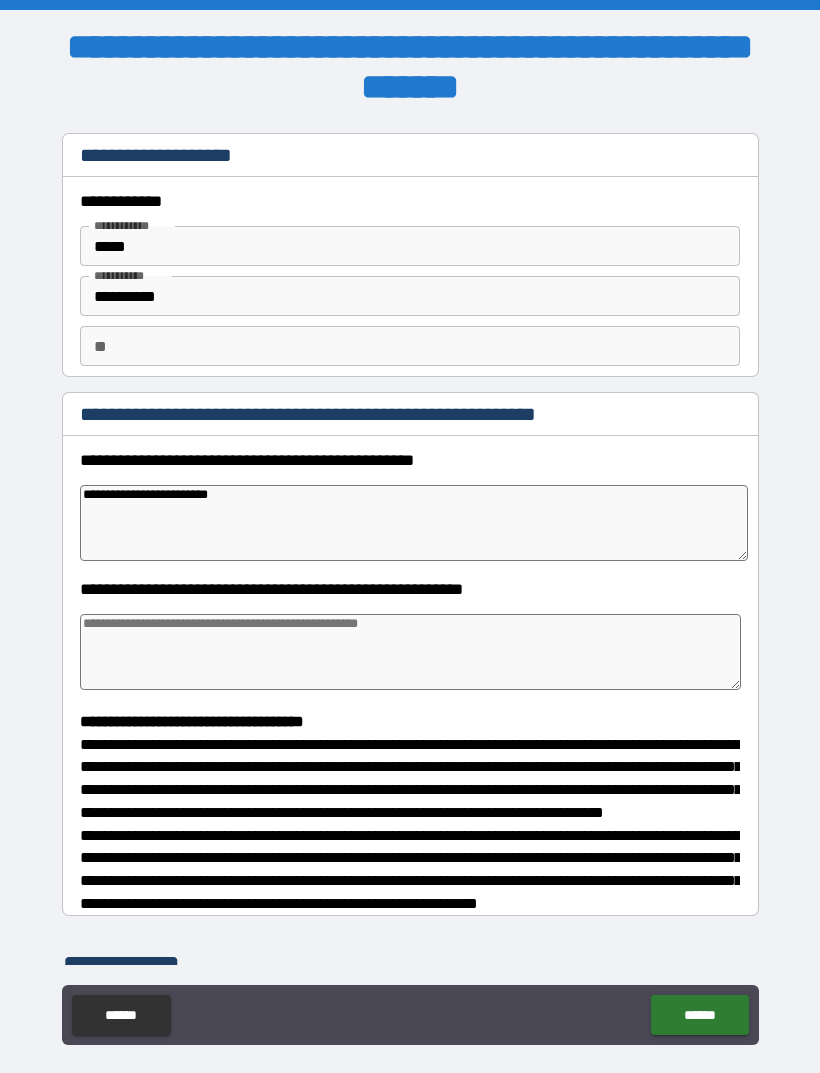 type on "*" 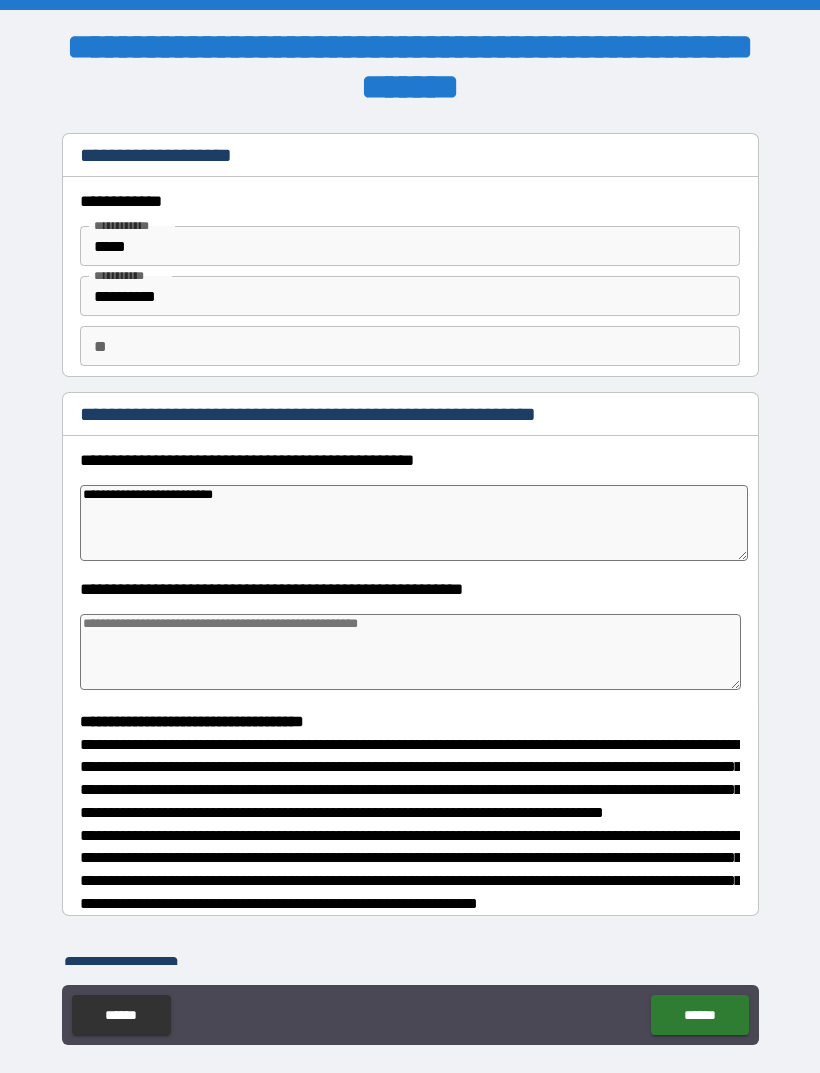 type on "*" 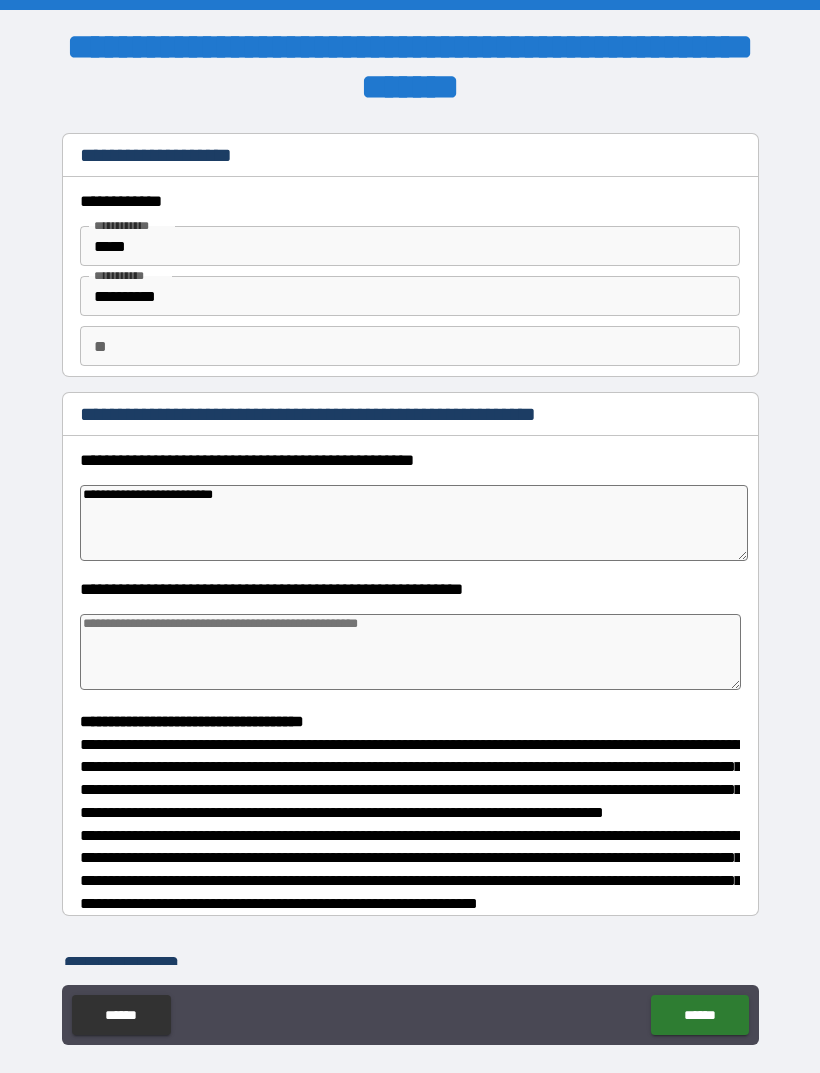 type on "**********" 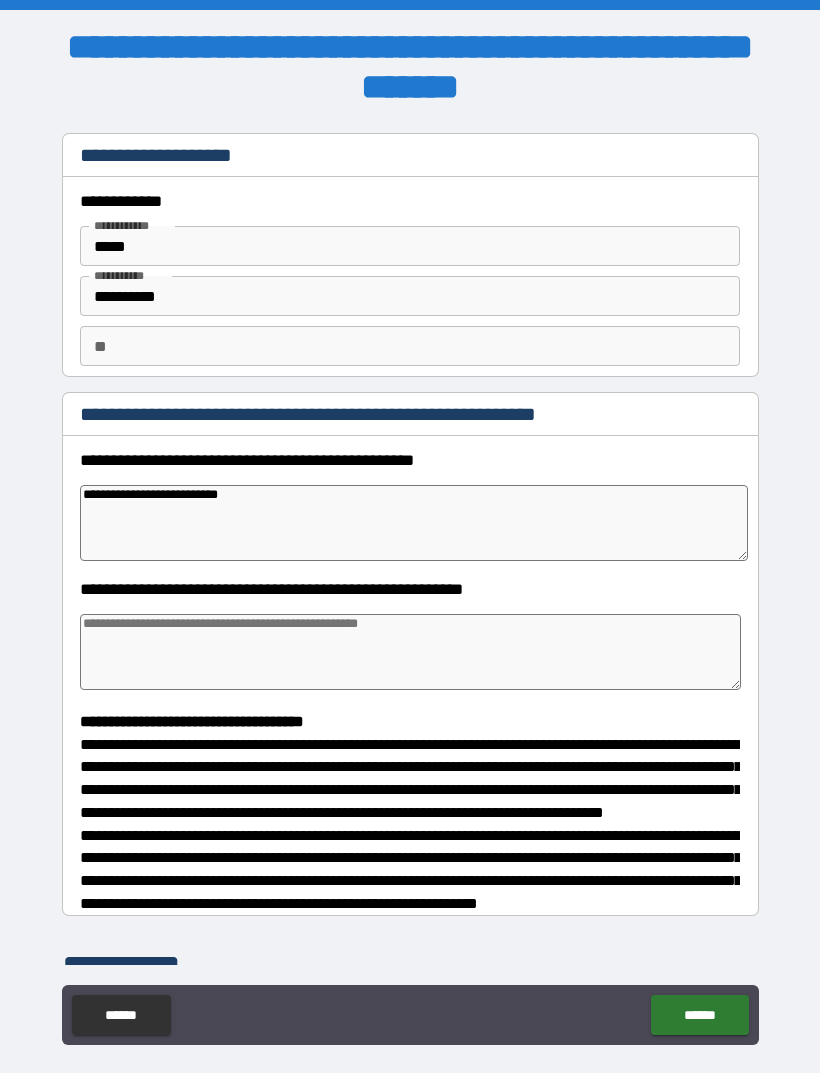 type on "*" 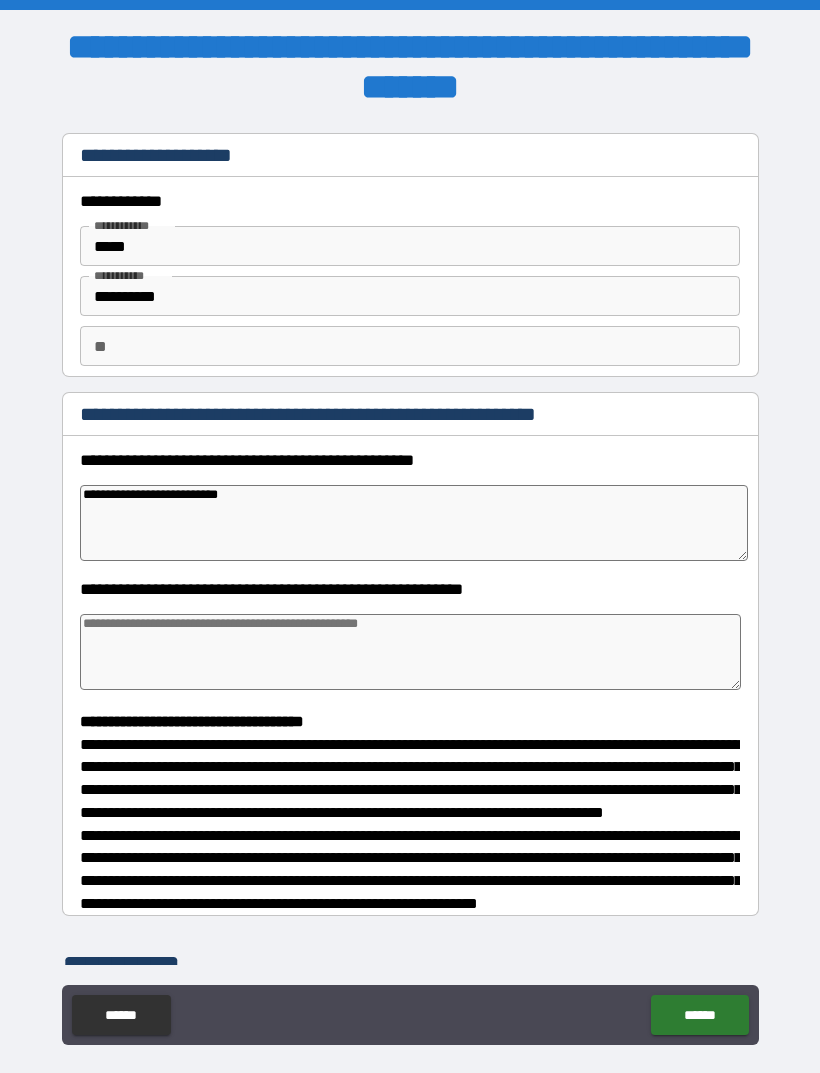 type on "**********" 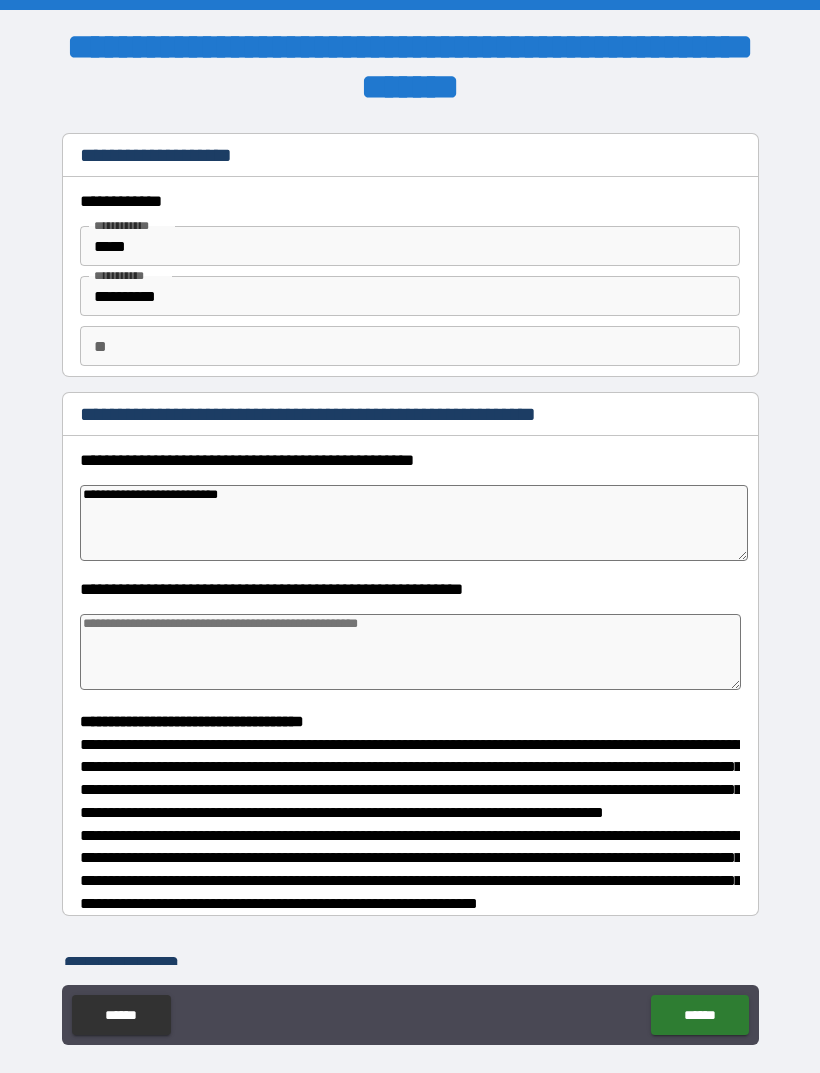 type on "*" 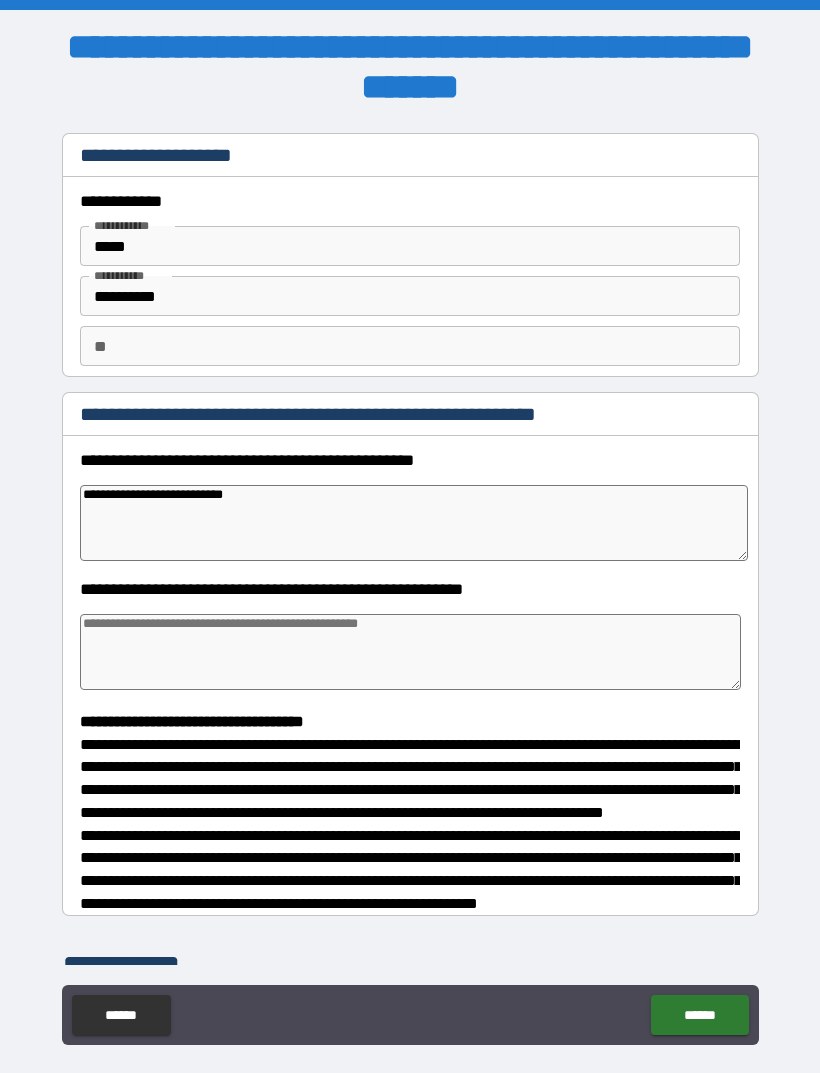type on "*" 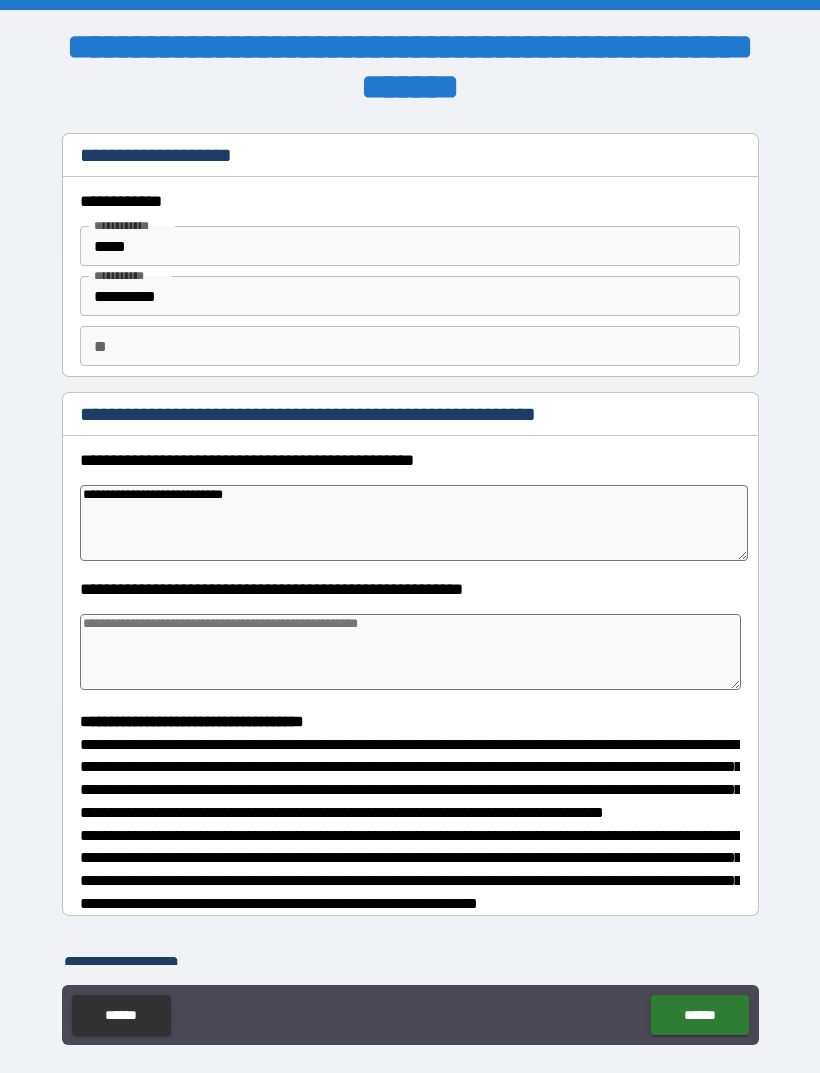 type on "**********" 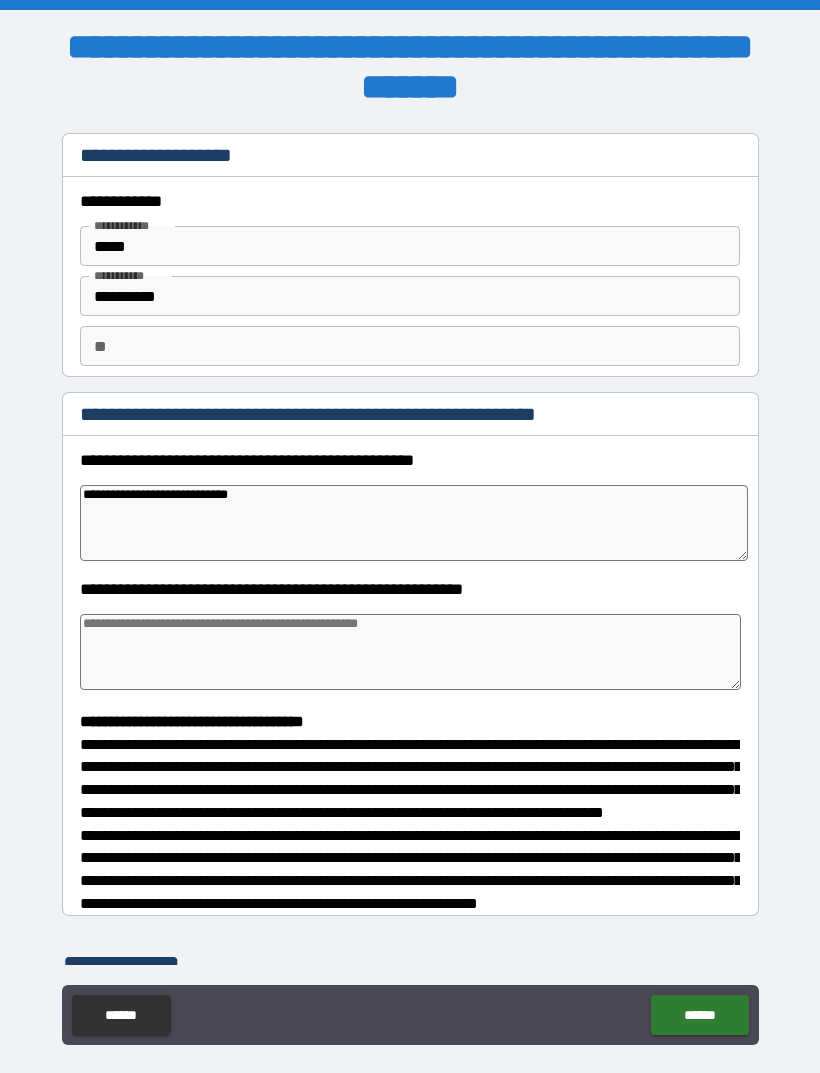 type on "*" 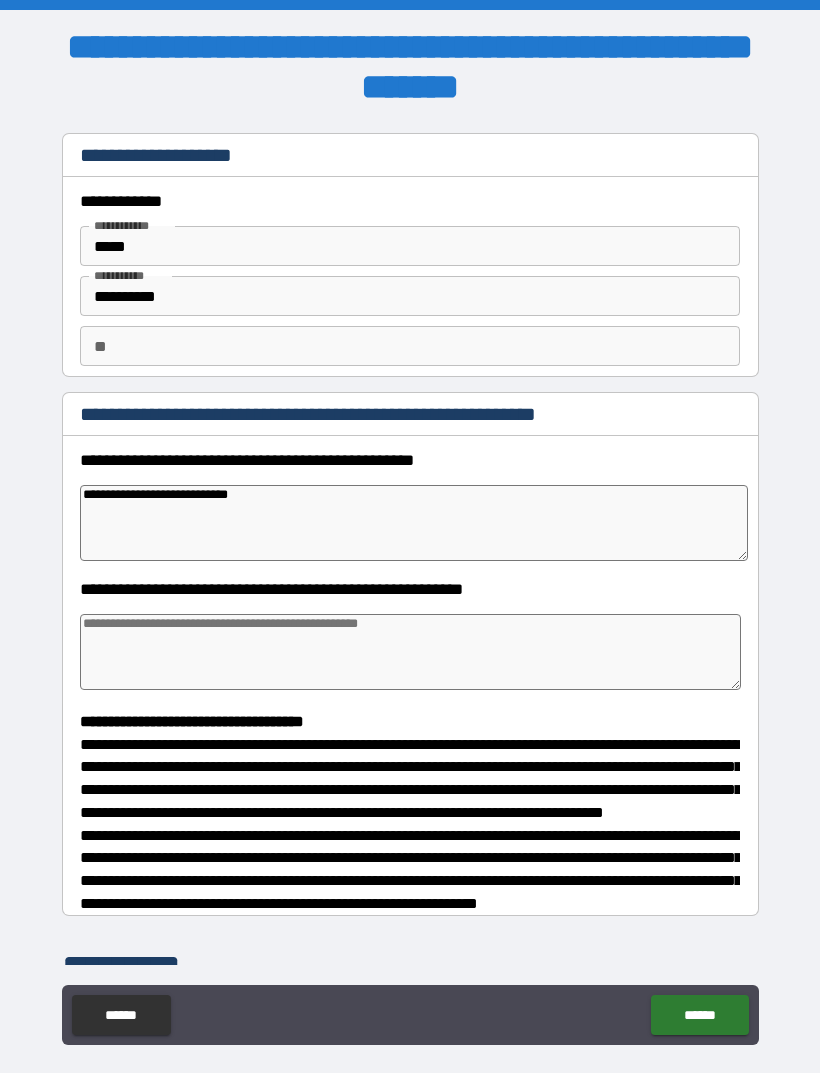 type on "**********" 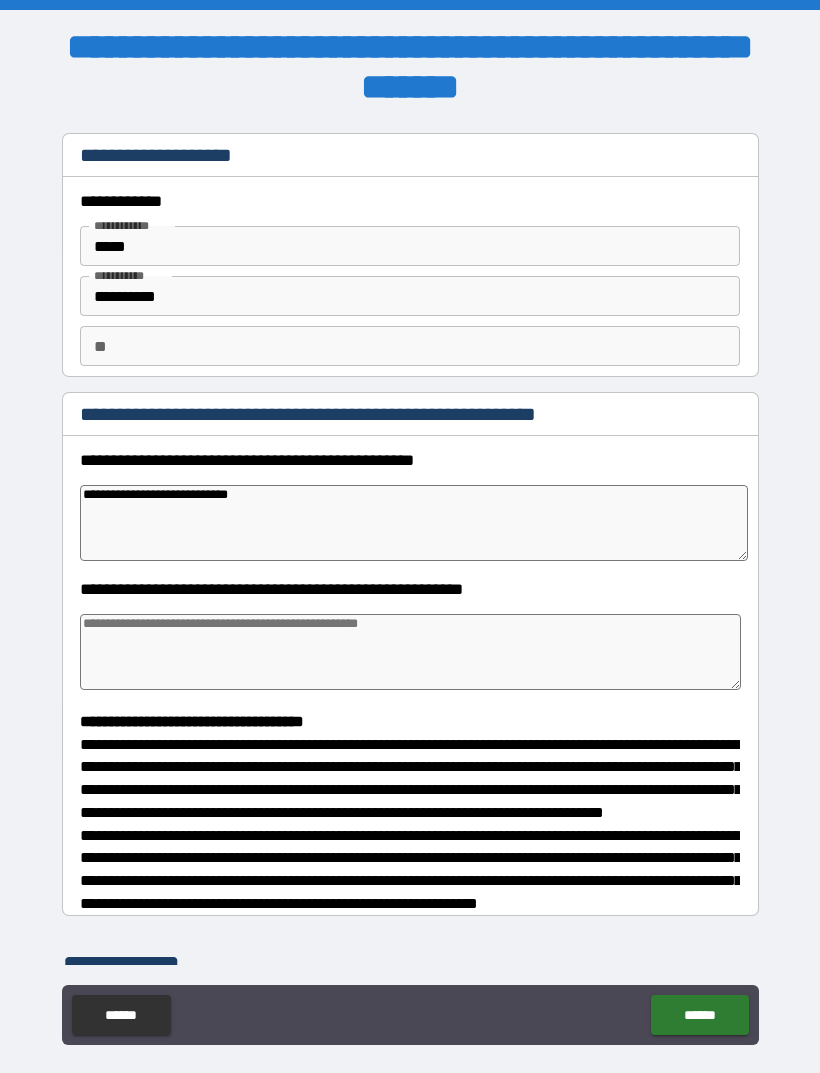type on "*" 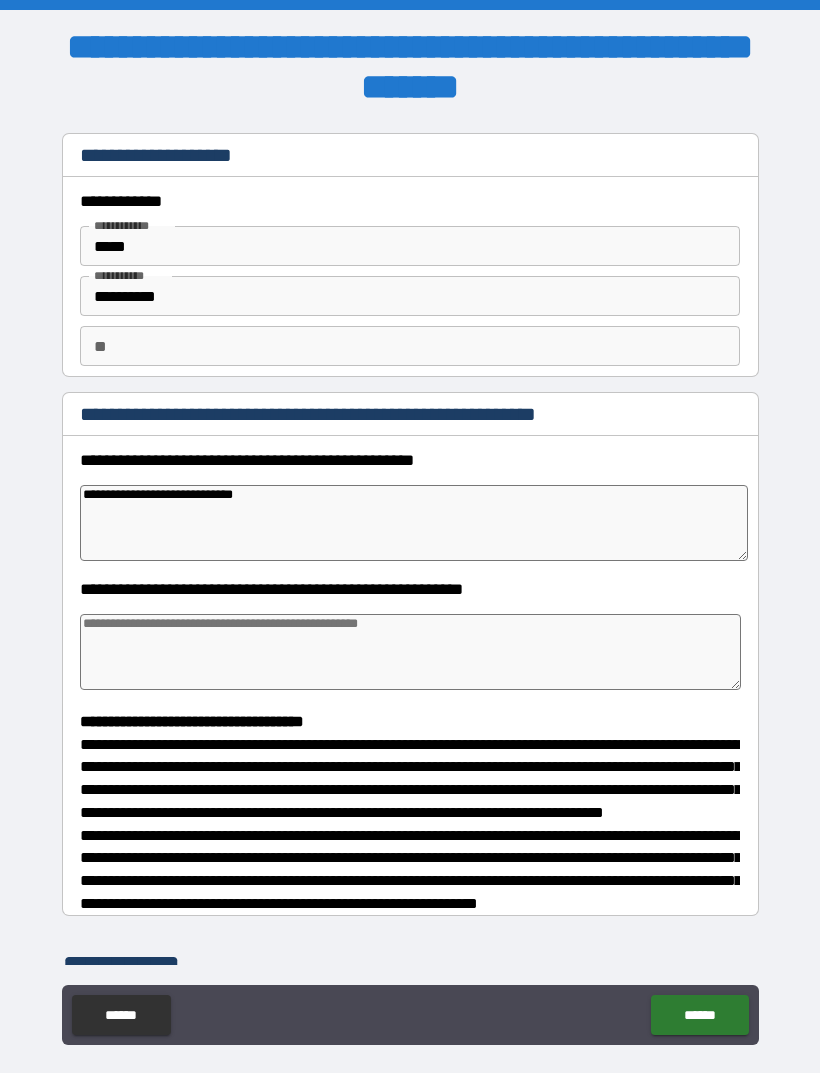 type on "*" 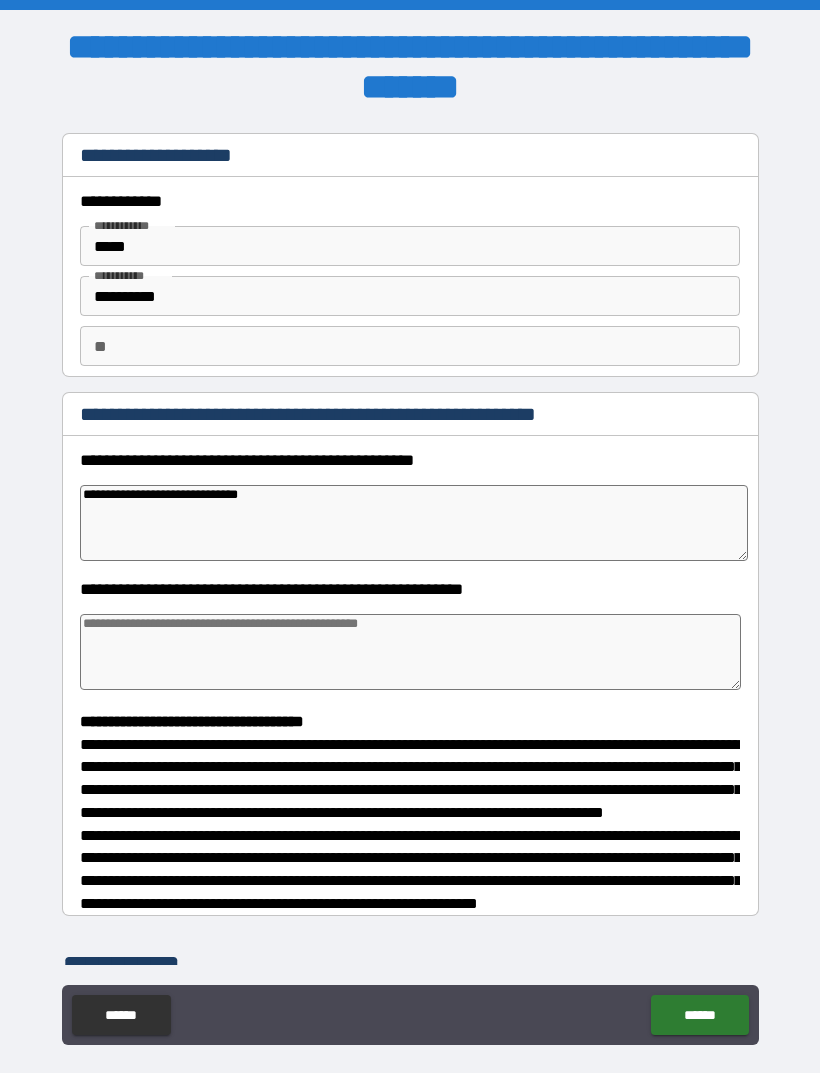 type on "*" 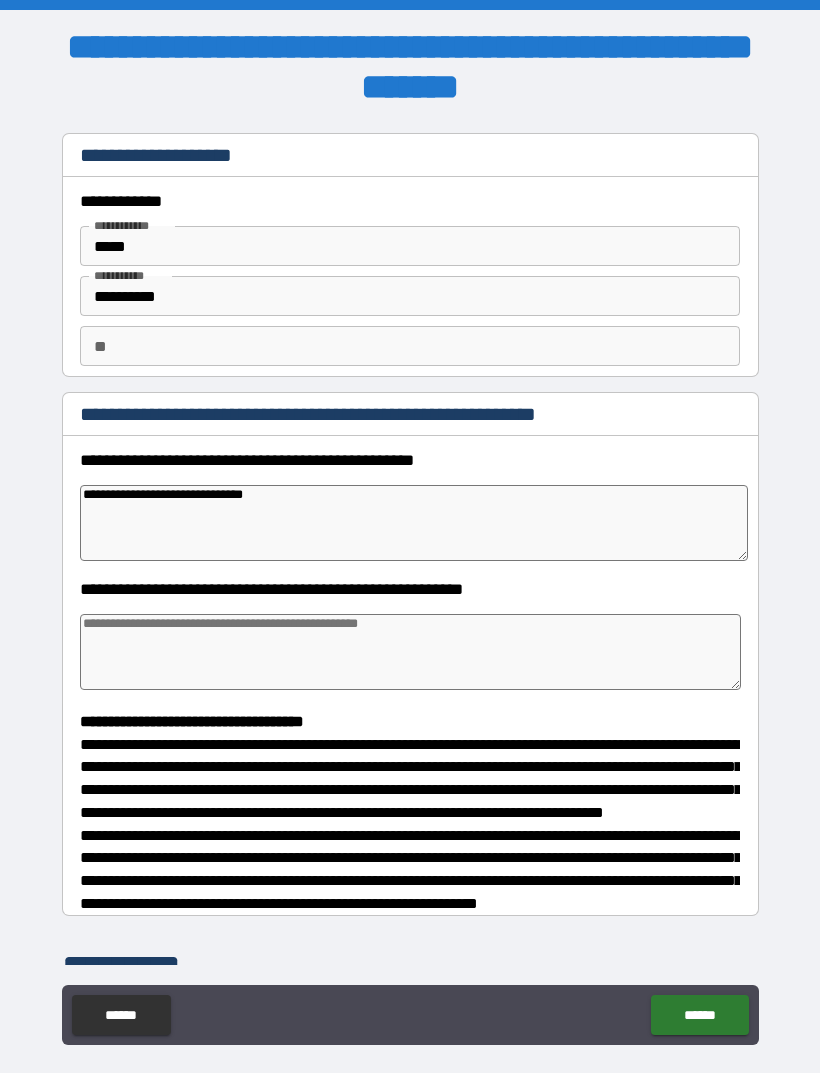 type on "*" 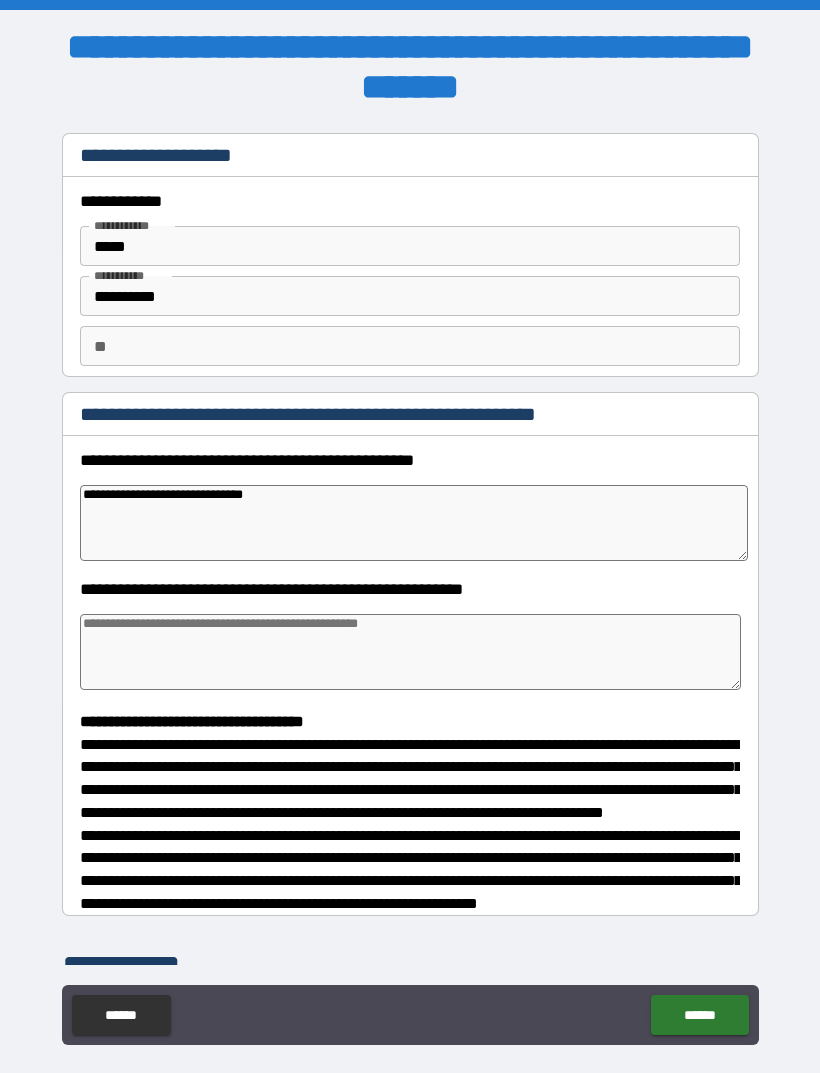 type on "**********" 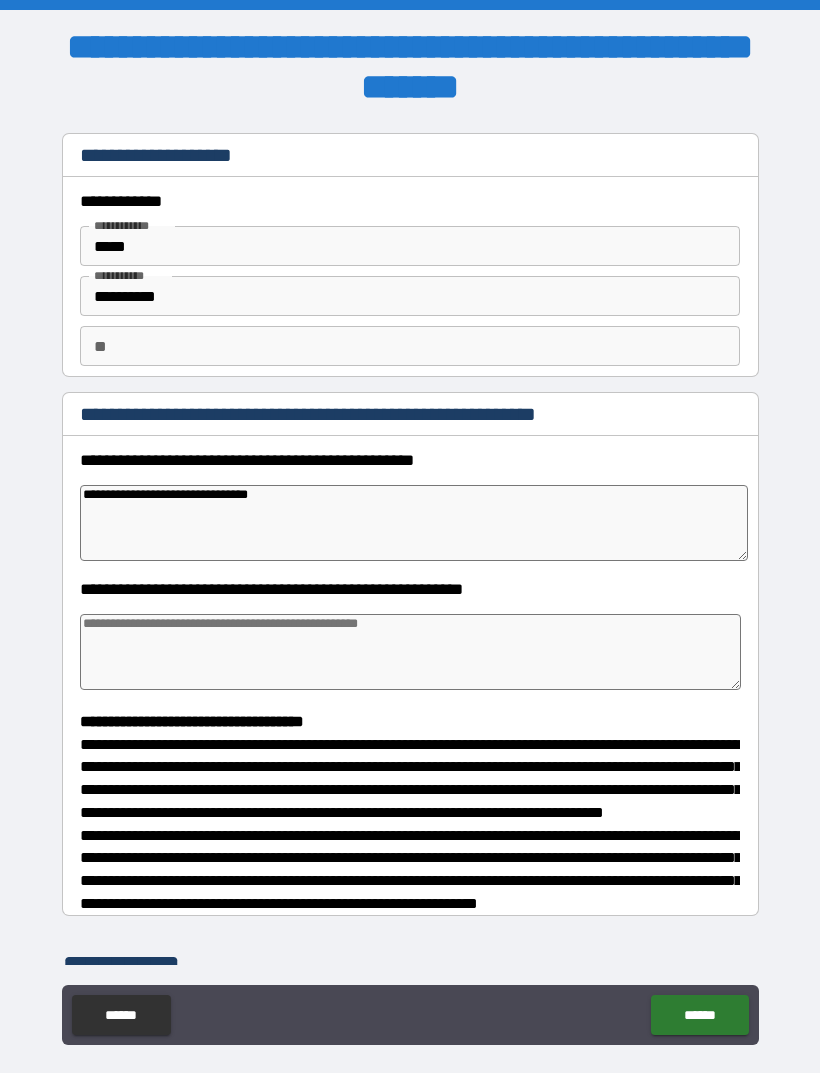 type on "*" 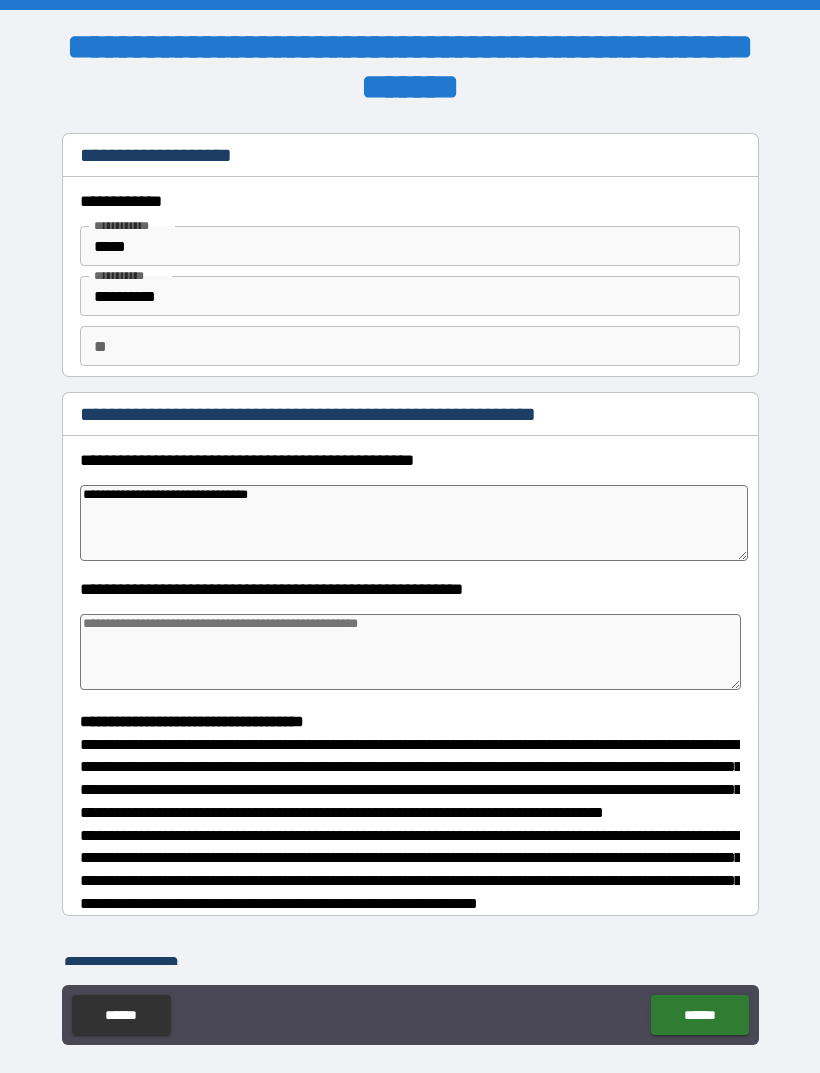 type on "**********" 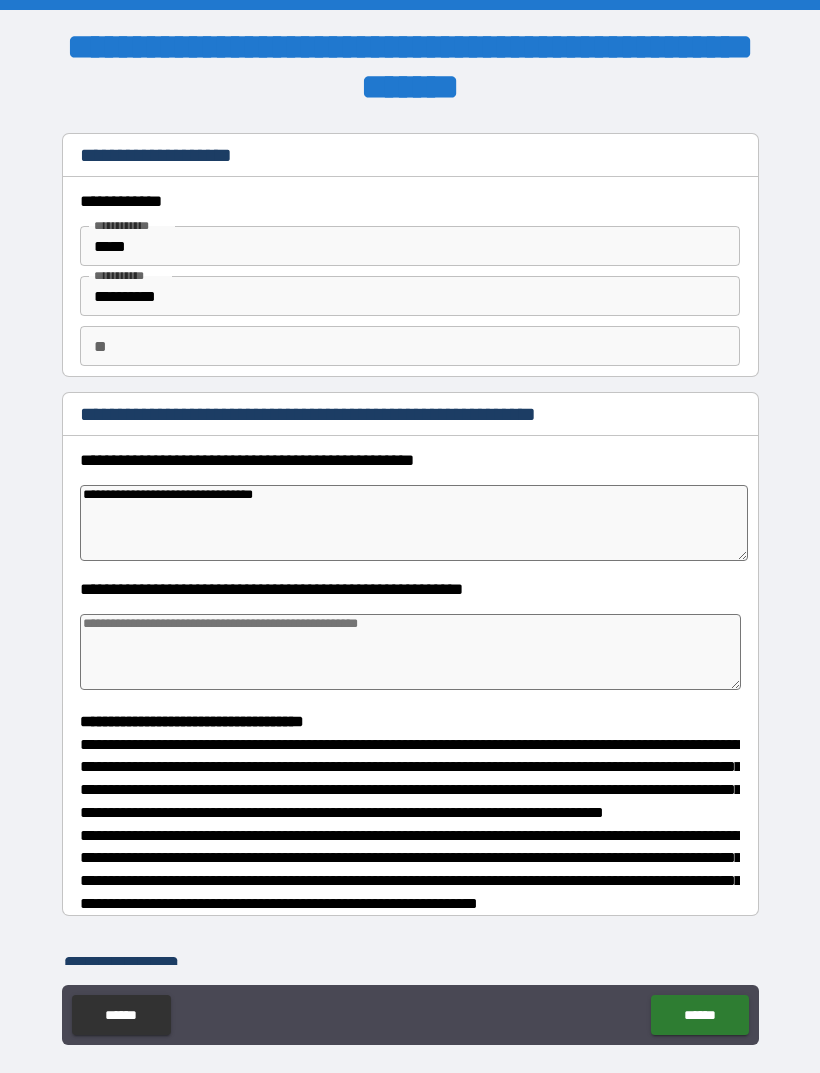 type on "*" 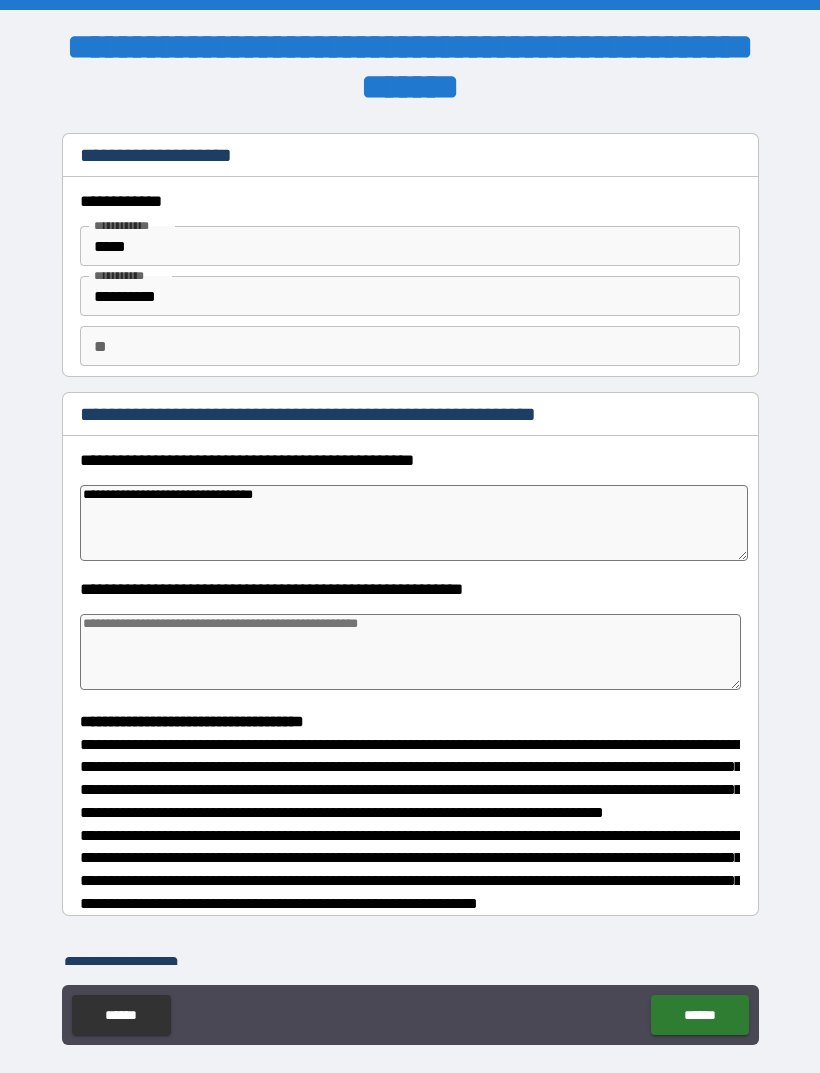 type on "**********" 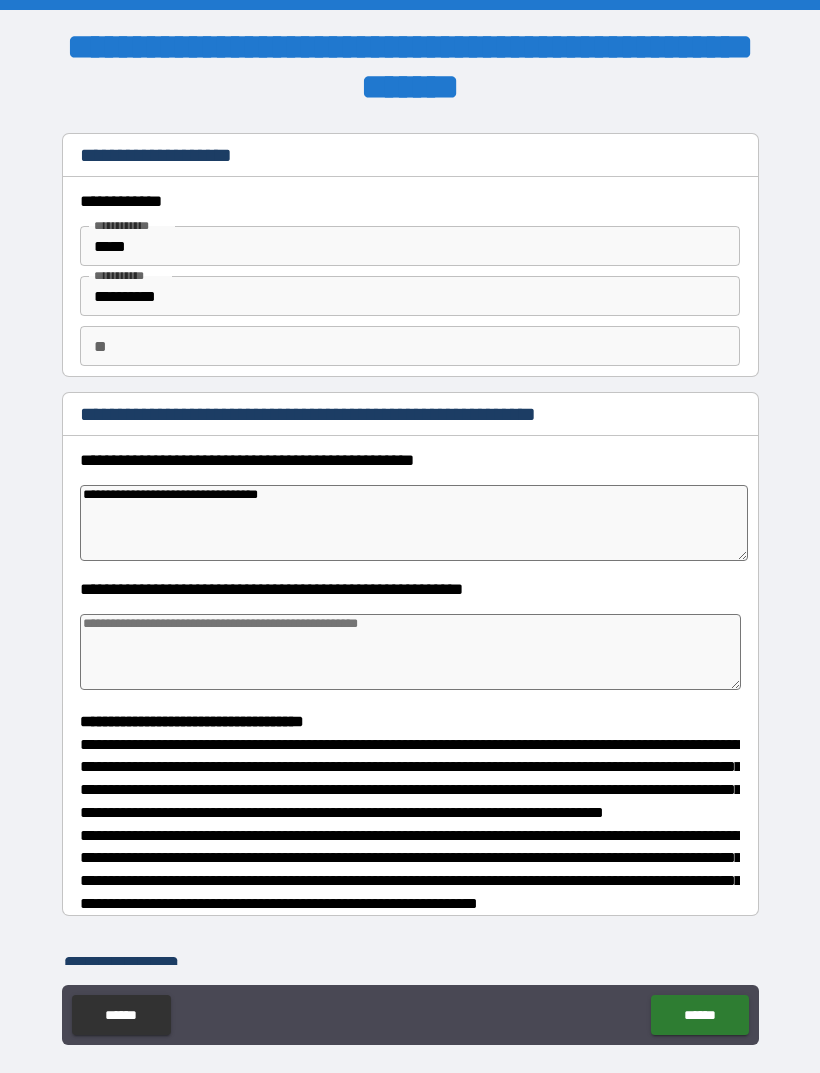 type on "*" 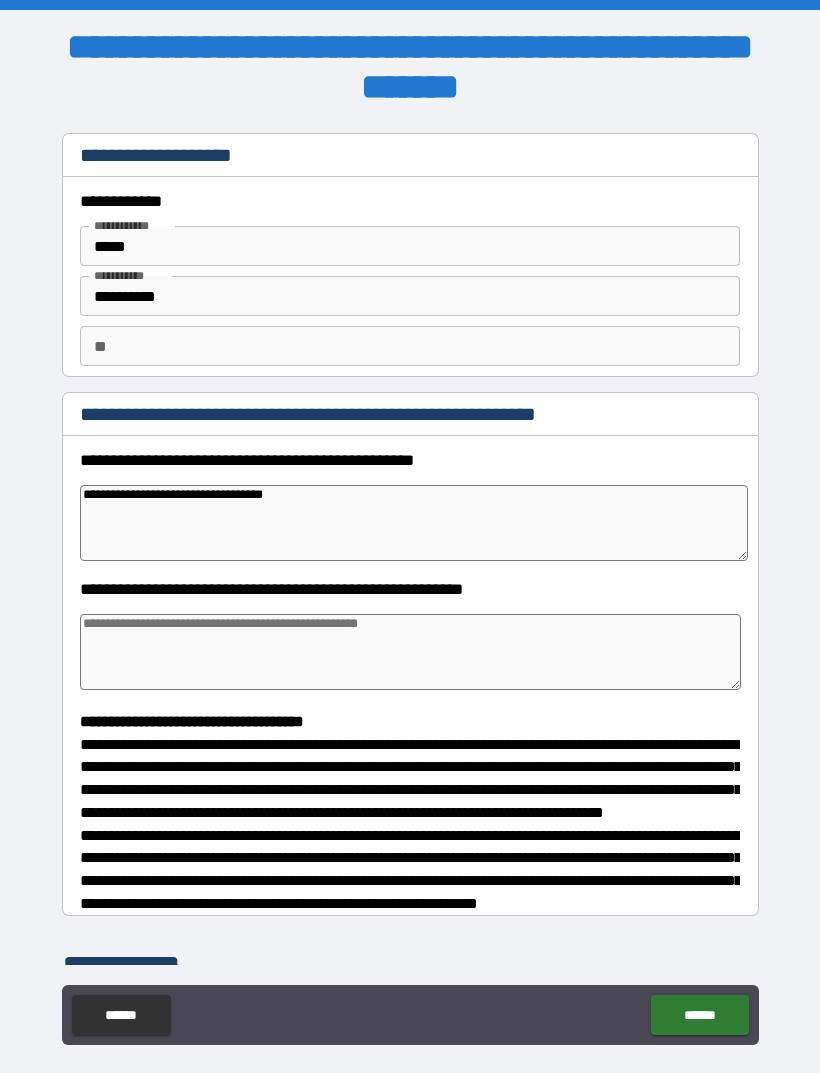 type 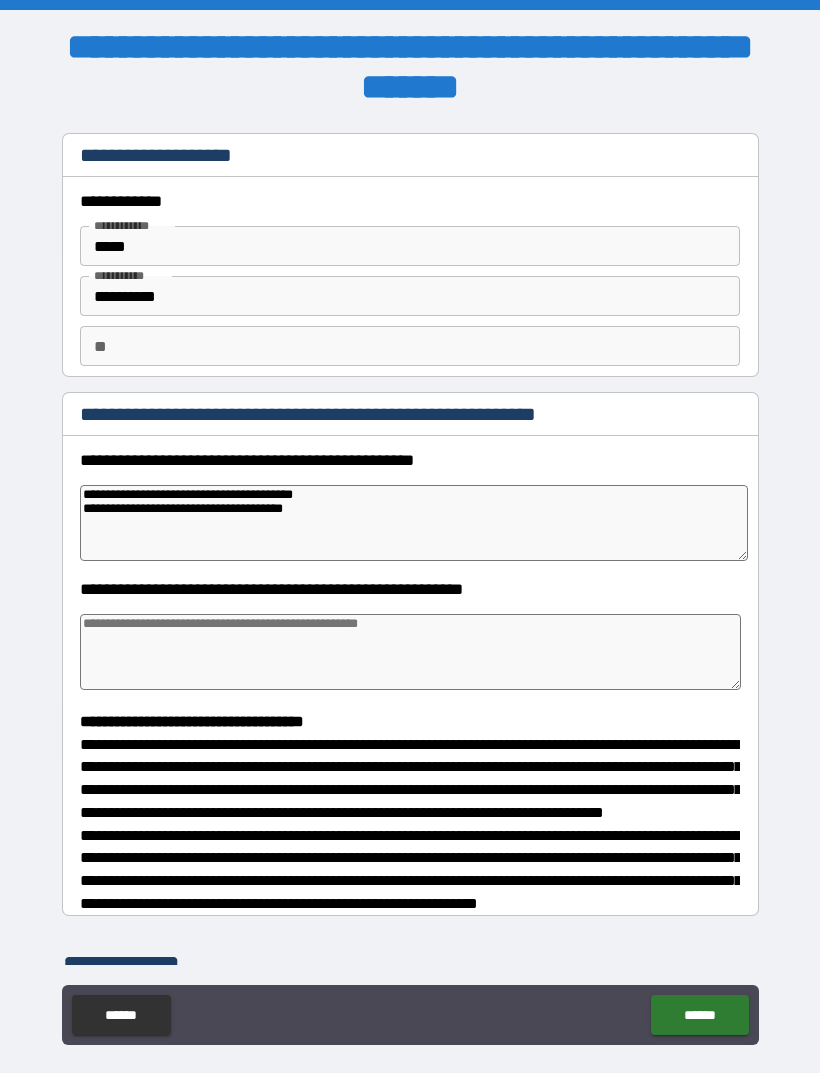 click at bounding box center [410, 652] 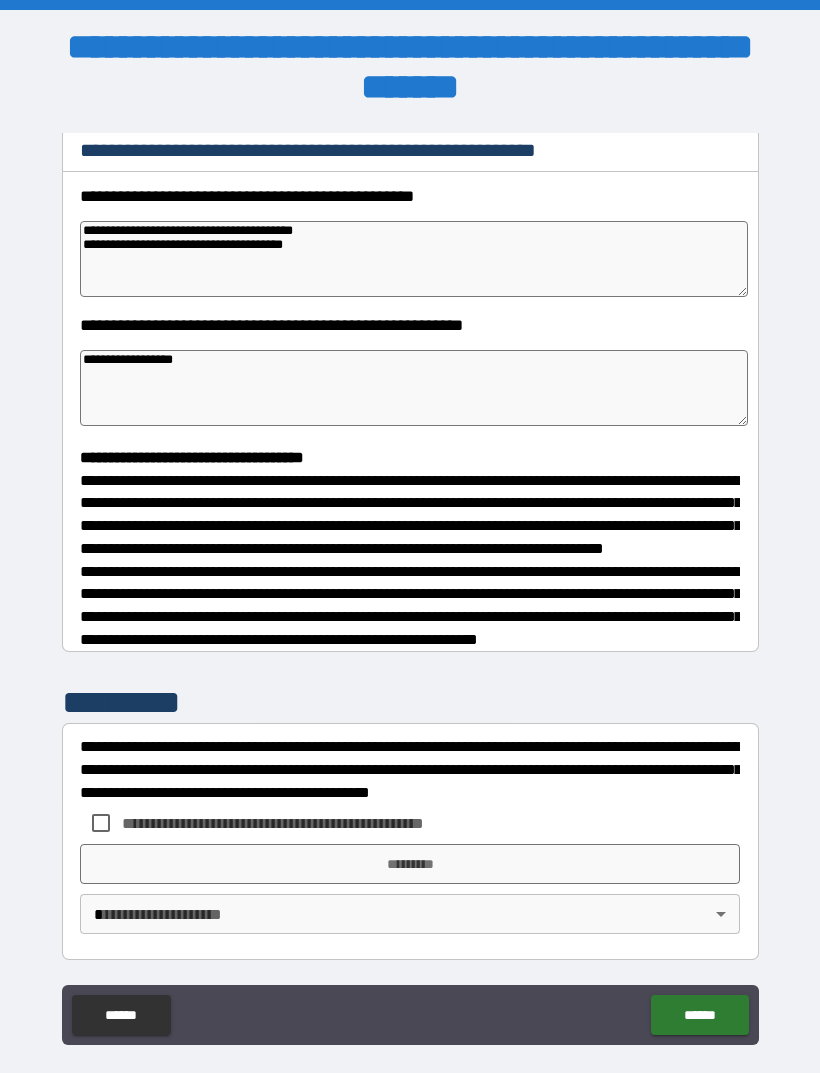 scroll, scrollTop: 302, scrollLeft: 0, axis: vertical 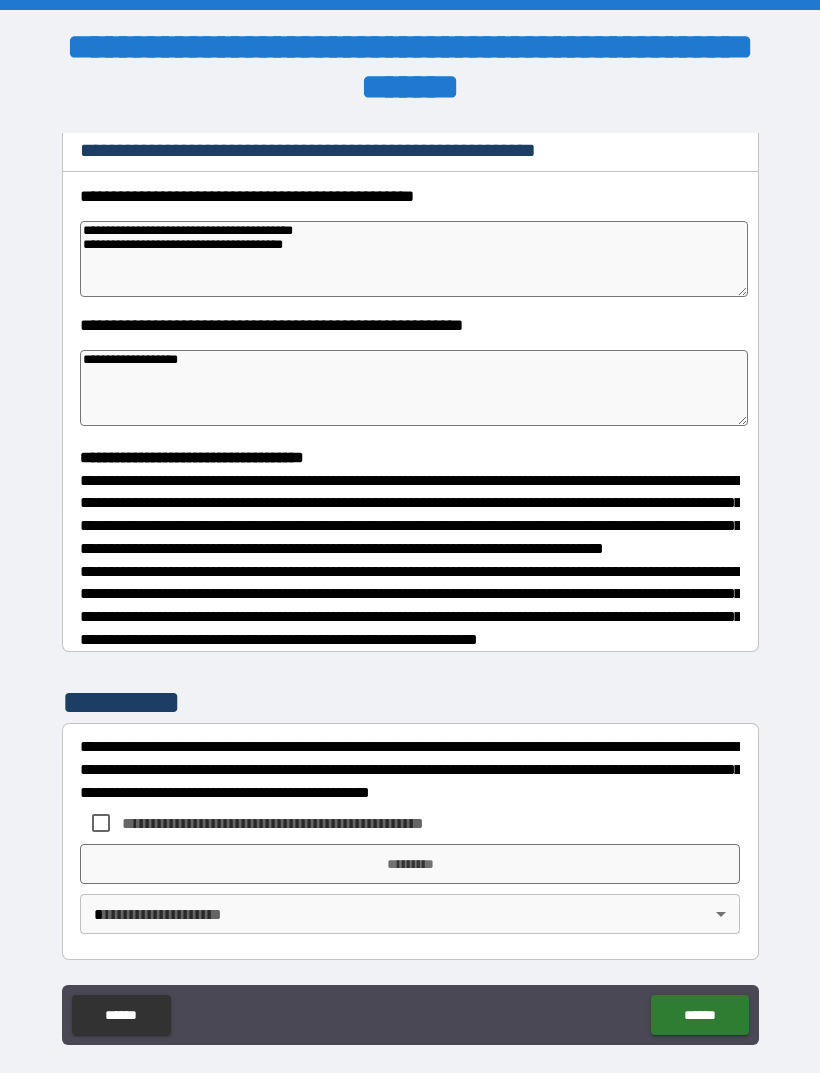 click on "**********" at bounding box center [414, 388] 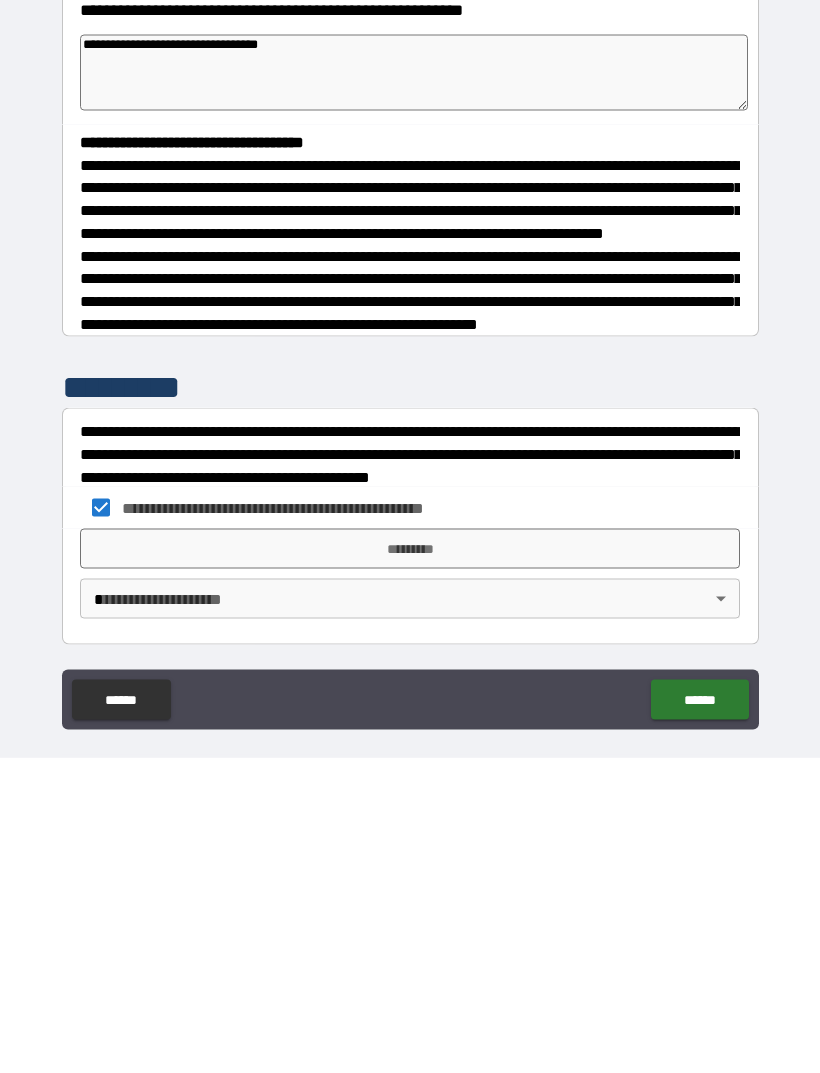 scroll, scrollTop: 64, scrollLeft: 0, axis: vertical 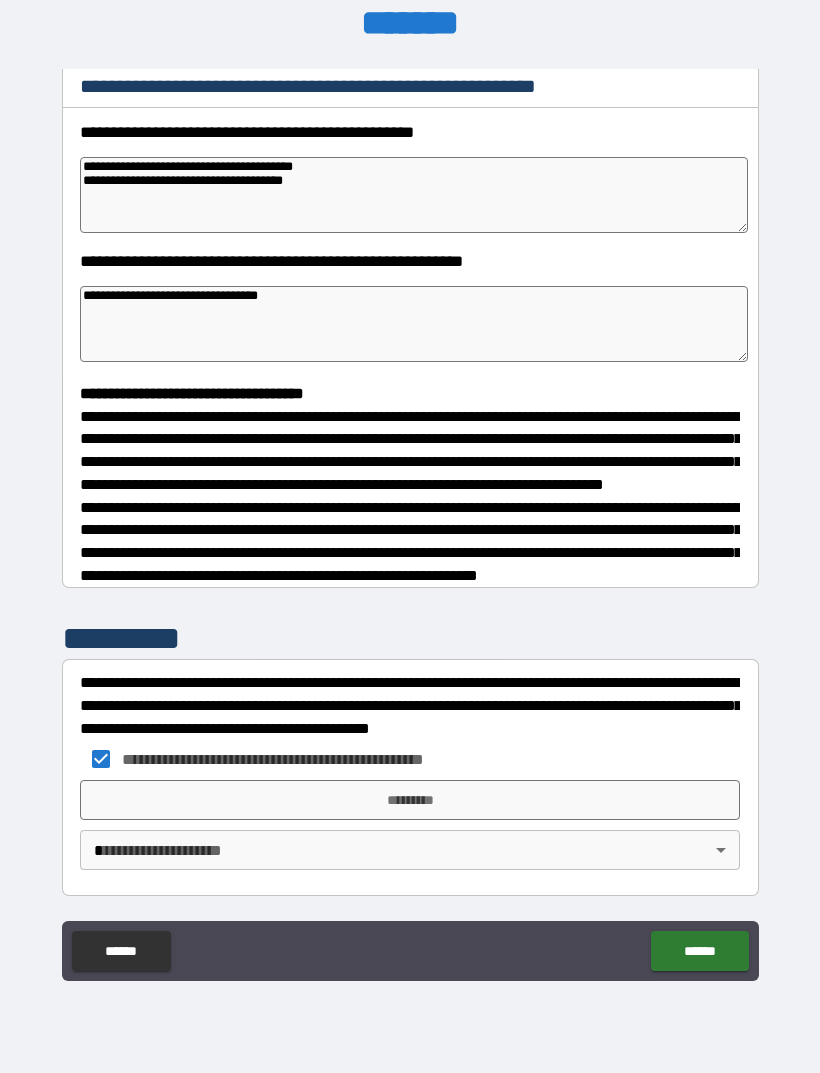 click on "*********" at bounding box center (410, 800) 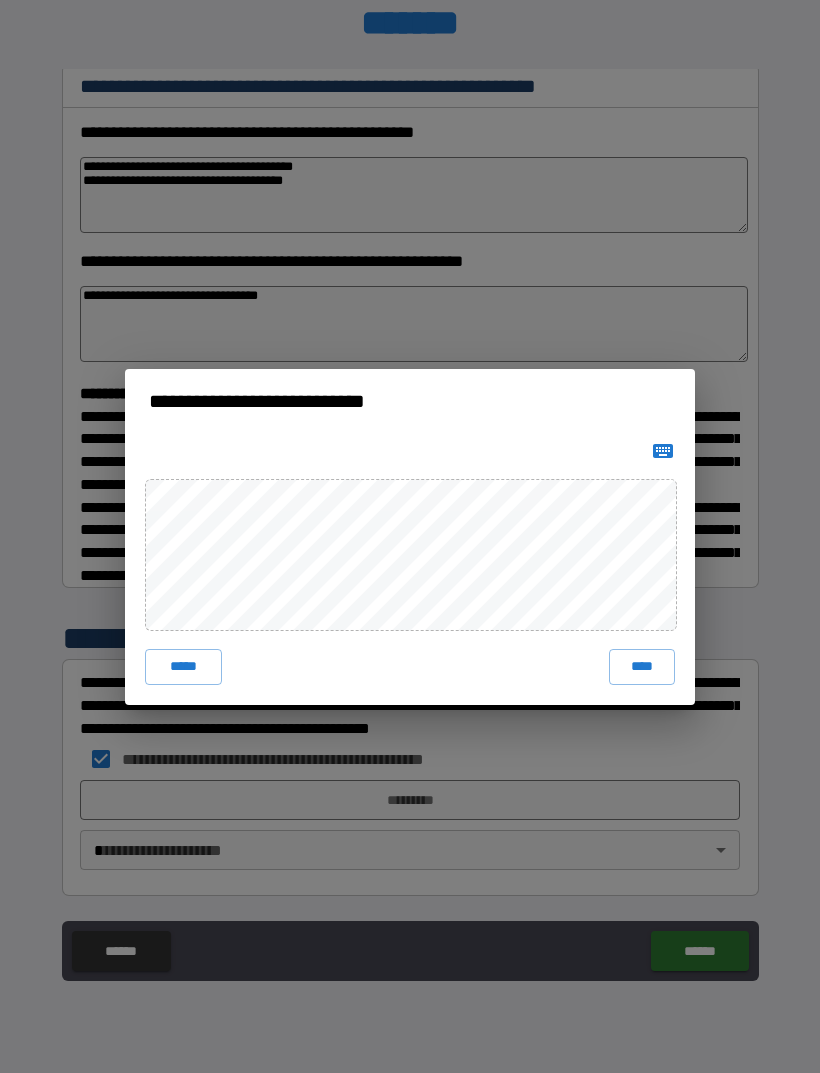 click on "****" at bounding box center [642, 667] 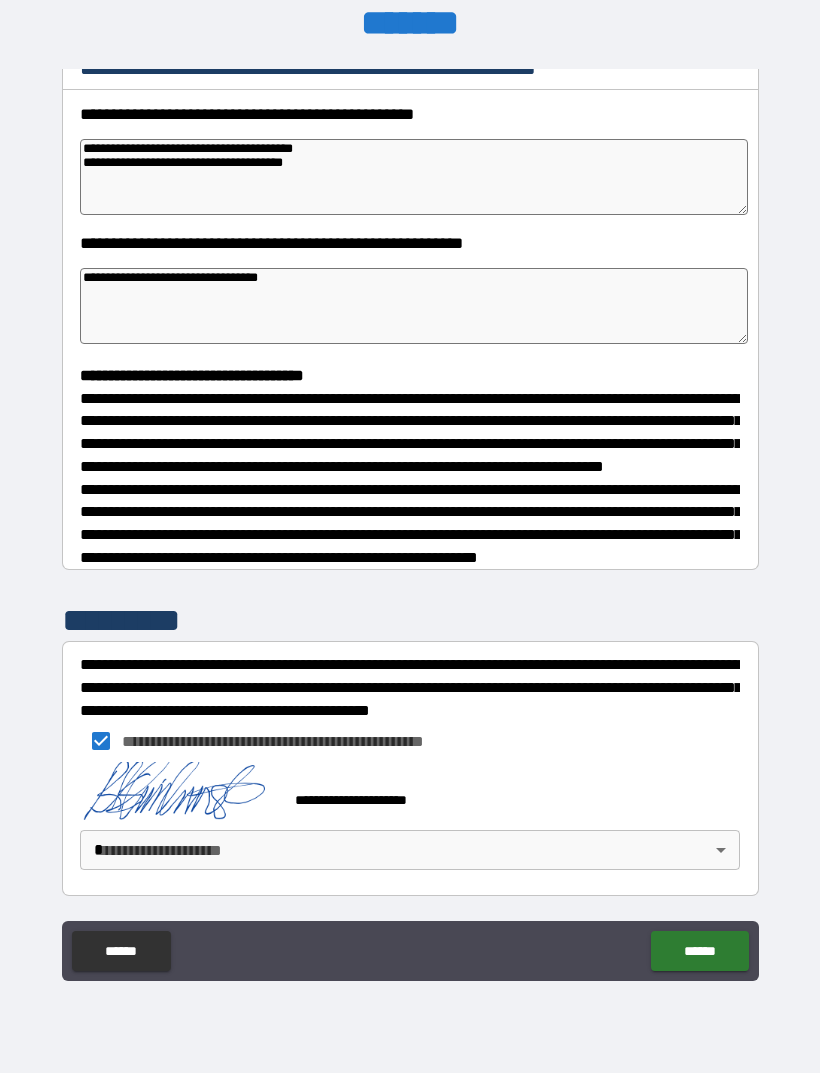 scroll, scrollTop: 292, scrollLeft: 0, axis: vertical 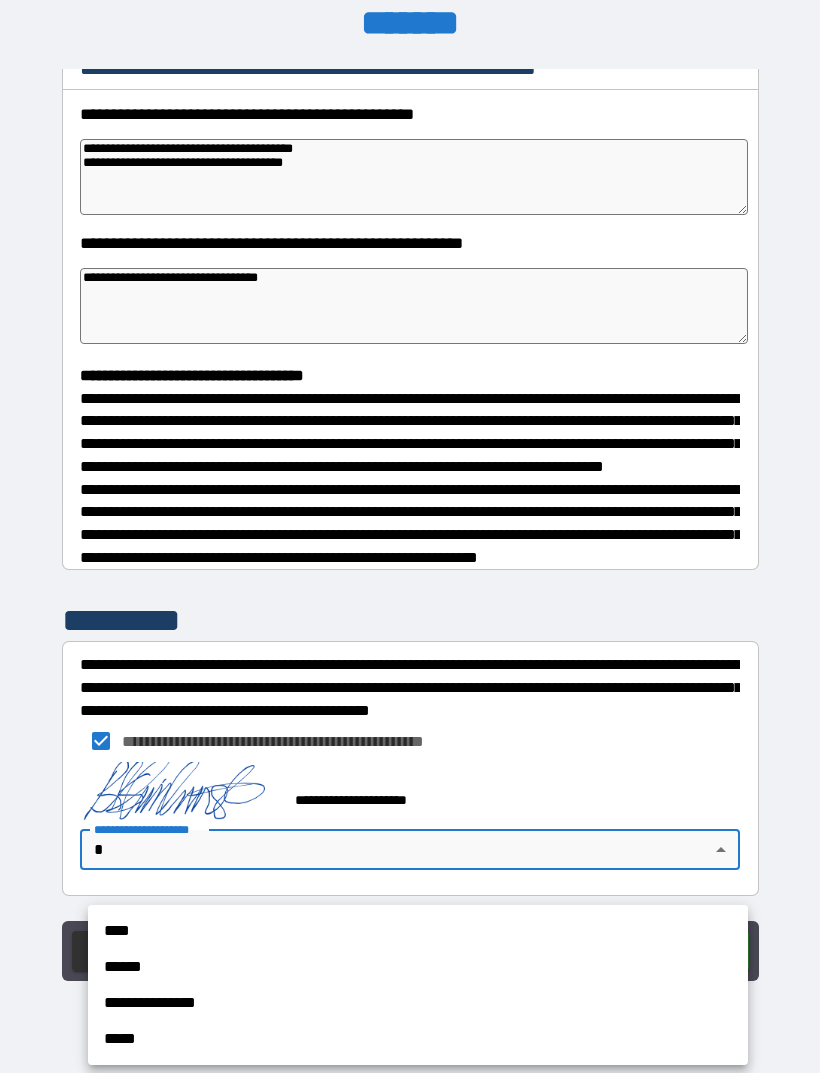 click on "****" at bounding box center (418, 931) 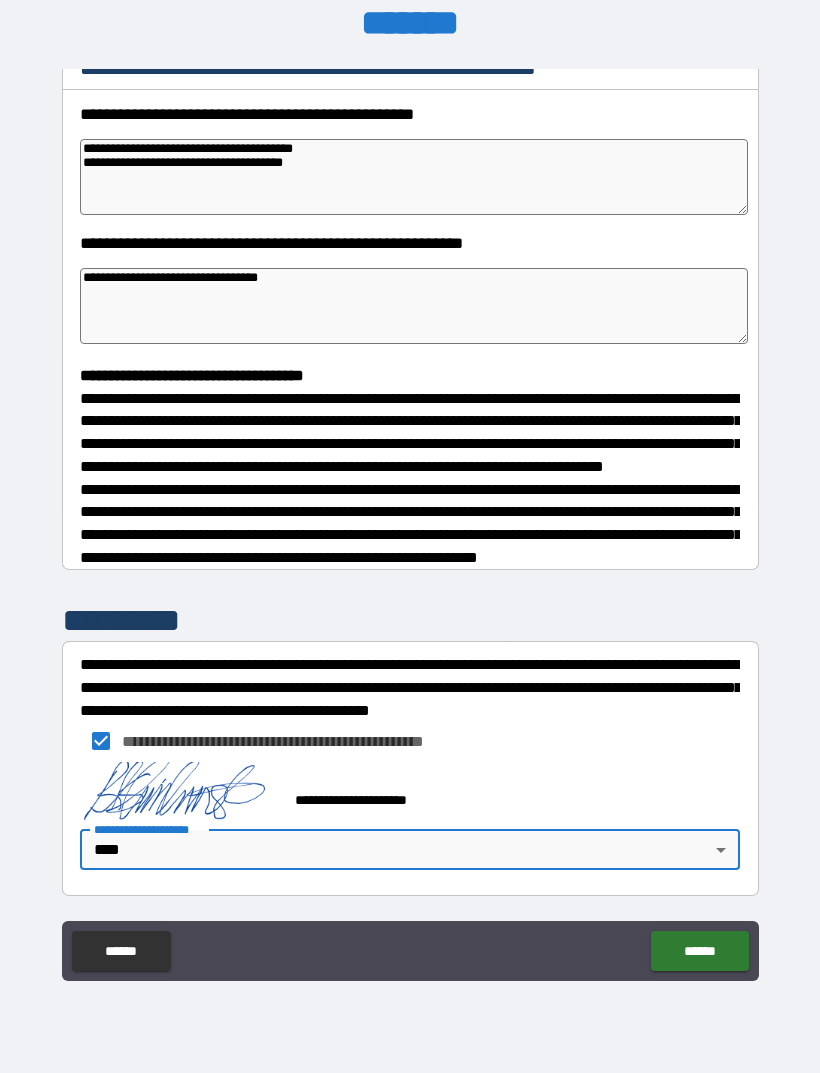 click on "******" at bounding box center (699, 951) 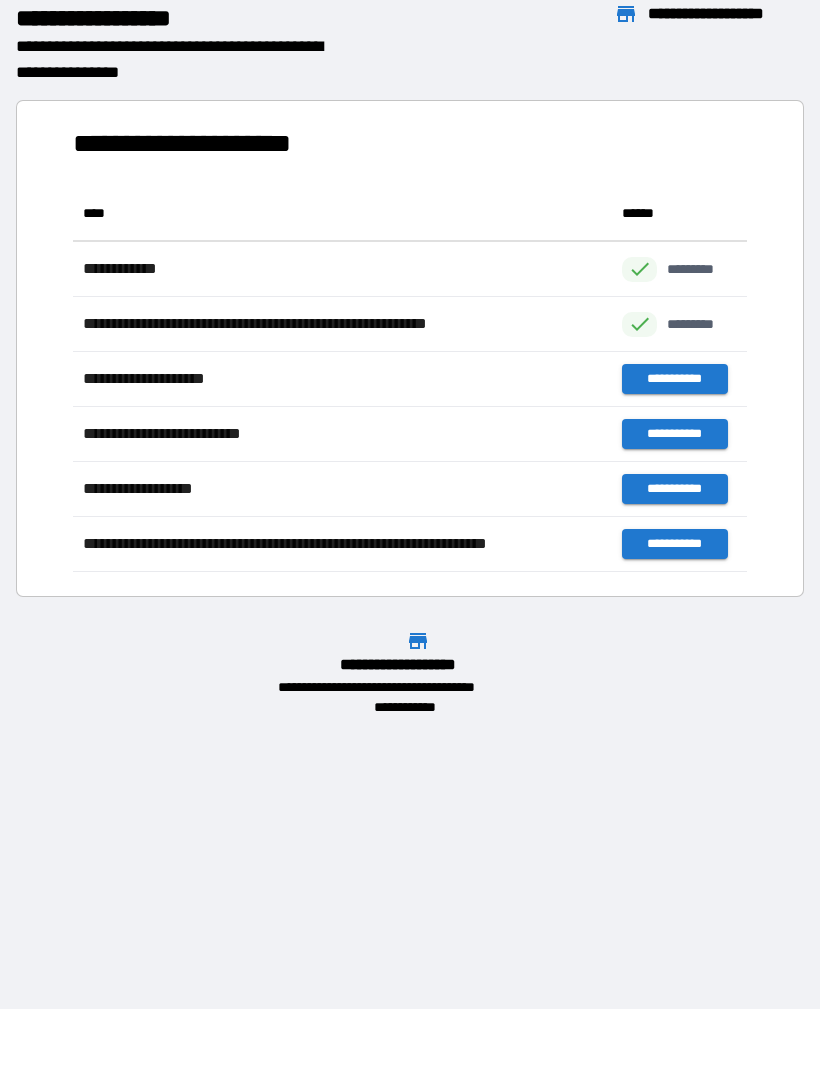 scroll, scrollTop: 1, scrollLeft: 1, axis: both 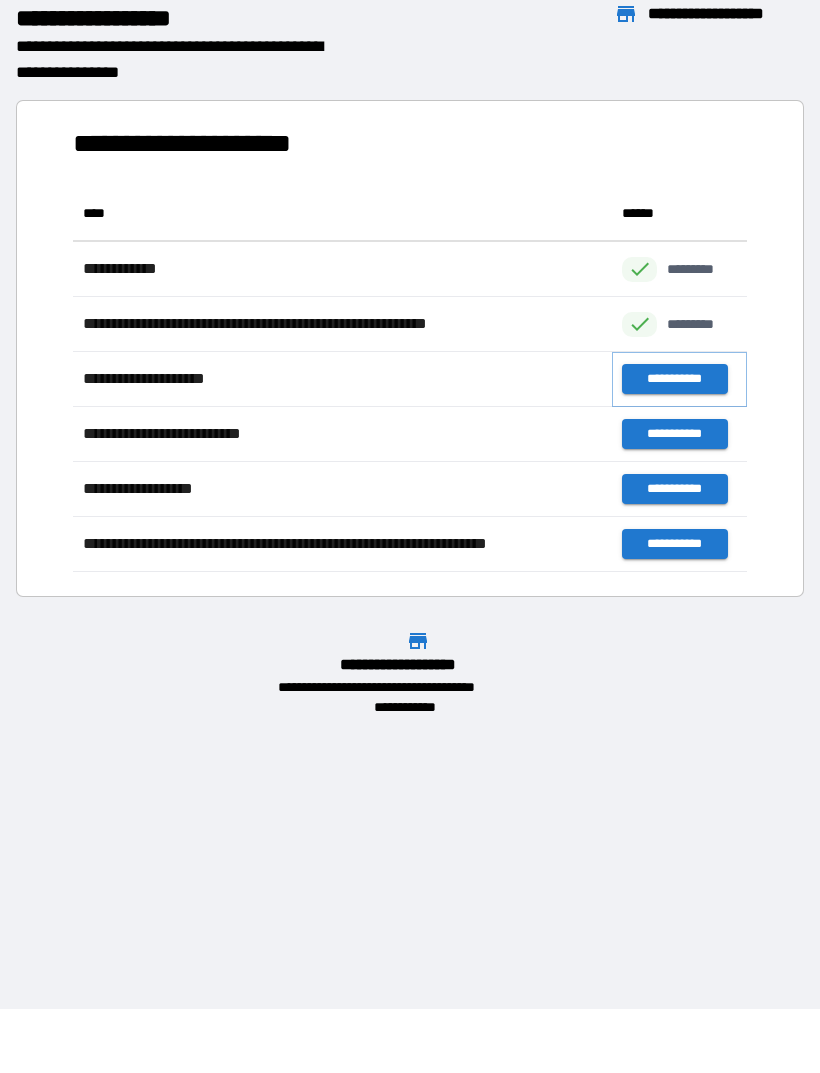 click on "**********" at bounding box center (674, 379) 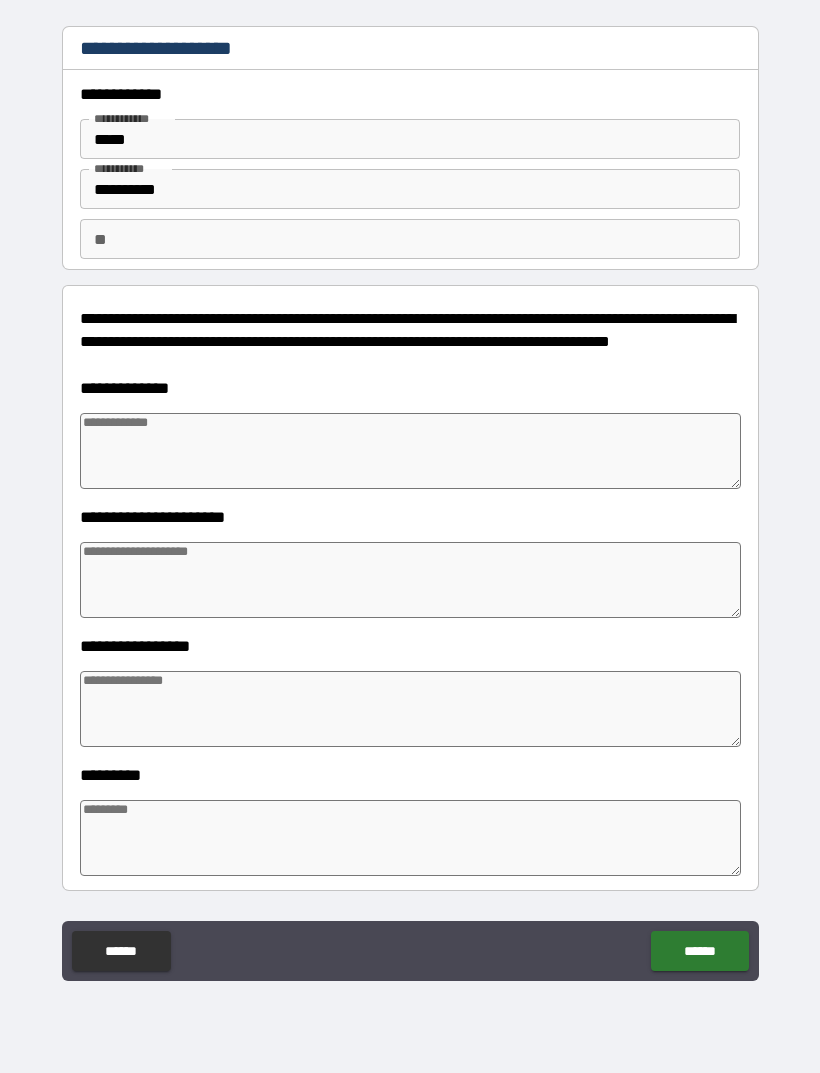 click at bounding box center [410, 451] 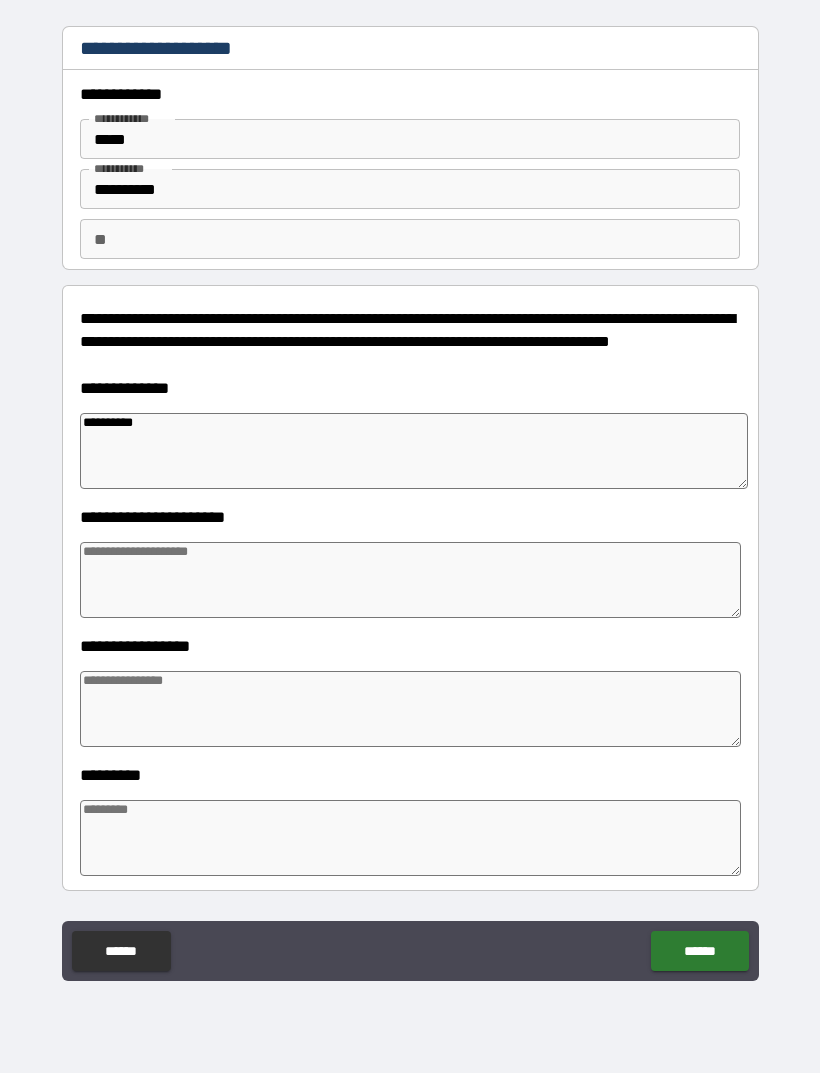 click at bounding box center (410, 580) 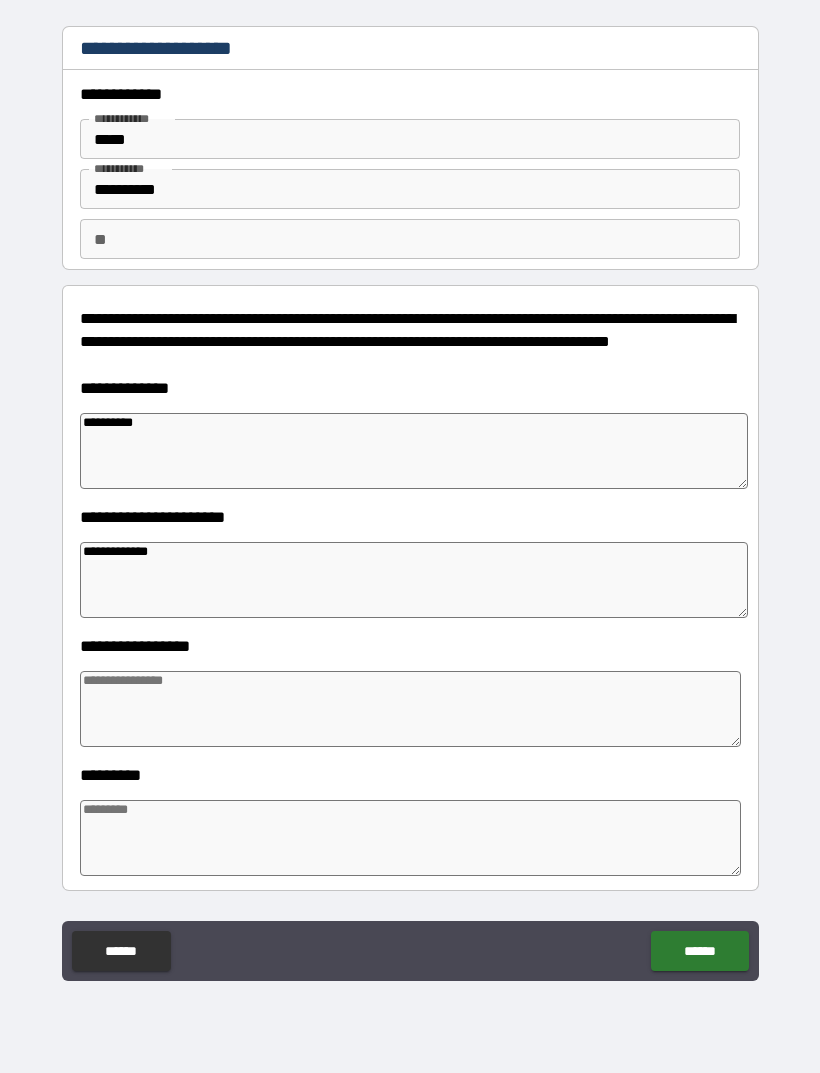 click at bounding box center [410, 709] 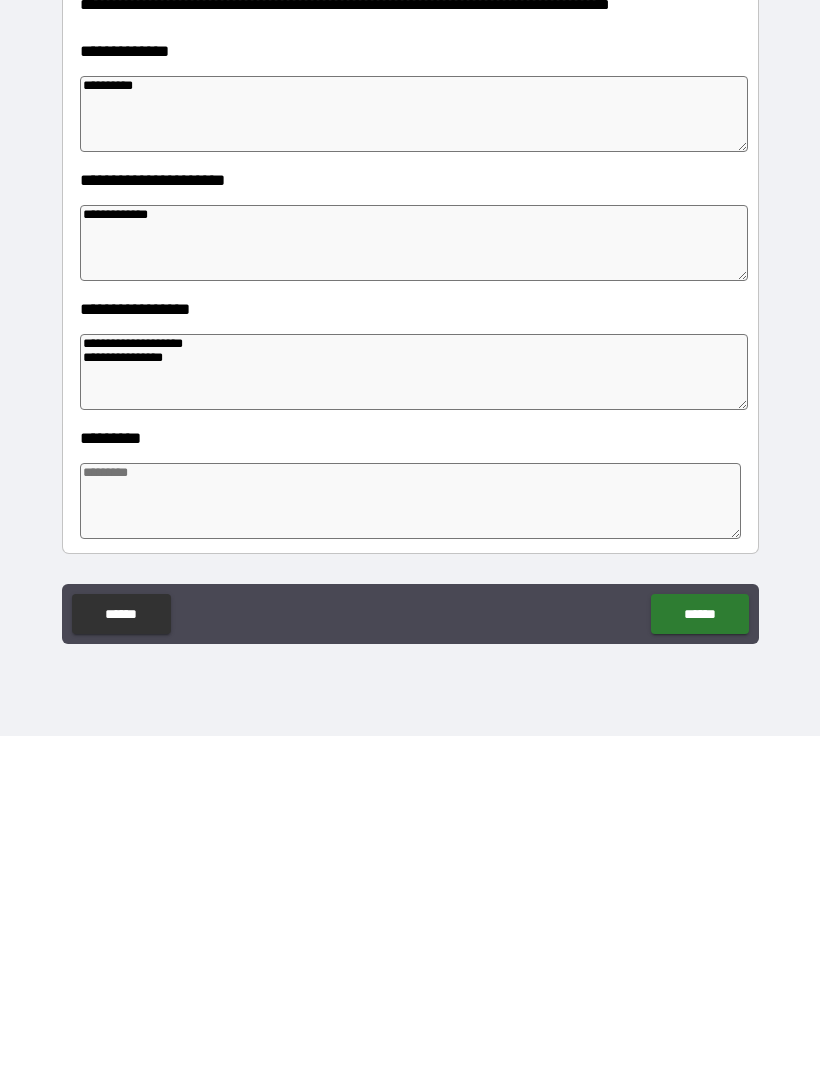 click at bounding box center [410, 838] 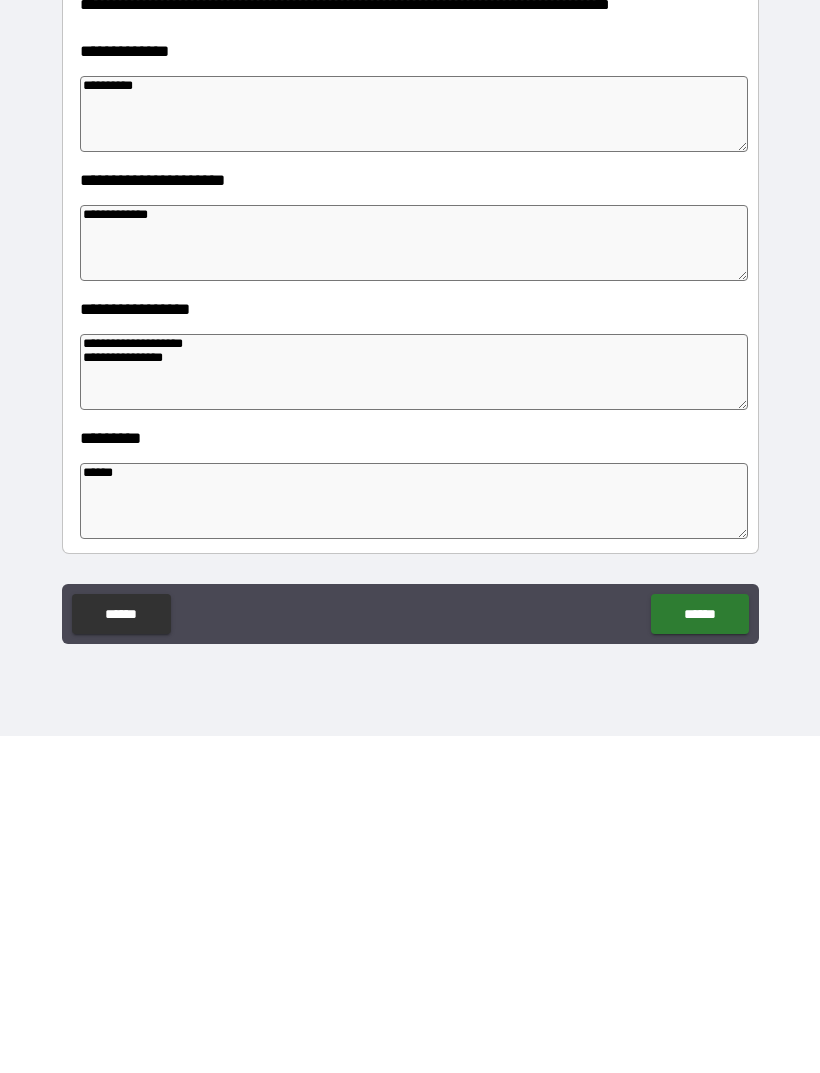 click on "******" at bounding box center (699, 951) 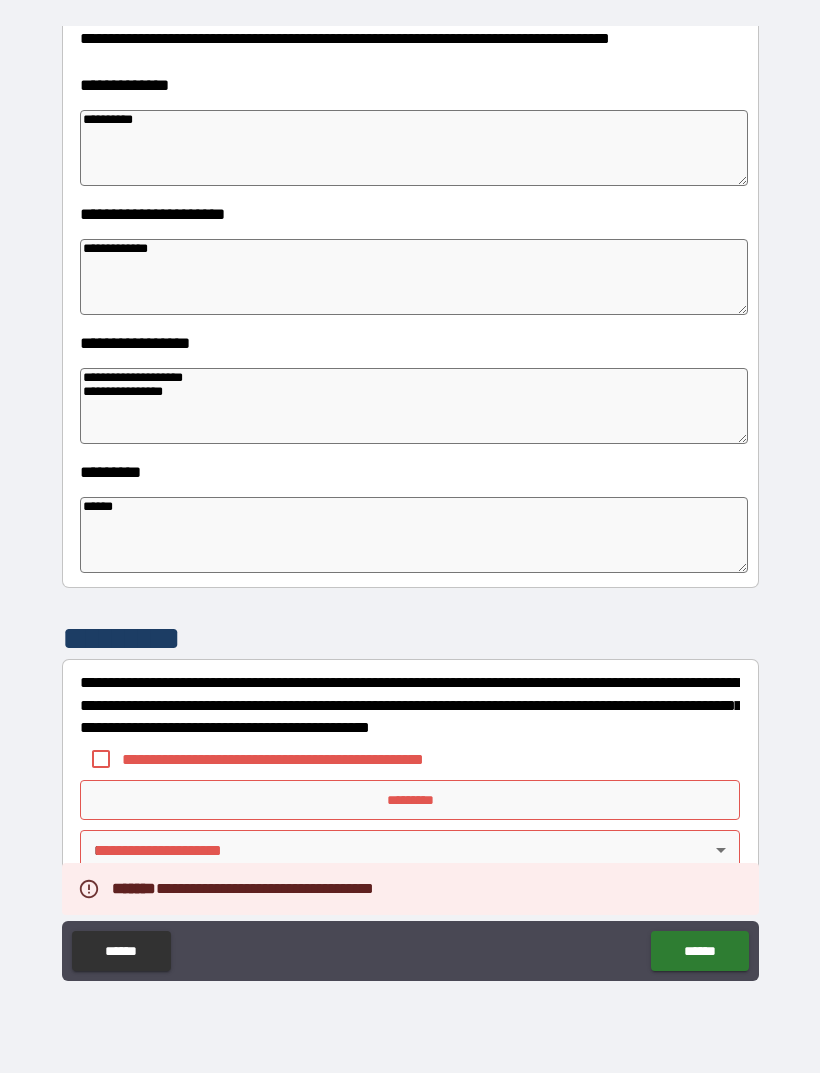 scroll, scrollTop: 303, scrollLeft: 0, axis: vertical 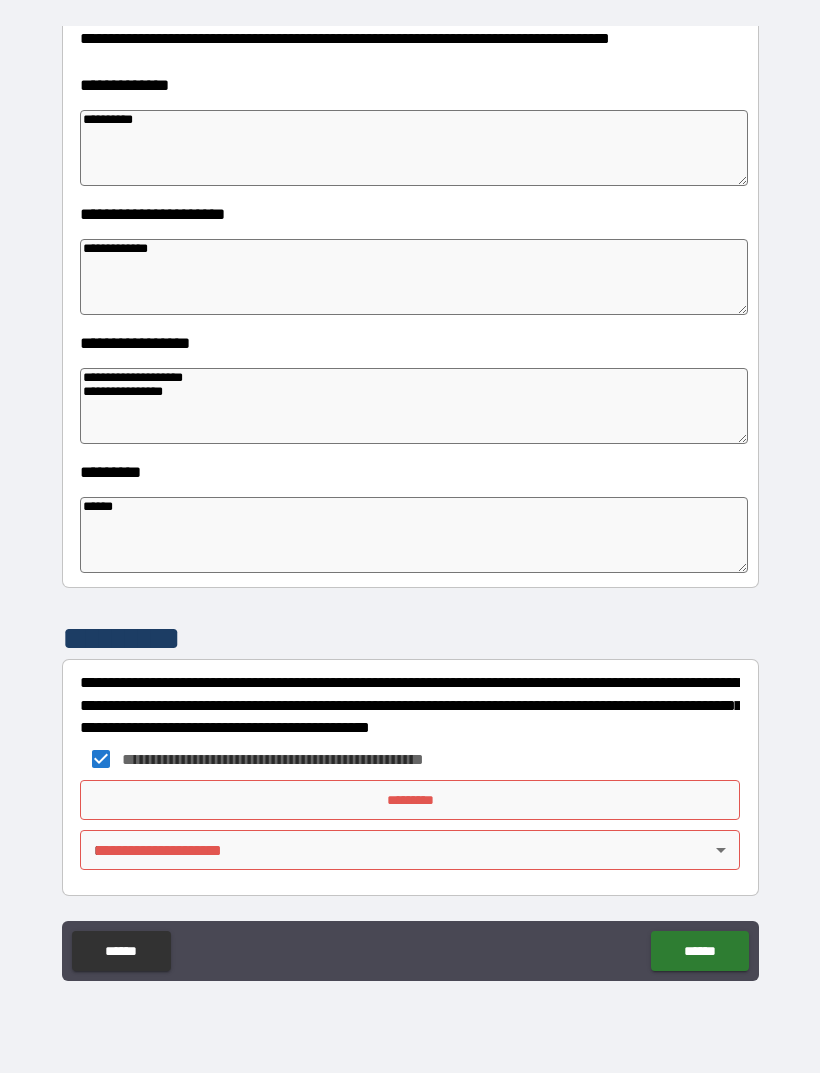 click on "*********" at bounding box center [410, 800] 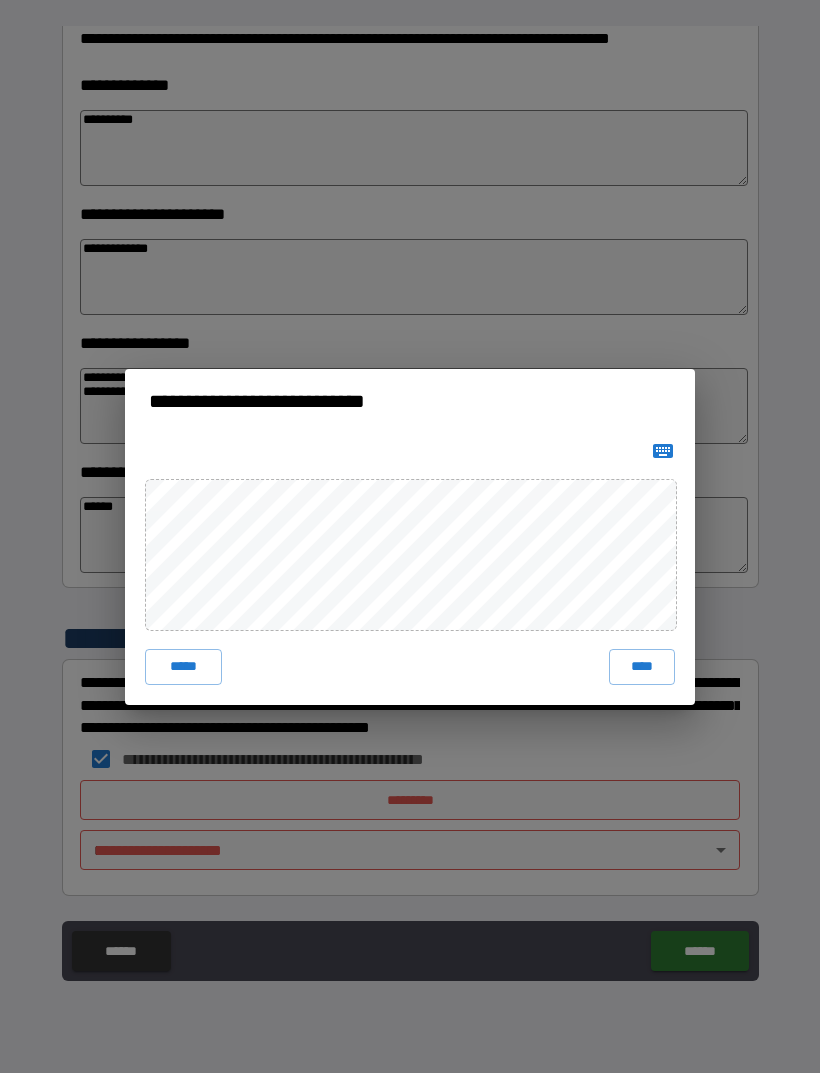 click on "****" at bounding box center (642, 667) 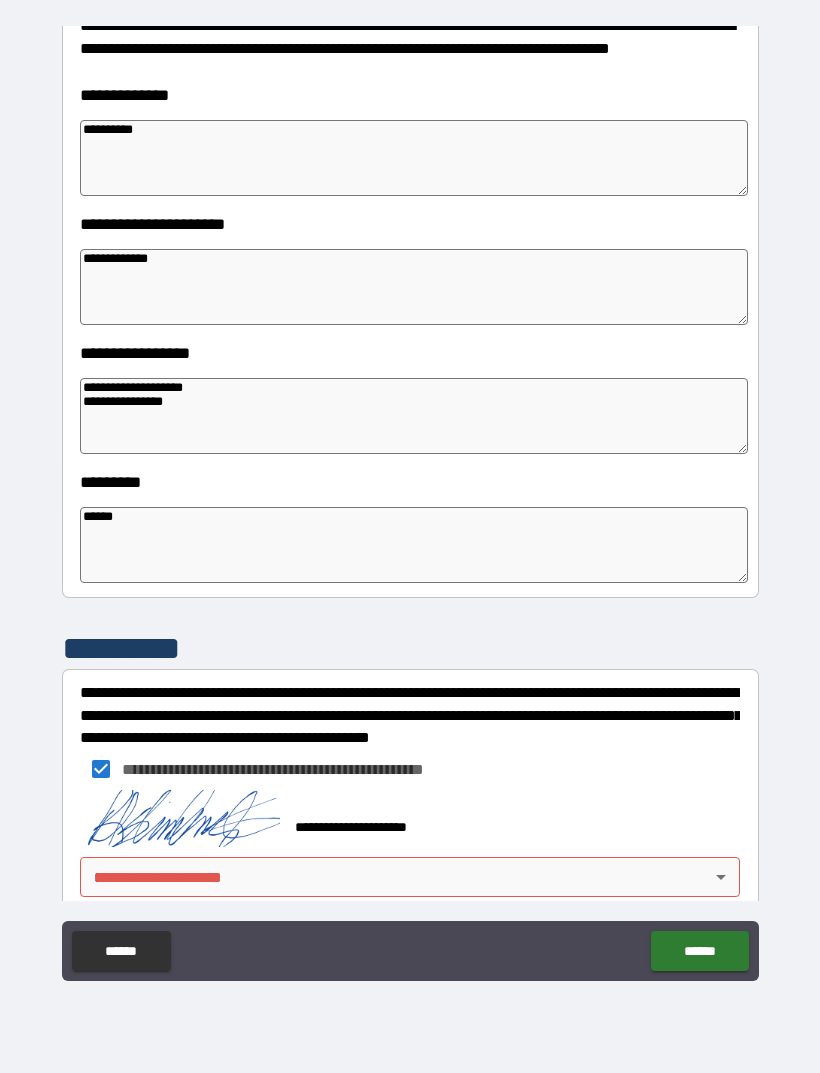 click on "**********" at bounding box center (410, 504) 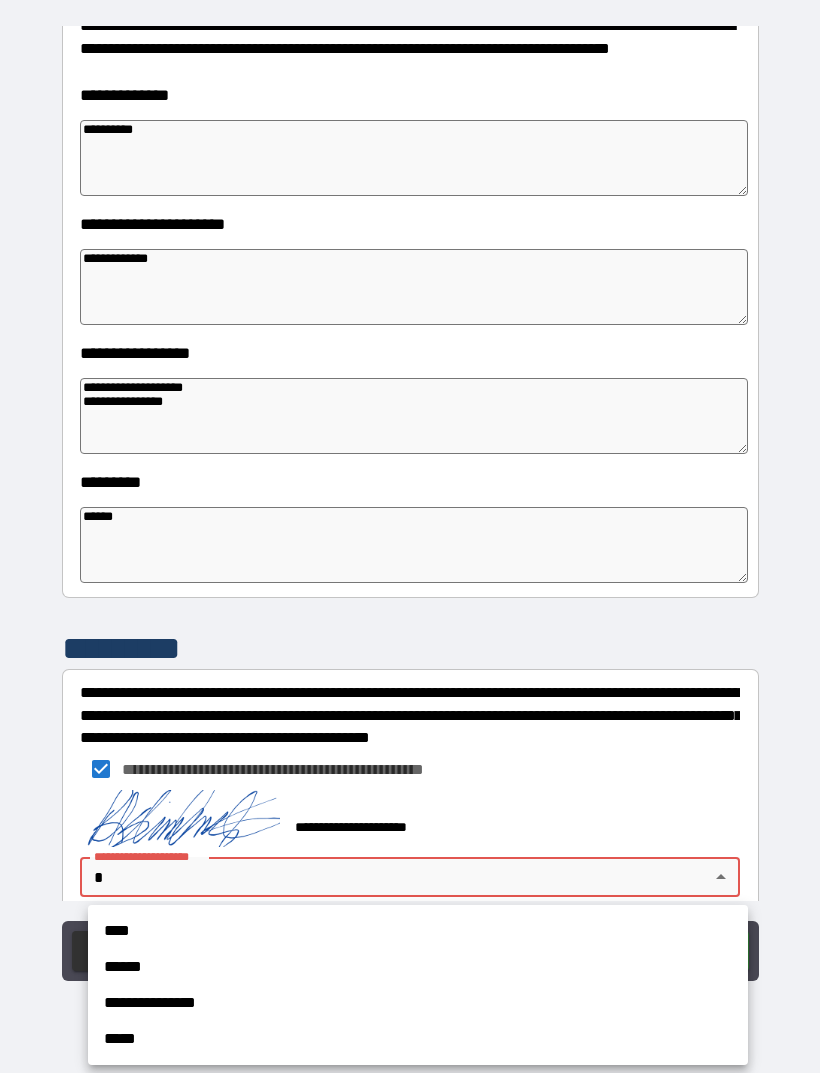 click on "****" at bounding box center (418, 931) 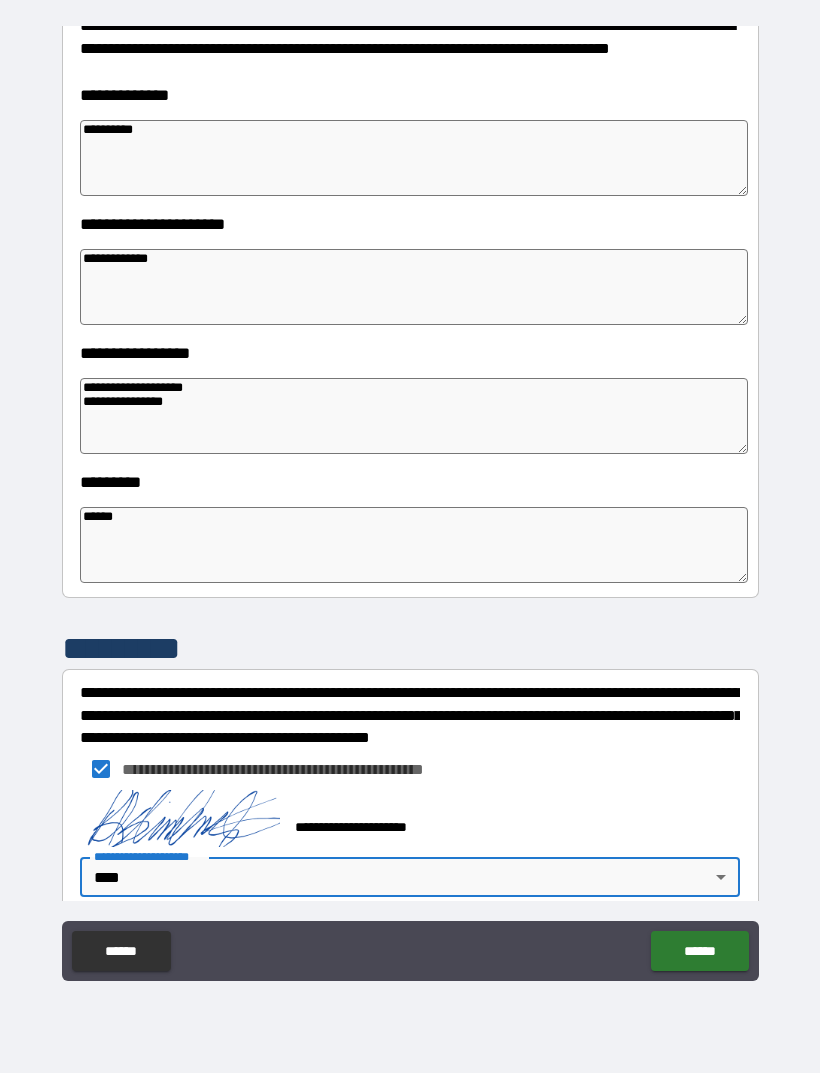 click on "******" at bounding box center [699, 951] 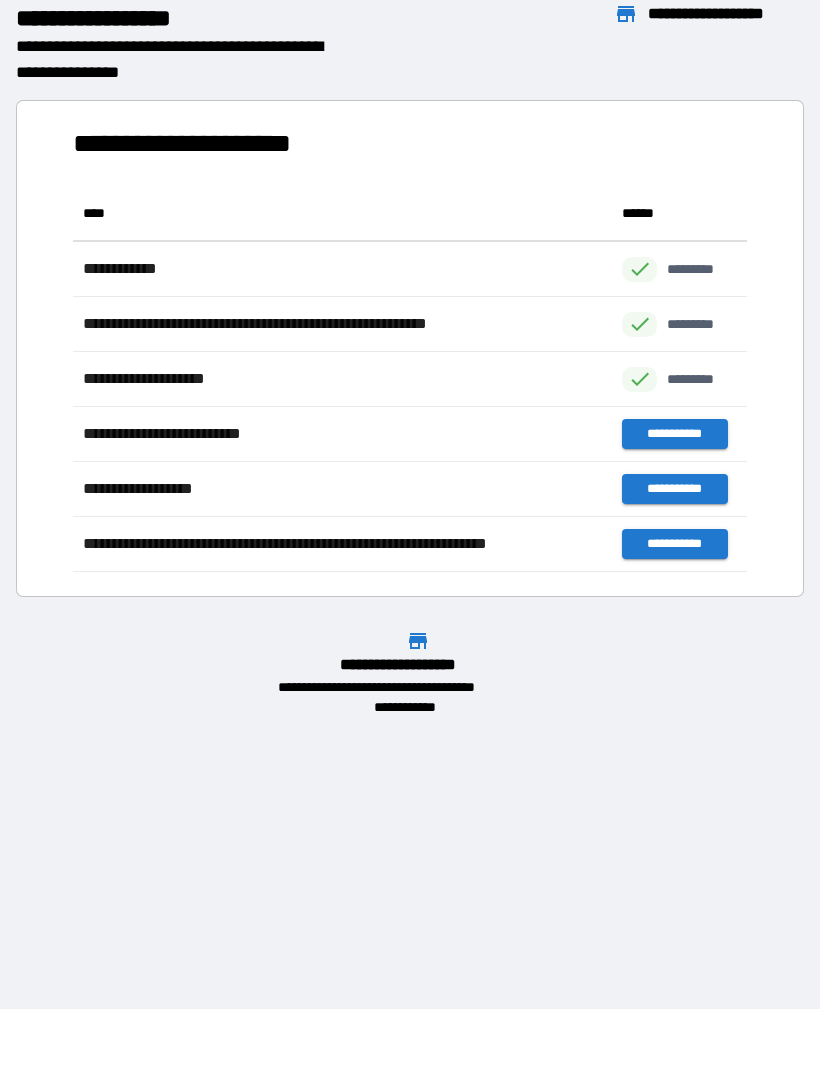scroll, scrollTop: 1, scrollLeft: 1, axis: both 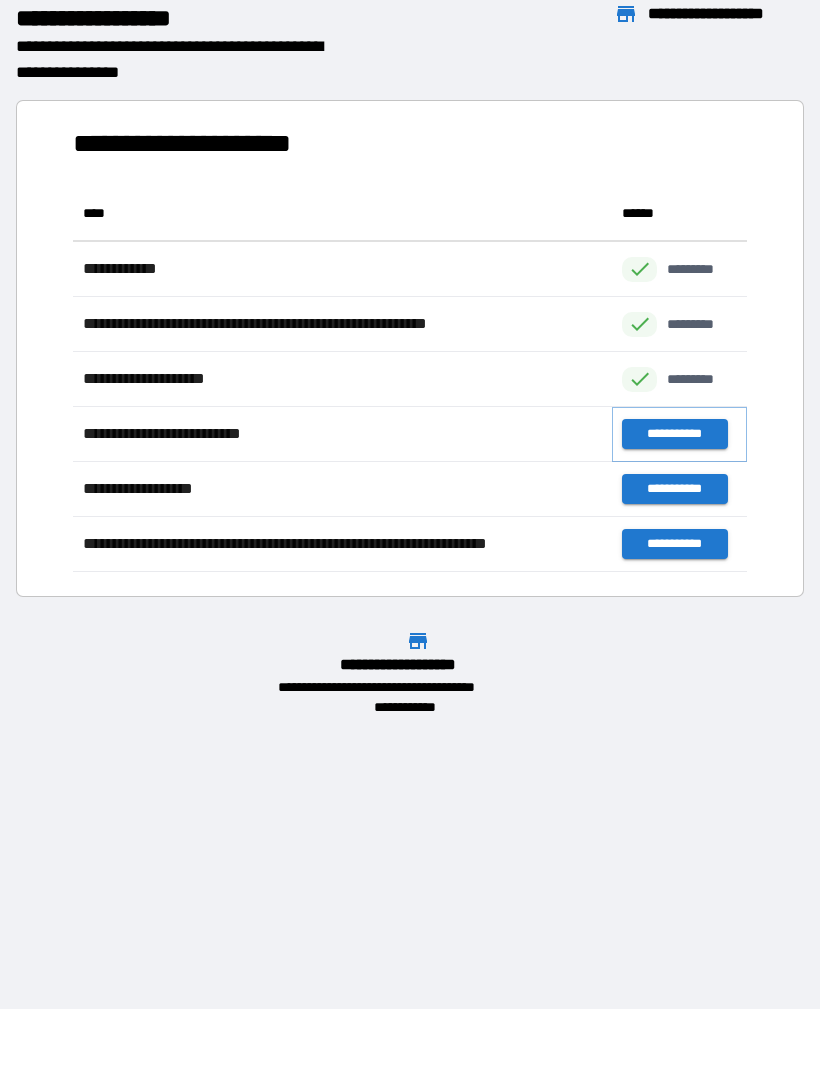 click on "**********" at bounding box center (674, 434) 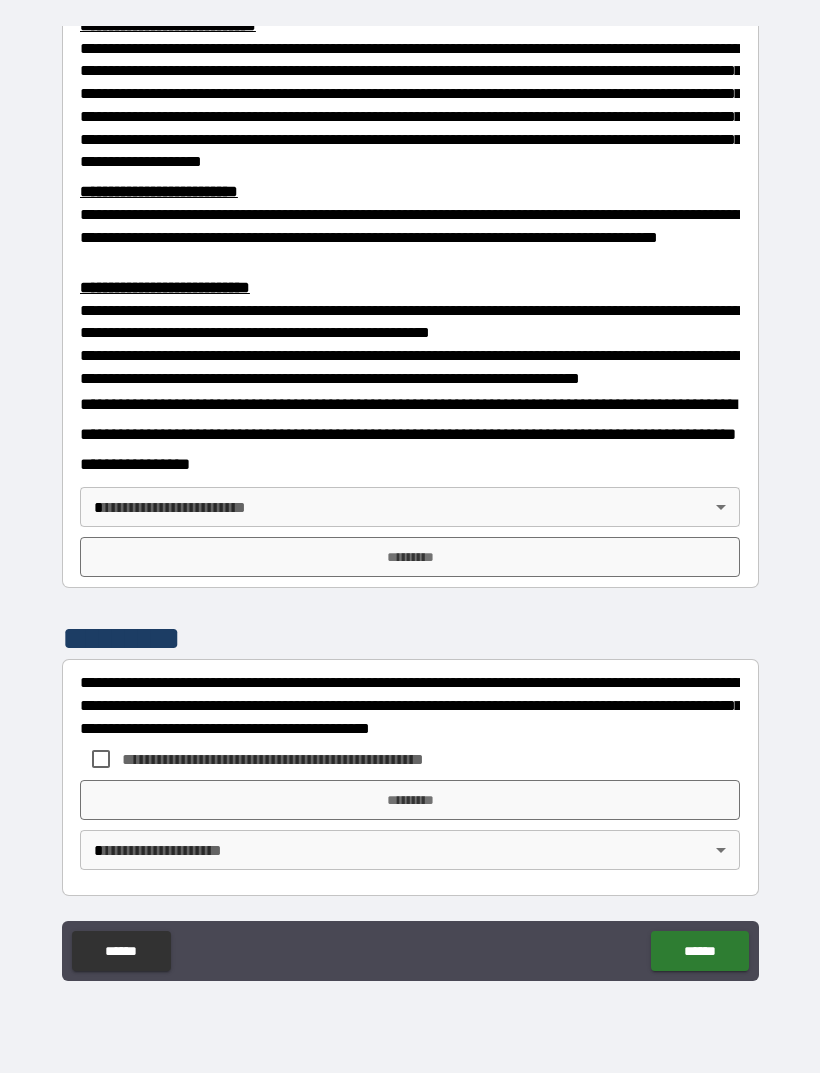 scroll, scrollTop: 549, scrollLeft: 0, axis: vertical 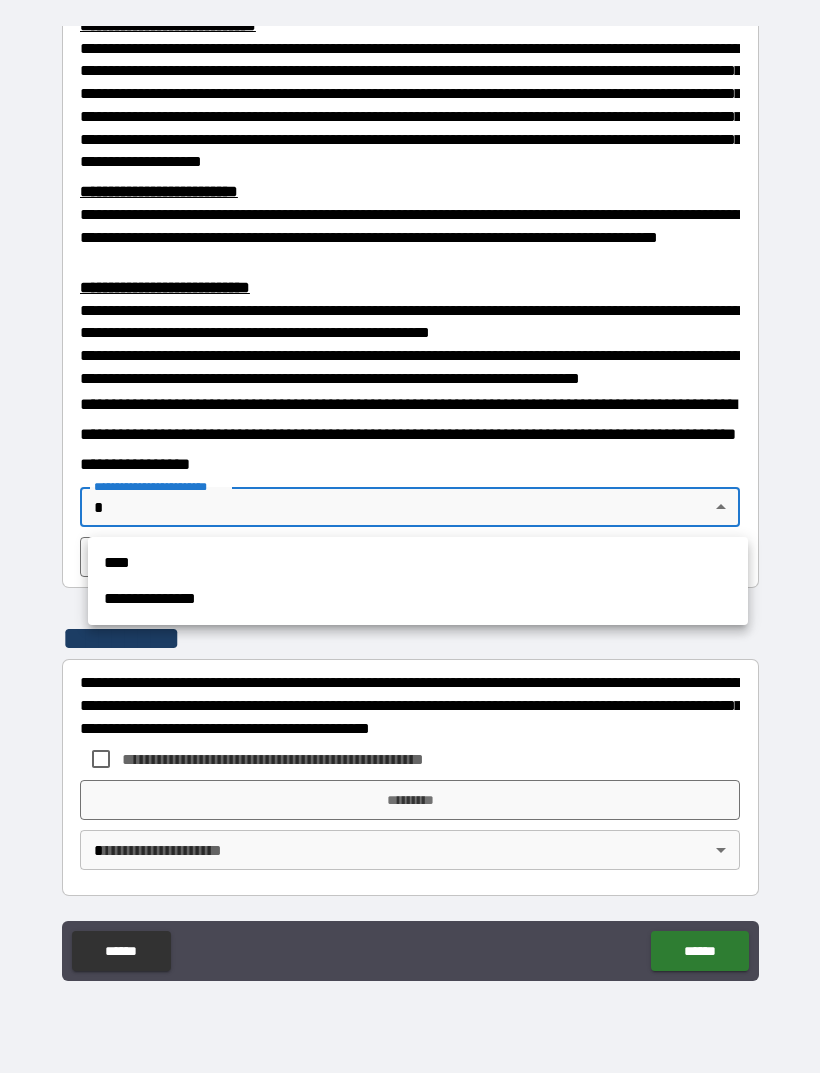 click on "****" at bounding box center (418, 563) 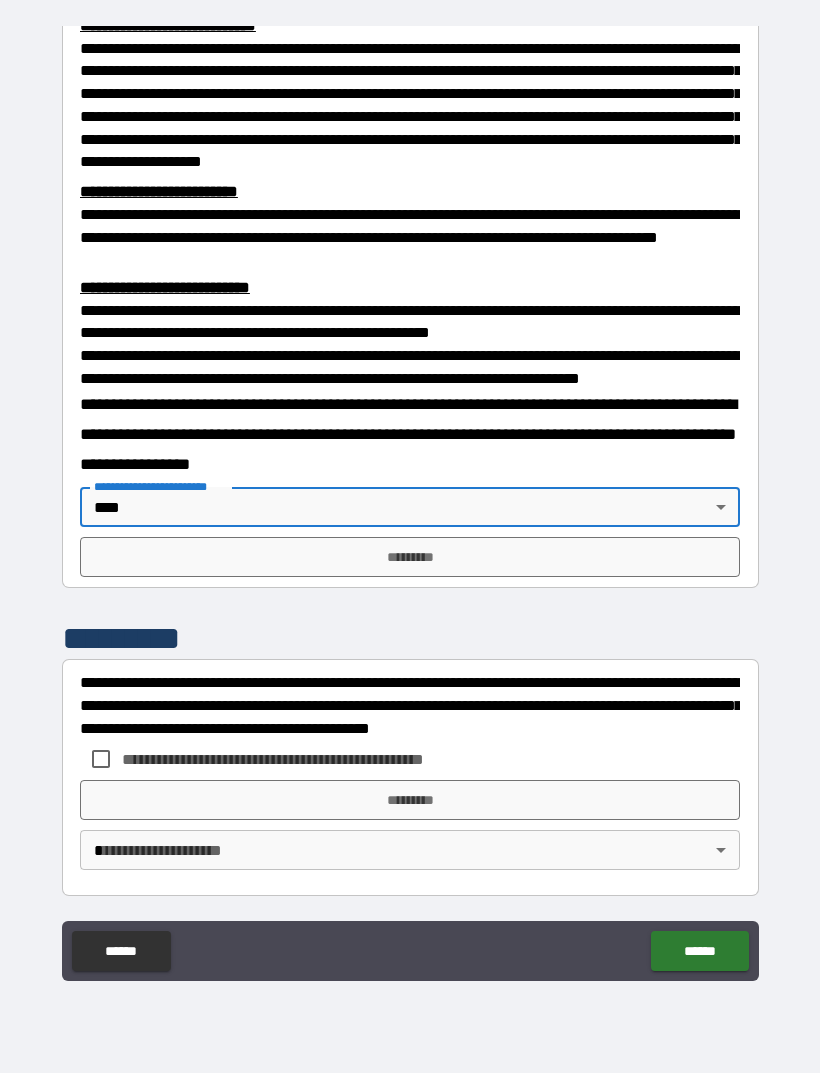 click on "*********" at bounding box center [410, 557] 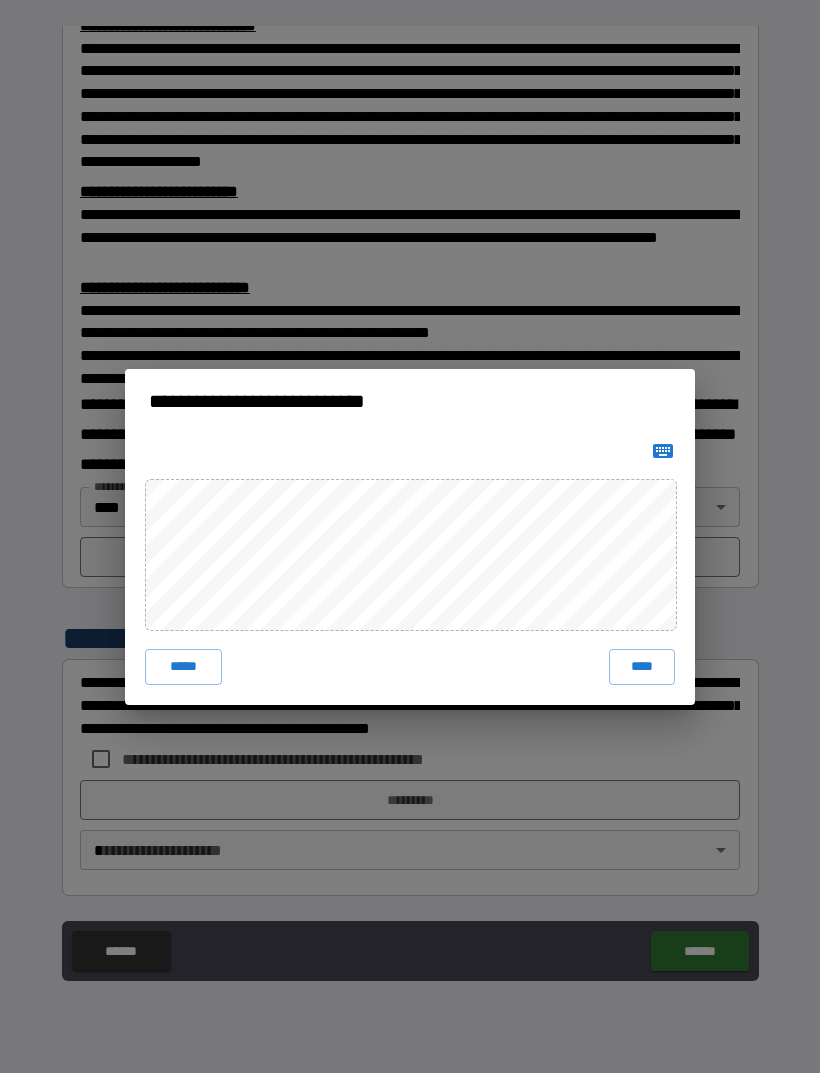 click on "****" at bounding box center (642, 667) 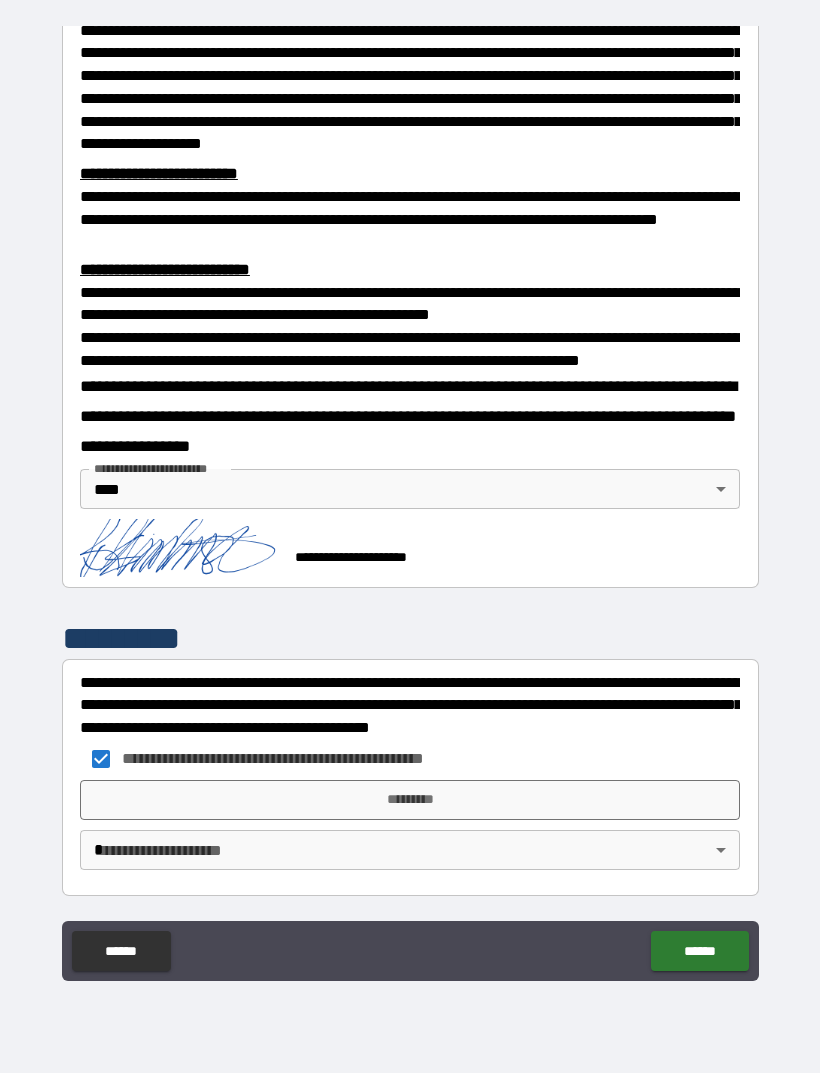 click on "*********" at bounding box center [410, 800] 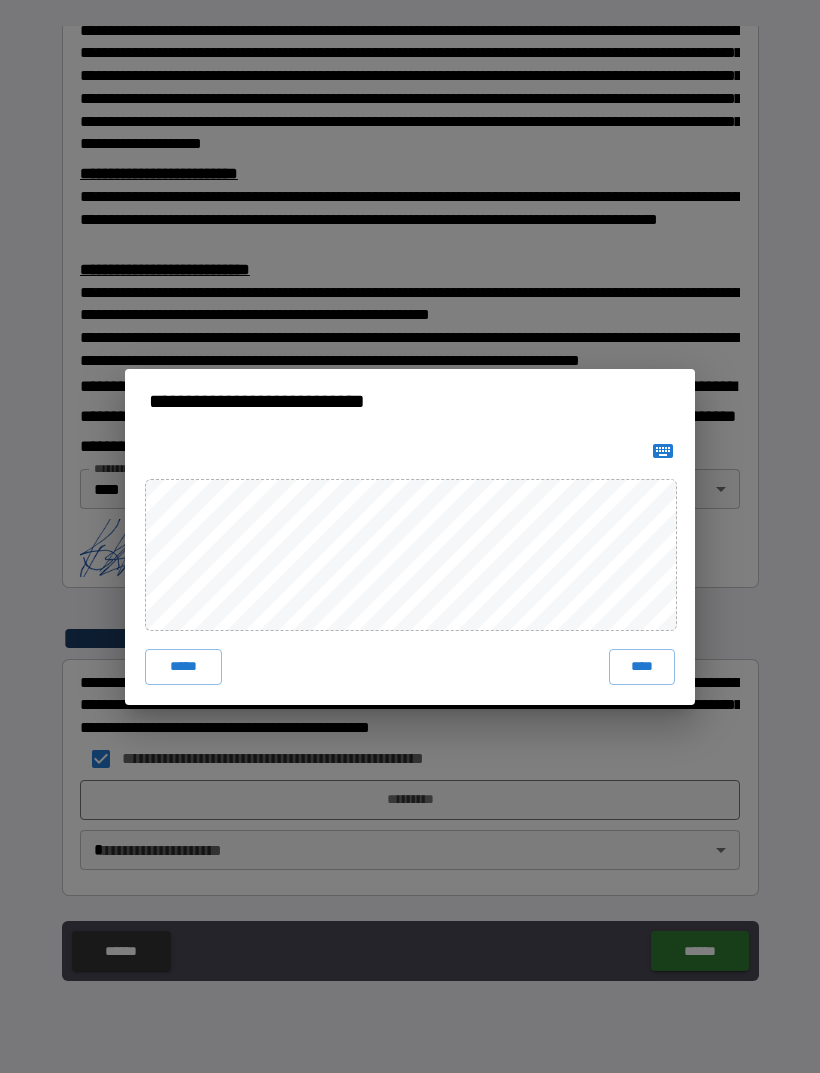 click on "****" at bounding box center [642, 667] 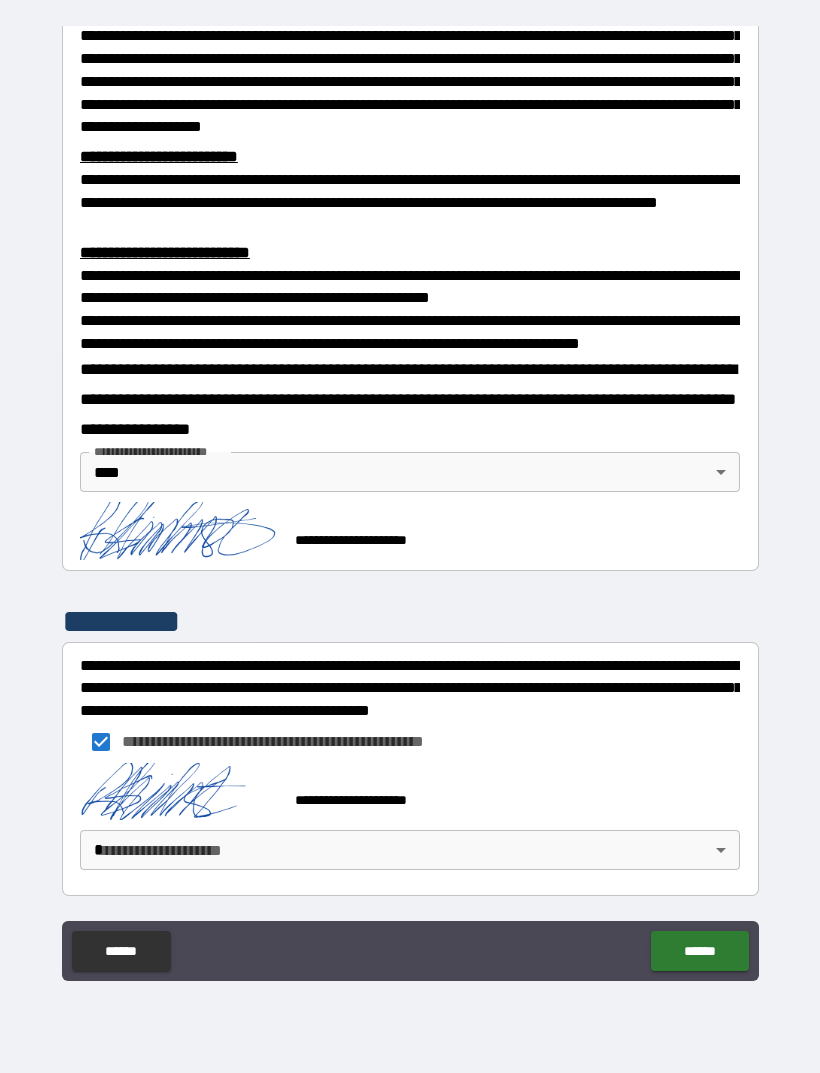 scroll, scrollTop: 583, scrollLeft: 0, axis: vertical 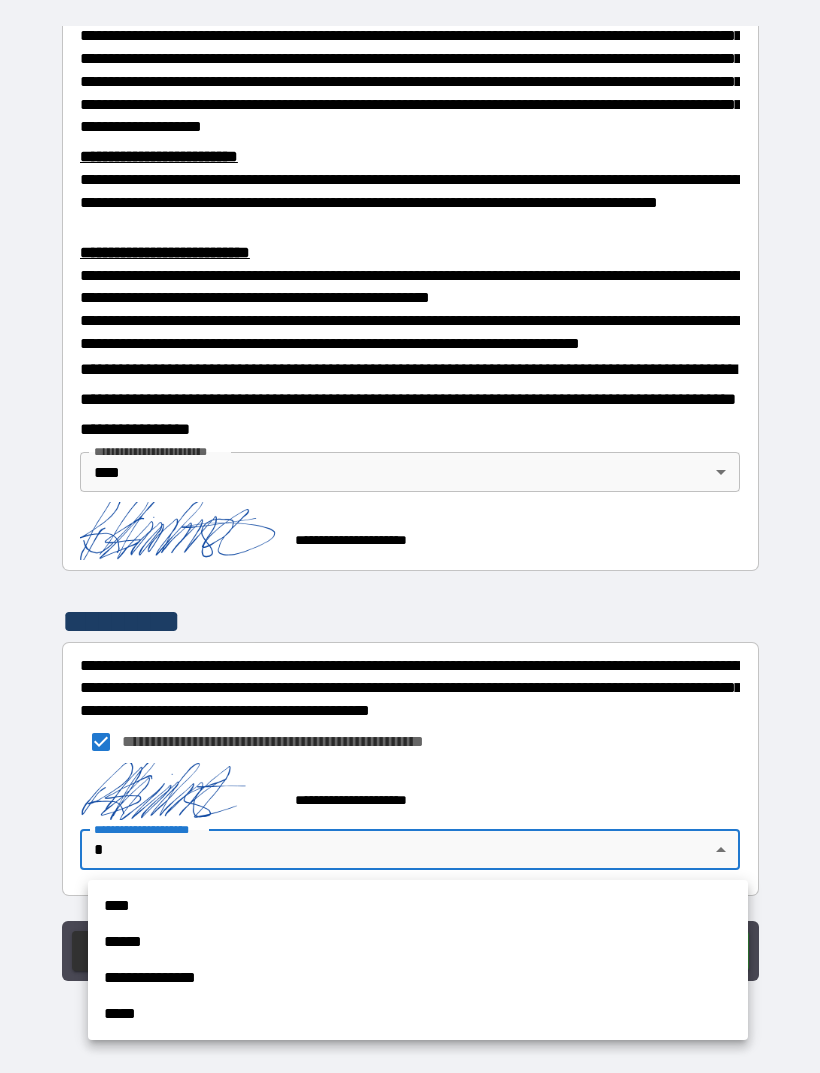 click on "****" at bounding box center (418, 906) 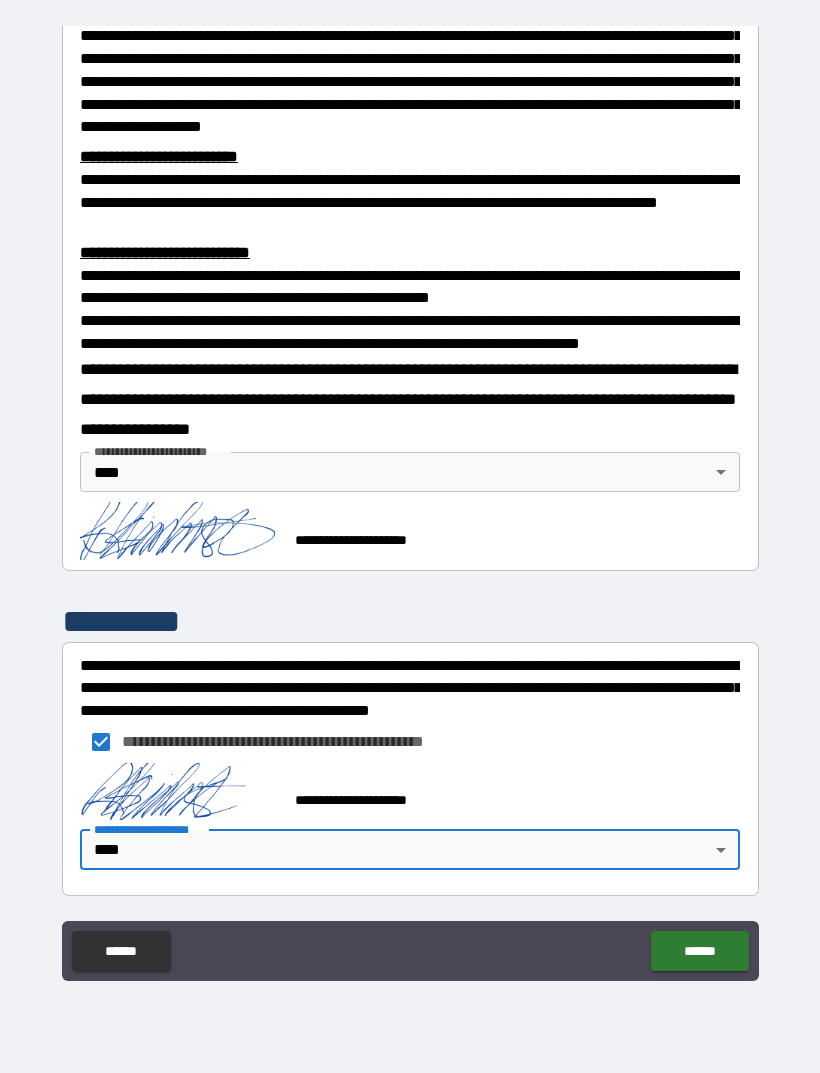 click on "******" at bounding box center [699, 951] 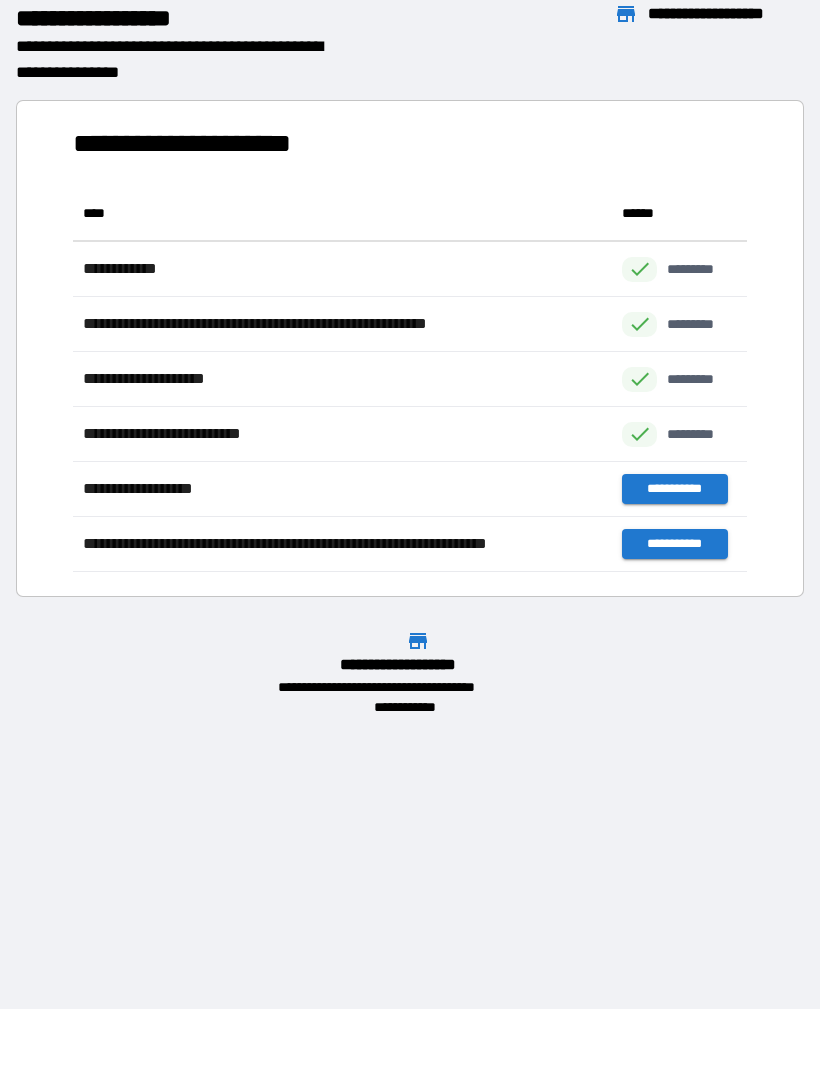 scroll, scrollTop: 386, scrollLeft: 674, axis: both 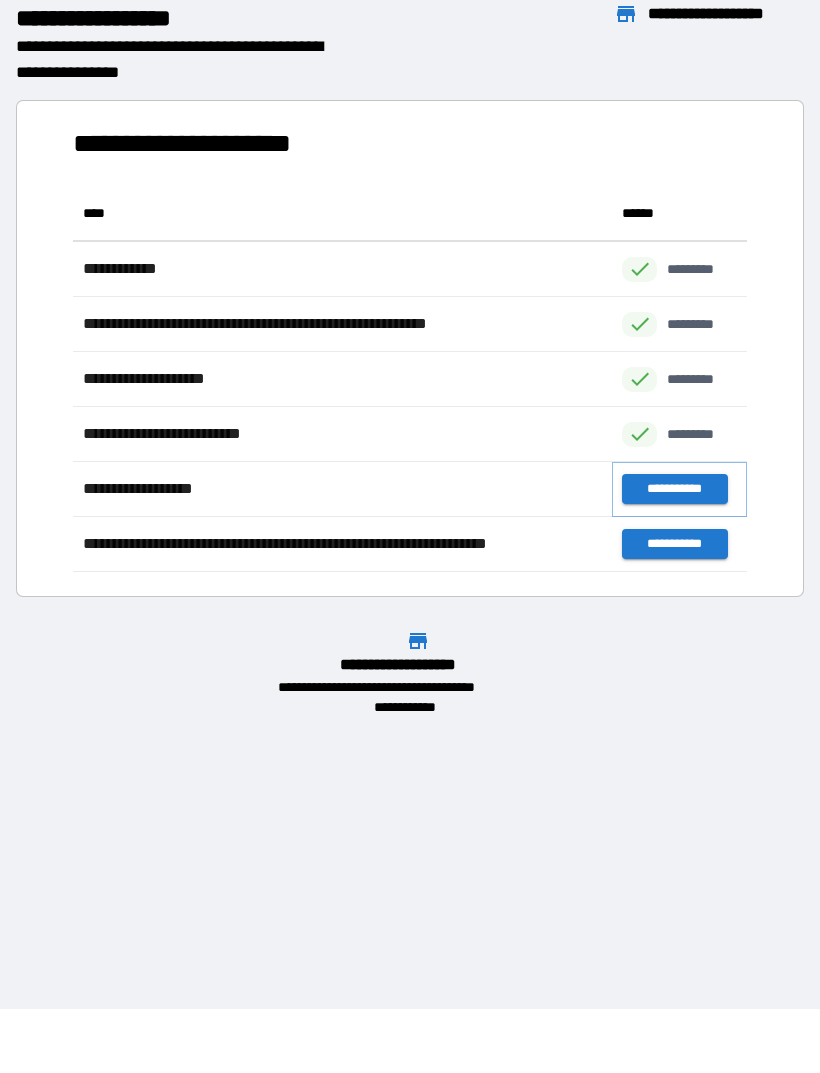 click on "**********" at bounding box center [674, 489] 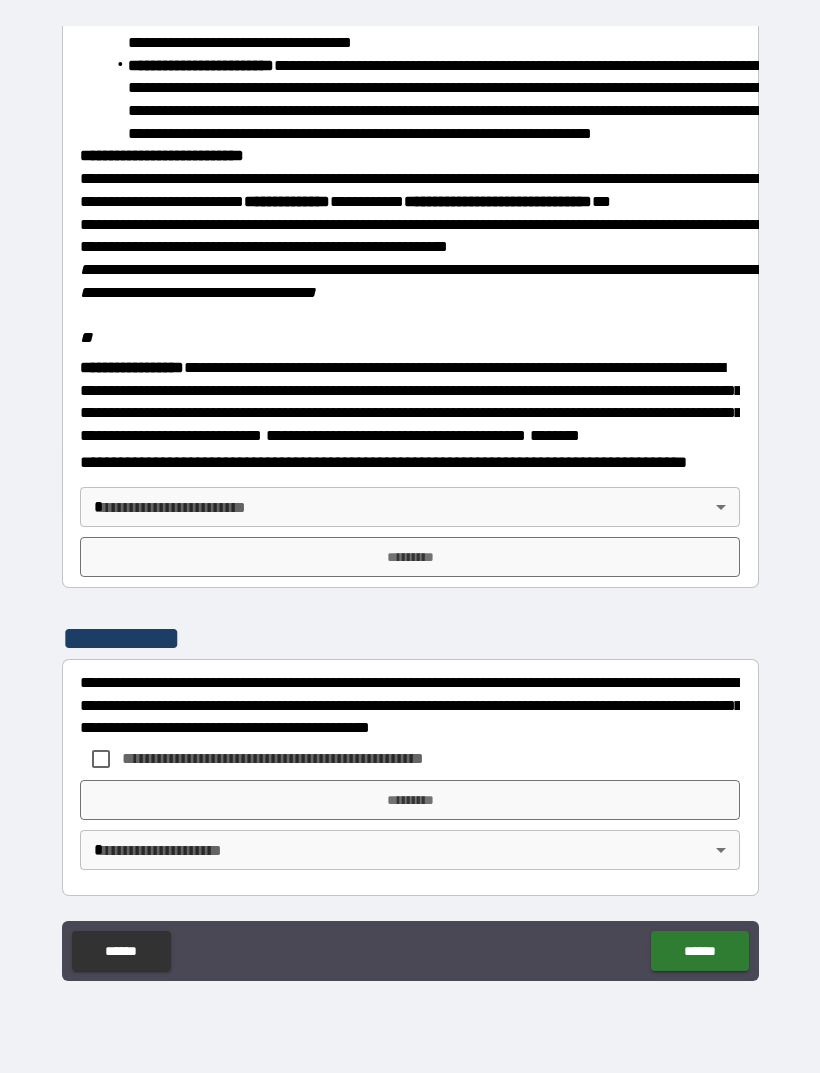 scroll, scrollTop: 2234, scrollLeft: 0, axis: vertical 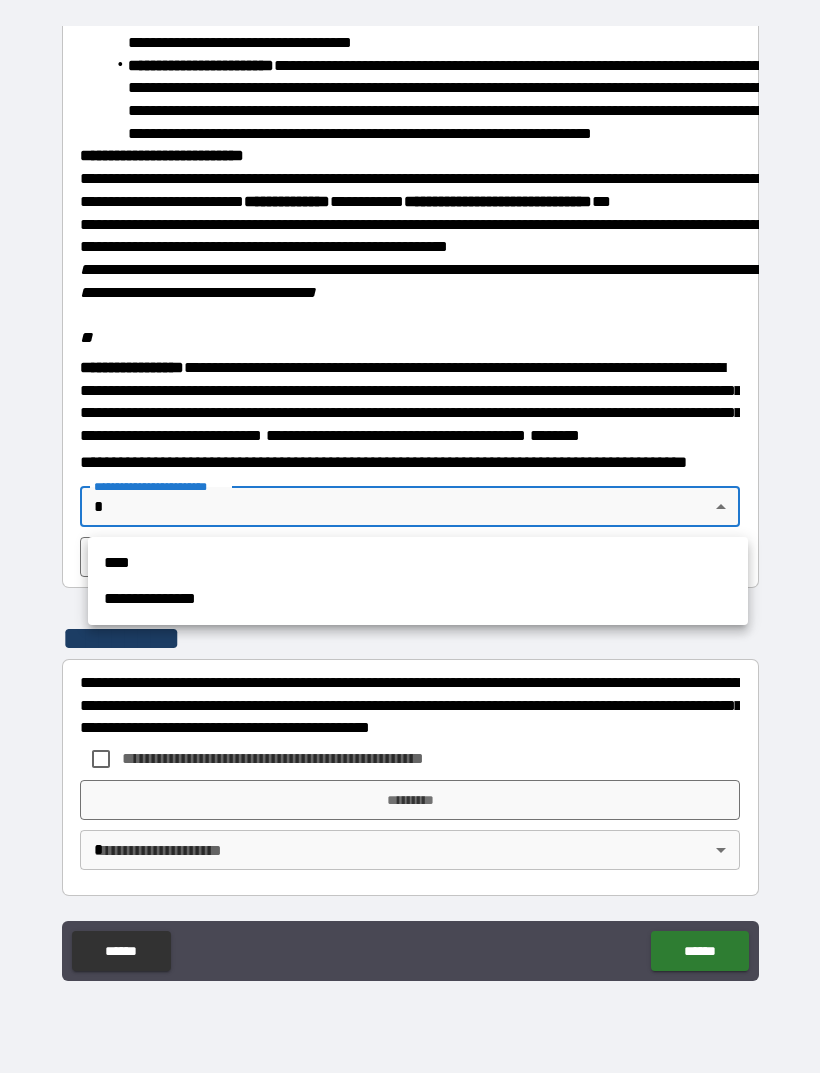 click on "****" at bounding box center [418, 563] 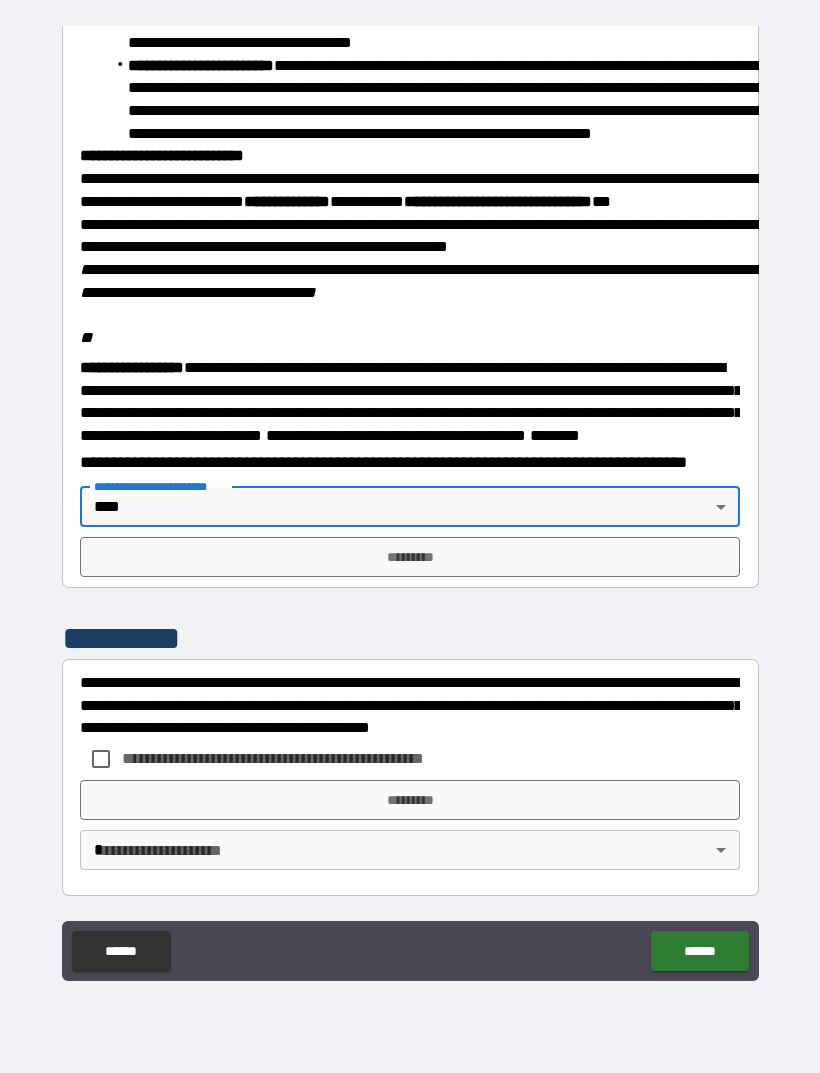 click on "*********" at bounding box center (410, 557) 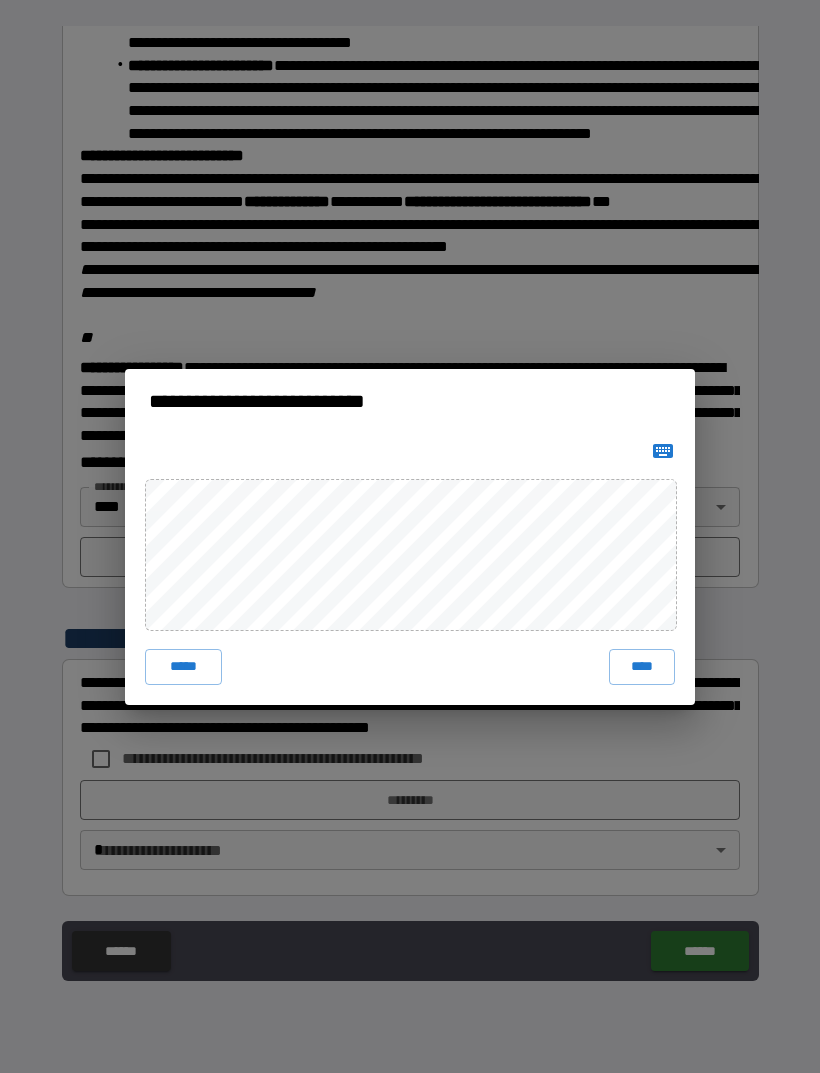click on "****" at bounding box center [642, 667] 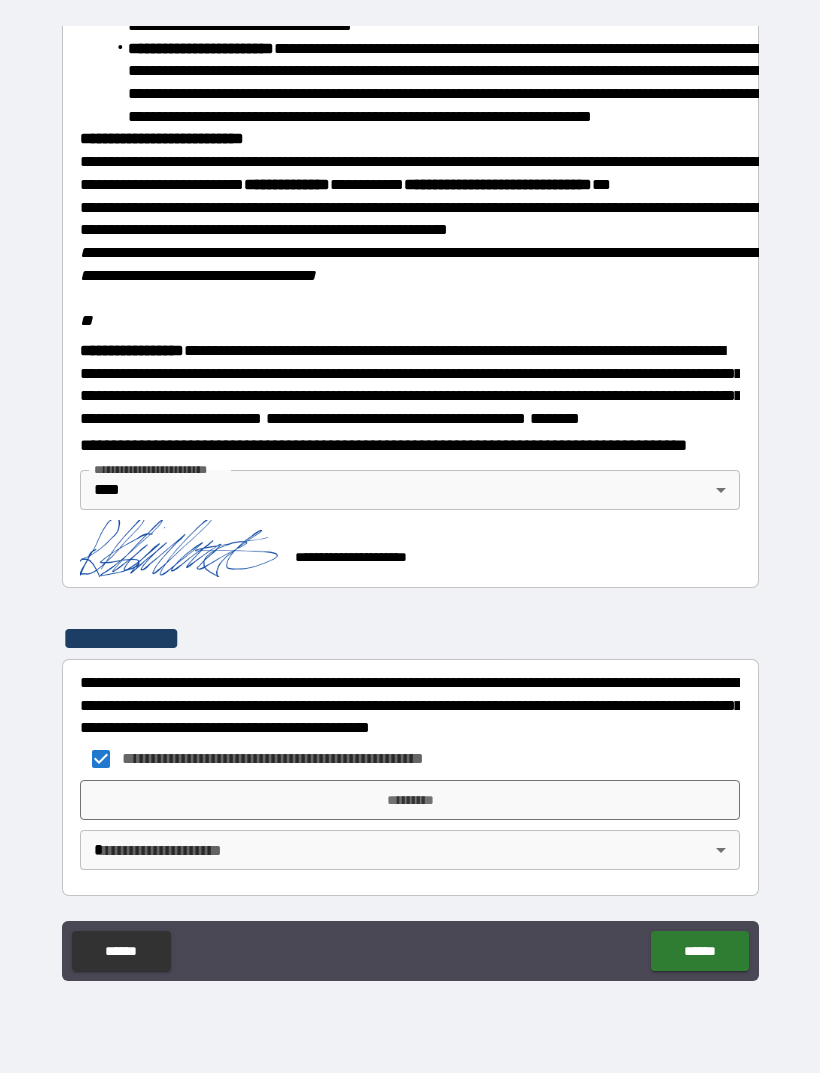 click on "*********" at bounding box center [410, 800] 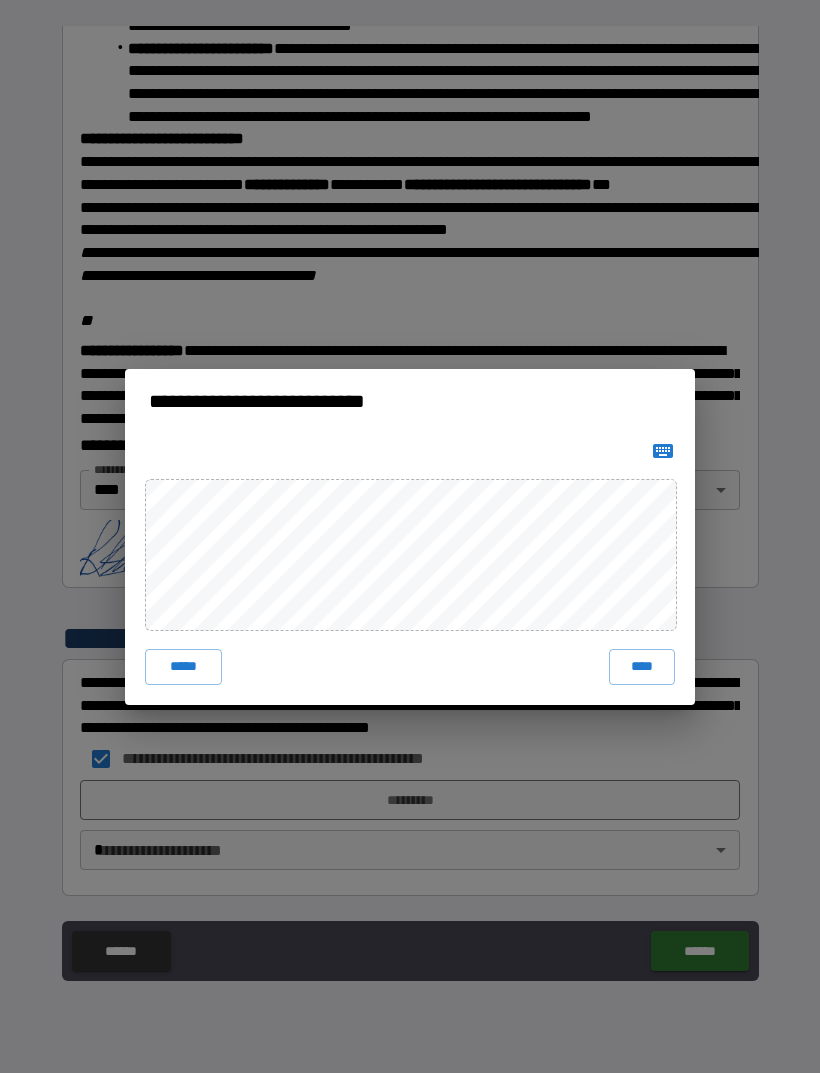 click on "****" at bounding box center (642, 667) 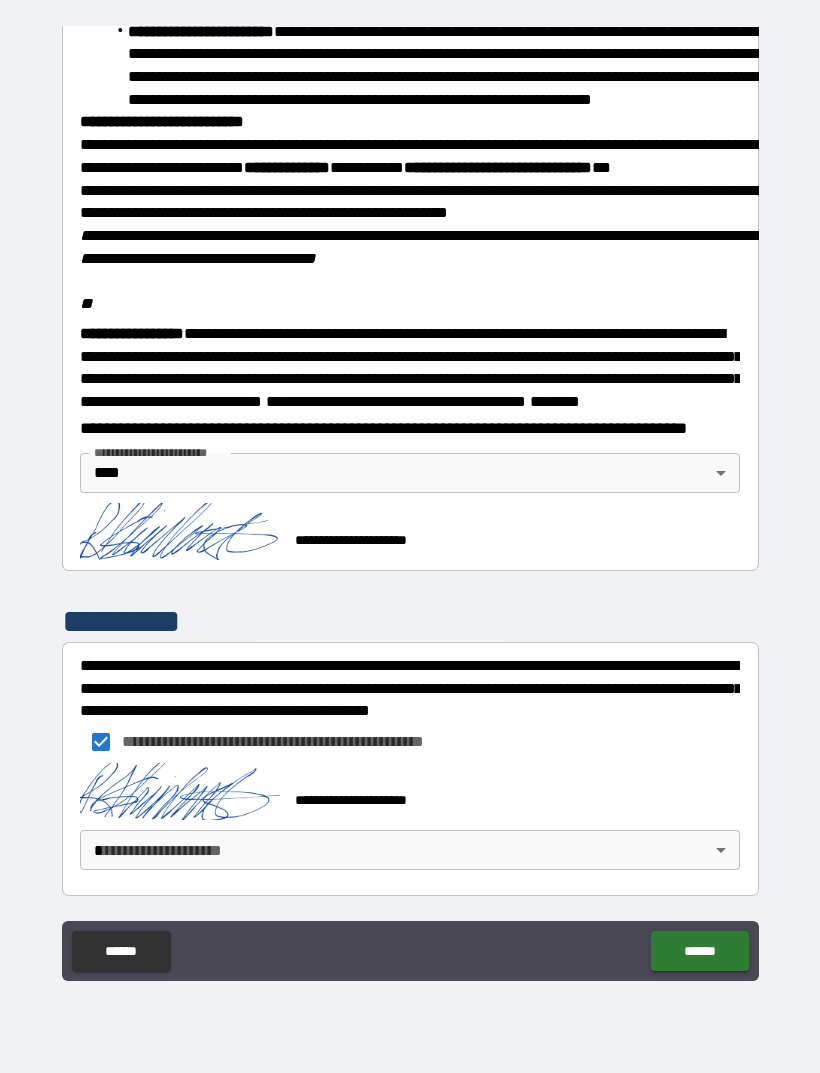 scroll, scrollTop: 2268, scrollLeft: 0, axis: vertical 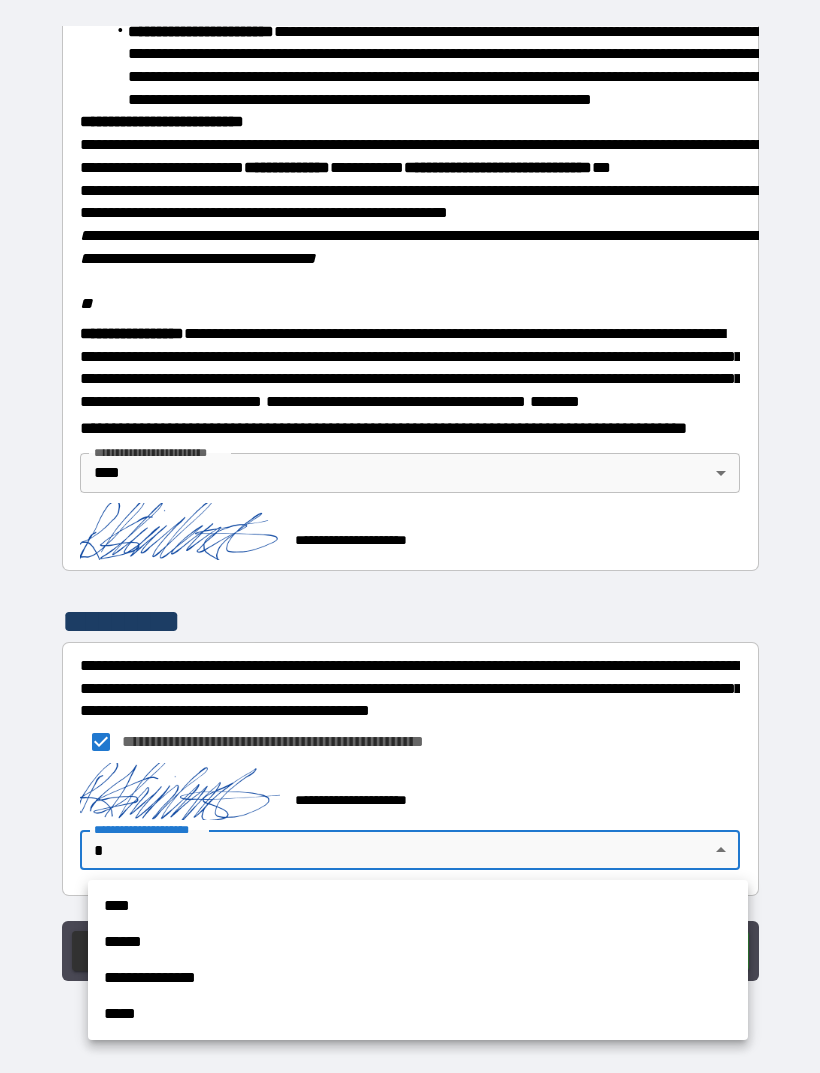 click on "****" at bounding box center [418, 906] 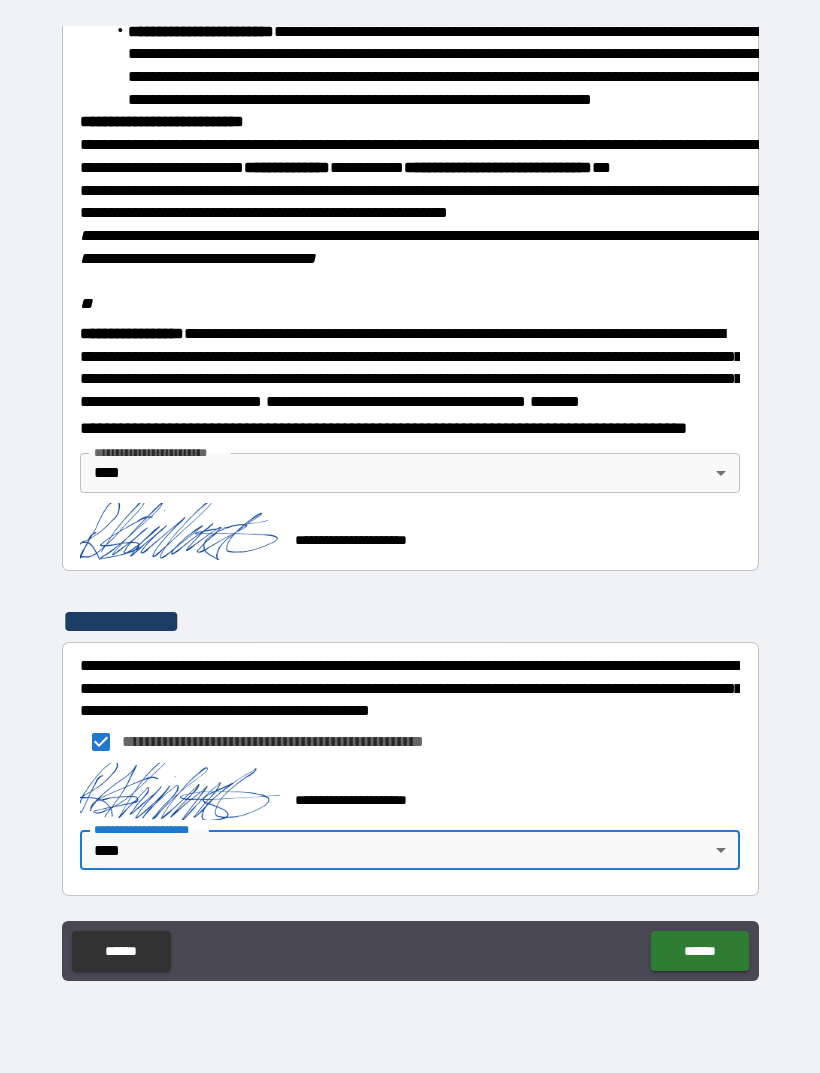 click on "******" at bounding box center (699, 951) 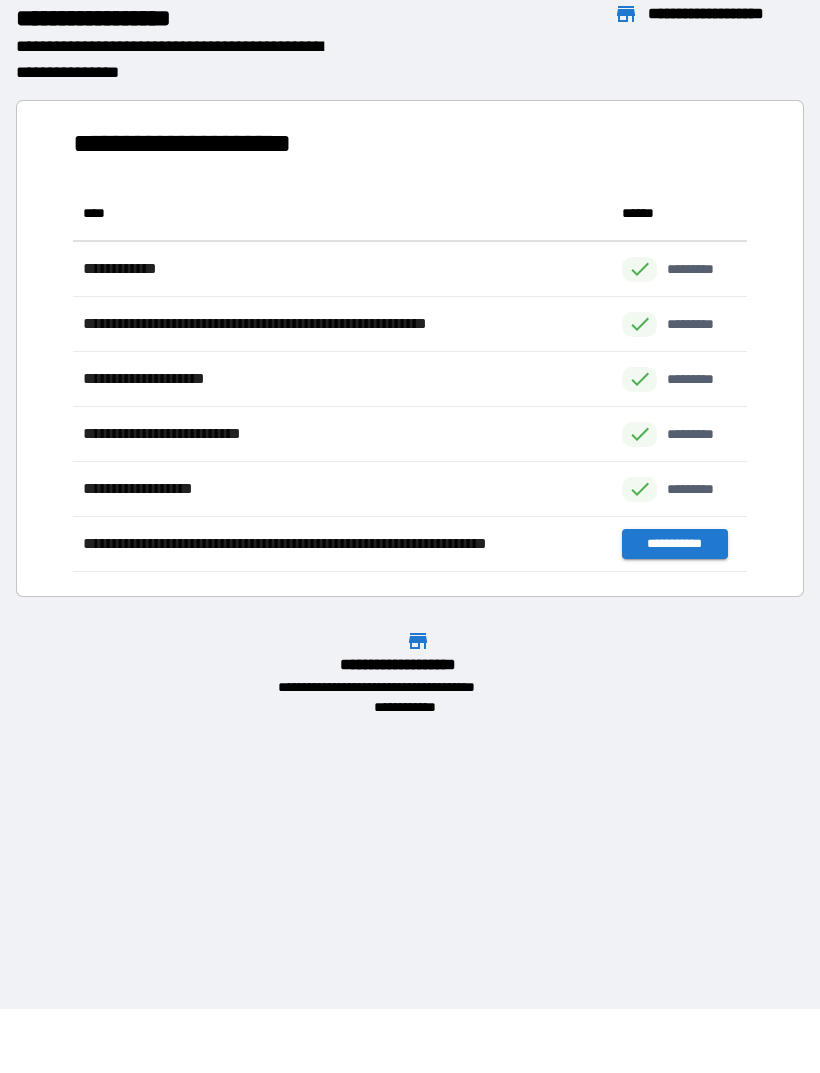 scroll, scrollTop: 1, scrollLeft: 1, axis: both 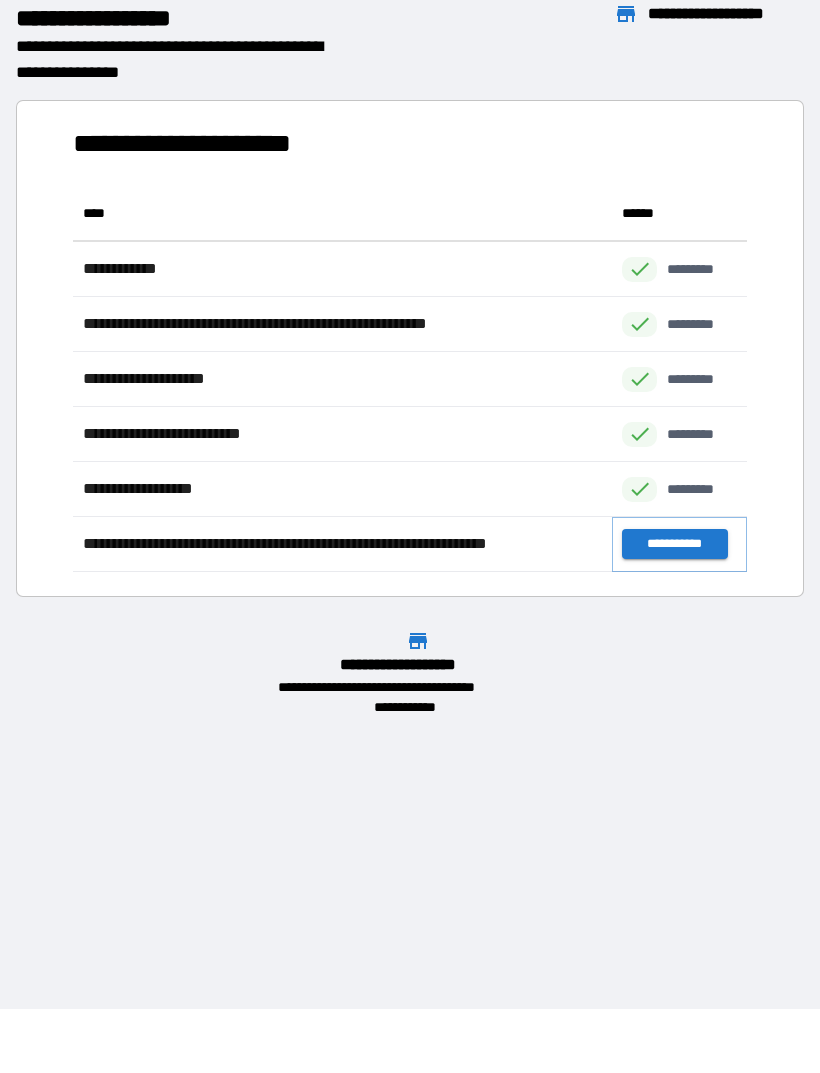 click on "**********" at bounding box center (674, 544) 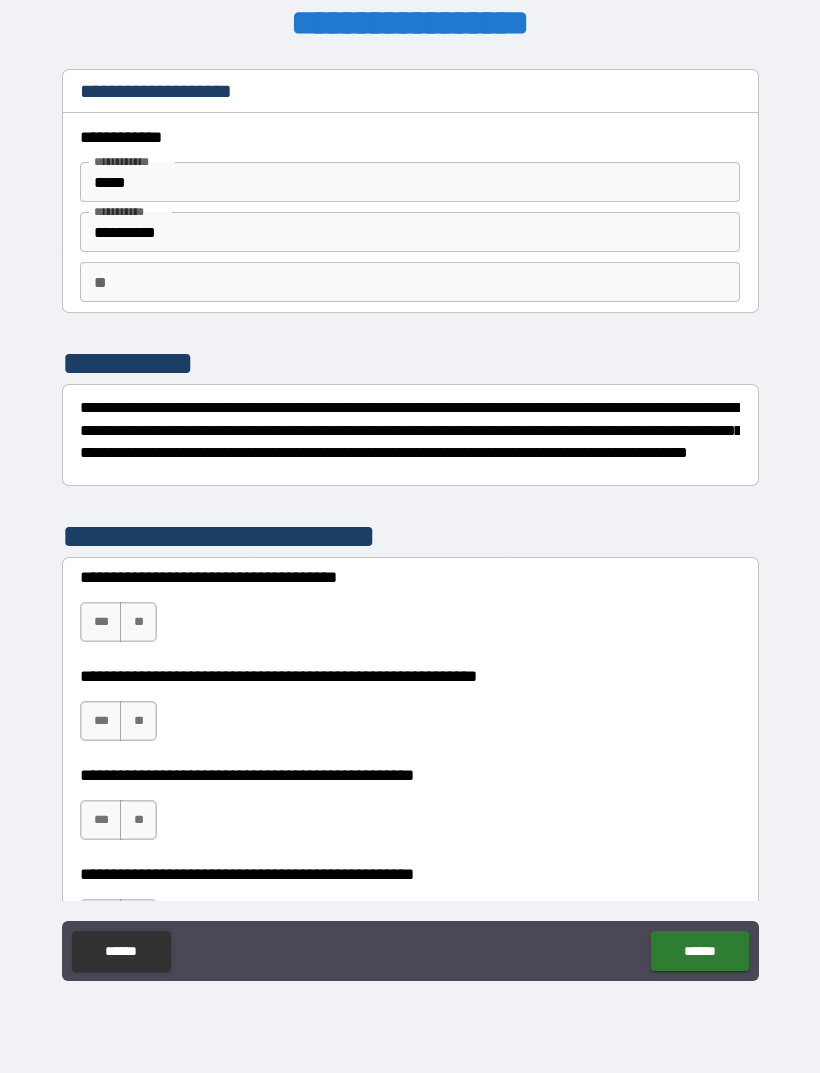scroll, scrollTop: 0, scrollLeft: 0, axis: both 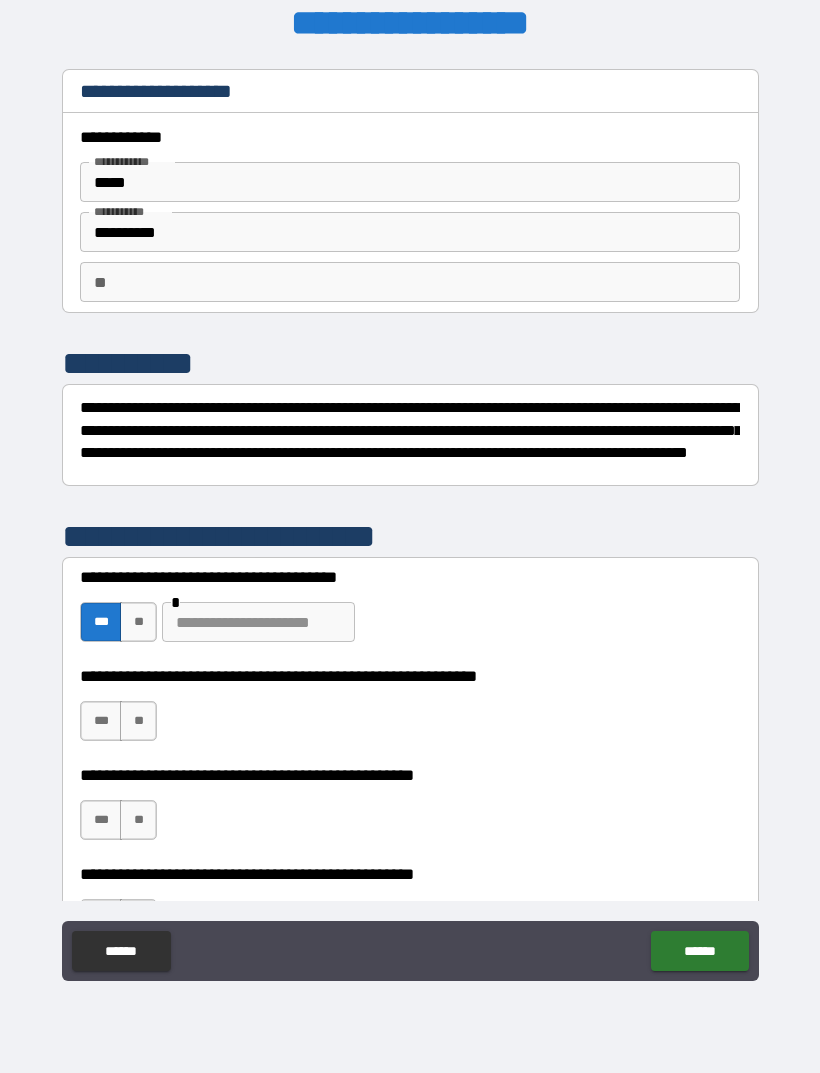 click on "***" at bounding box center (101, 721) 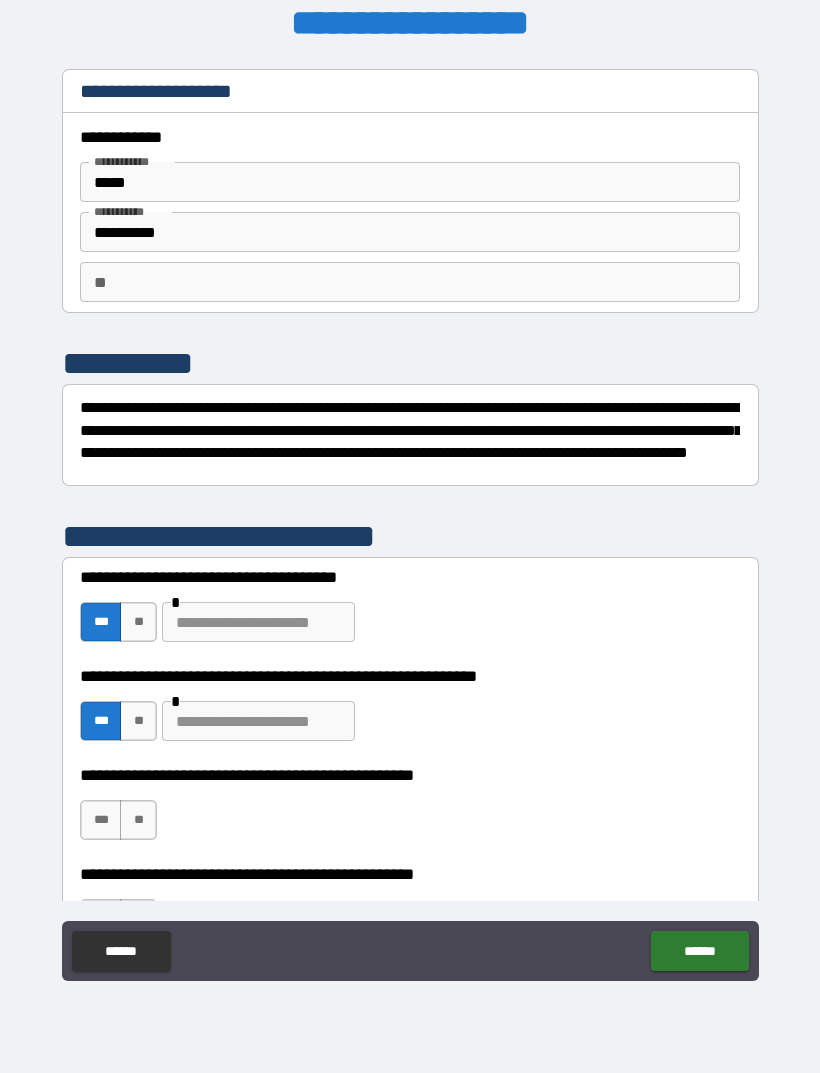 click at bounding box center [258, 721] 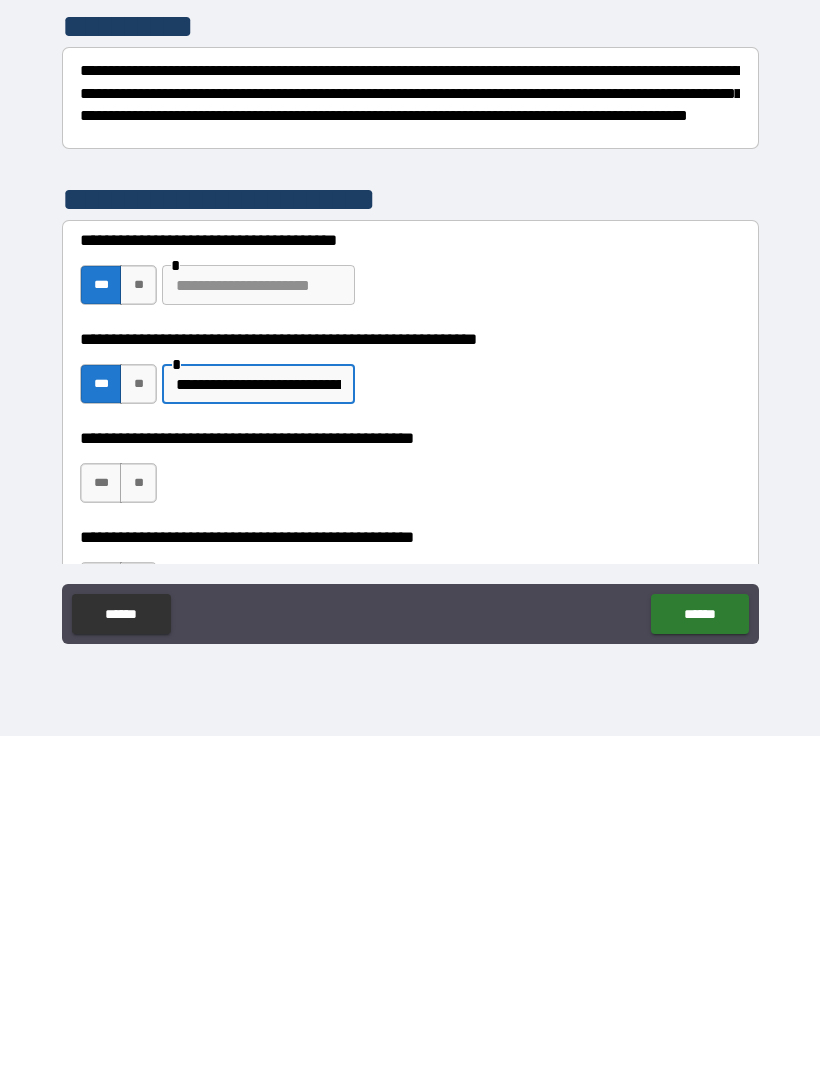 click on "**" at bounding box center (138, 820) 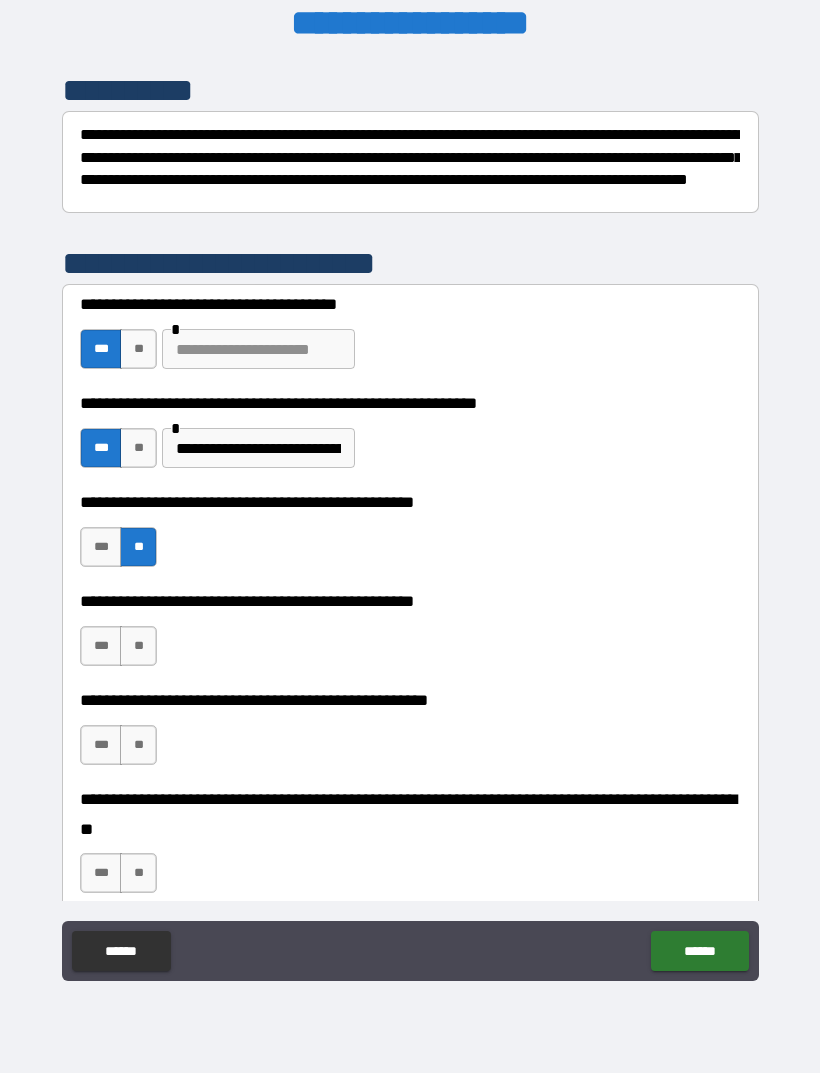 scroll, scrollTop: 302, scrollLeft: 0, axis: vertical 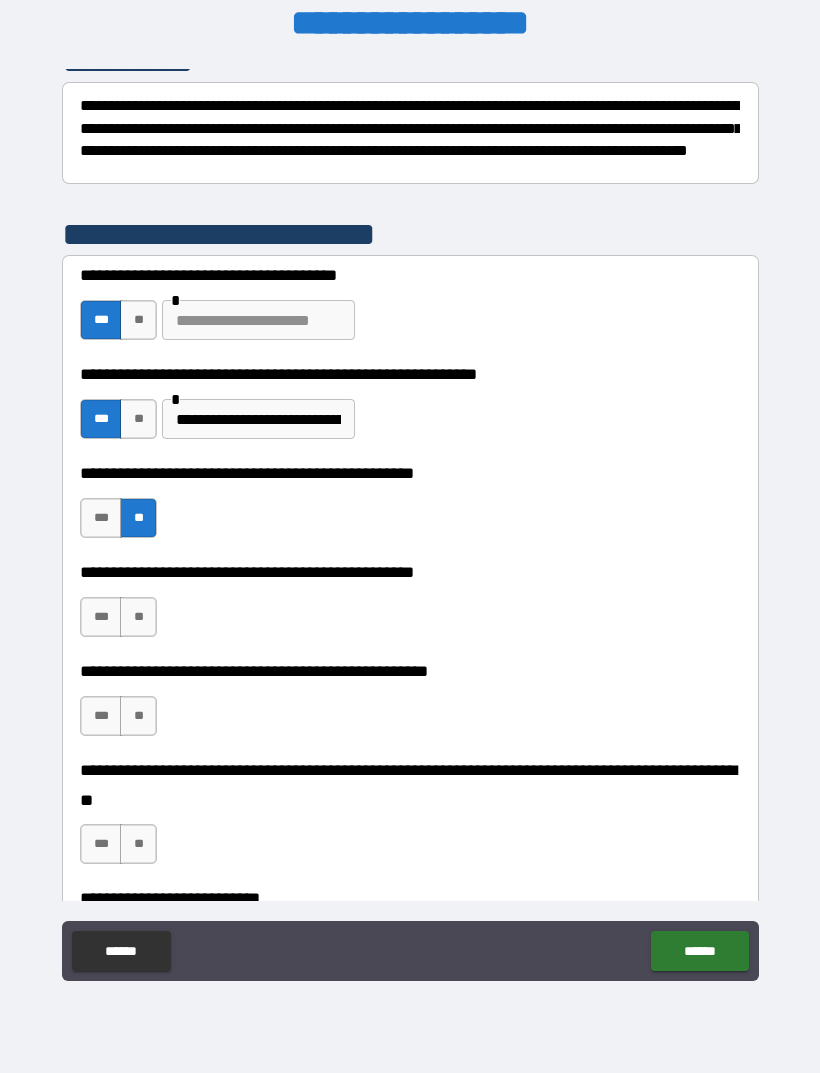 click on "***" at bounding box center (101, 617) 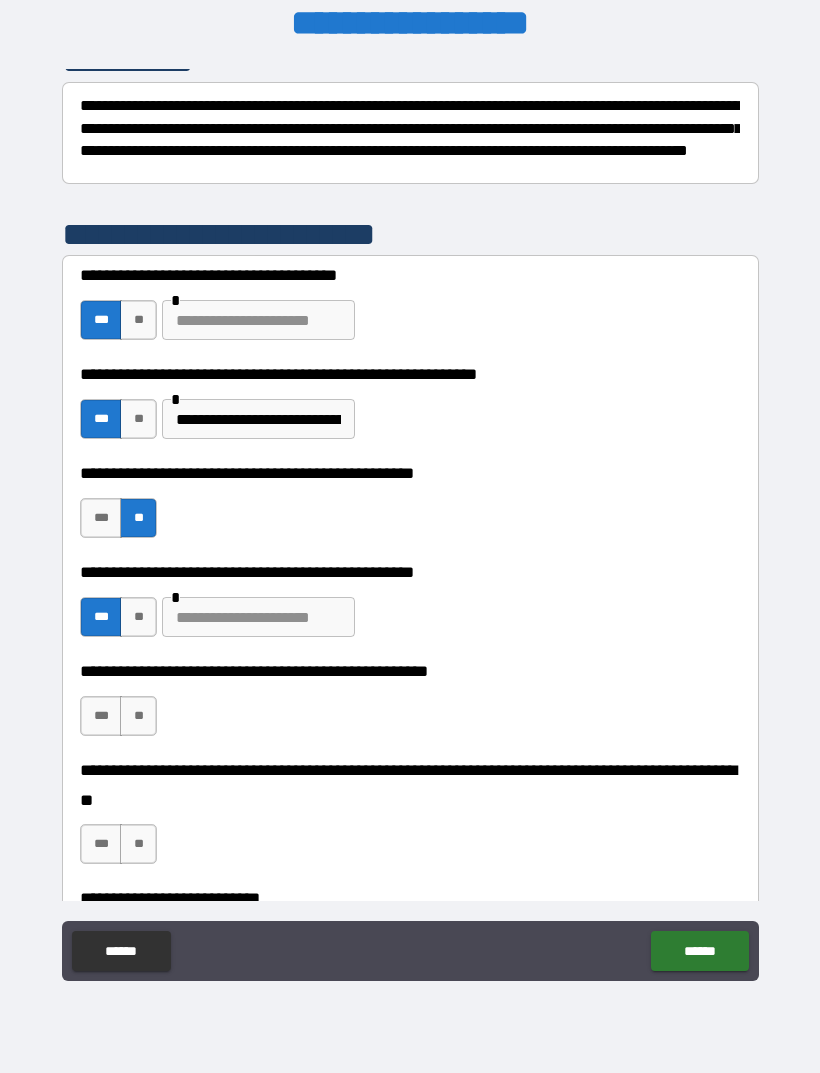 click at bounding box center [258, 617] 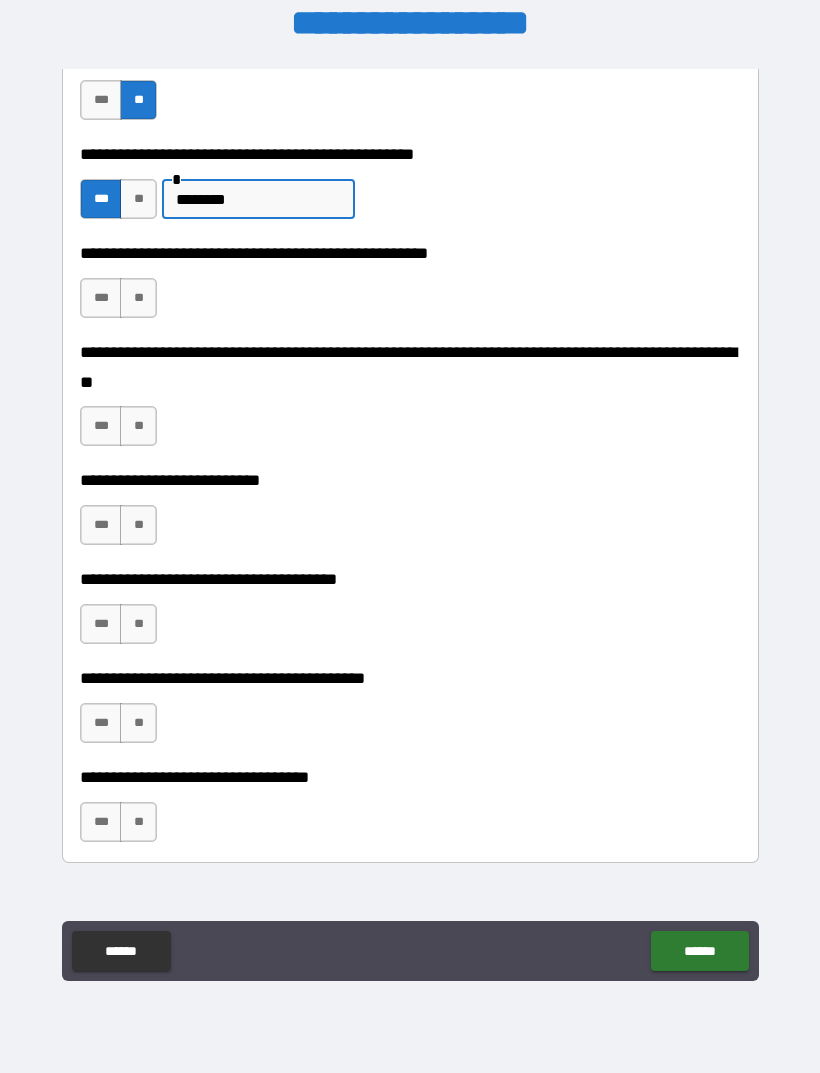 scroll, scrollTop: 723, scrollLeft: 0, axis: vertical 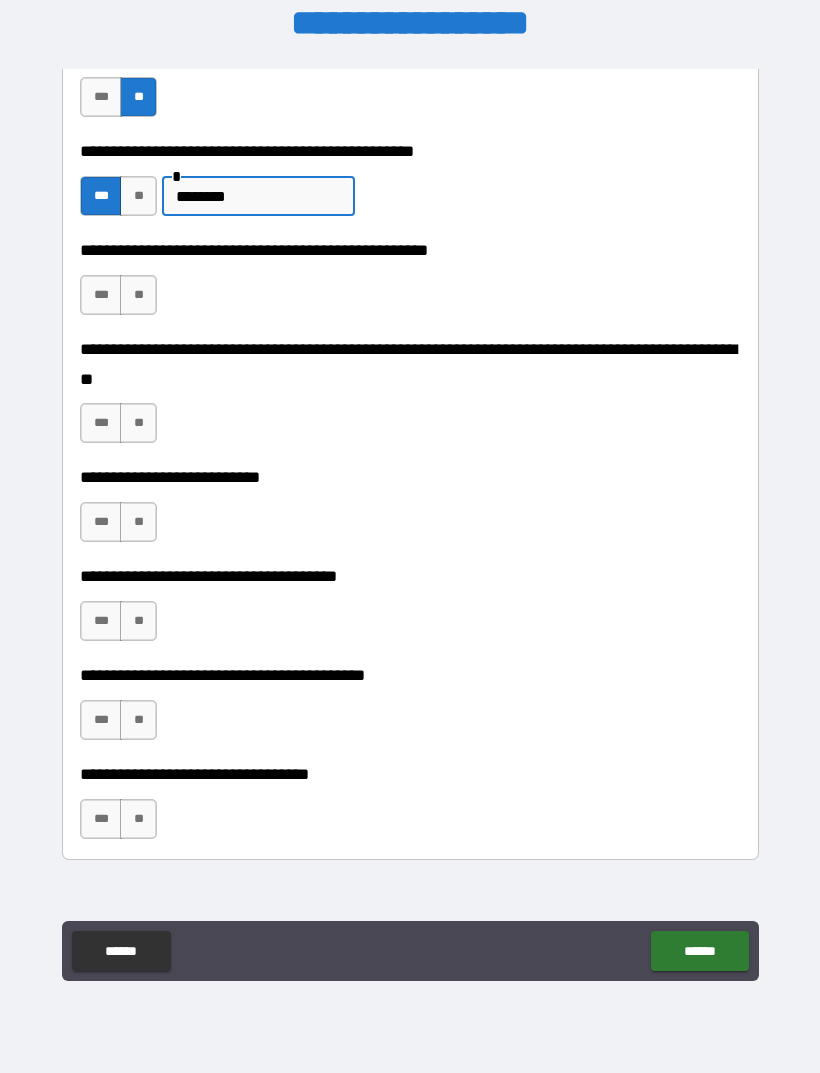 click on "**" at bounding box center [138, 295] 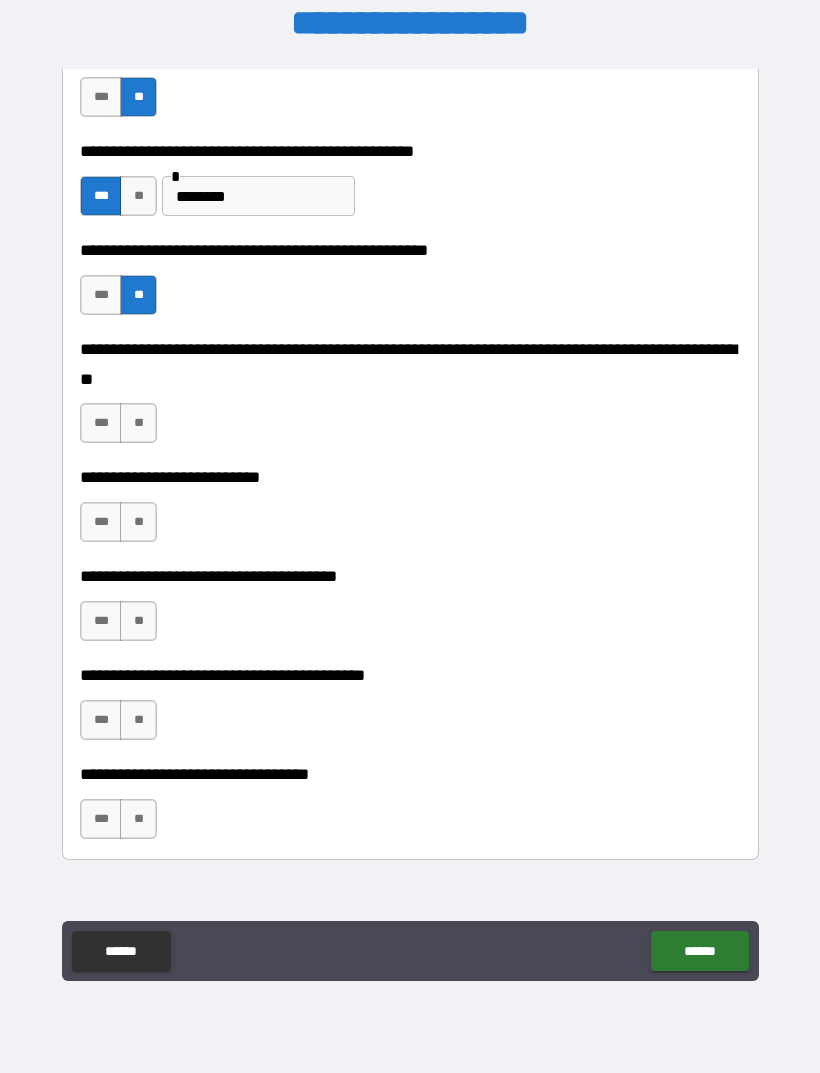 click on "**" at bounding box center [138, 423] 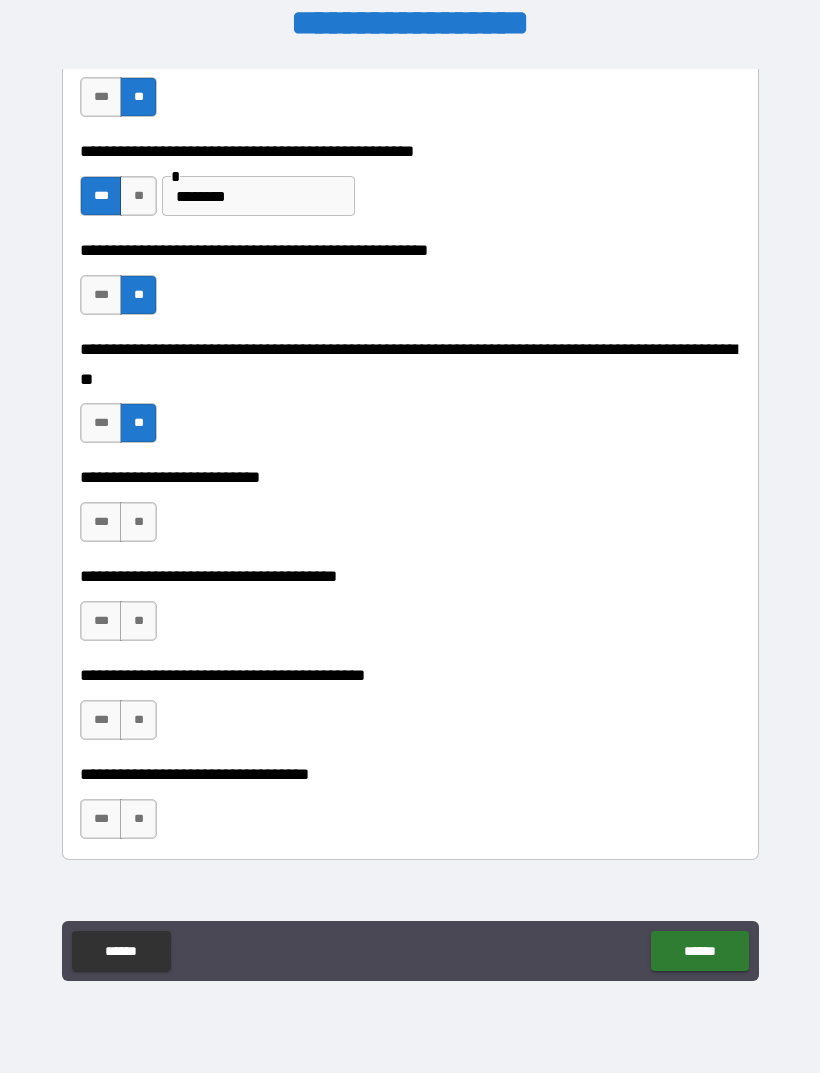click on "**" at bounding box center (138, 522) 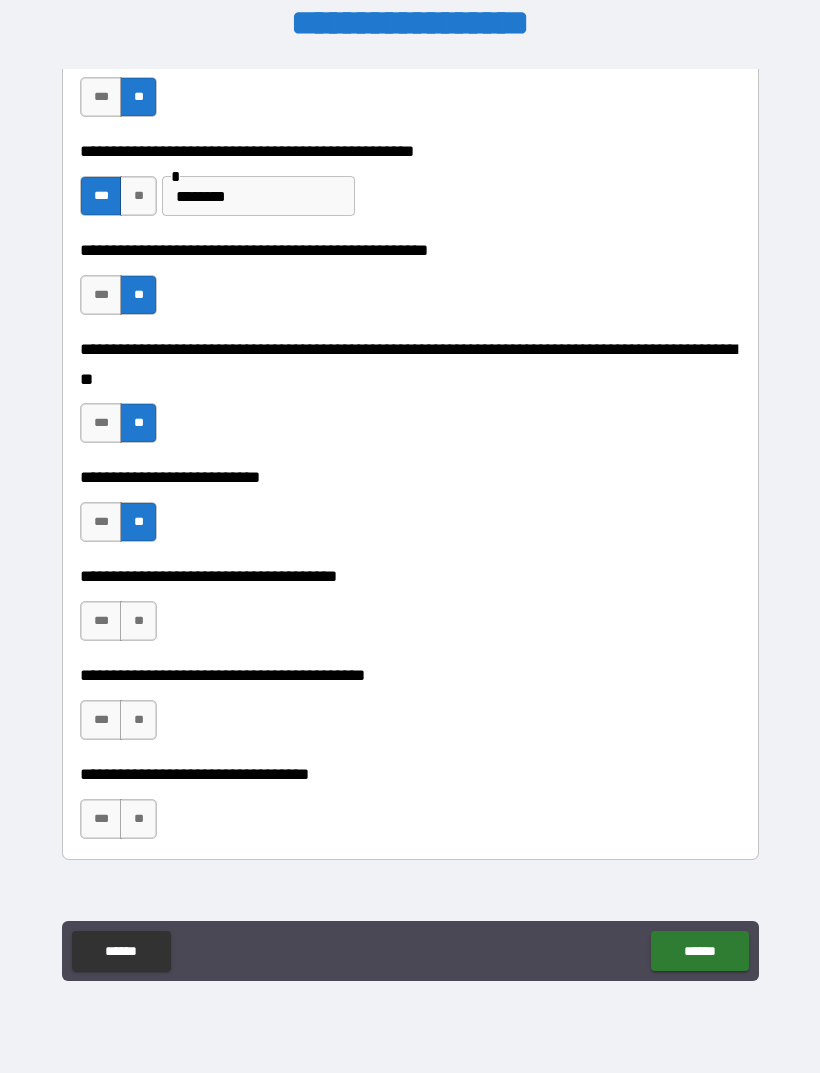 click on "**" at bounding box center (138, 621) 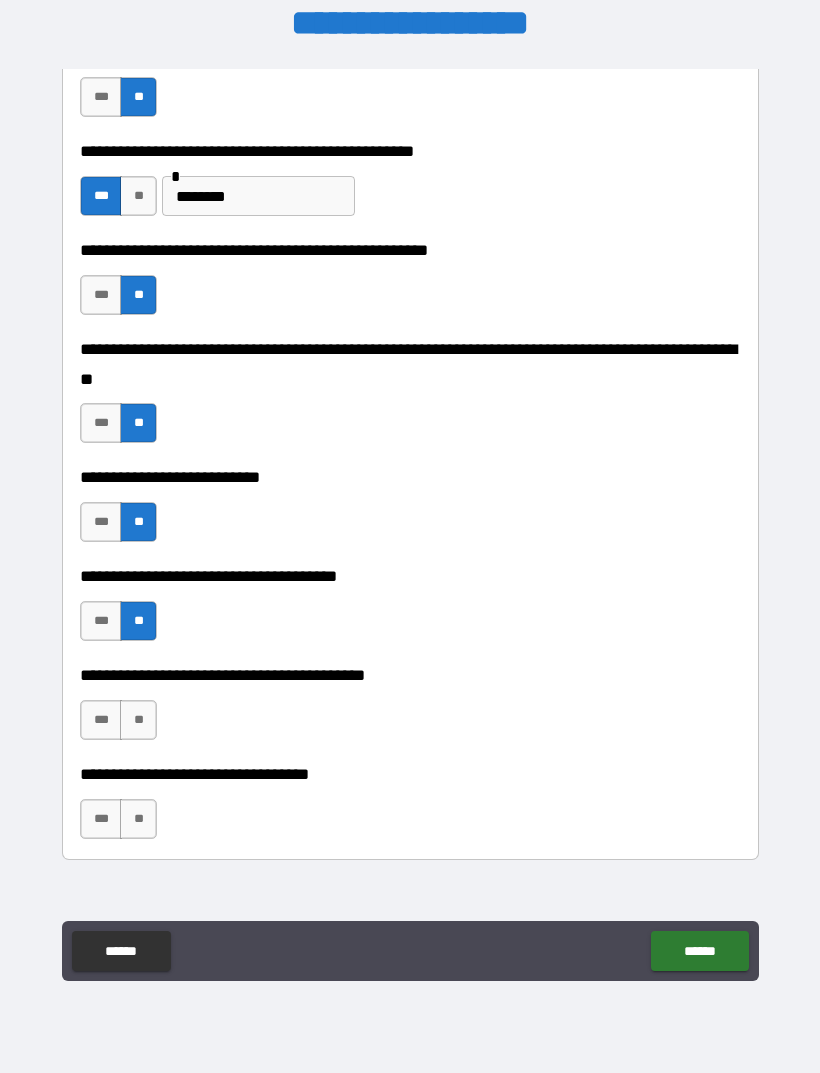 click on "**" at bounding box center (138, 720) 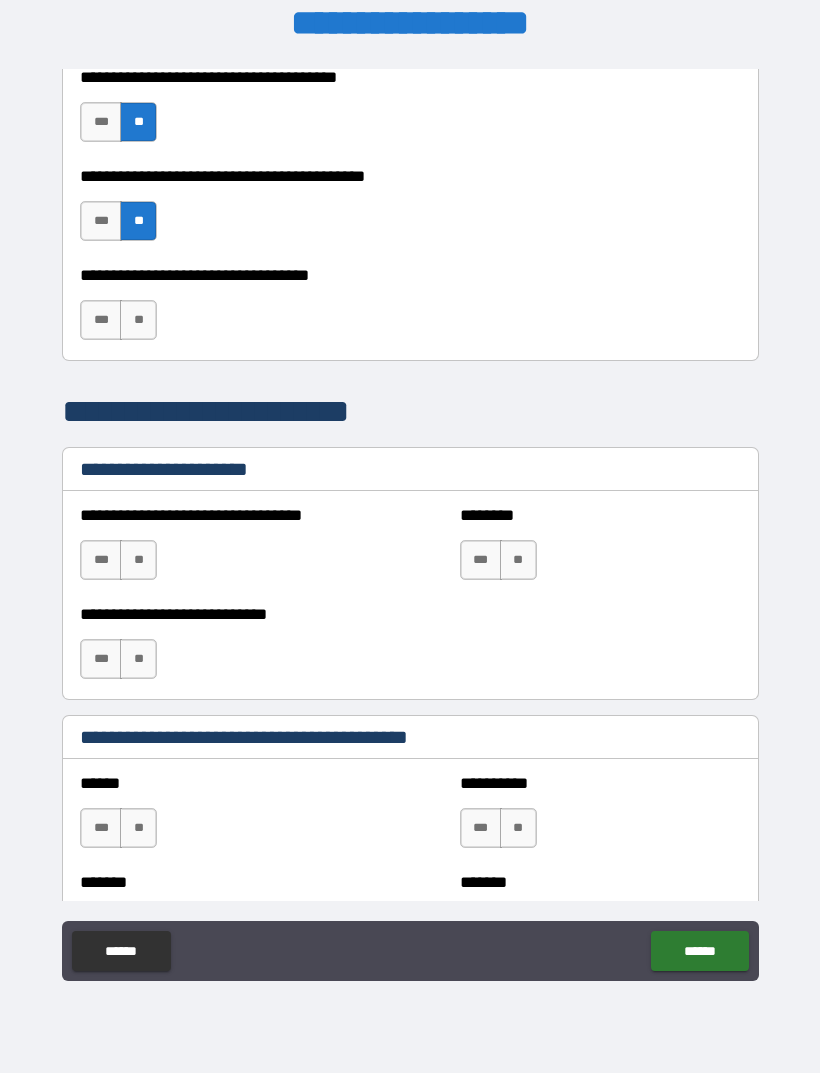 scroll, scrollTop: 1218, scrollLeft: 0, axis: vertical 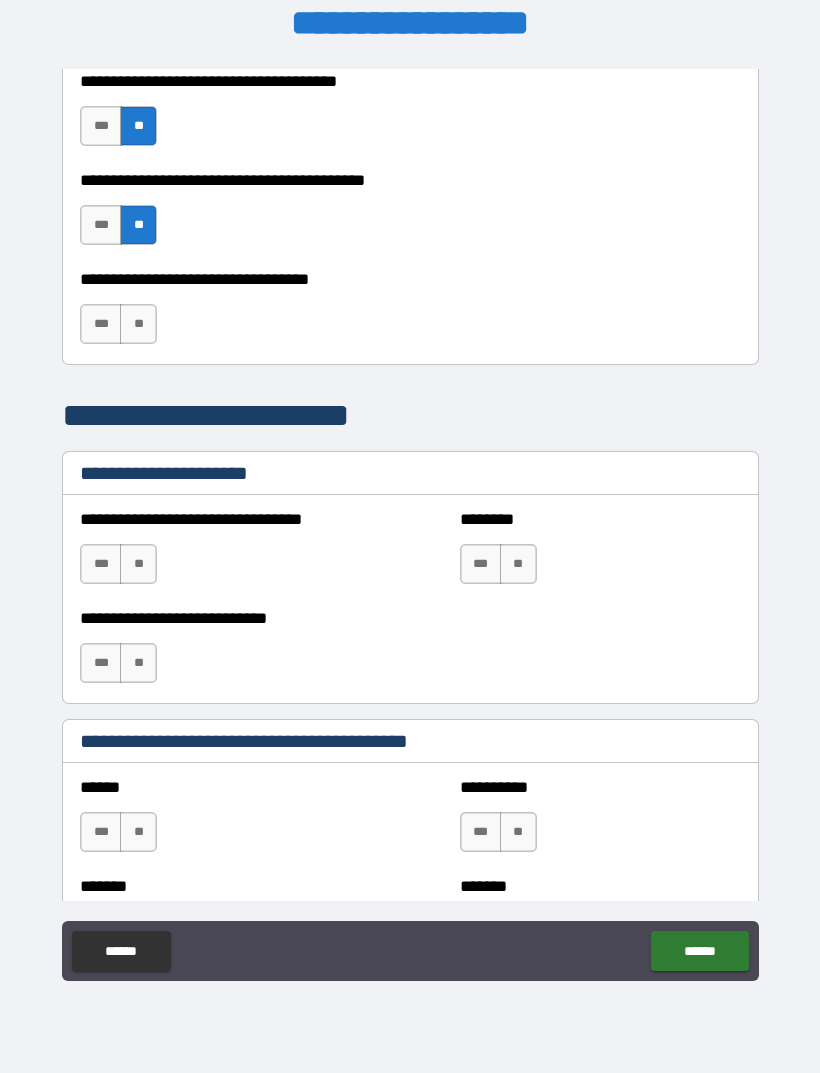 click on "**" at bounding box center [138, 324] 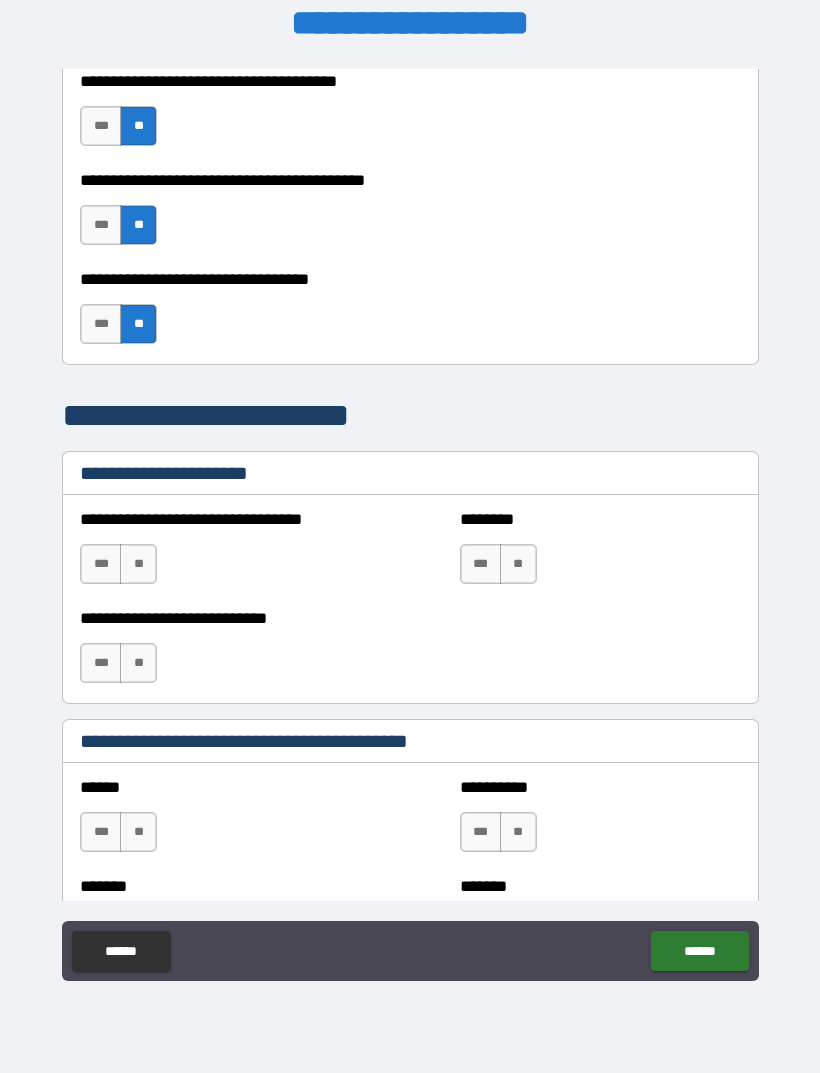 click on "**" at bounding box center [138, 564] 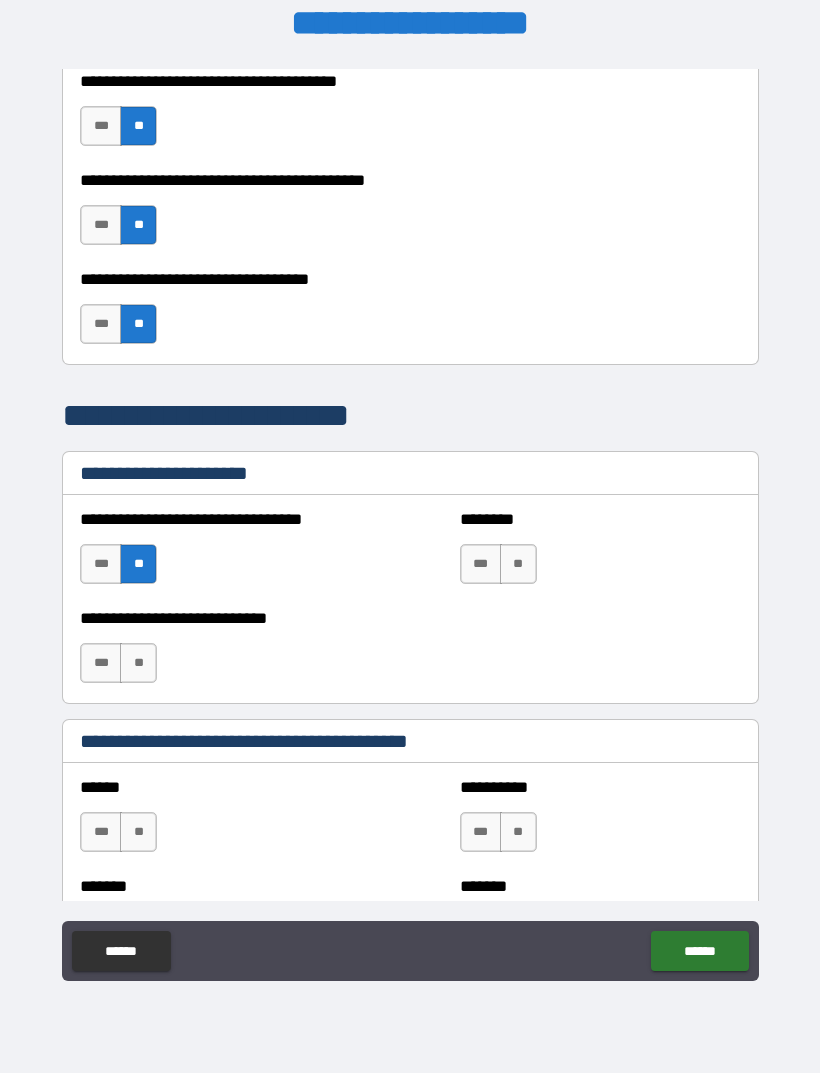 click on "**" at bounding box center [518, 564] 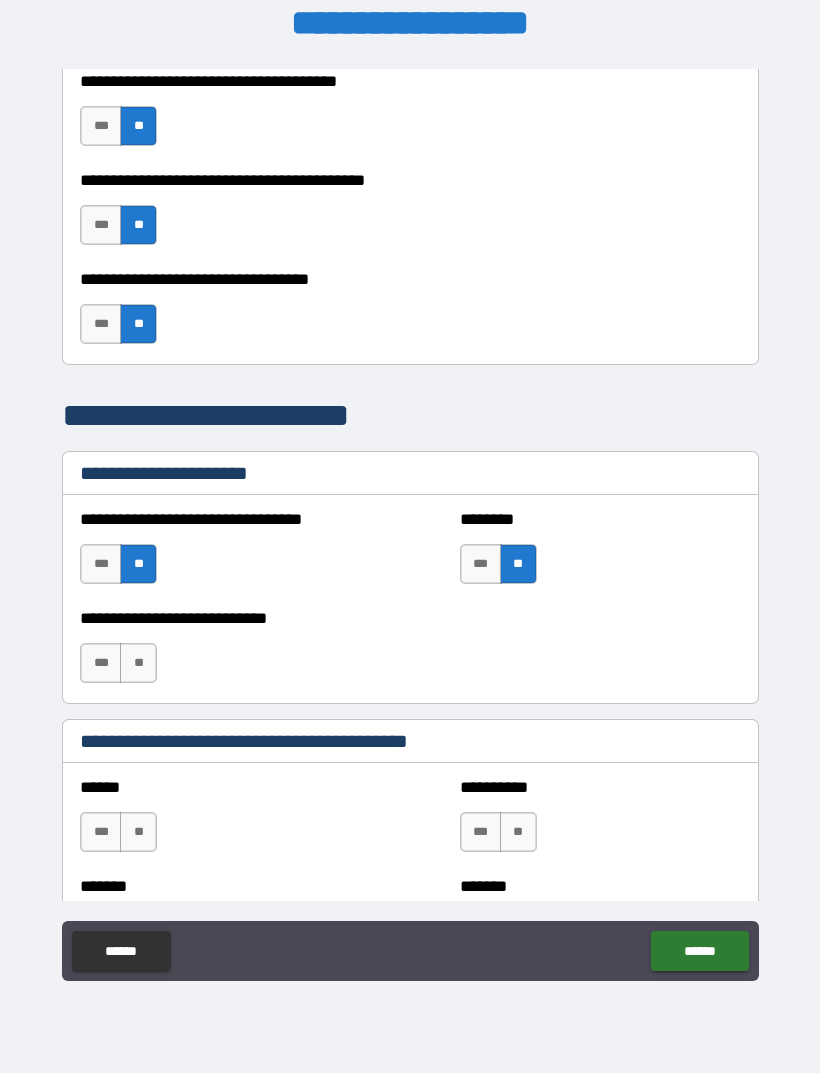 click on "**" at bounding box center [138, 663] 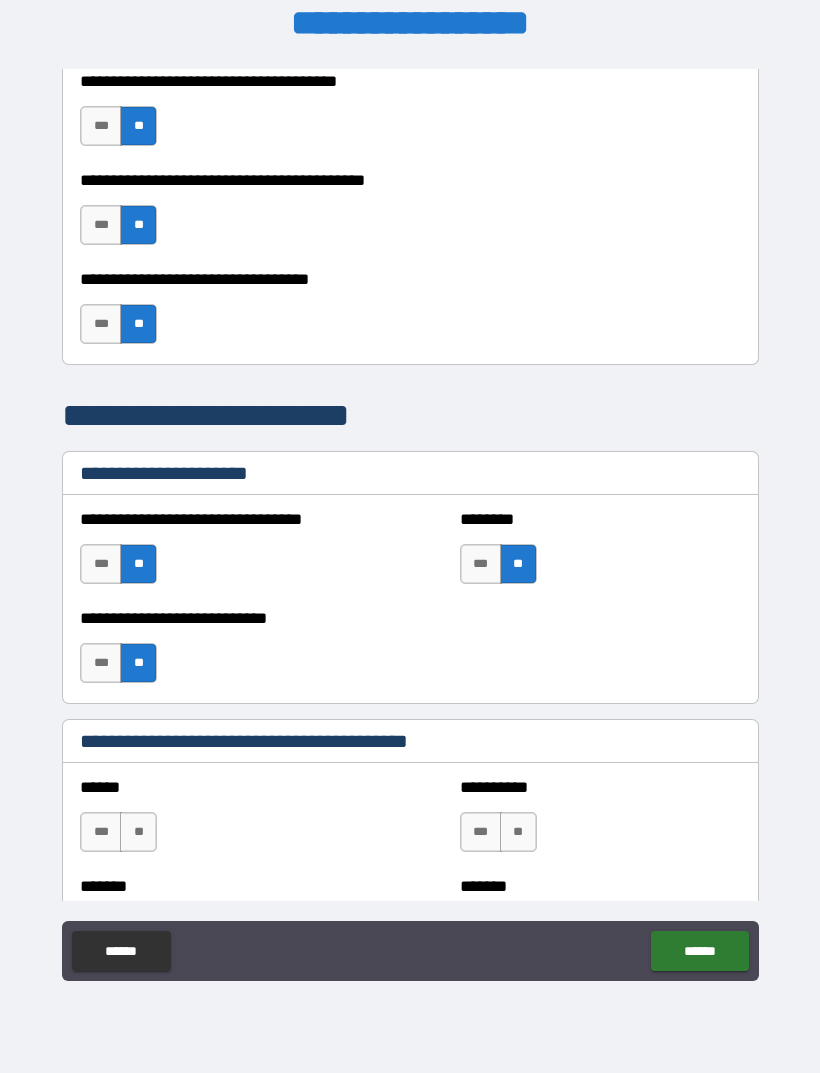 click on "**" at bounding box center [138, 832] 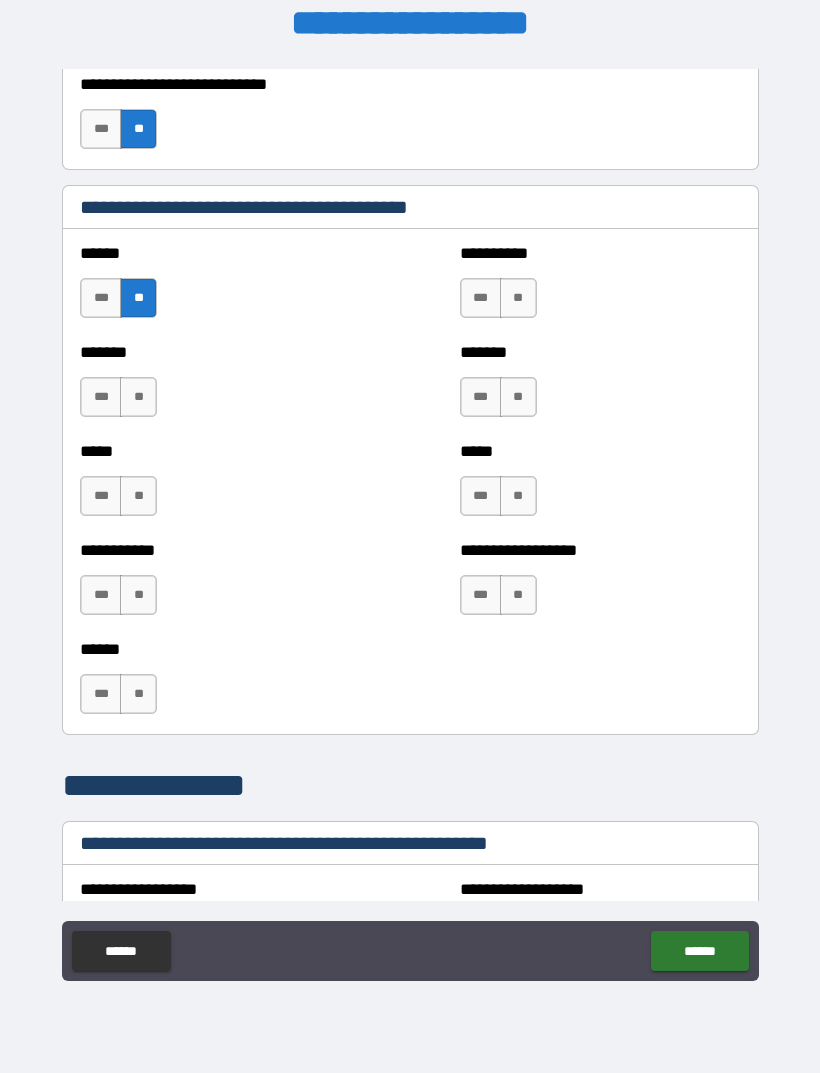 scroll, scrollTop: 1751, scrollLeft: 0, axis: vertical 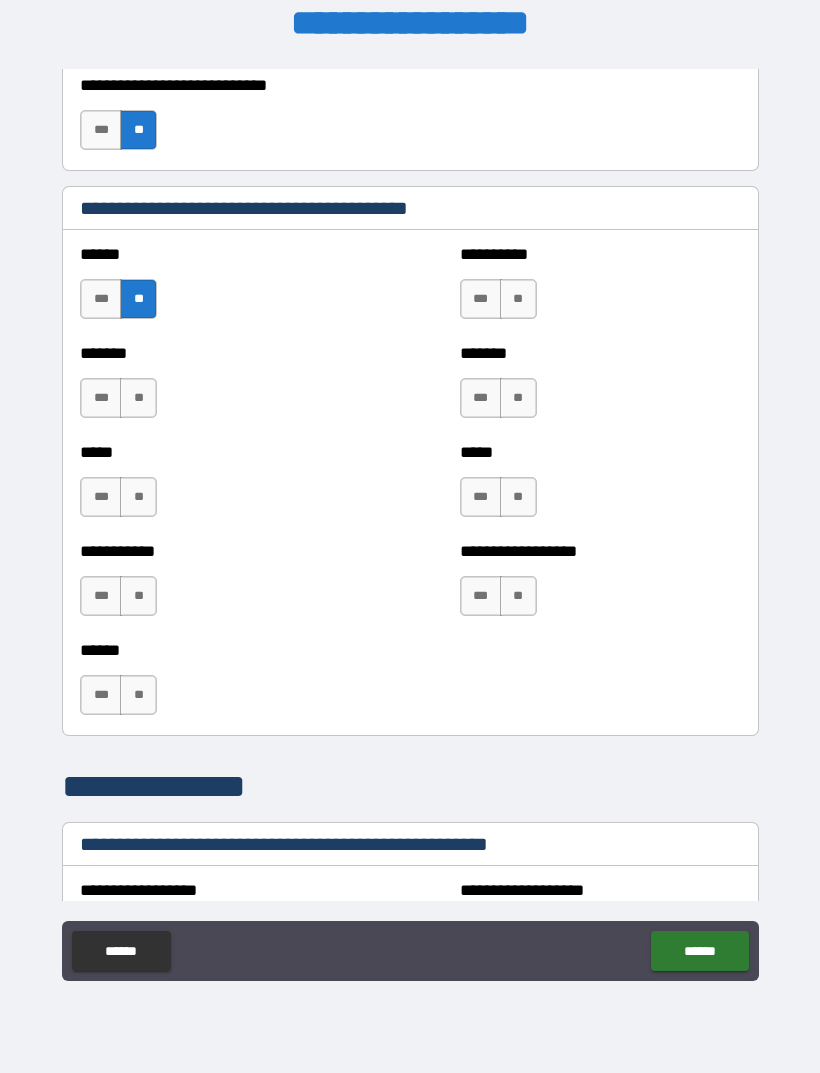 click on "**" at bounding box center (138, 398) 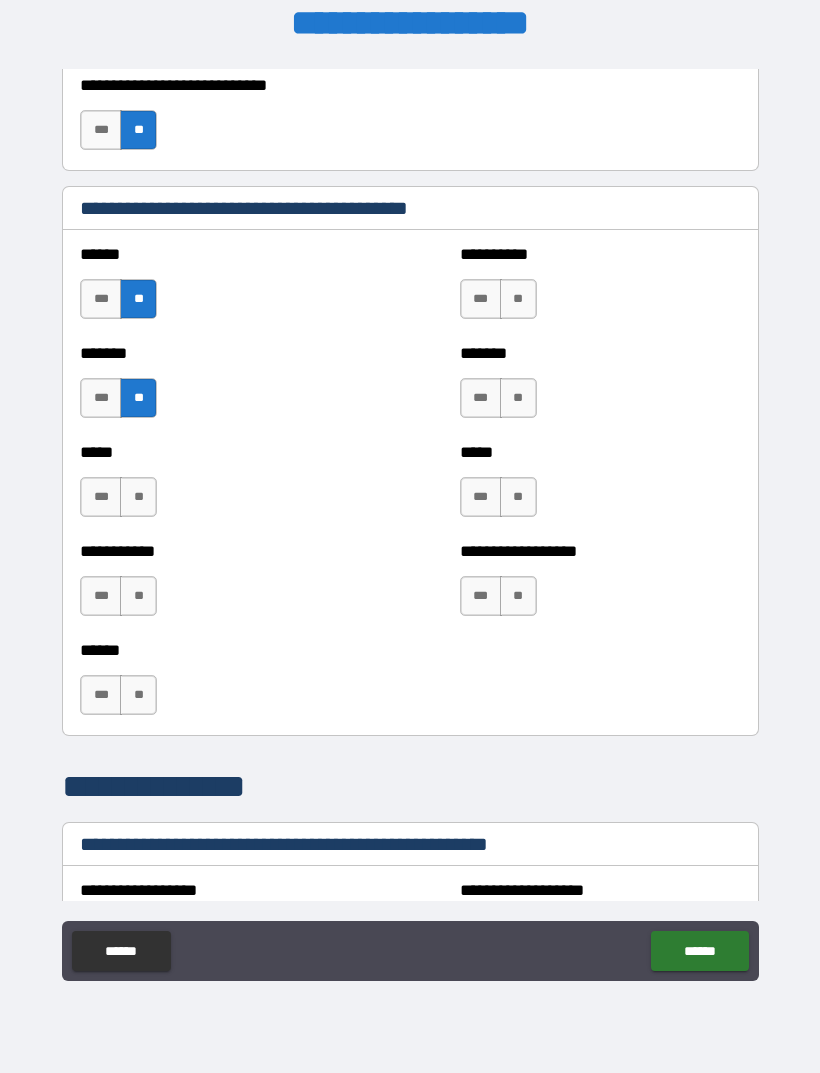 click on "**" at bounding box center (138, 497) 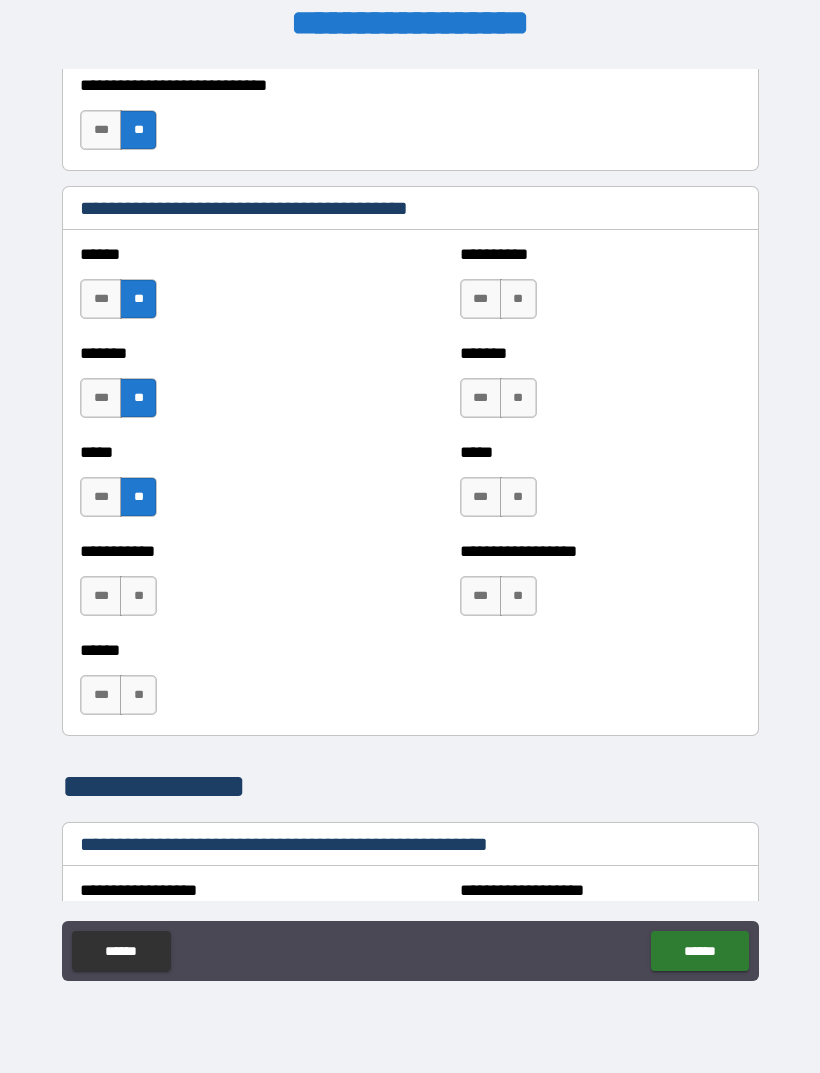 click on "**" at bounding box center (138, 596) 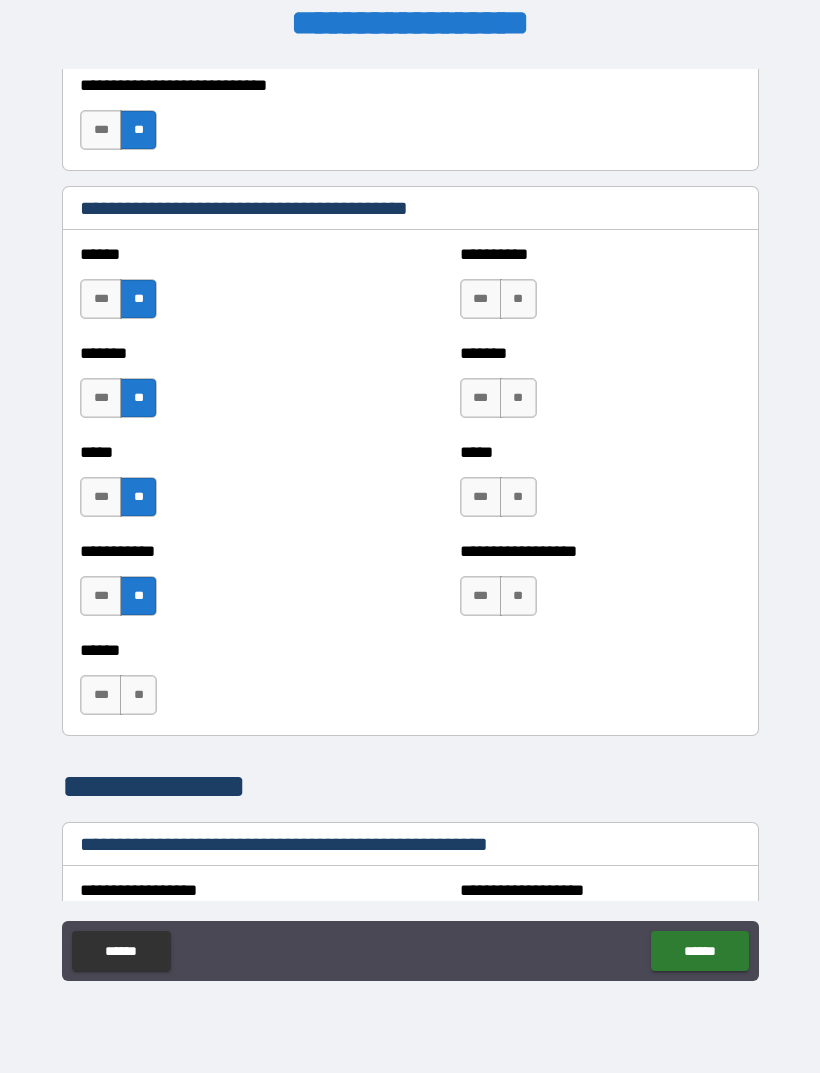 click on "**" at bounding box center [138, 695] 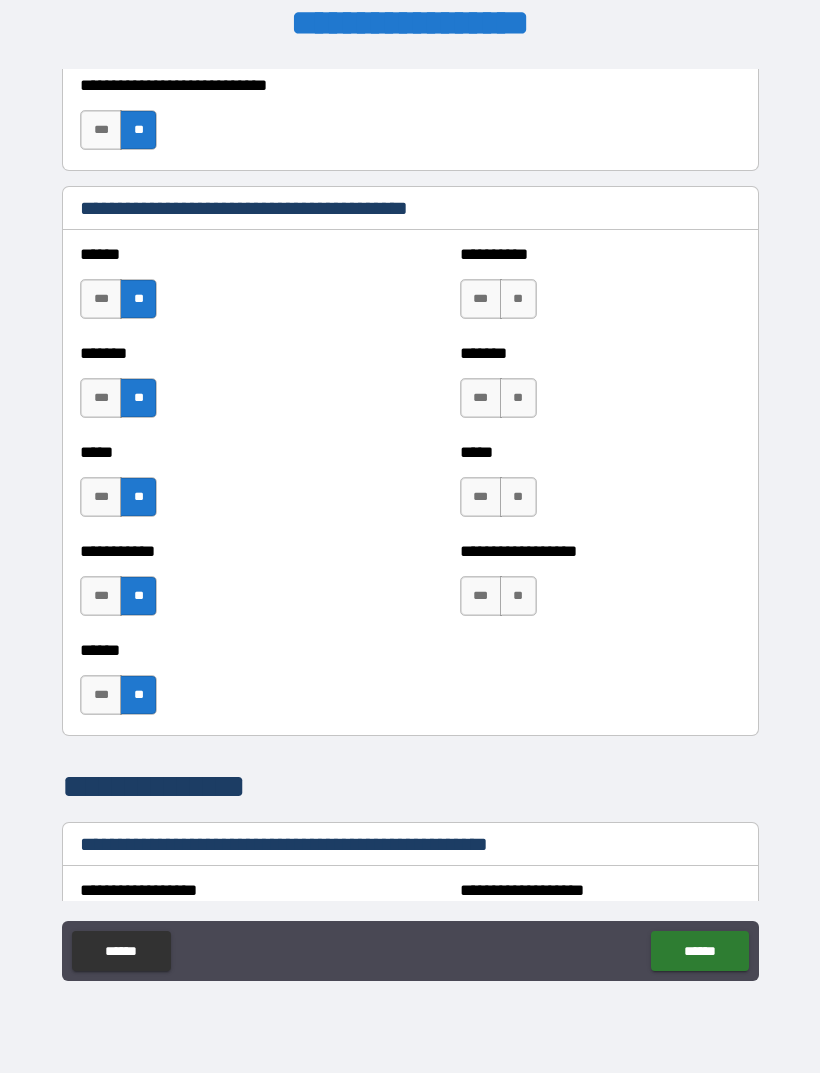 click on "***" at bounding box center [101, 695] 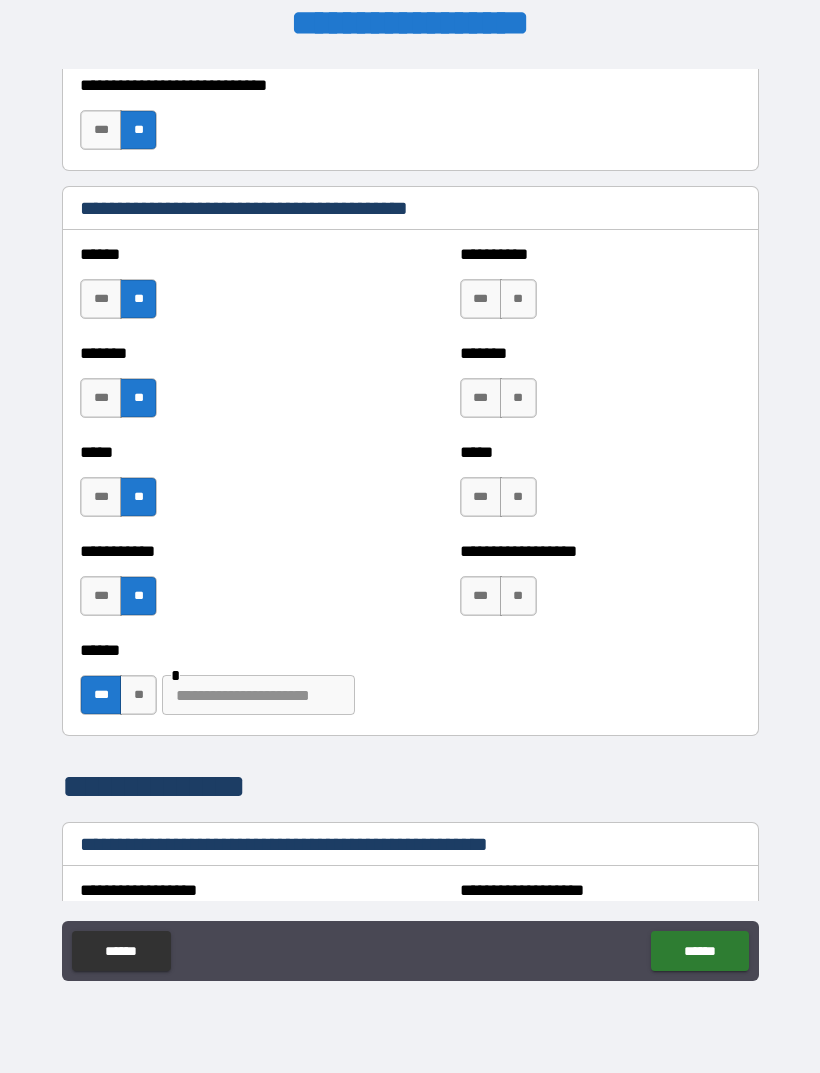 click at bounding box center (258, 695) 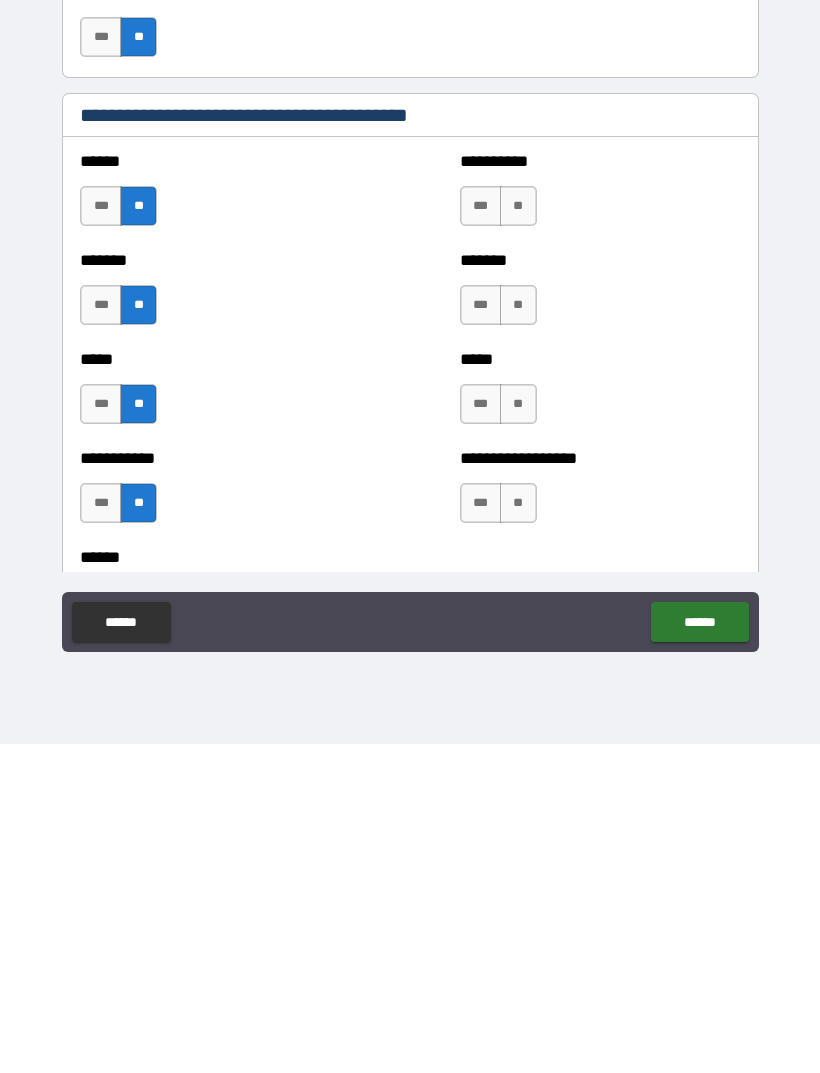 scroll, scrollTop: 1514, scrollLeft: 0, axis: vertical 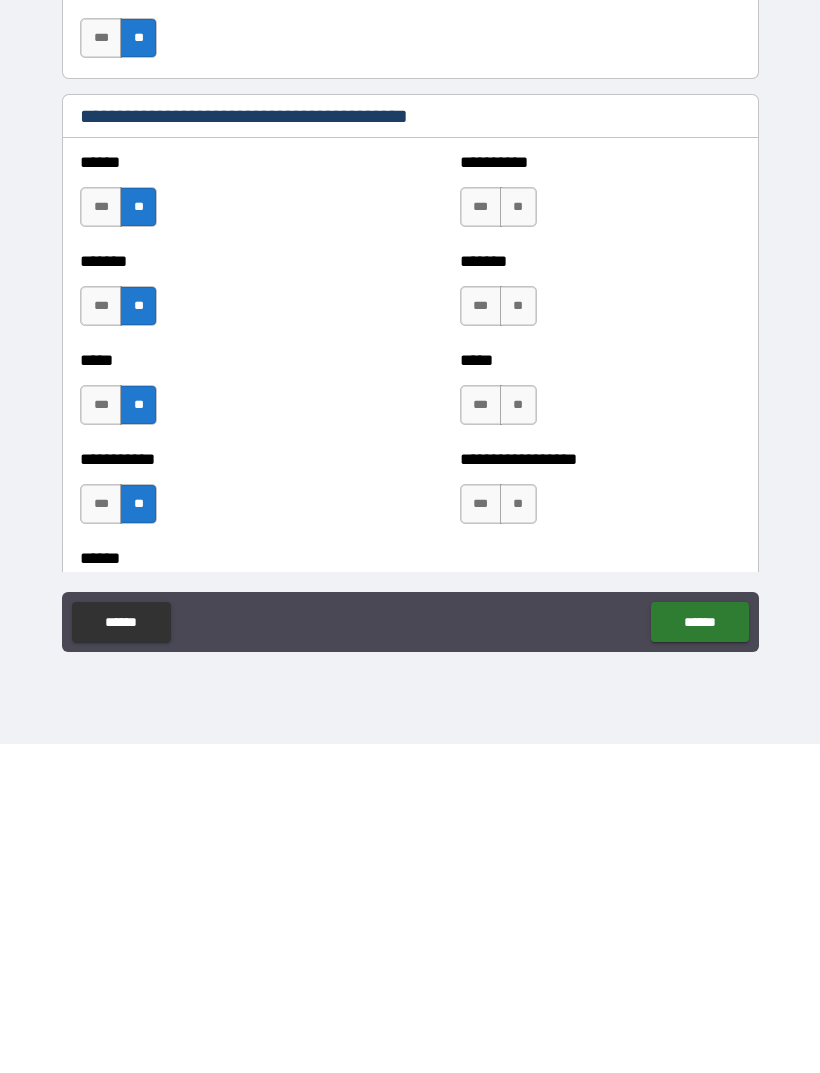 click on "**" at bounding box center [518, 536] 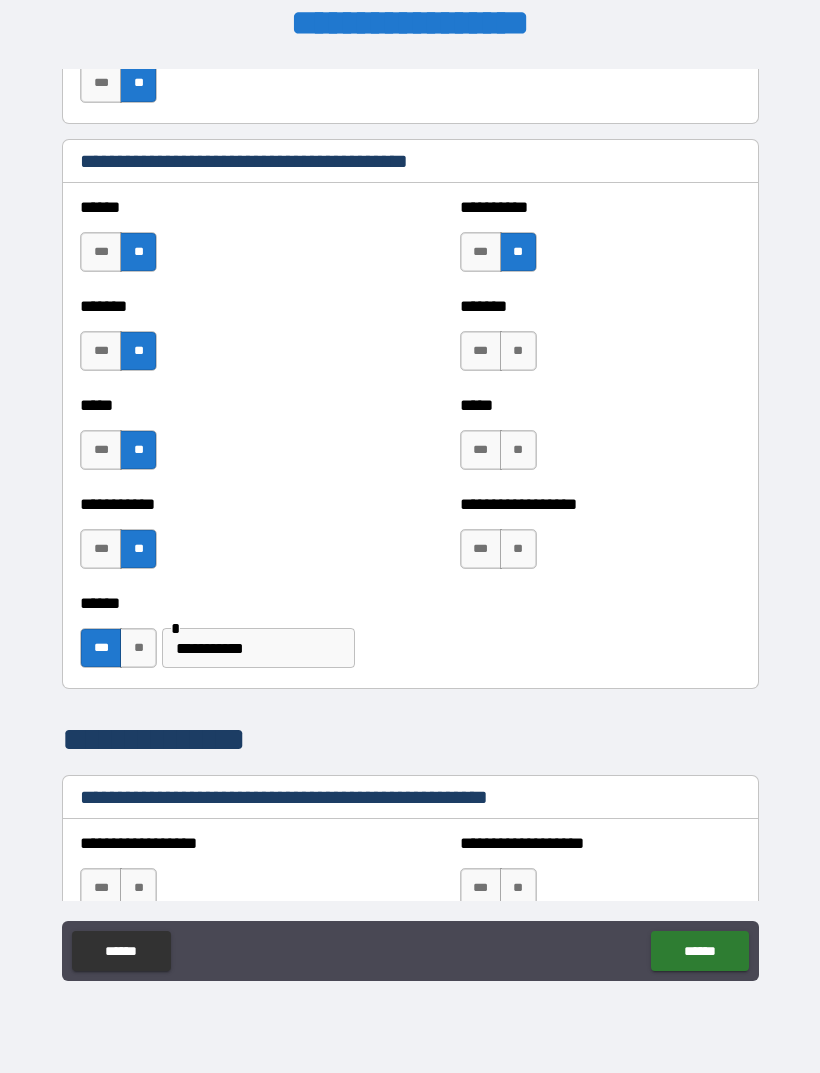scroll, scrollTop: 1803, scrollLeft: 0, axis: vertical 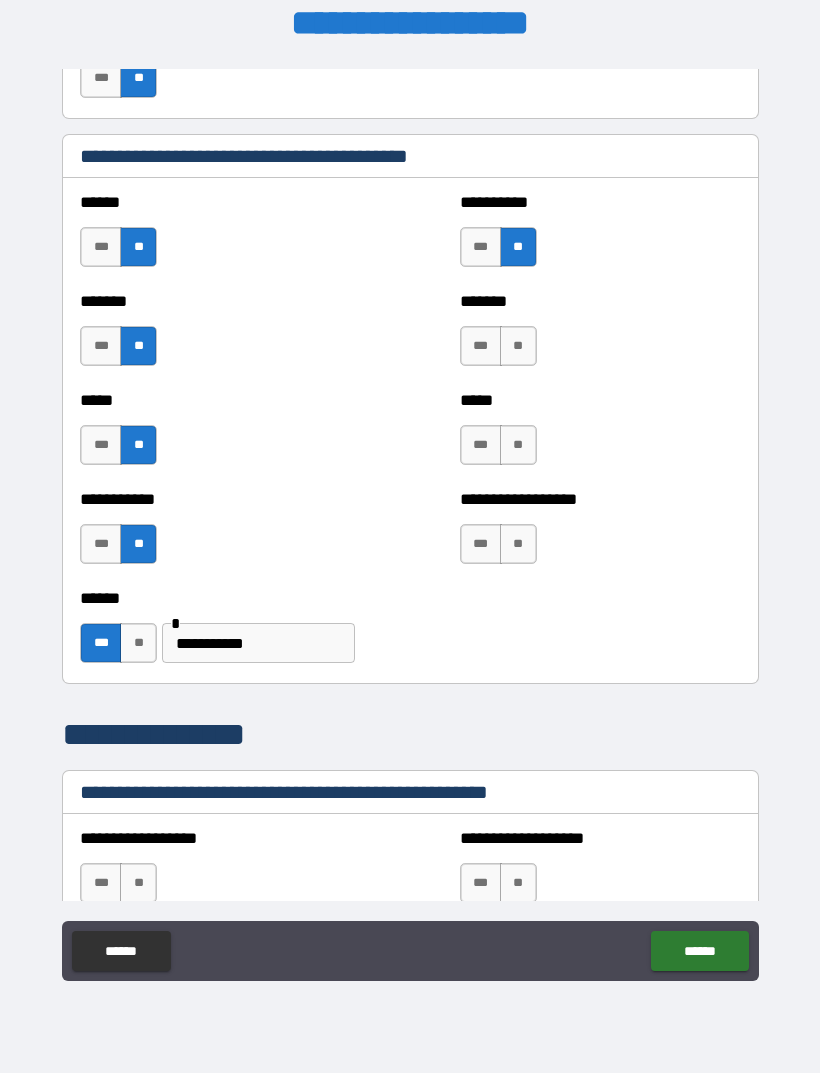 click on "**" at bounding box center [518, 346] 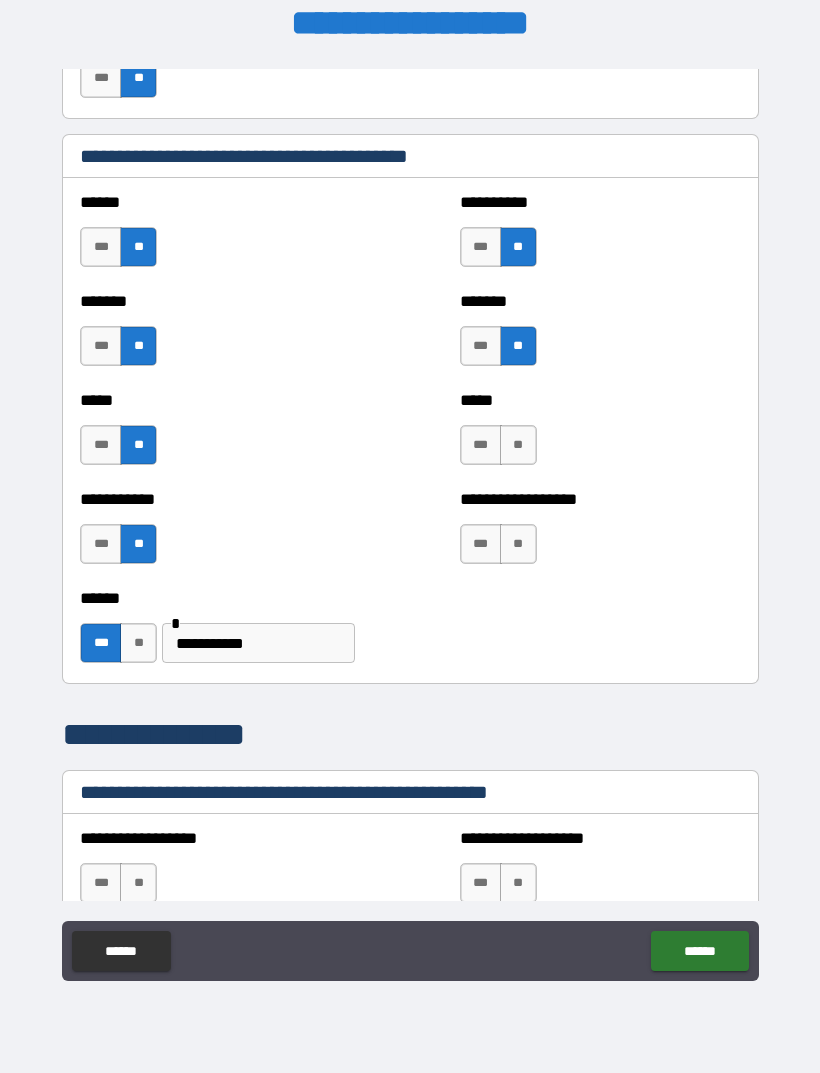 click on "**" at bounding box center (518, 445) 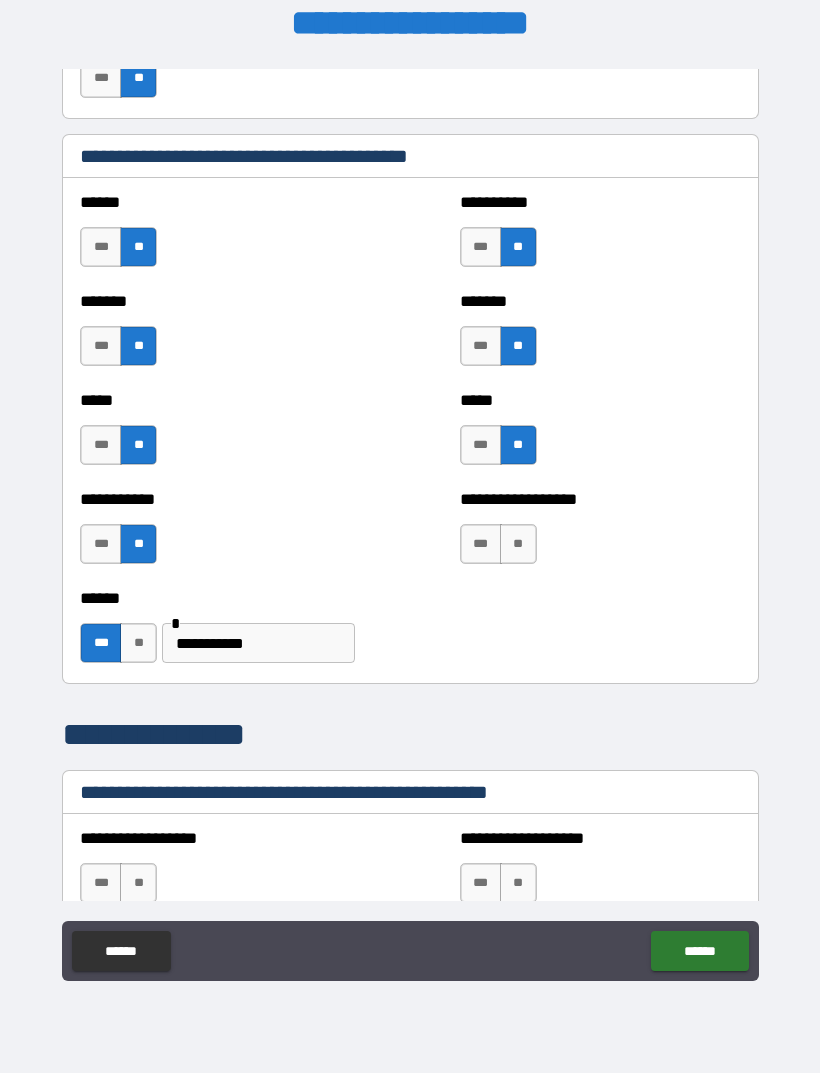 click on "**" at bounding box center (518, 544) 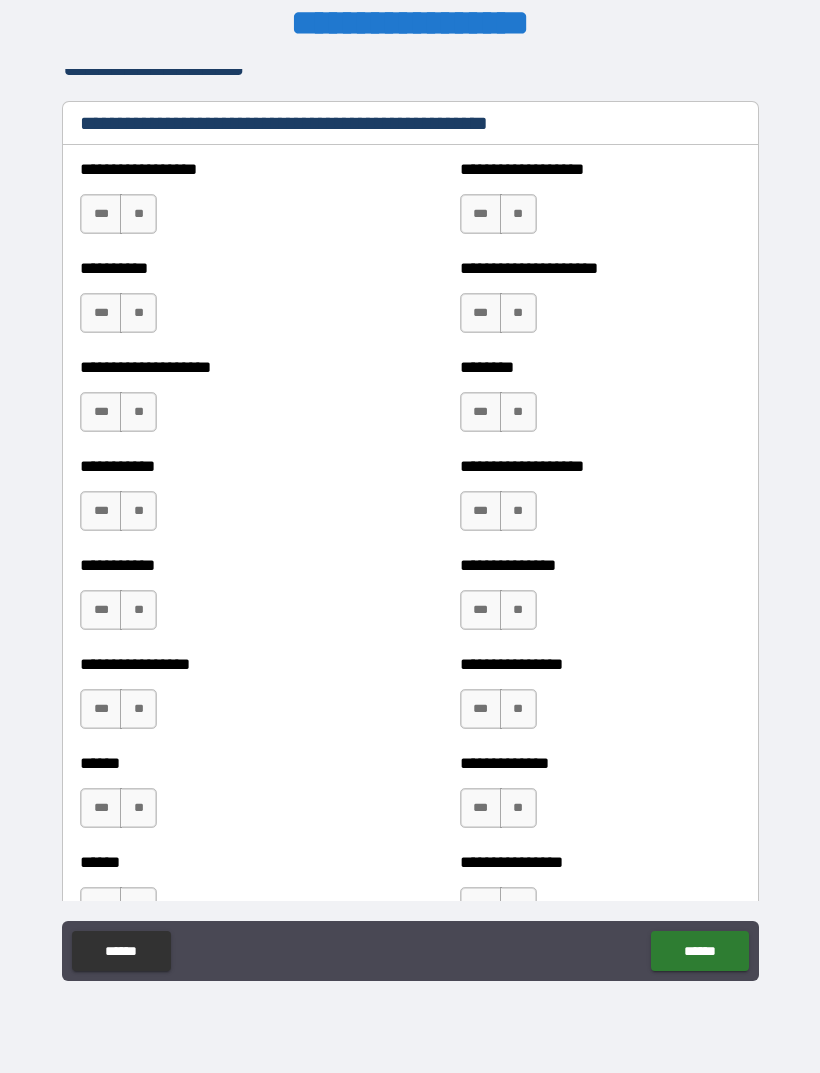 scroll, scrollTop: 2469, scrollLeft: 0, axis: vertical 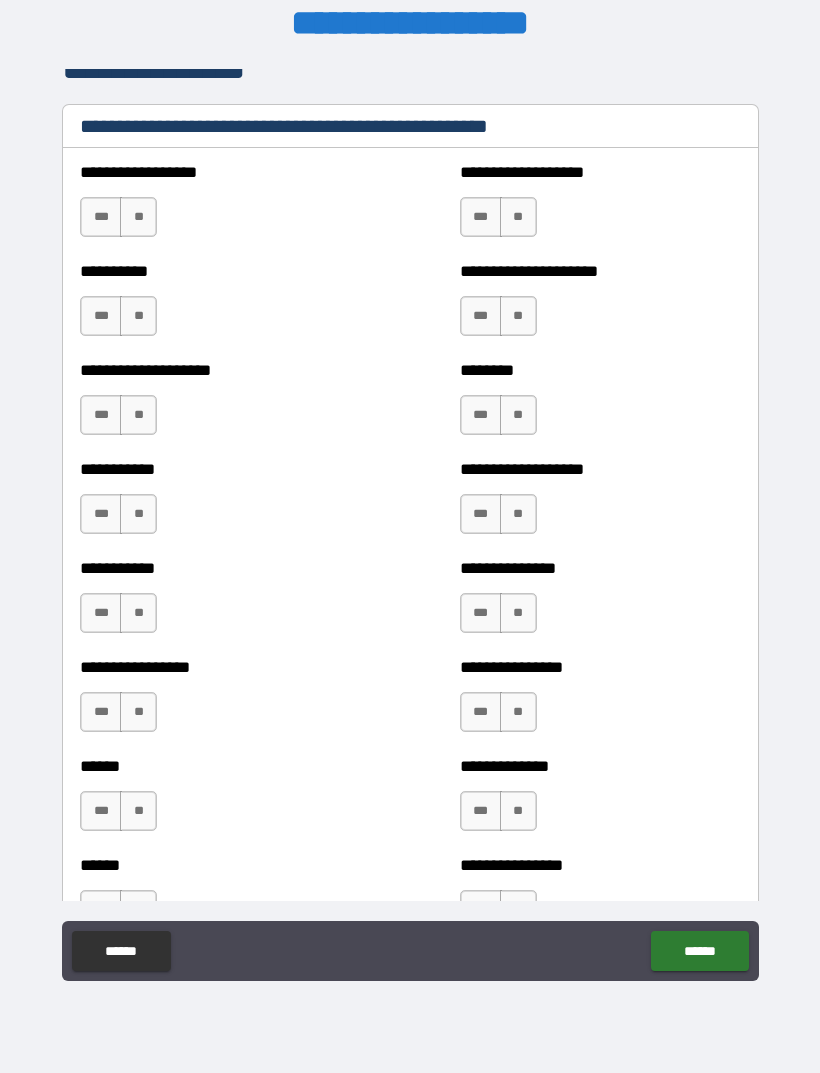 click on "**" at bounding box center (138, 217) 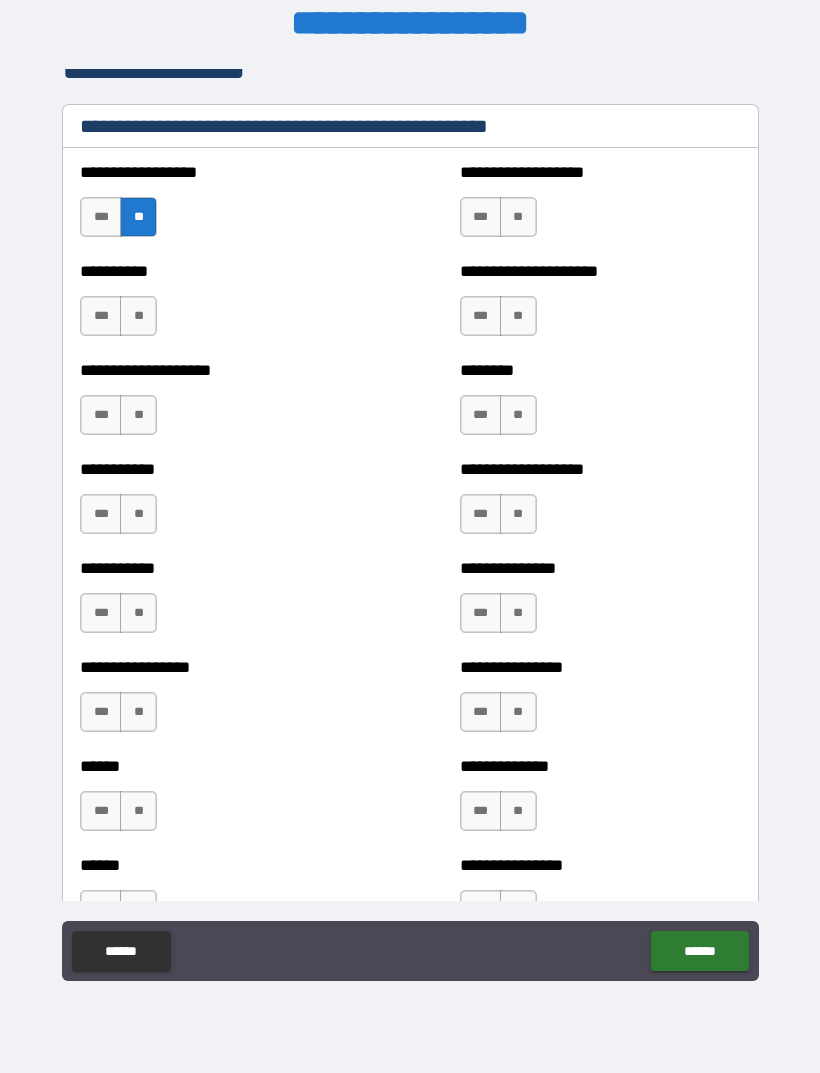click on "**" at bounding box center [138, 316] 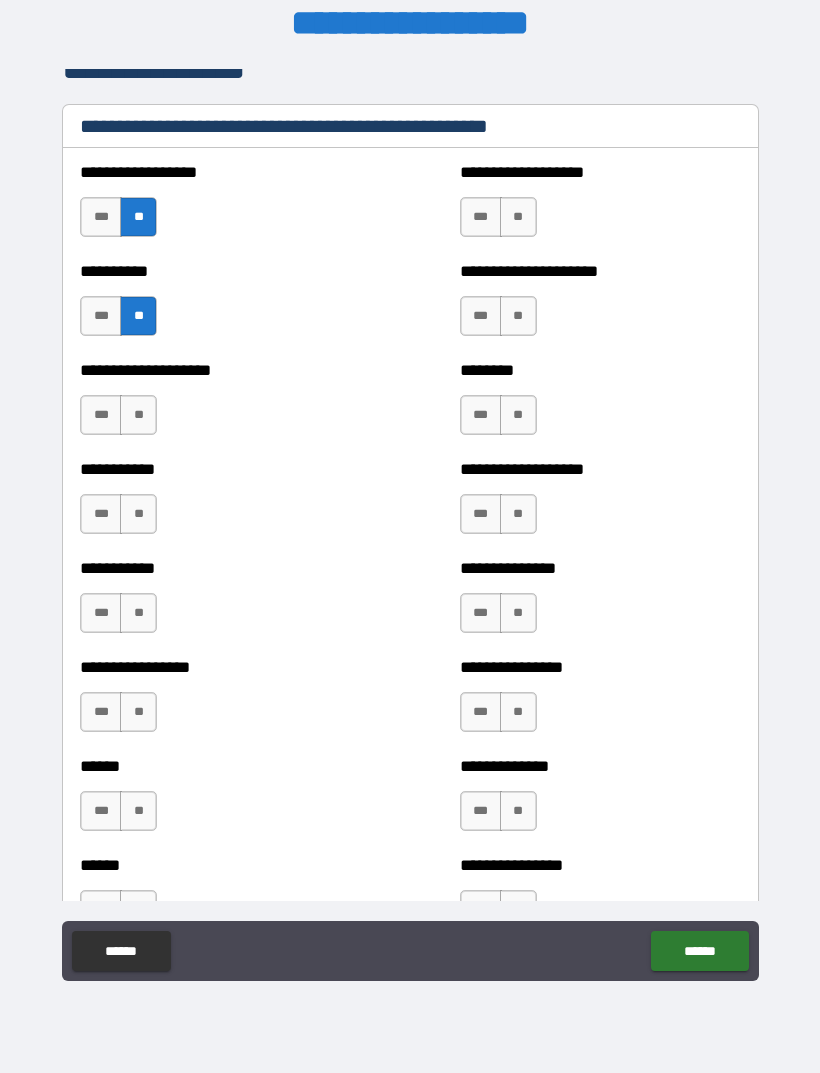 click on "**" at bounding box center [138, 415] 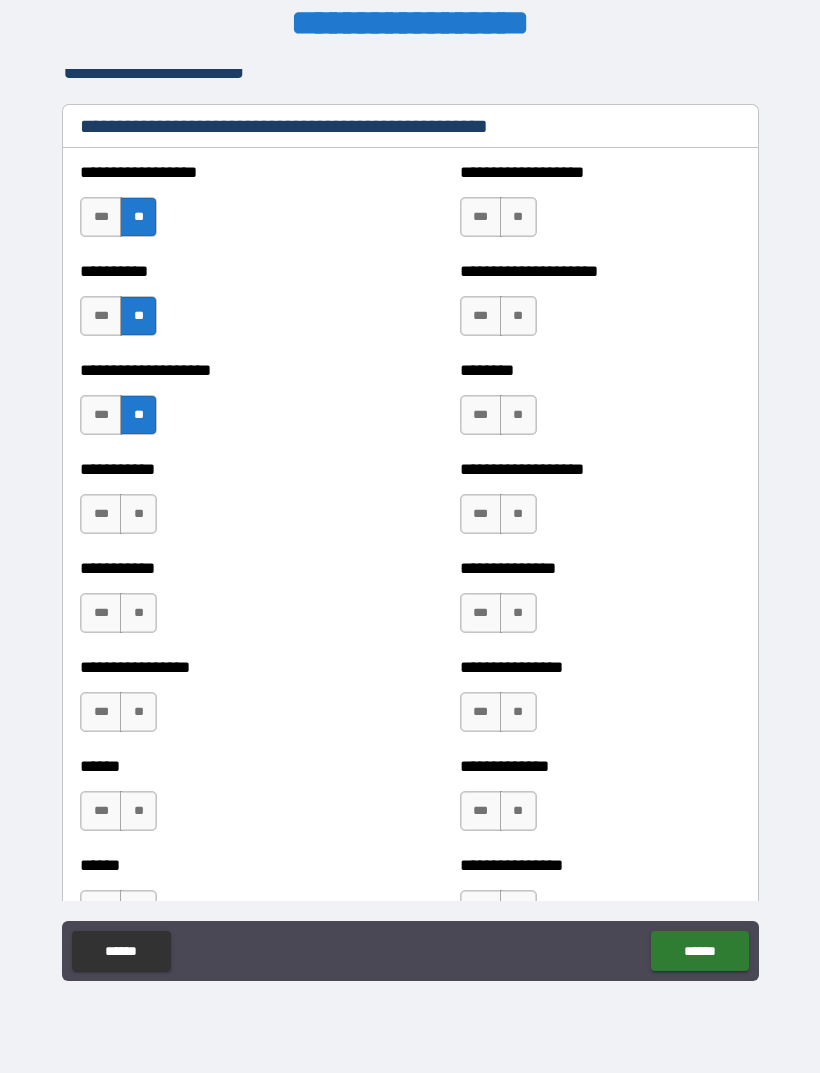 click on "**" at bounding box center (138, 514) 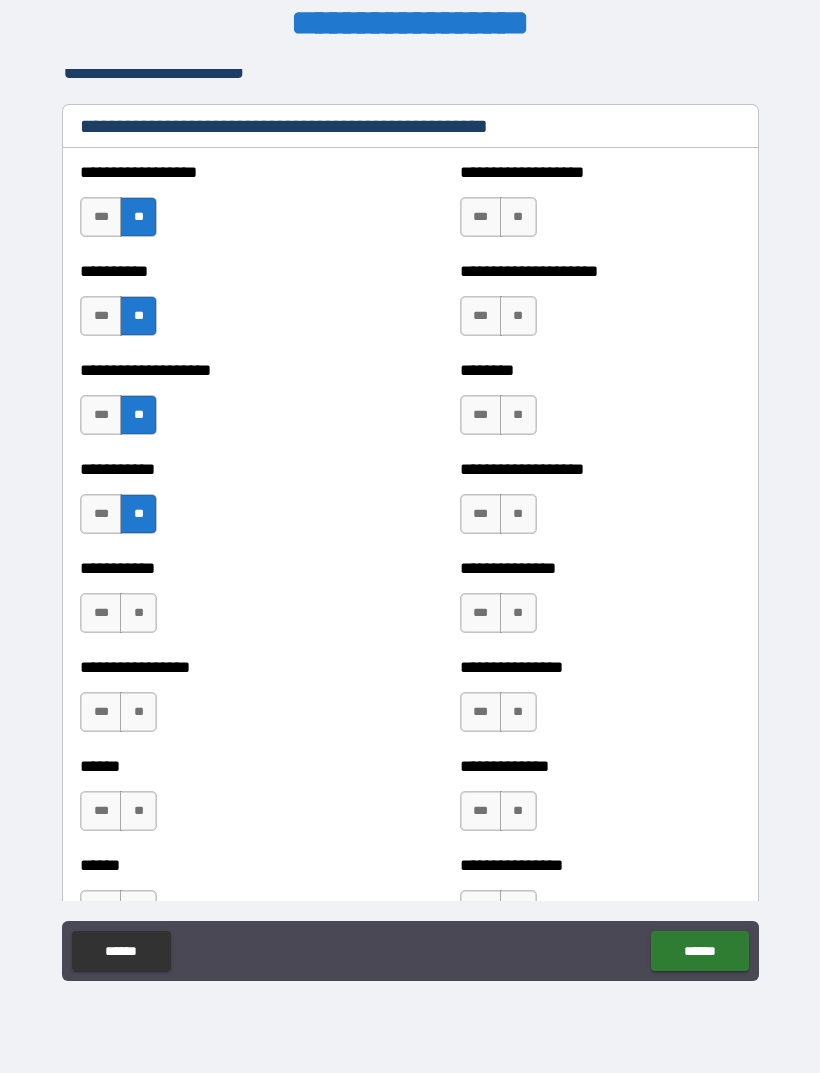 click on "**" at bounding box center [138, 613] 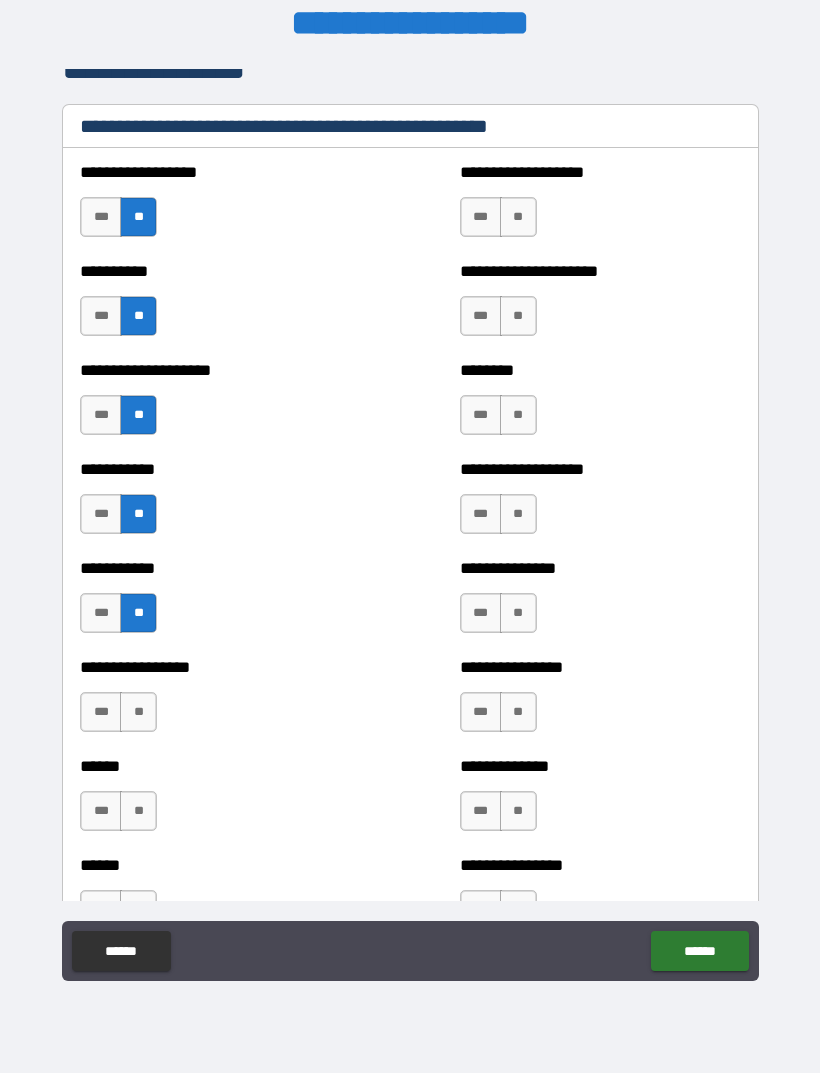 click on "**" at bounding box center (138, 712) 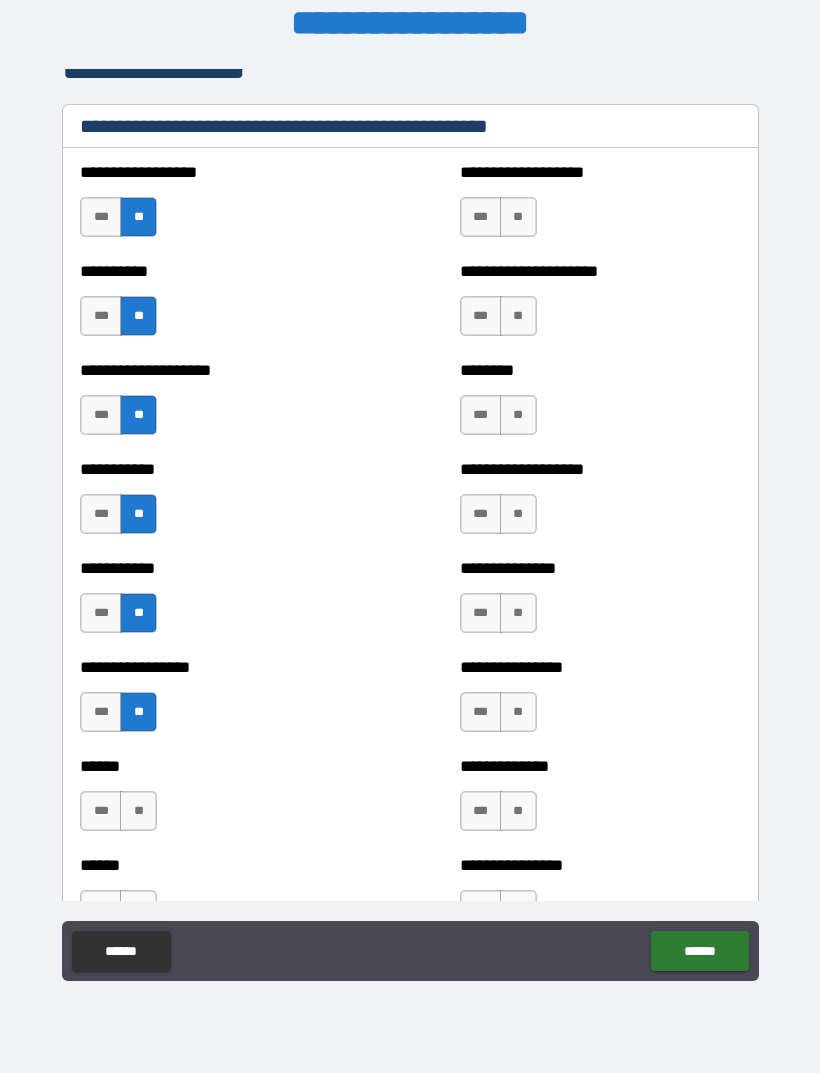 click on "**" at bounding box center [138, 811] 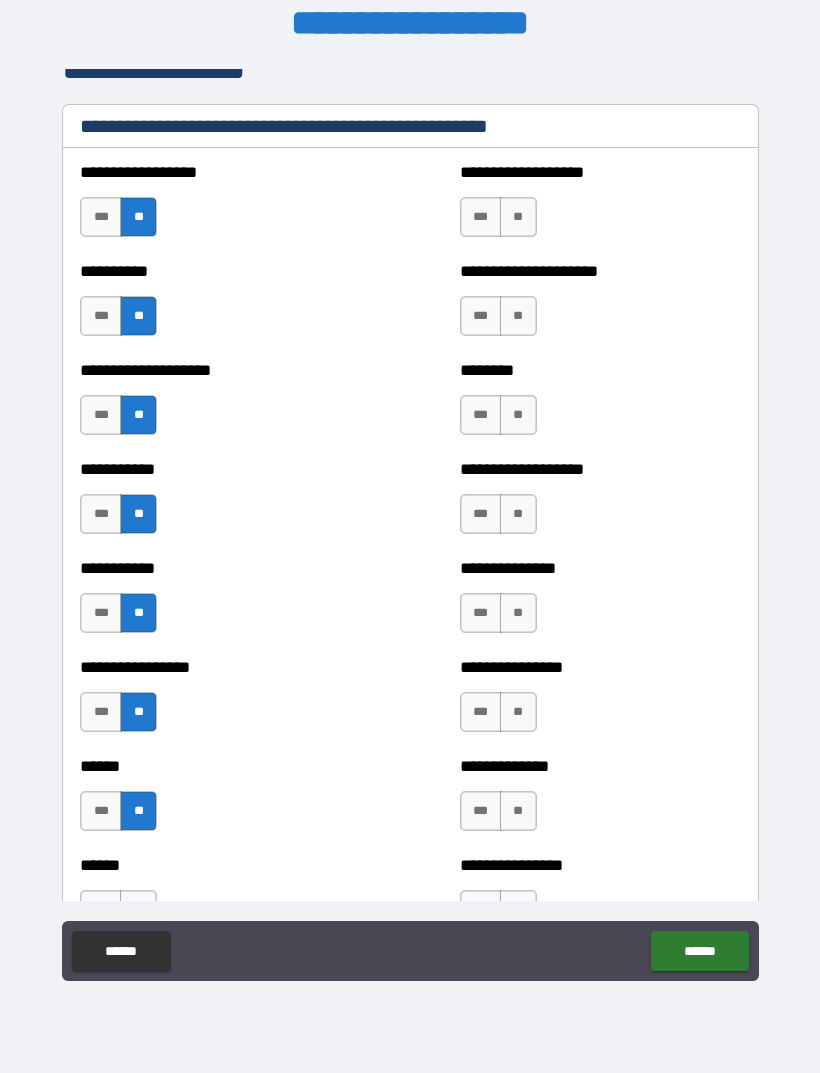click on "**" at bounding box center [518, 217] 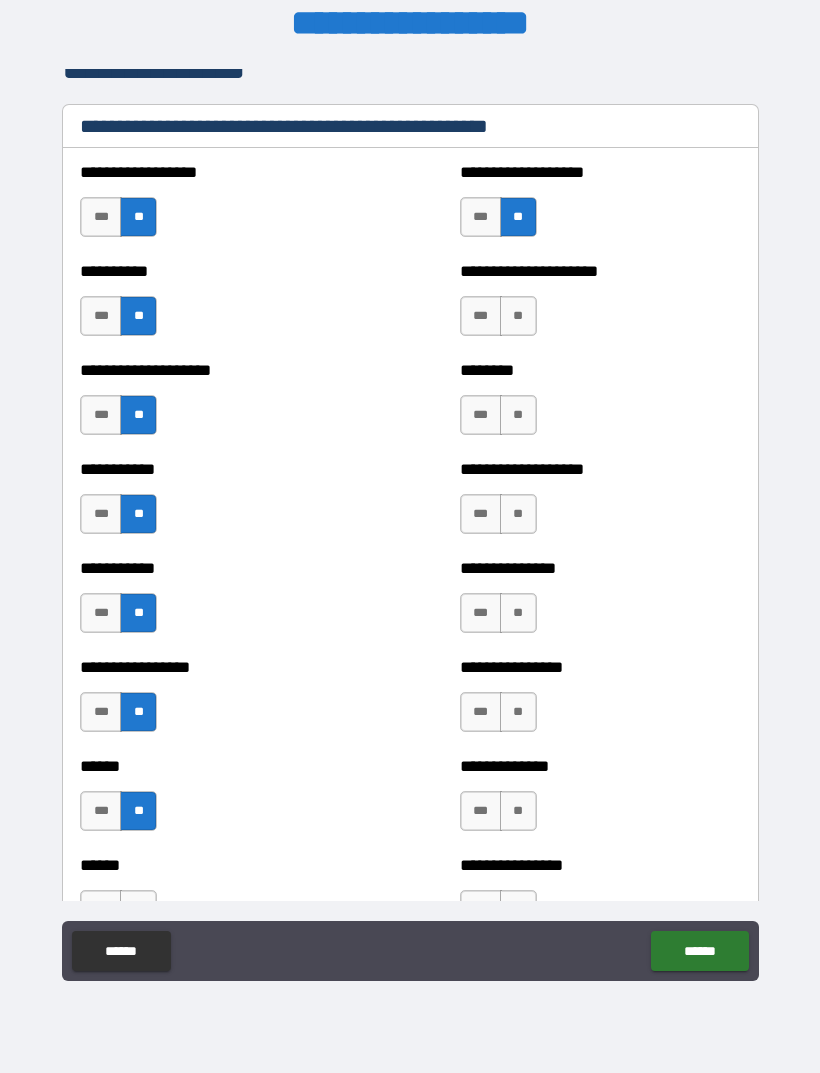 click on "**" at bounding box center (518, 316) 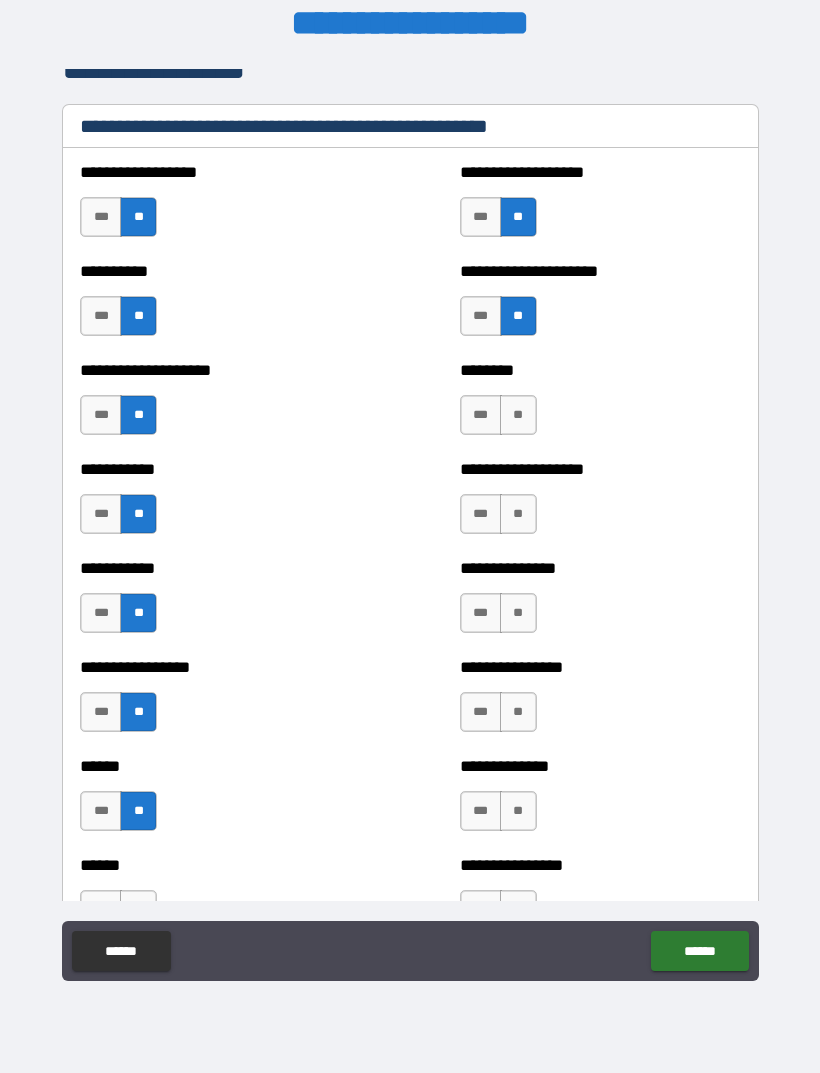 click on "**" at bounding box center (518, 415) 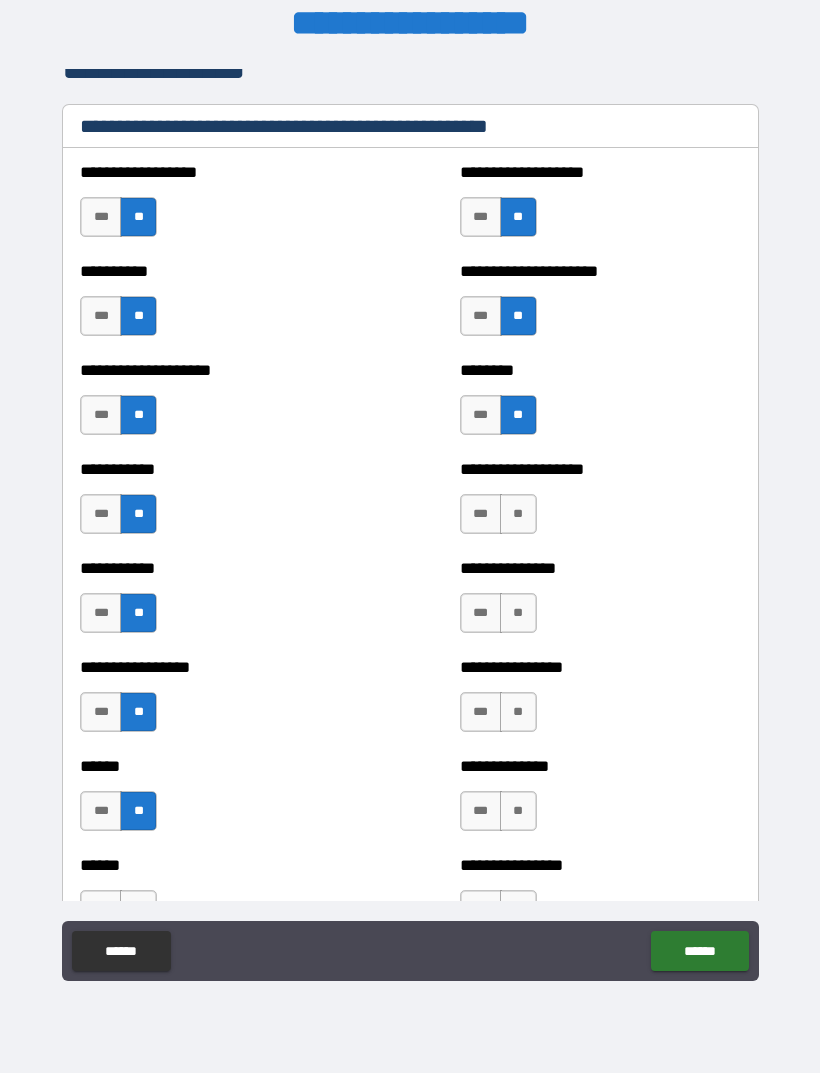 click on "**" at bounding box center (518, 514) 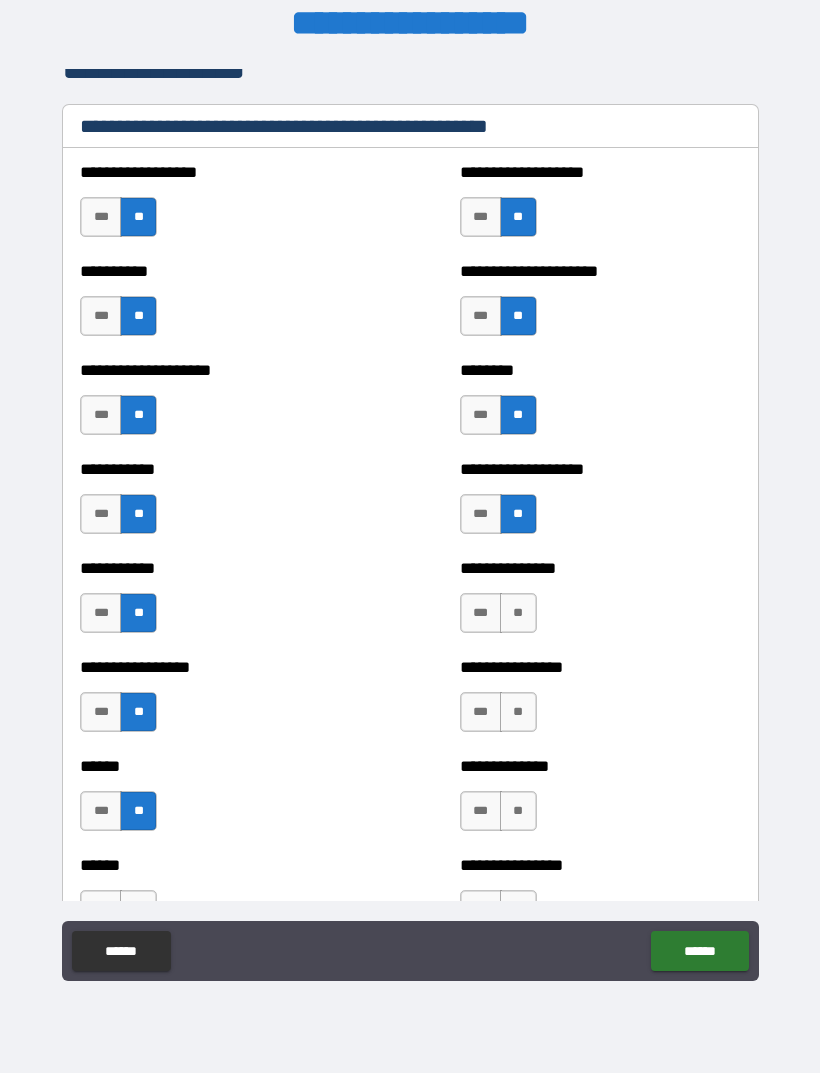 click on "**" at bounding box center [518, 613] 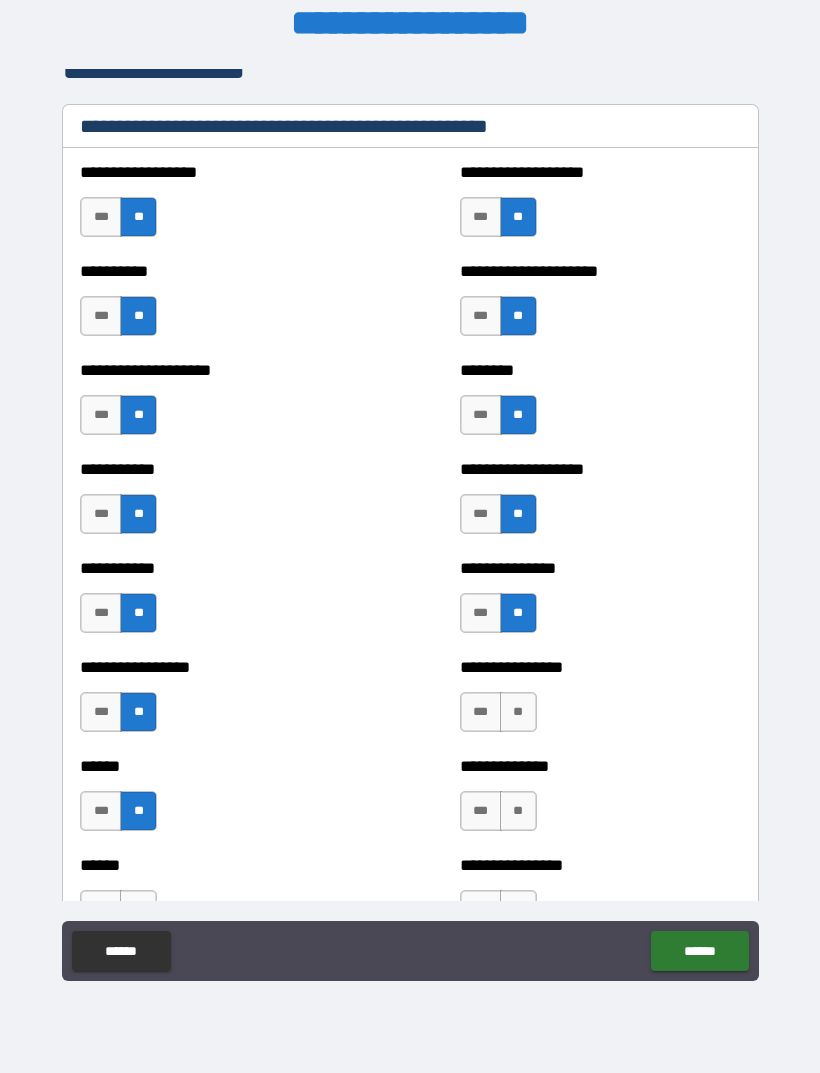 click on "**" at bounding box center [518, 712] 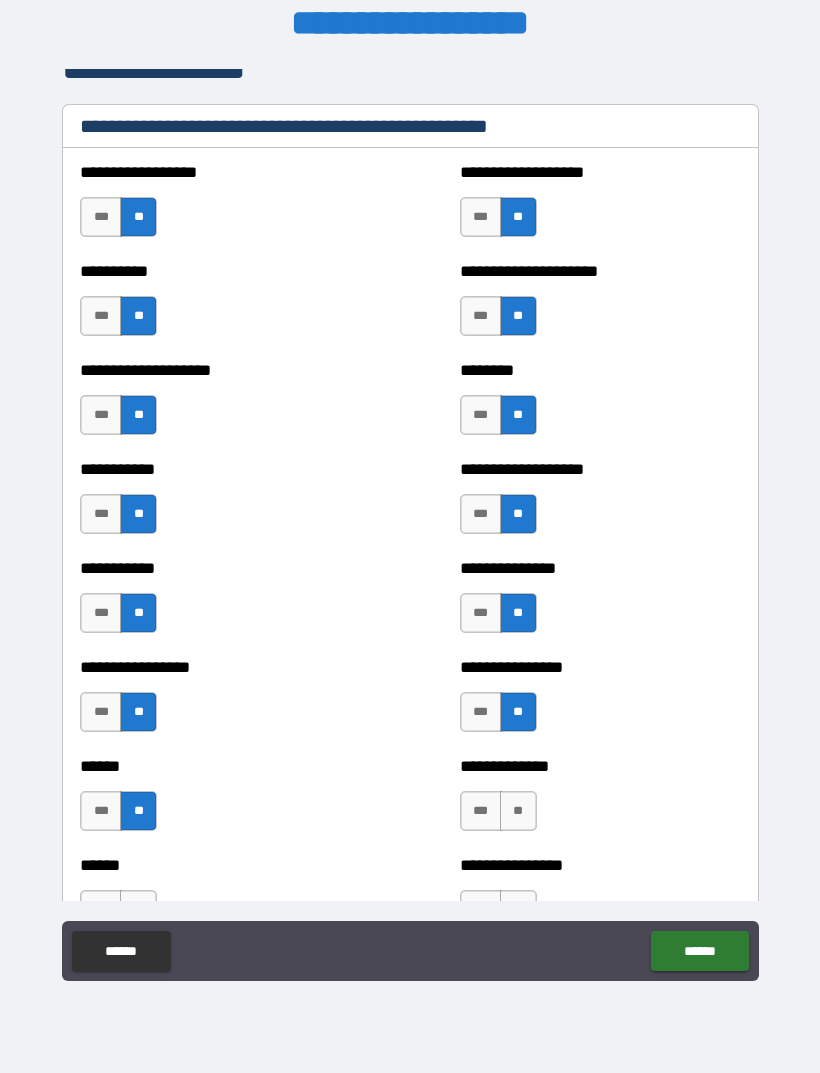 click on "**" at bounding box center (518, 811) 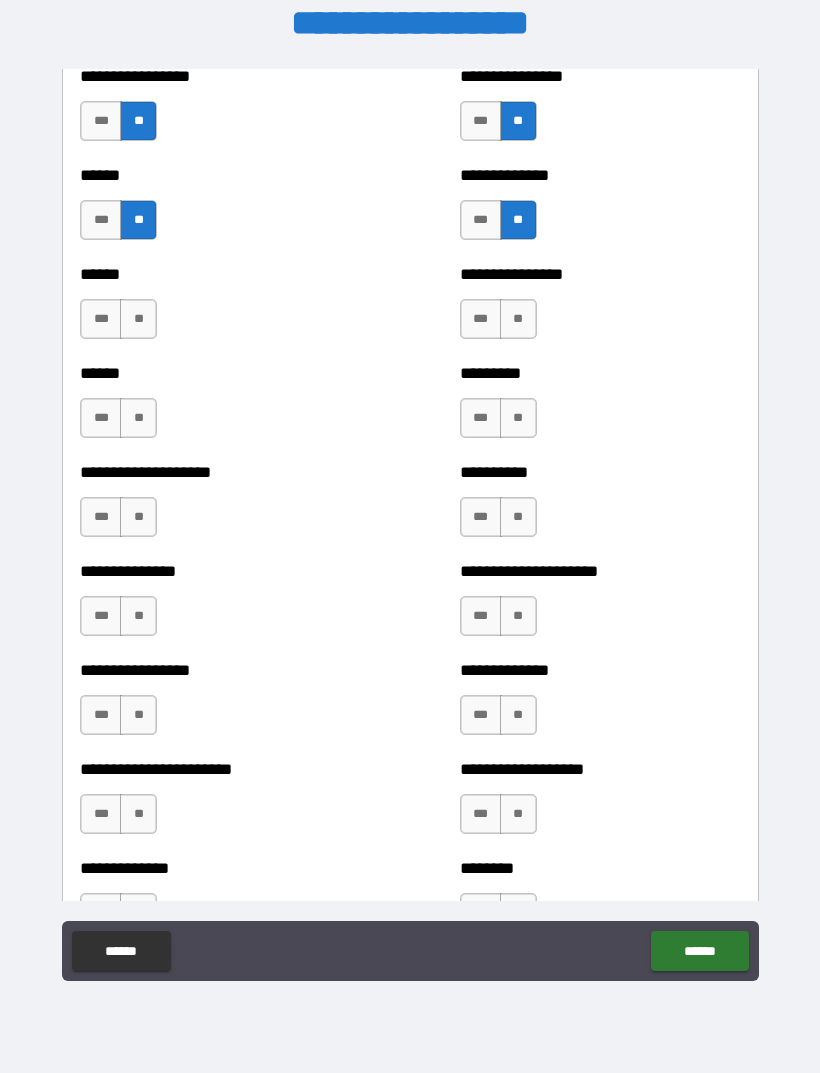 scroll, scrollTop: 3069, scrollLeft: 0, axis: vertical 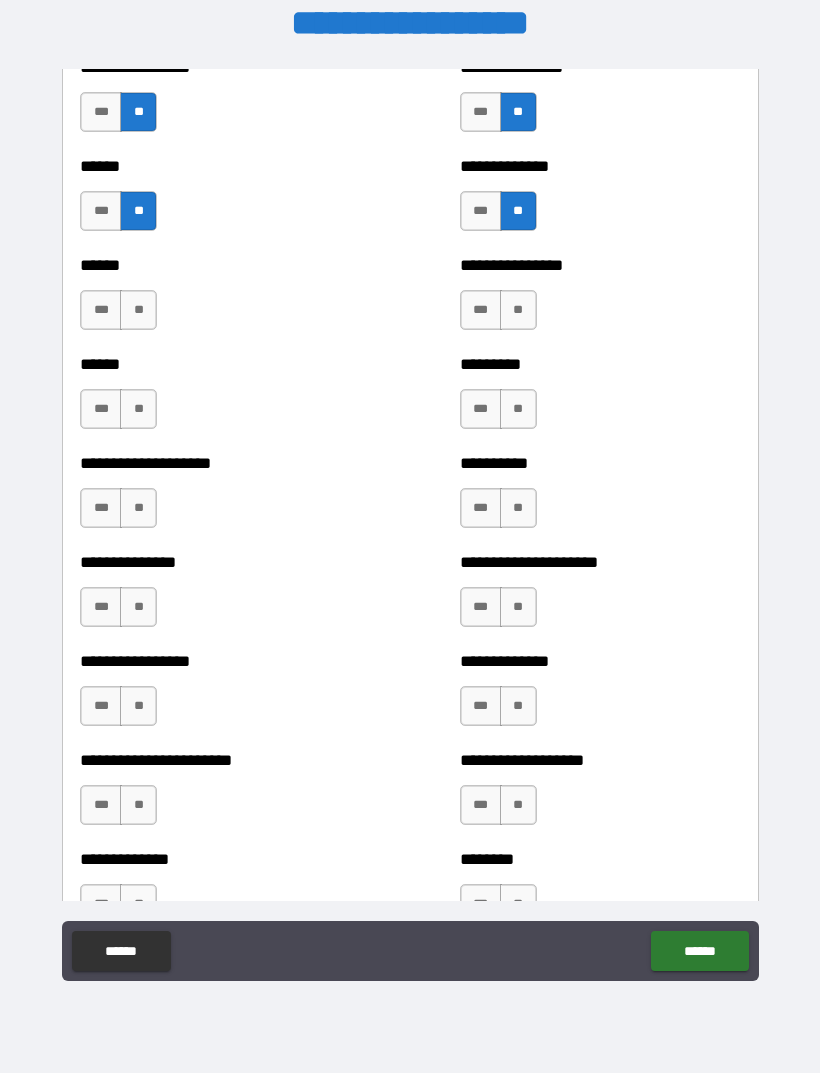 click on "**" at bounding box center [518, 310] 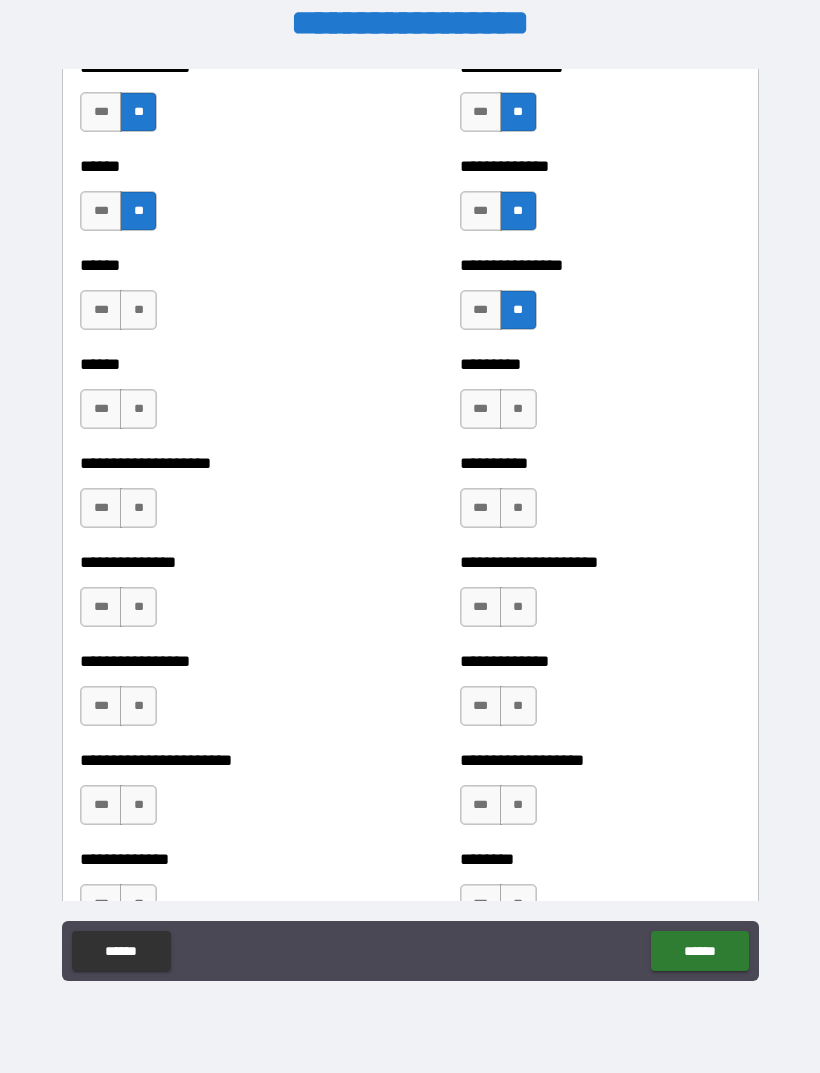 click on "**" at bounding box center (518, 409) 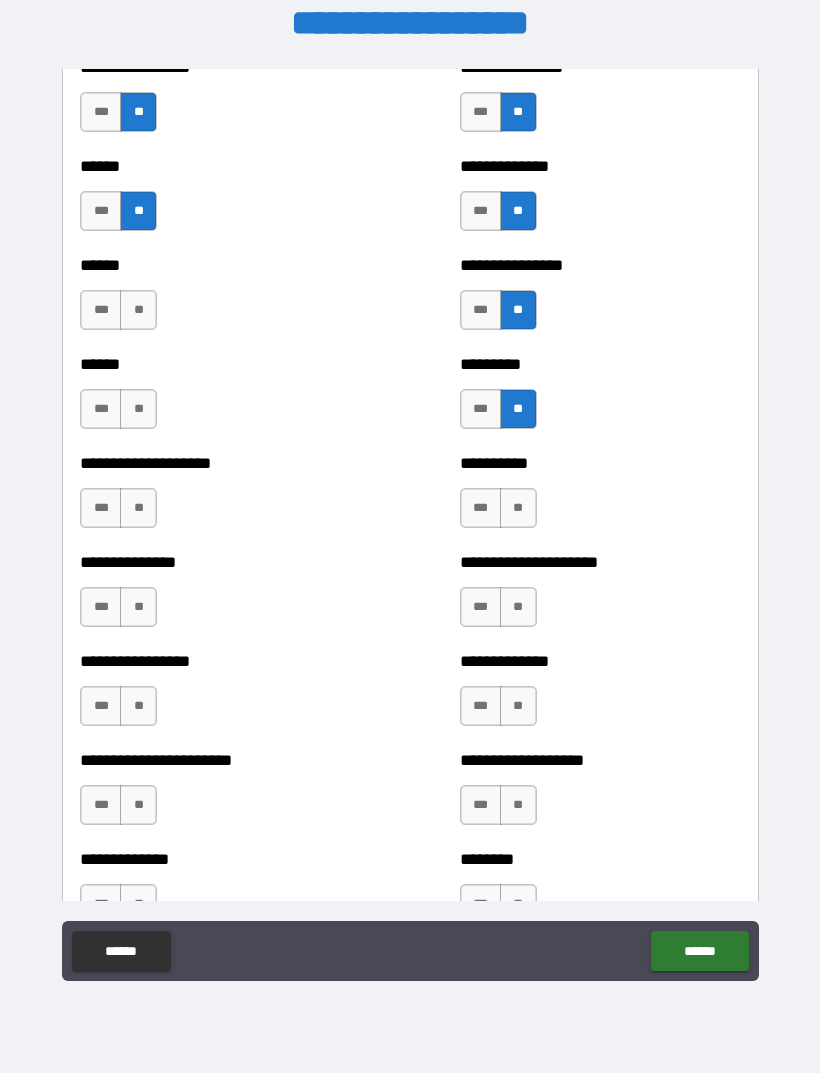 click on "**" at bounding box center [518, 508] 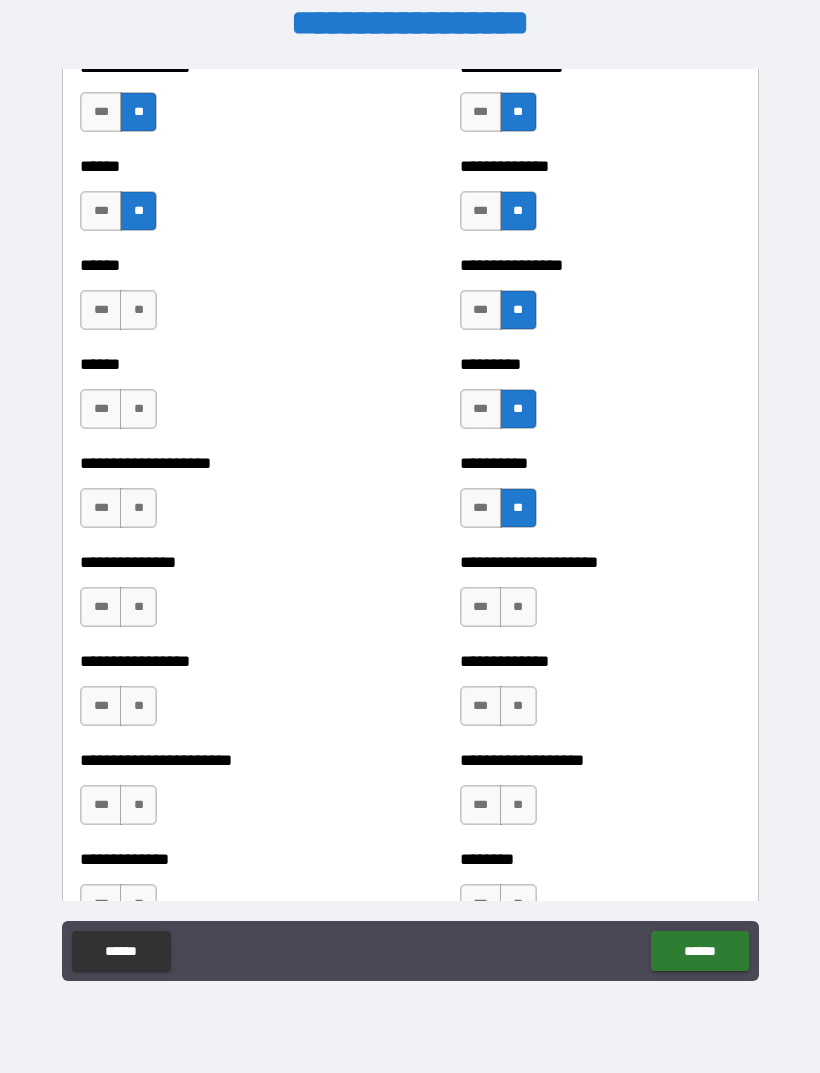 click on "**" at bounding box center (518, 607) 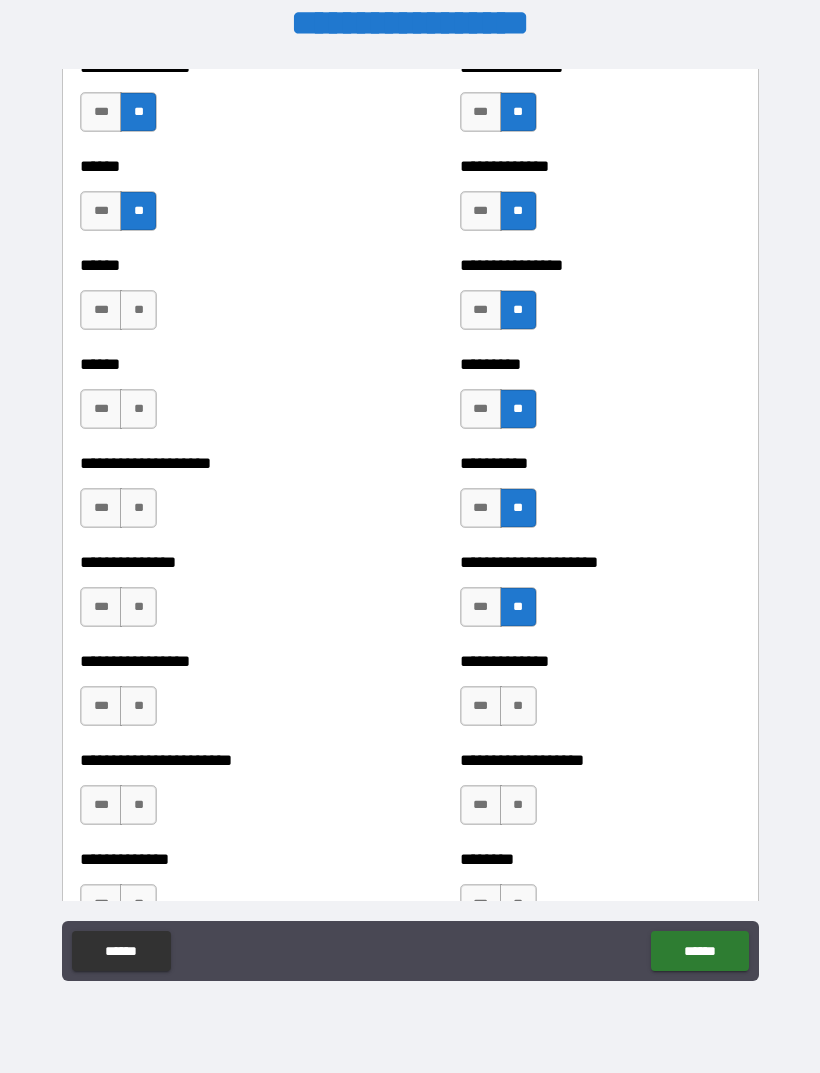click on "**" at bounding box center [518, 706] 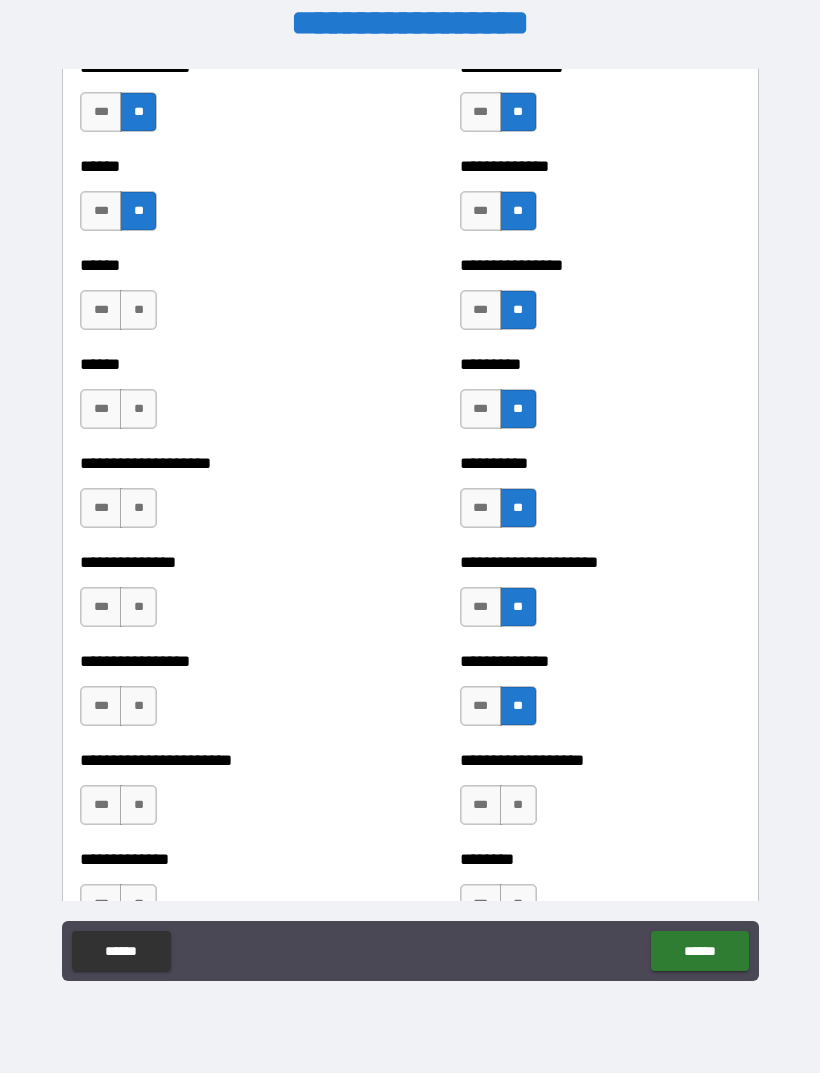 click on "**" at bounding box center [518, 805] 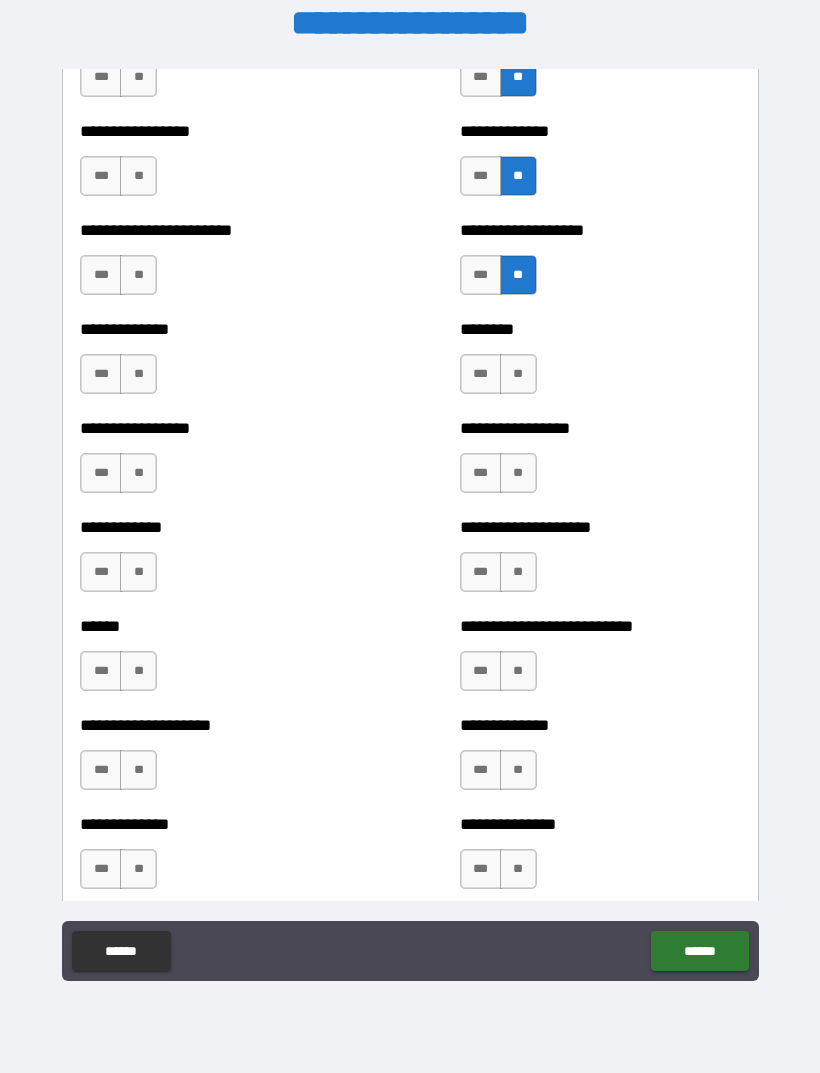 scroll, scrollTop: 3613, scrollLeft: 0, axis: vertical 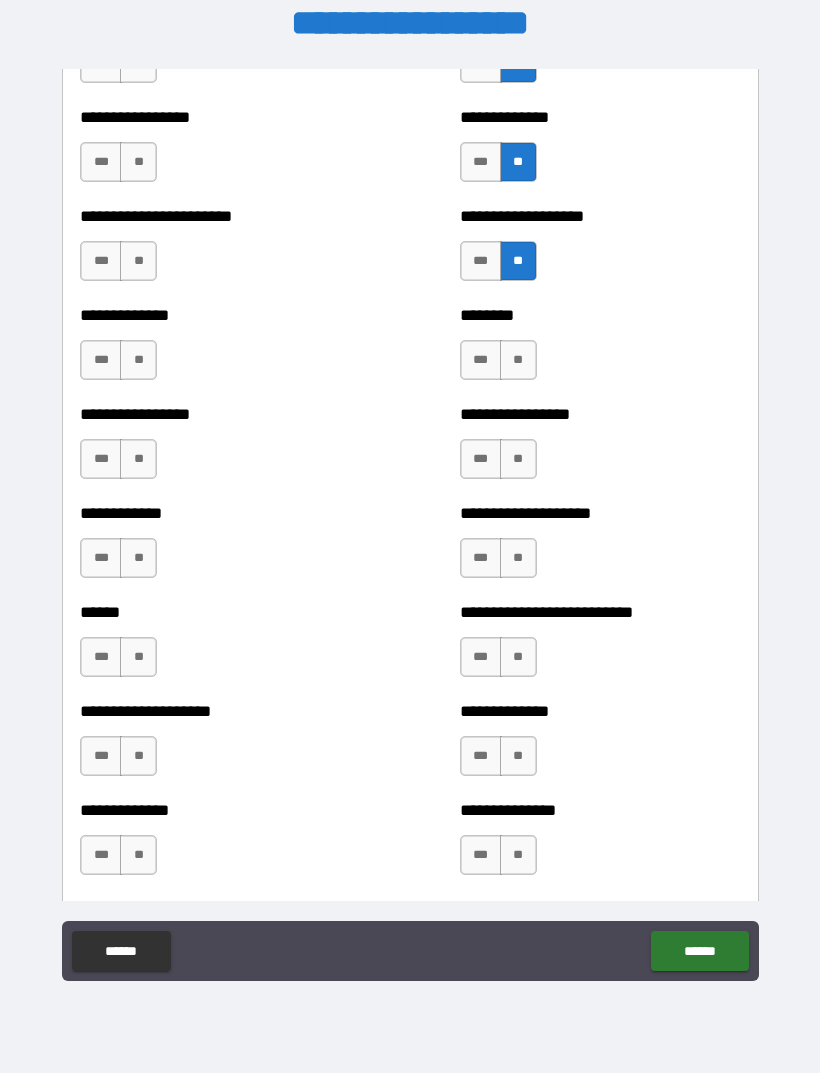 click on "**" at bounding box center [518, 360] 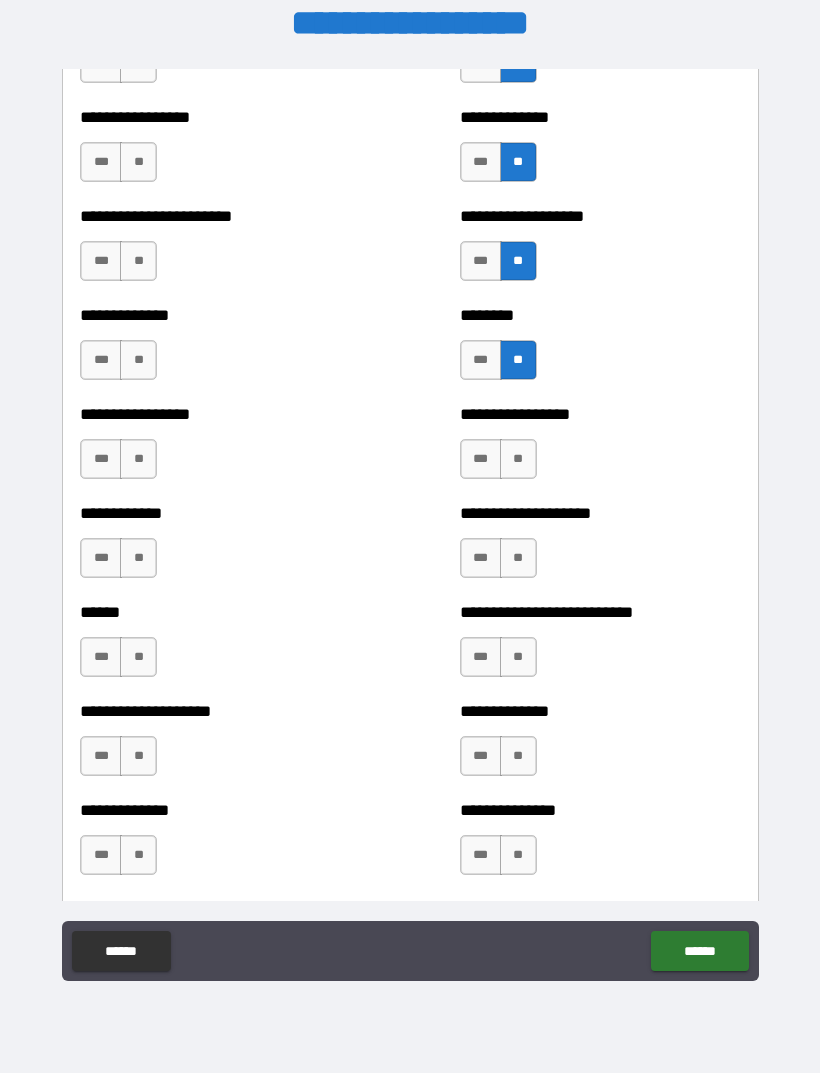 click on "**" at bounding box center [518, 459] 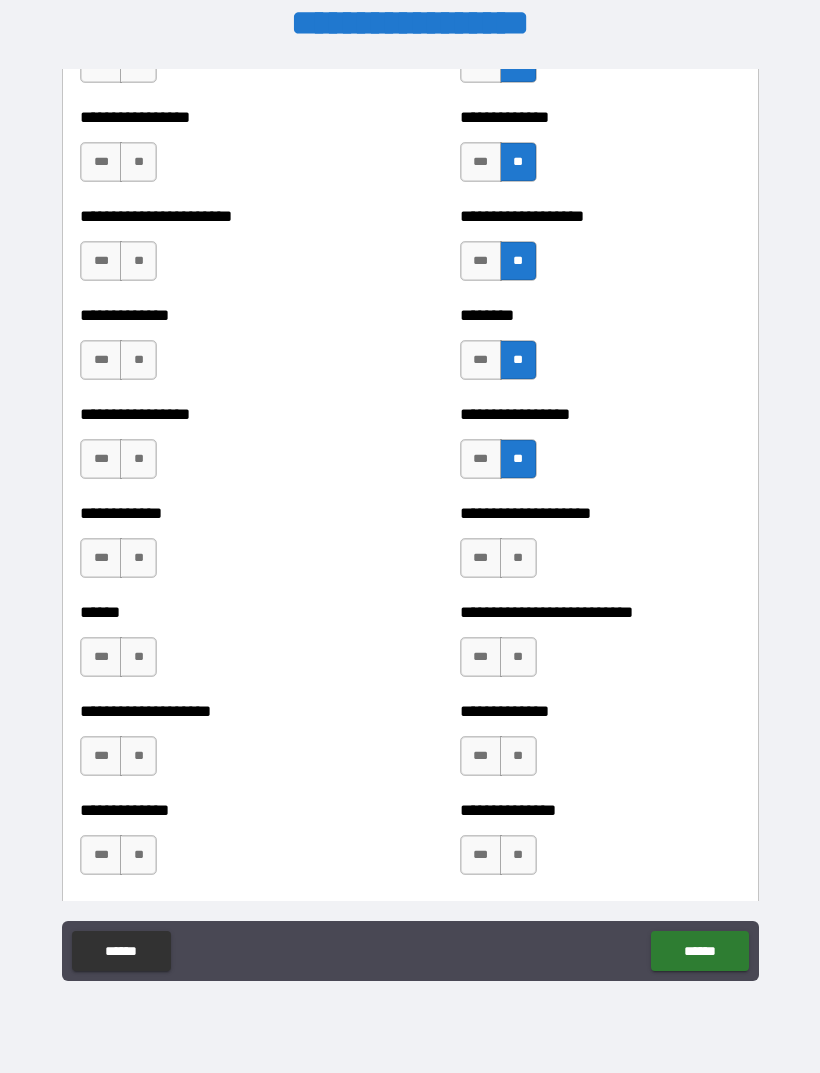 click on "**" at bounding box center (518, 558) 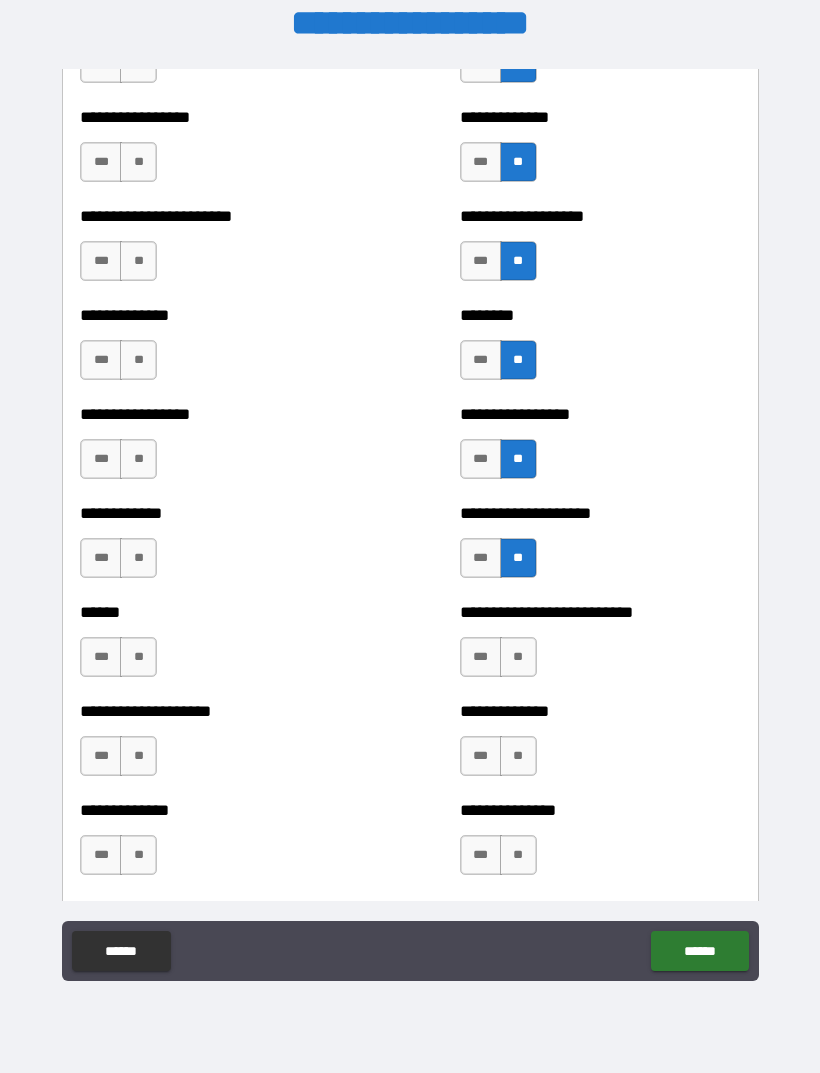 click on "**" at bounding box center [518, 657] 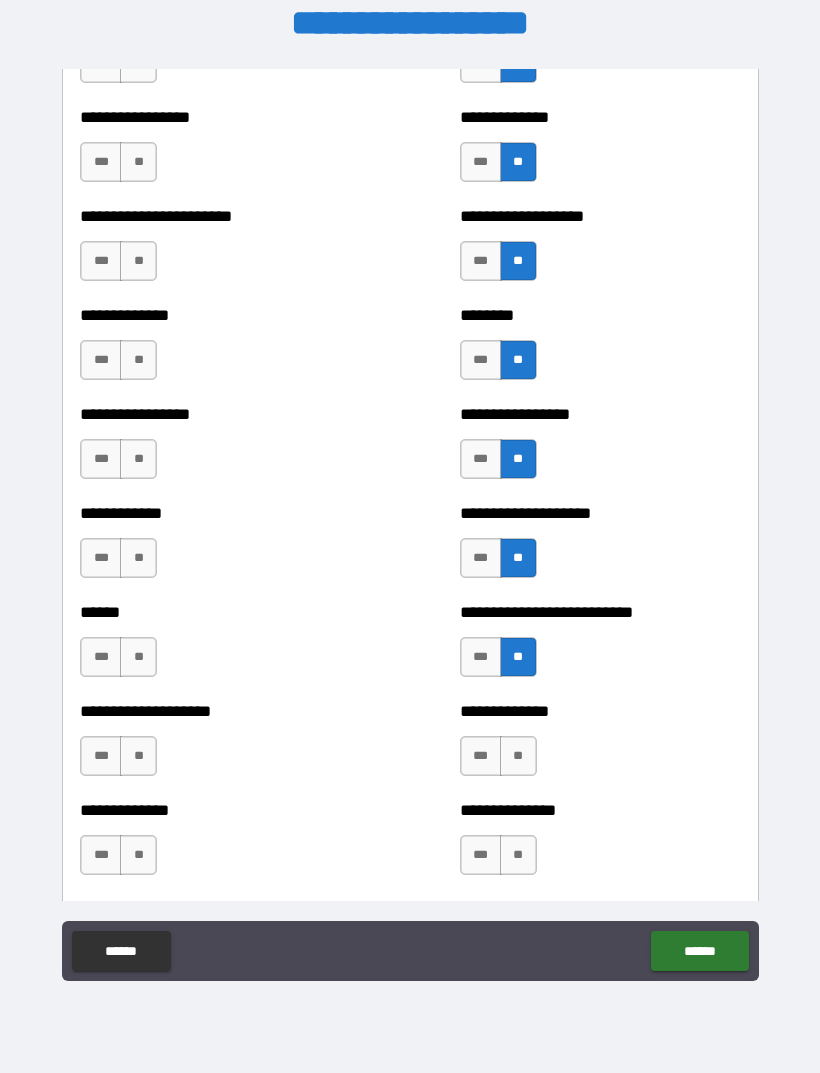 click on "**" at bounding box center (518, 756) 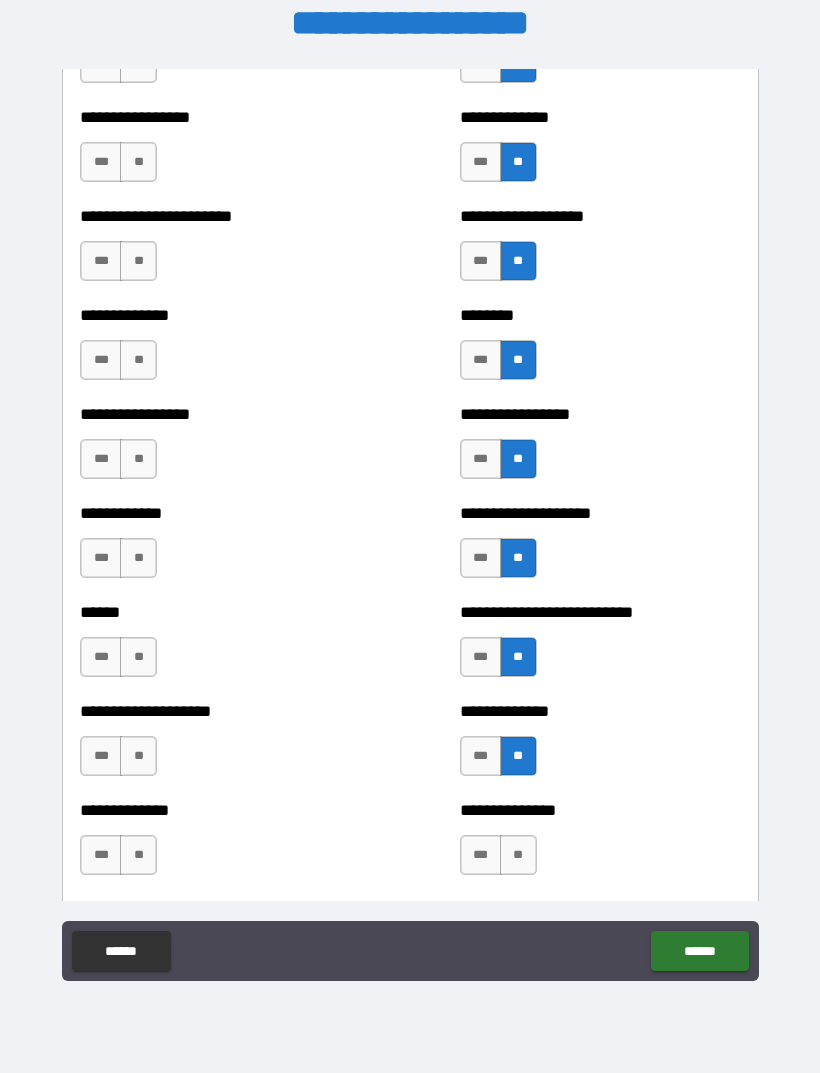 click on "**" at bounding box center (518, 855) 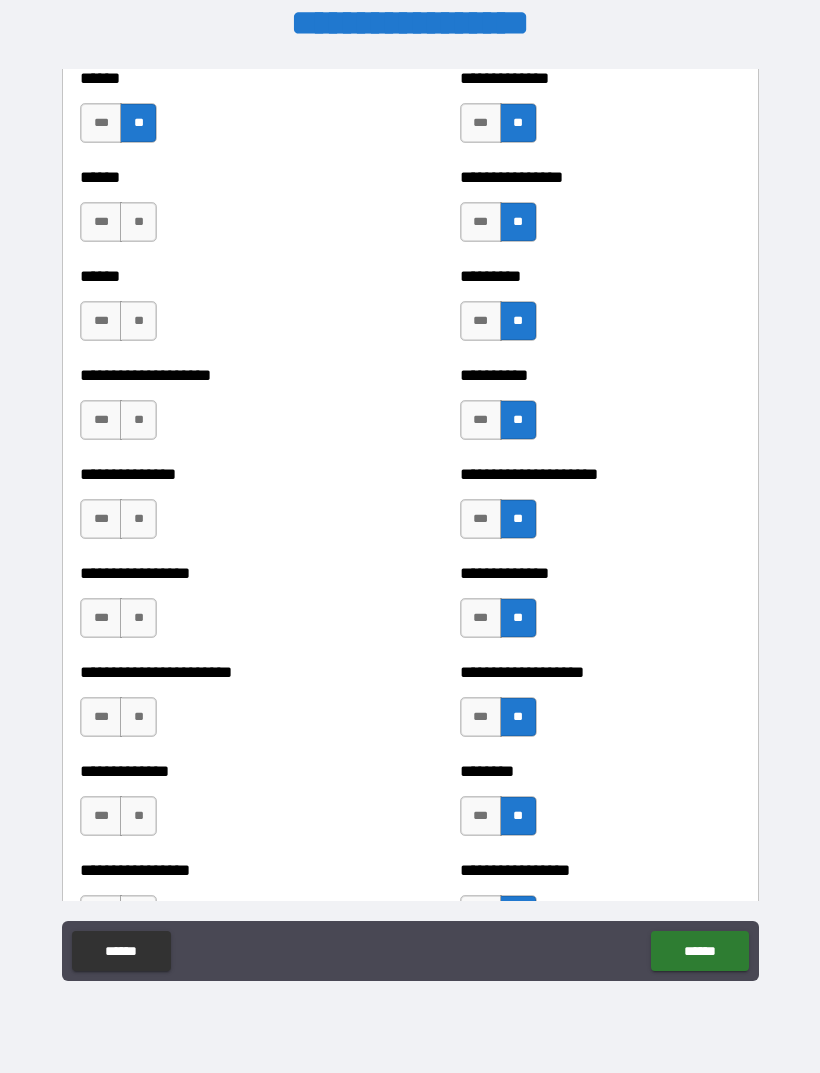 scroll, scrollTop: 3159, scrollLeft: 0, axis: vertical 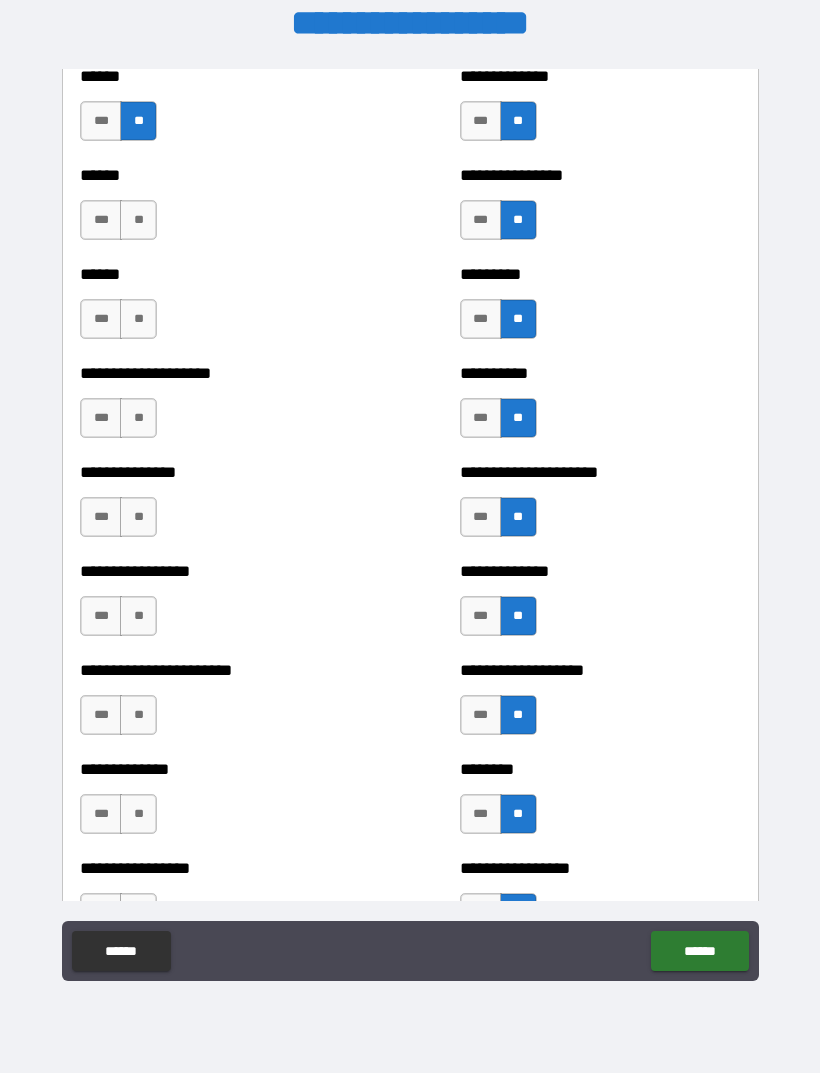 click on "**" at bounding box center [138, 220] 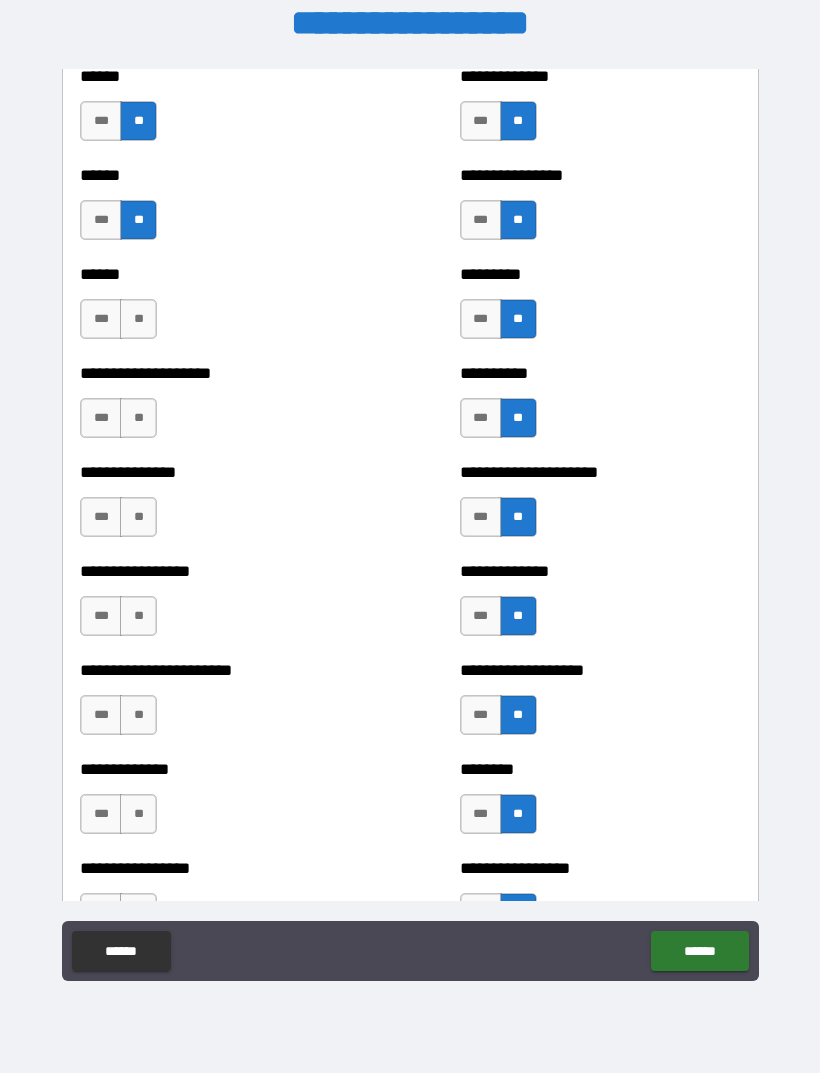 click on "**" at bounding box center (138, 319) 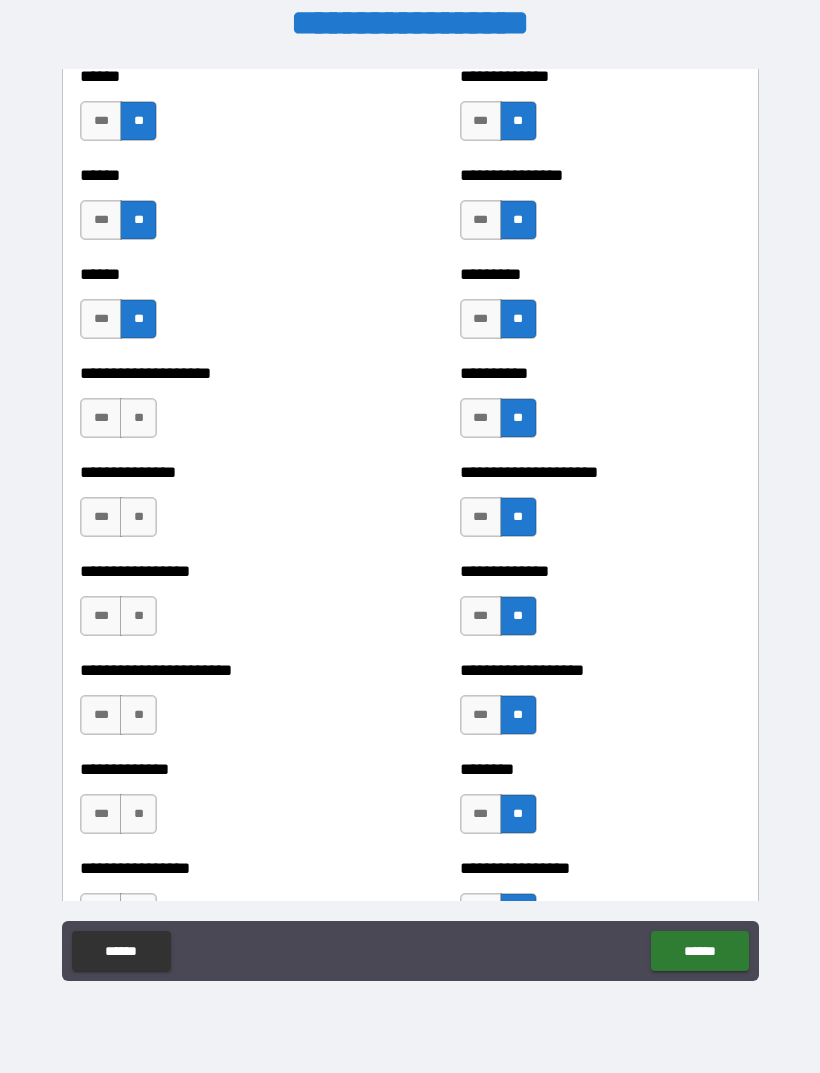 click on "**" at bounding box center (138, 418) 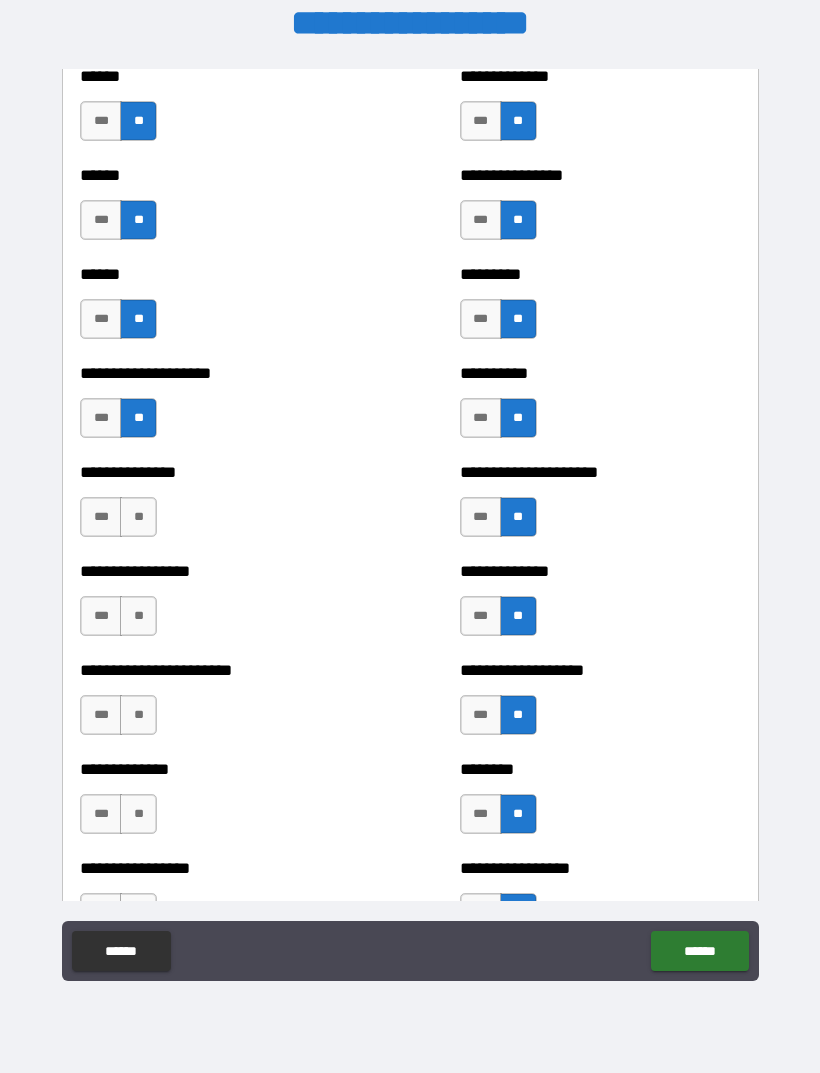 click on "**" at bounding box center [138, 517] 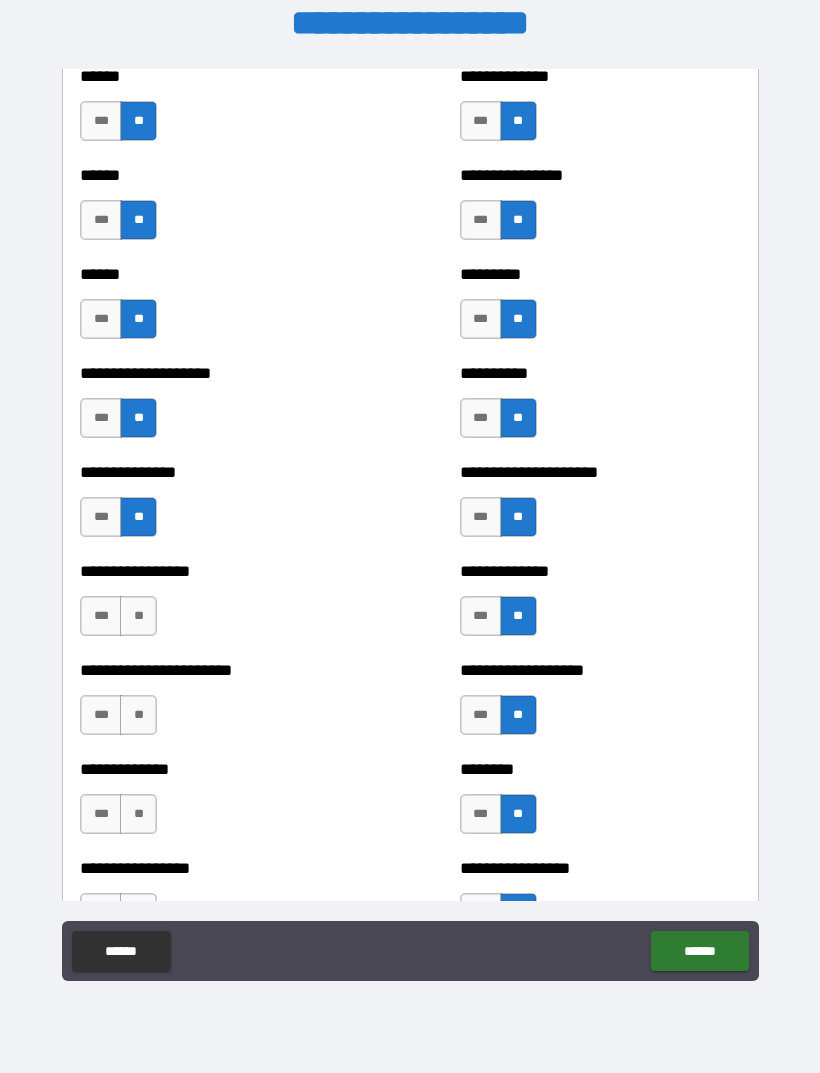 click on "**" at bounding box center [138, 616] 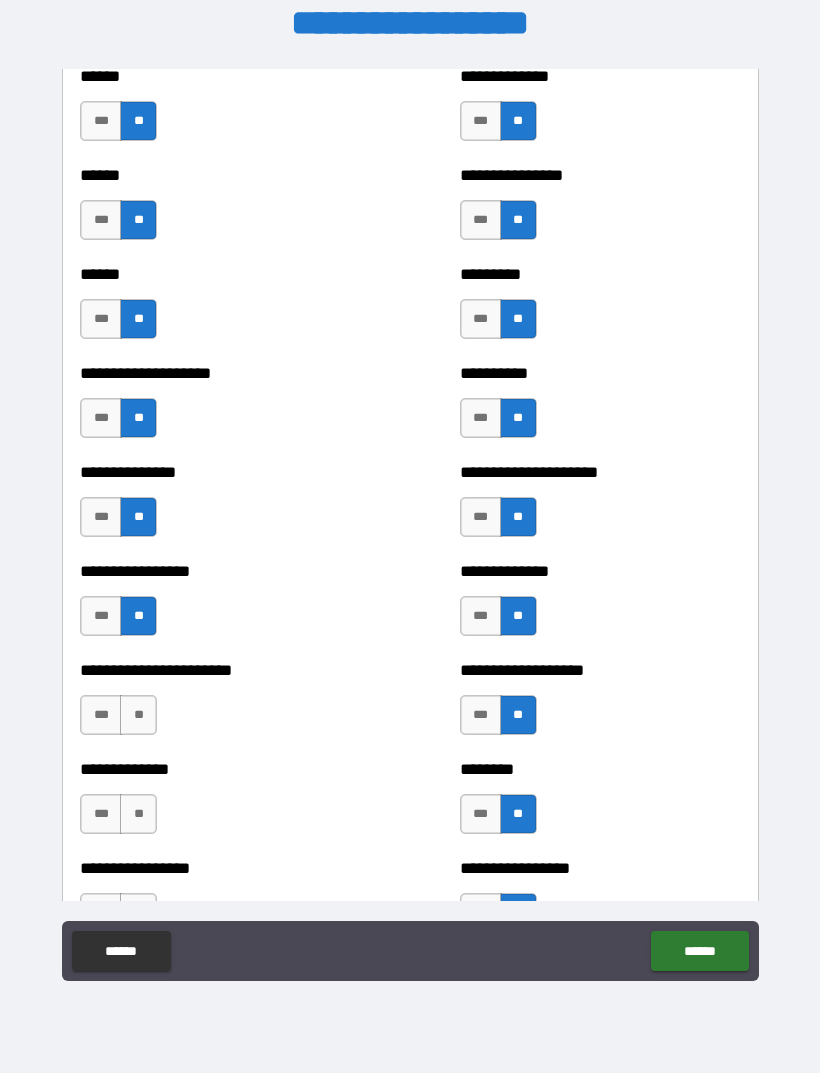 click on "**" at bounding box center [138, 715] 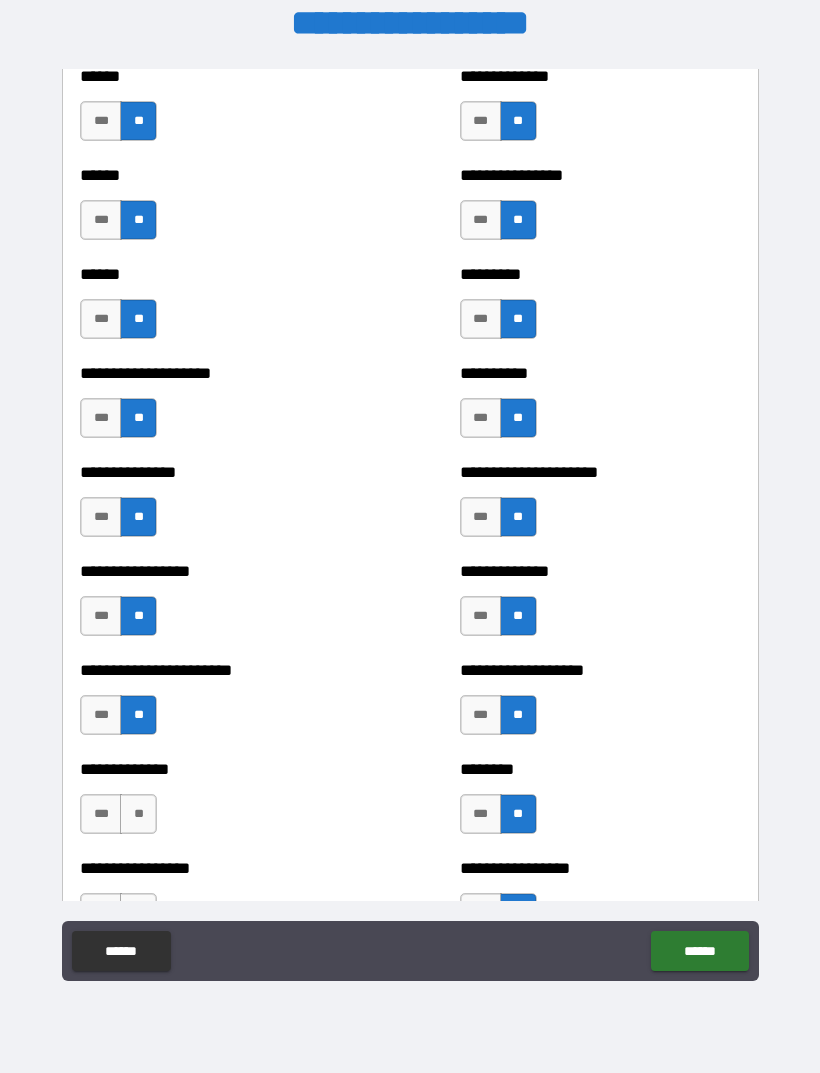 click on "**" at bounding box center (138, 814) 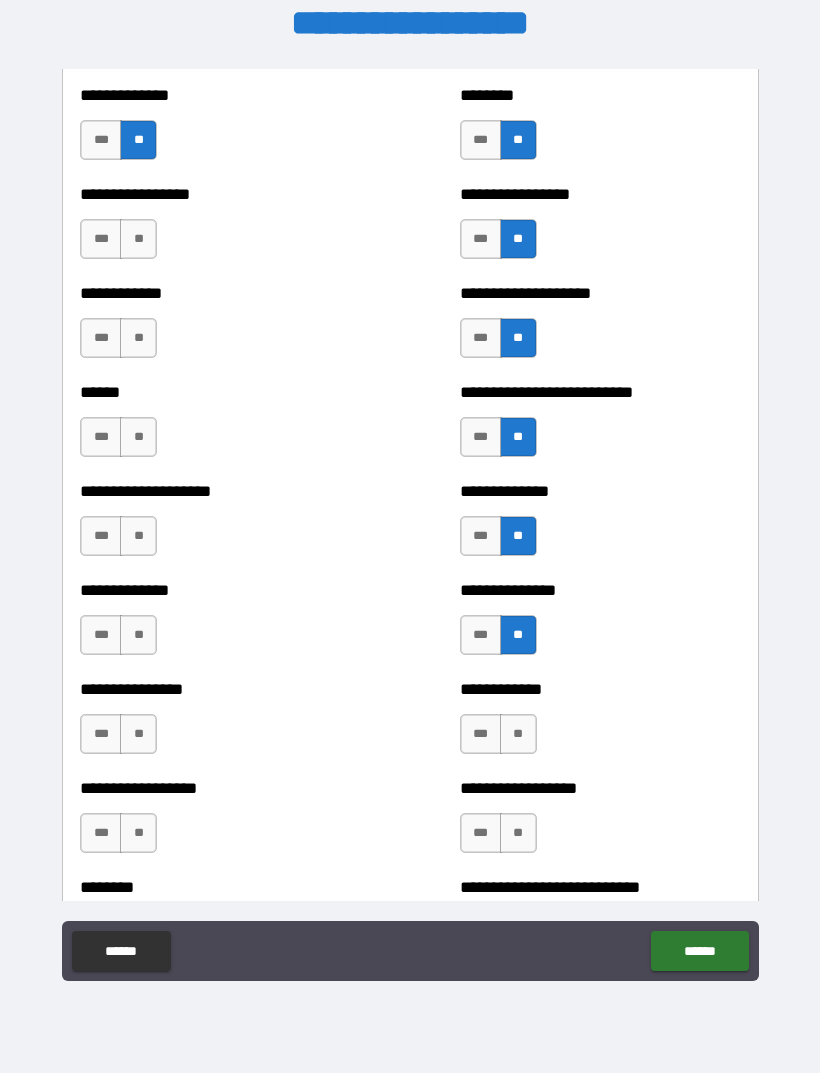 scroll, scrollTop: 3873, scrollLeft: 0, axis: vertical 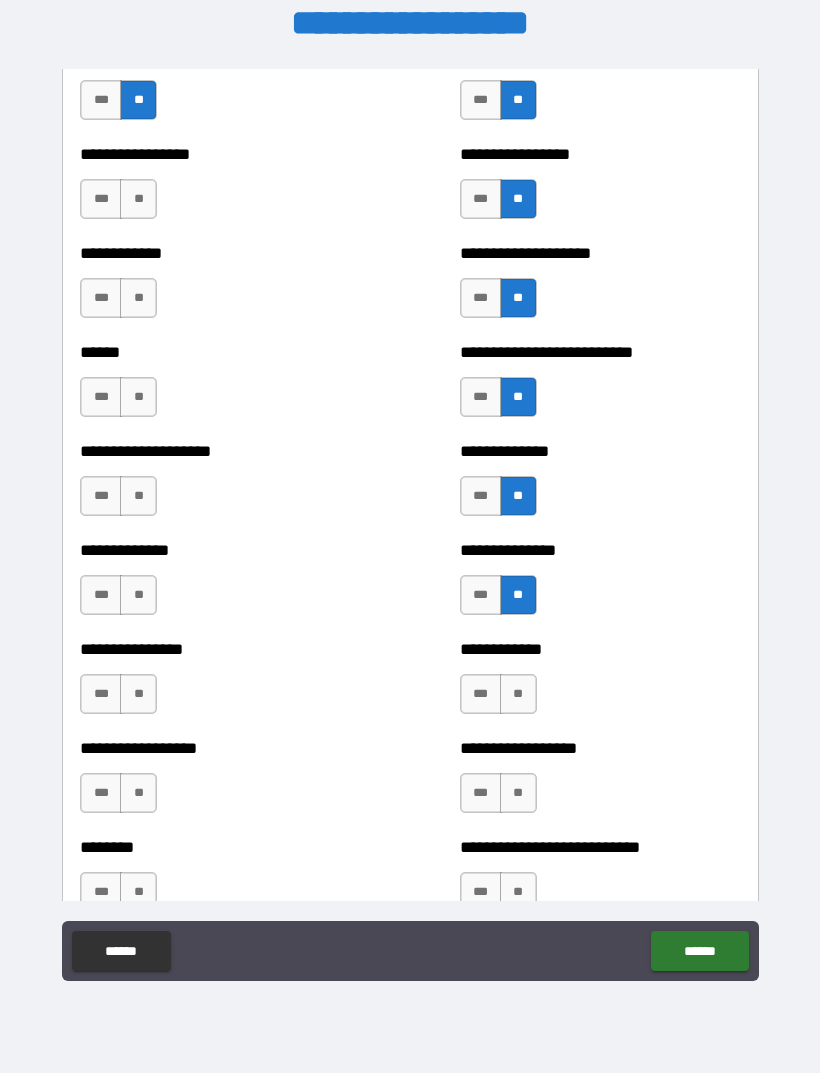 click on "**" at bounding box center [138, 199] 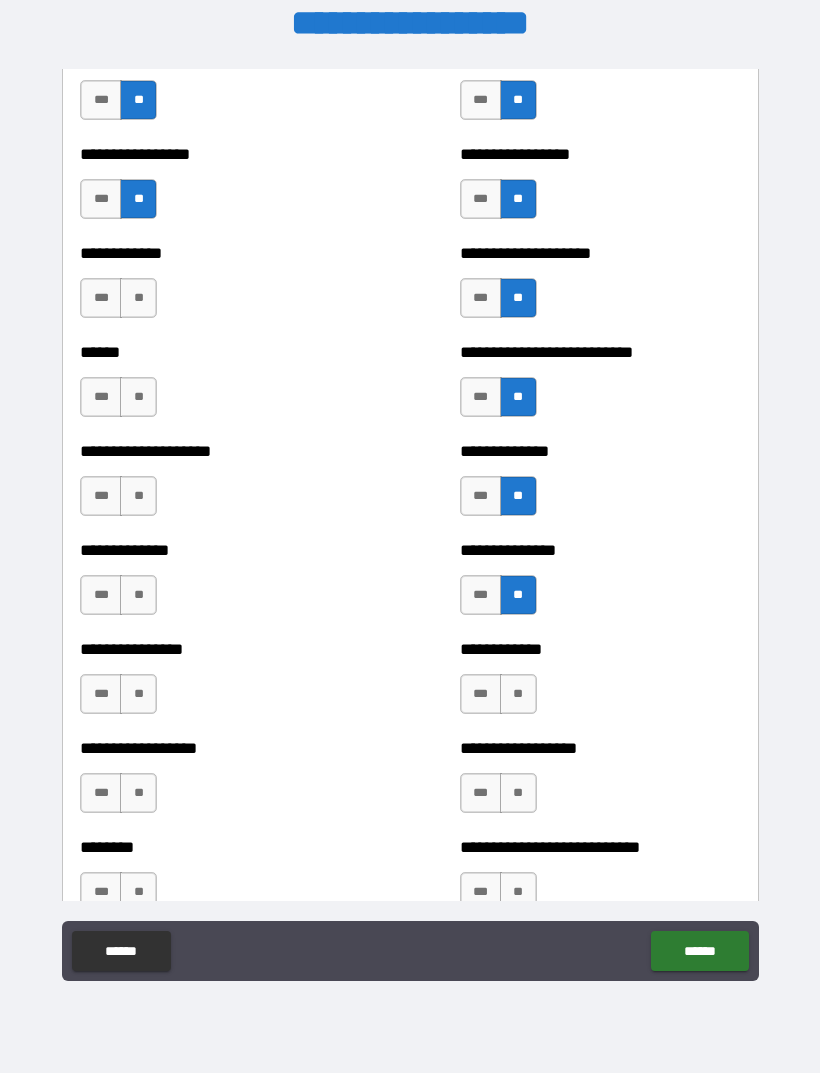 click on "**" at bounding box center [138, 298] 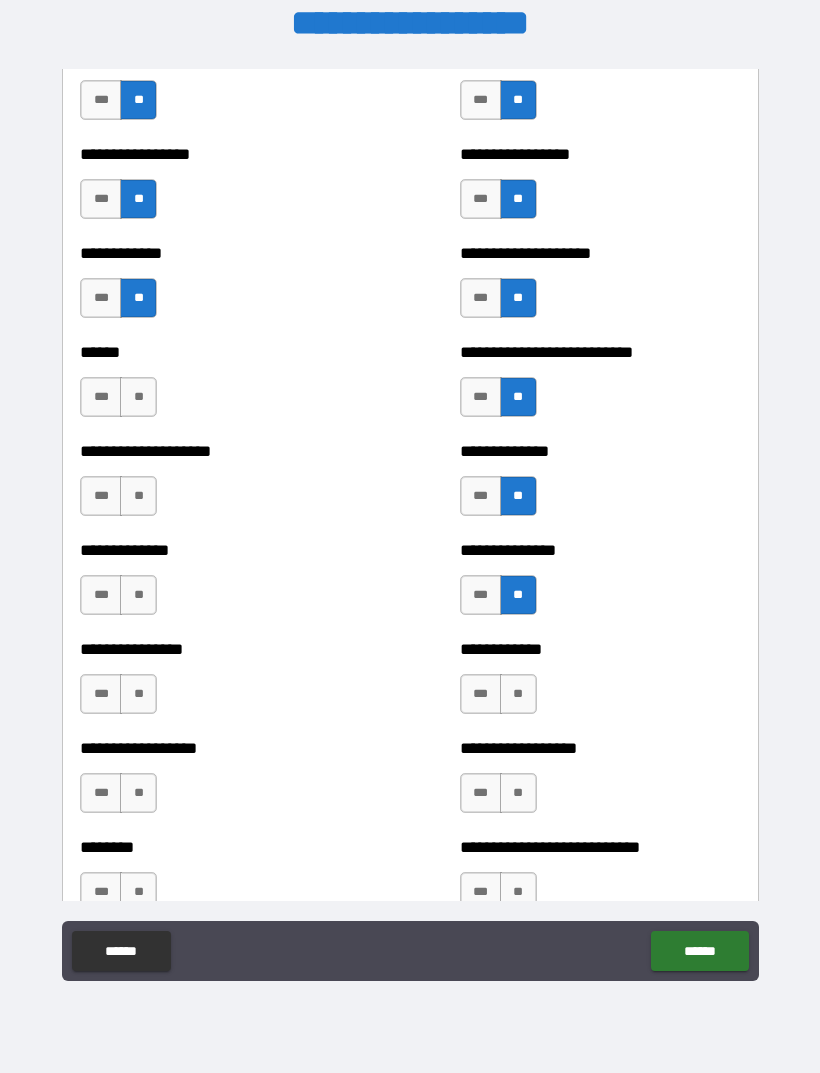 click on "**" at bounding box center (138, 397) 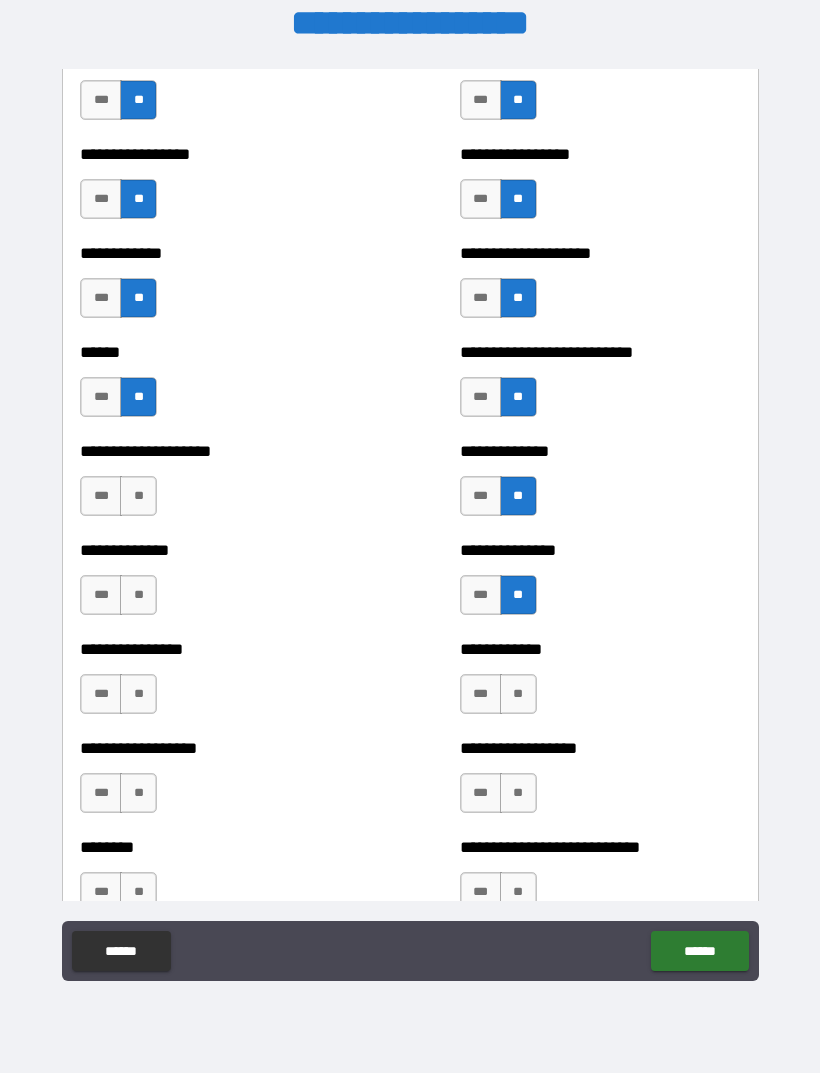 click on "**" at bounding box center (138, 496) 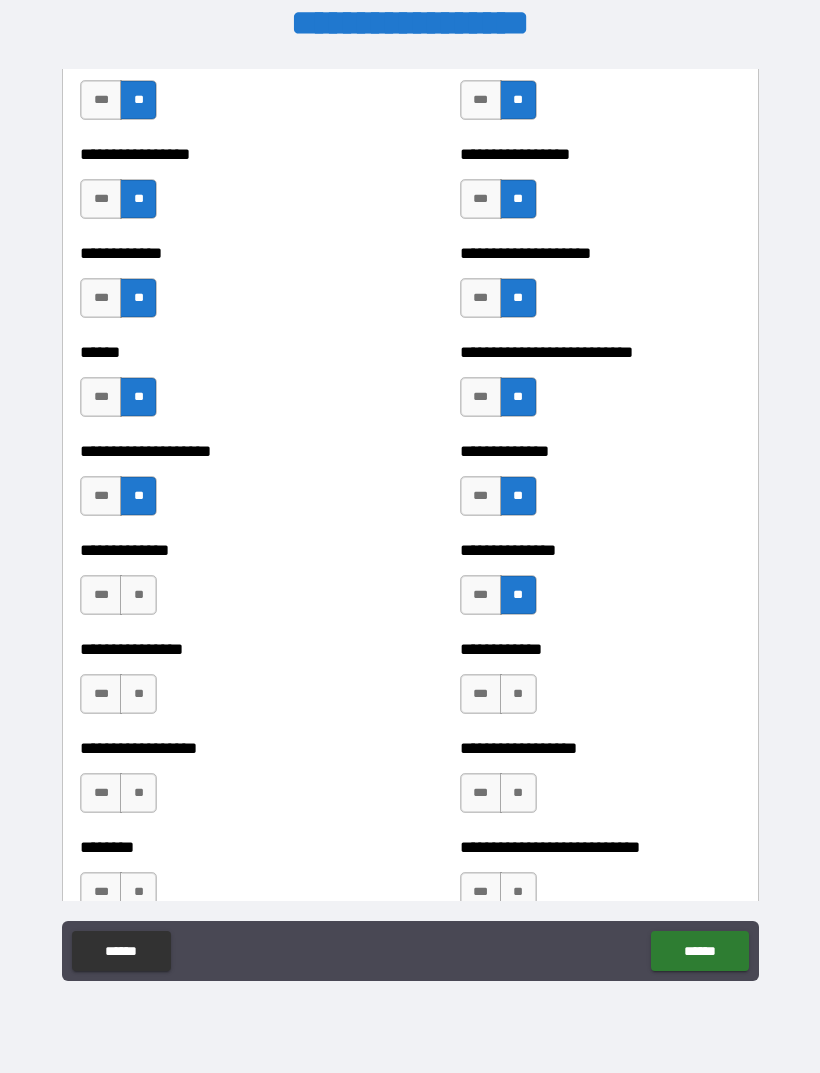 click on "**" at bounding box center [138, 595] 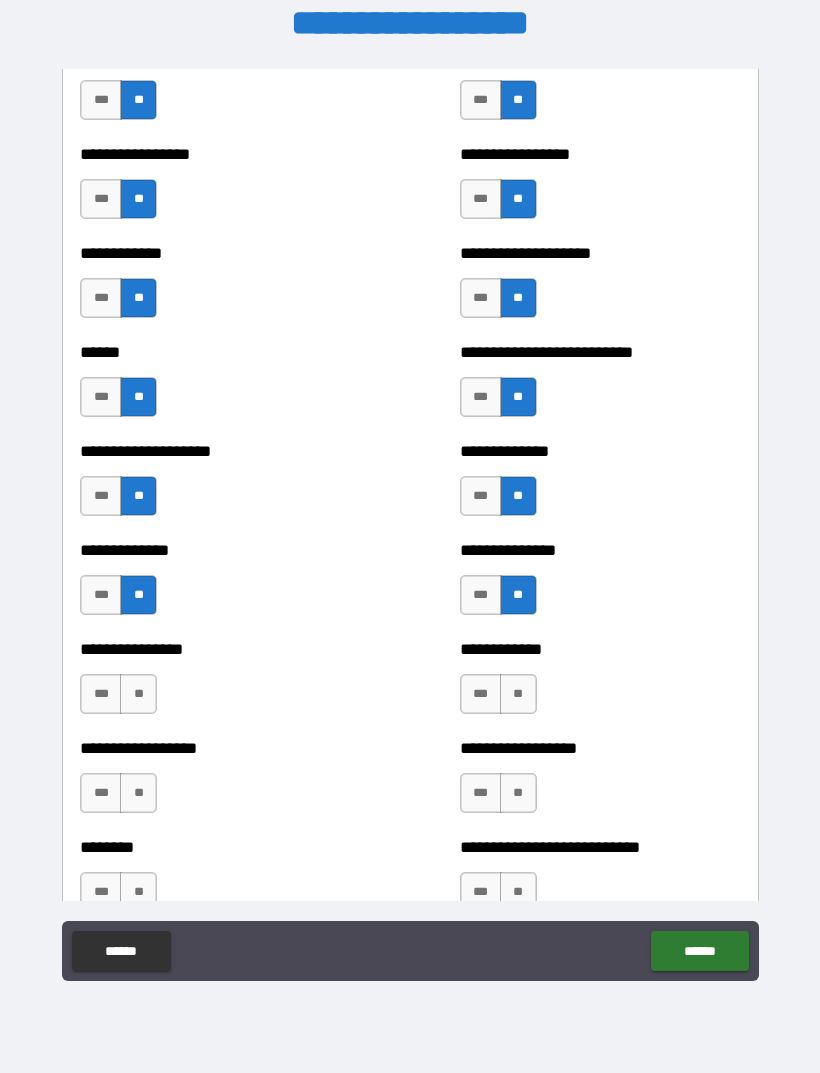 click on "***" at bounding box center (101, 694) 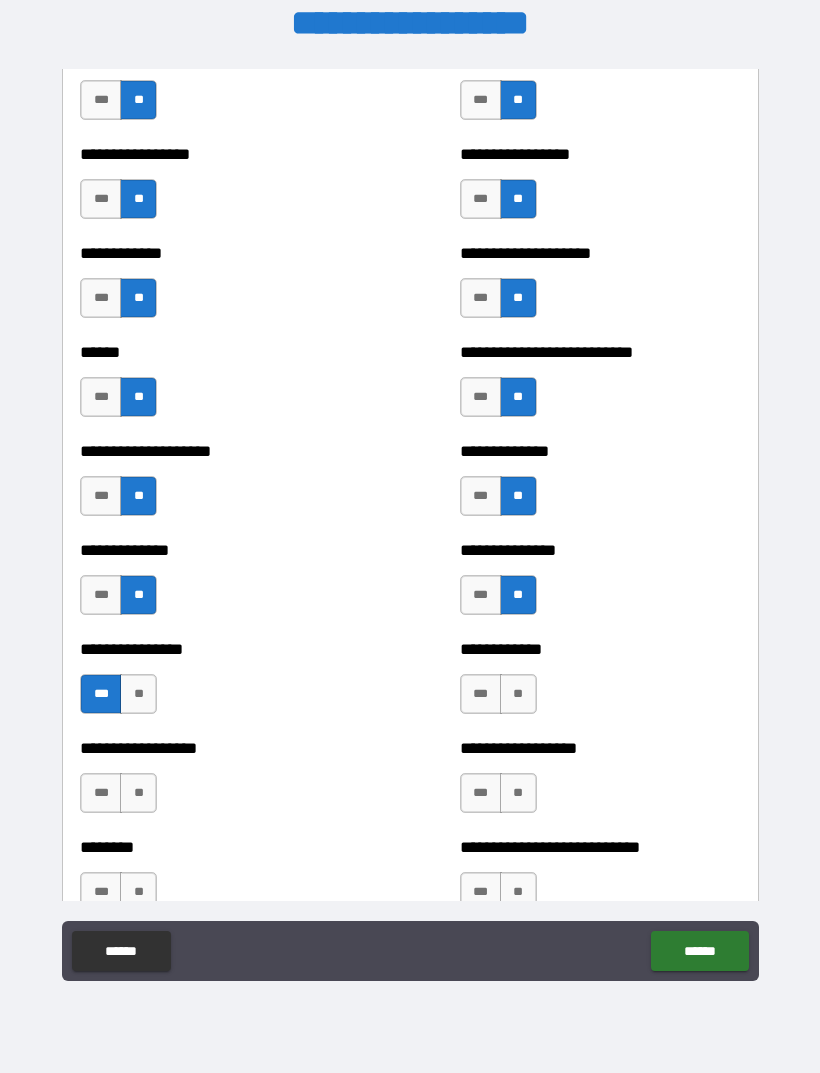 click on "**" at bounding box center [138, 793] 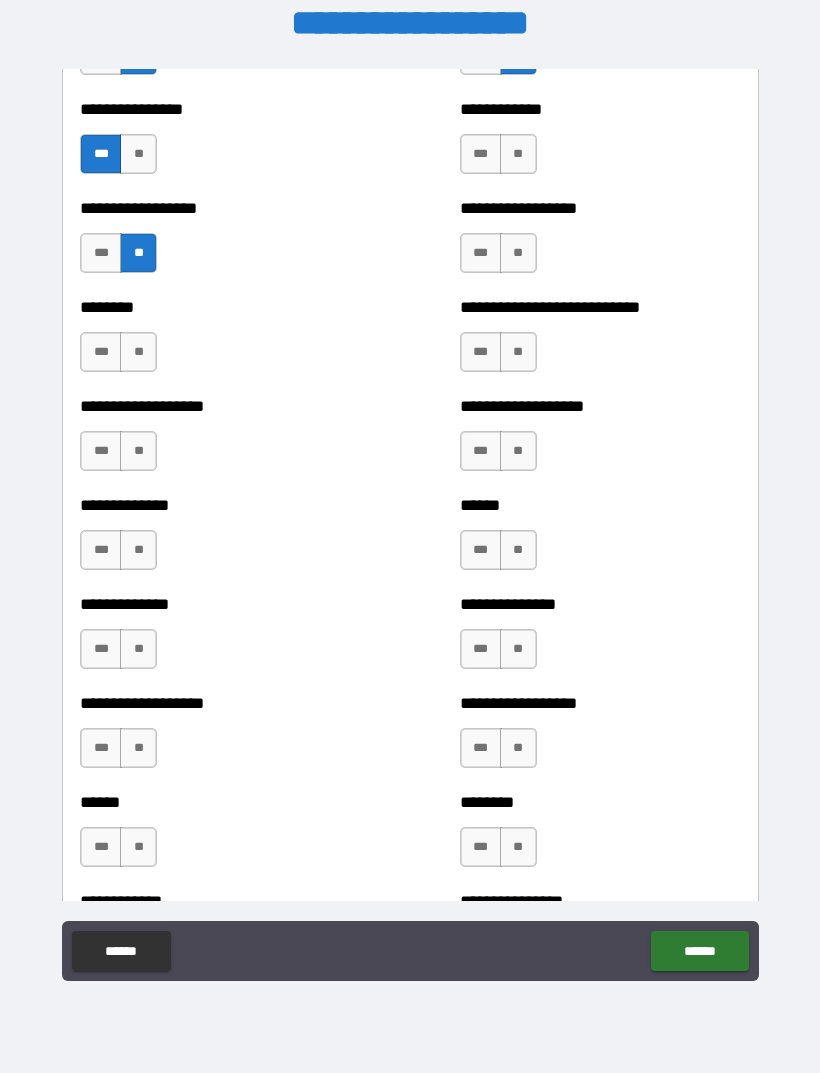 scroll, scrollTop: 4414, scrollLeft: 0, axis: vertical 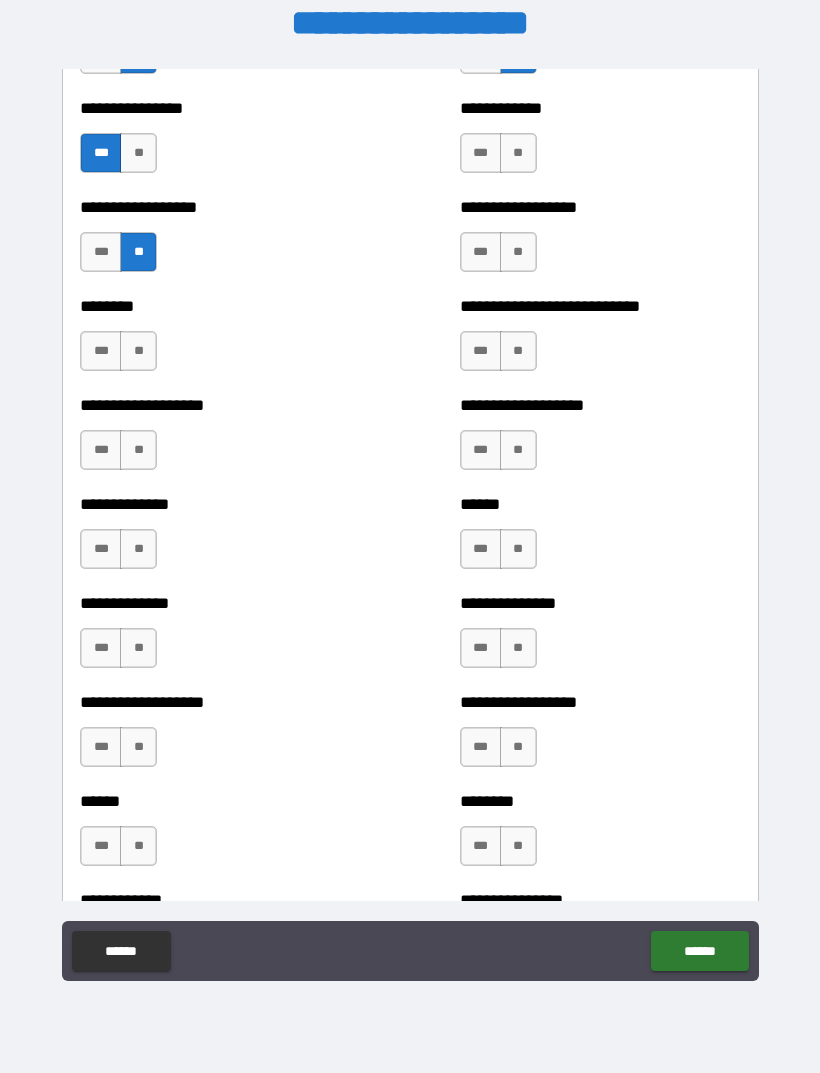 click on "**" at bounding box center [138, 351] 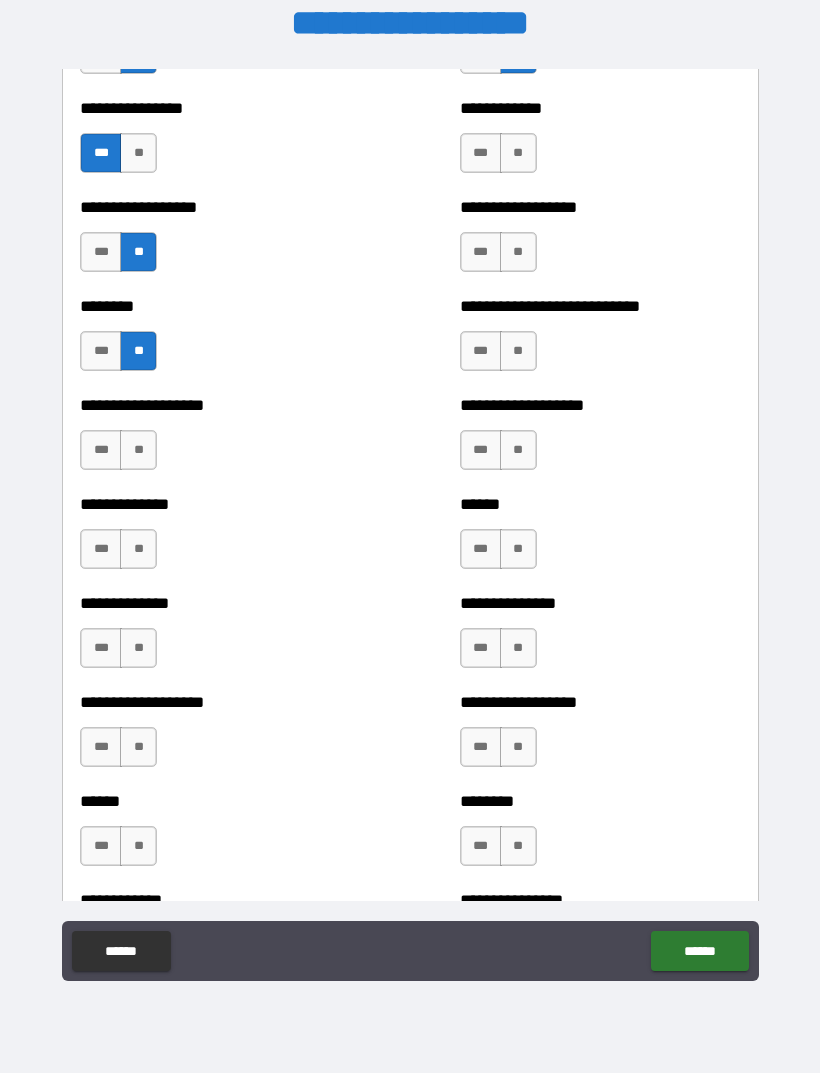 click on "**" at bounding box center (138, 450) 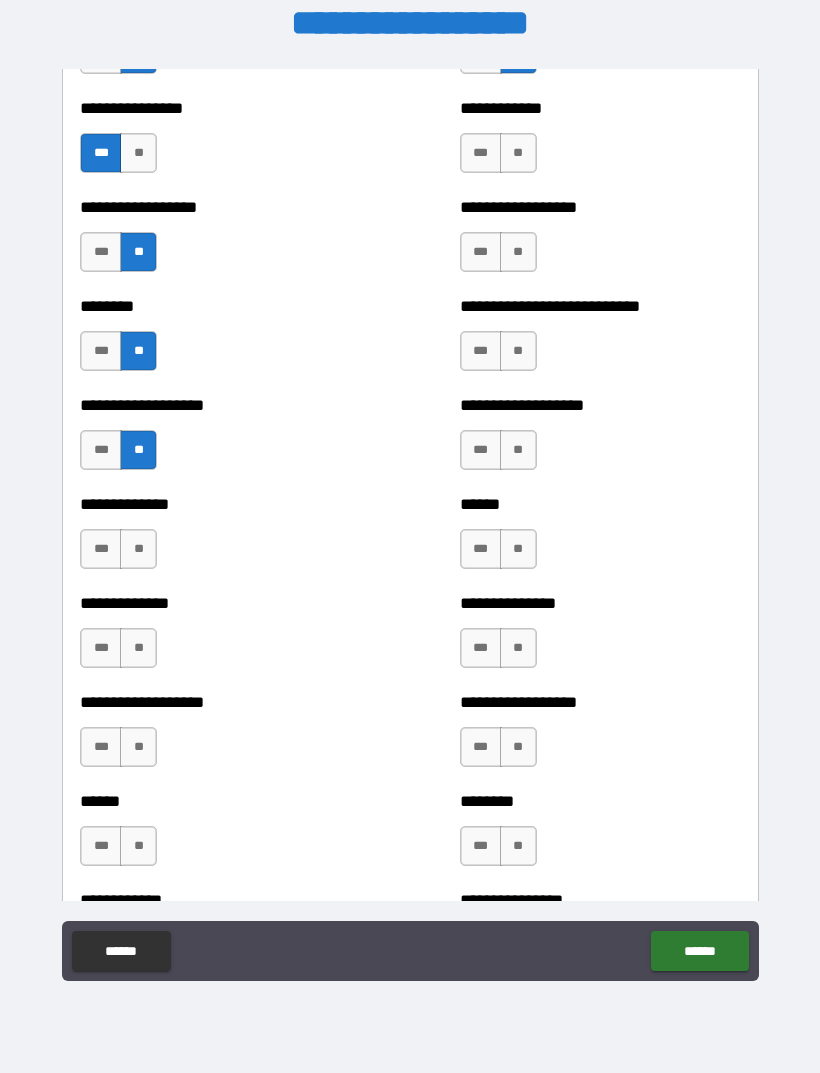 click on "**" at bounding box center [138, 549] 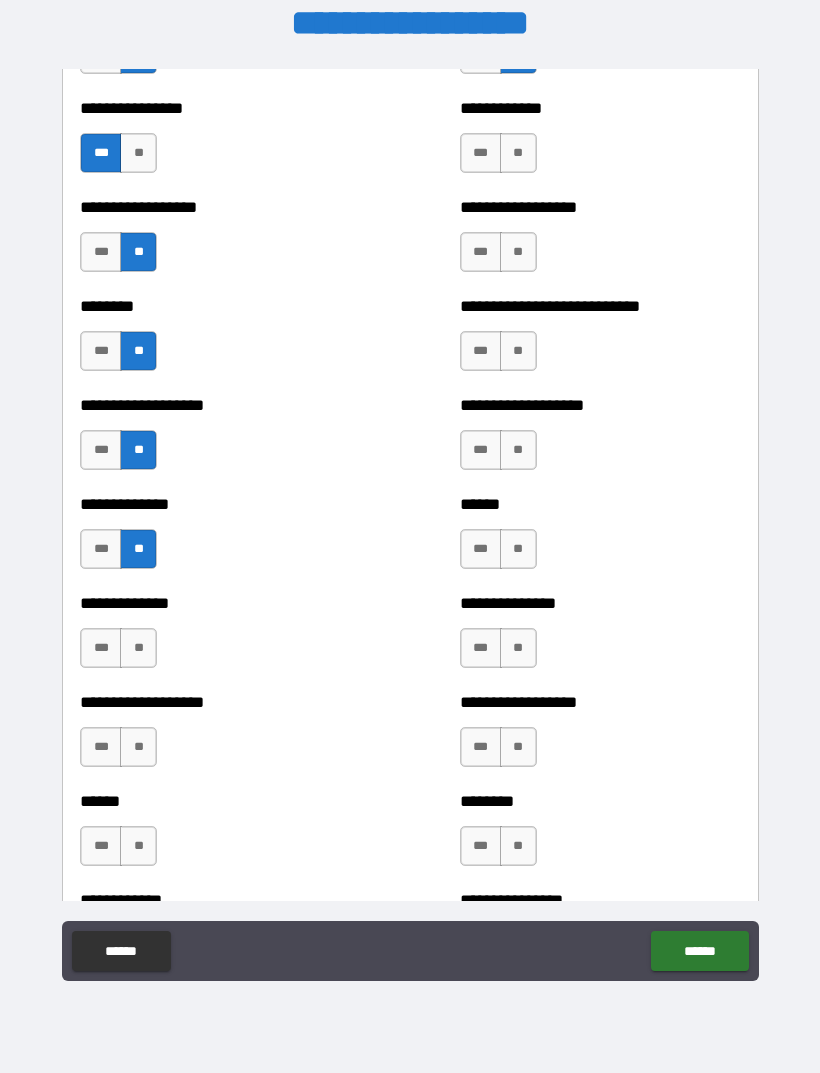 click on "**" at bounding box center [138, 648] 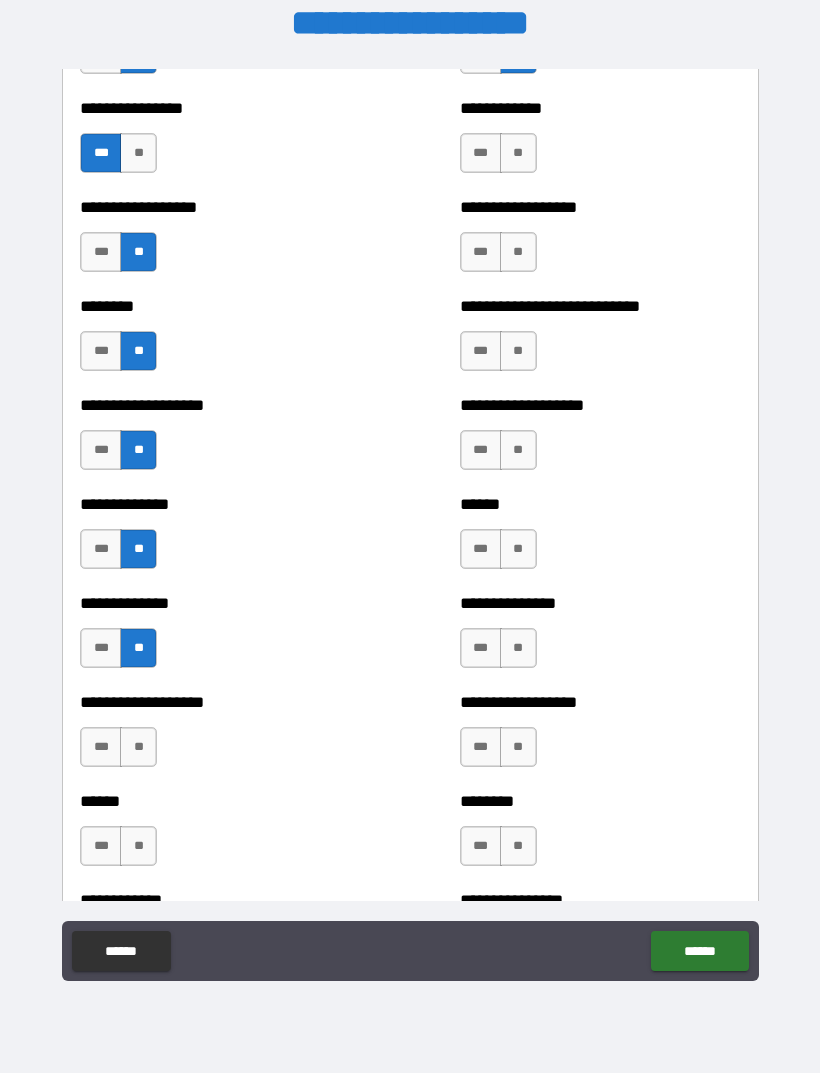 click on "**" at bounding box center (138, 747) 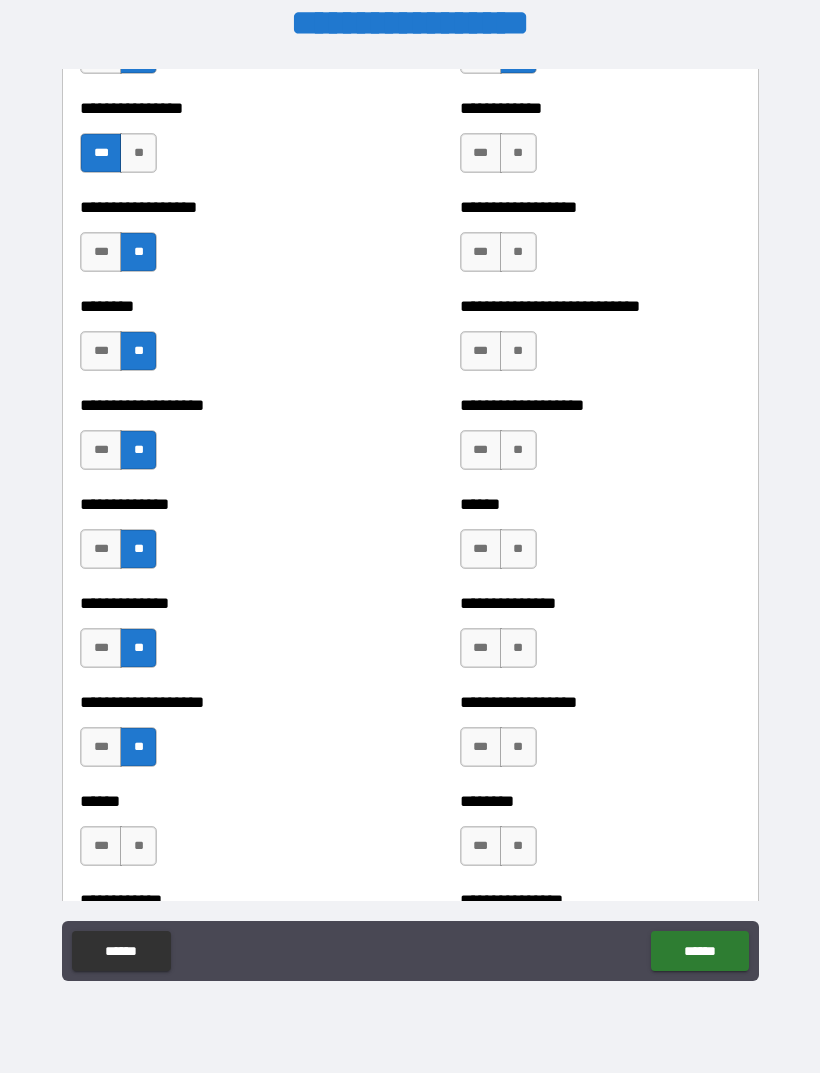 click on "**" at bounding box center [138, 846] 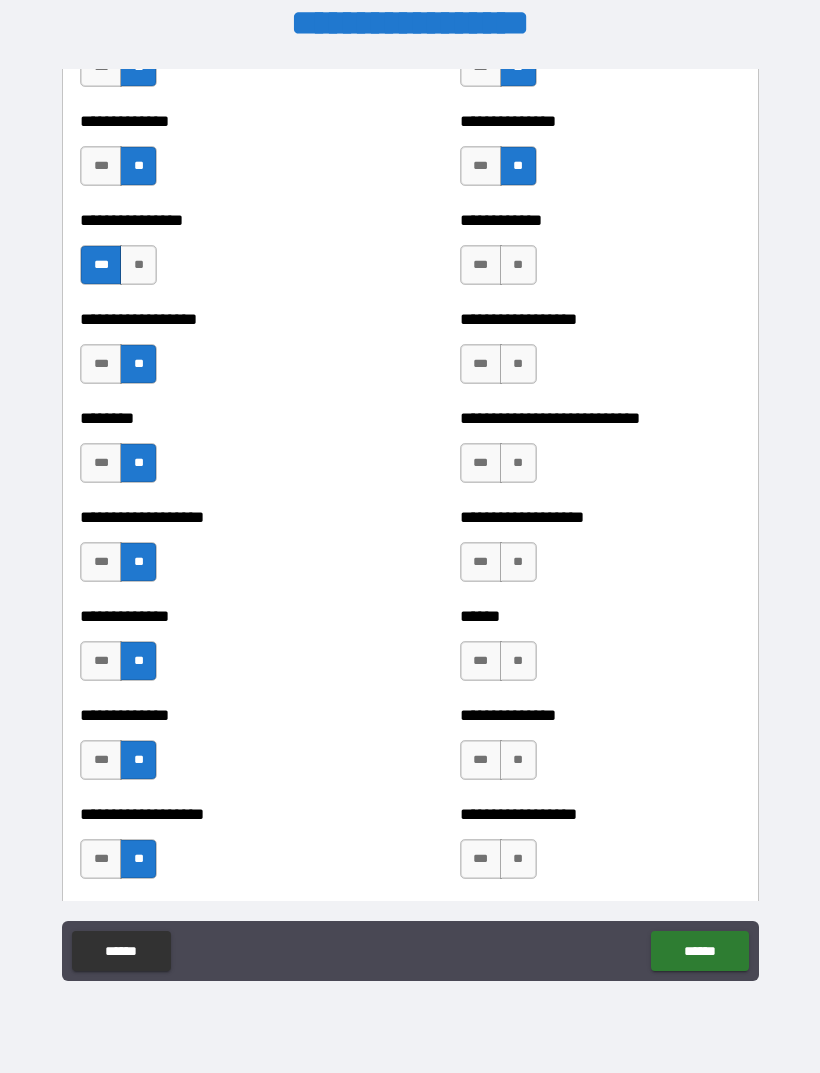 scroll, scrollTop: 4308, scrollLeft: 0, axis: vertical 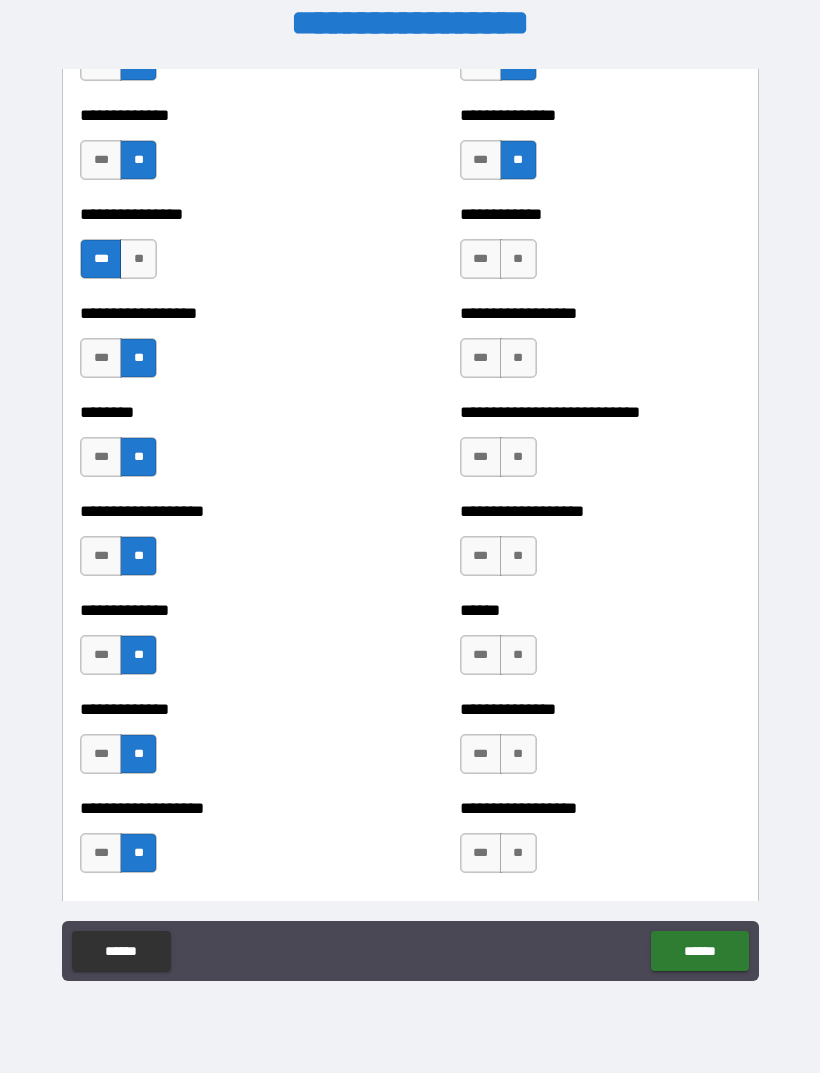 click on "**" at bounding box center [518, 259] 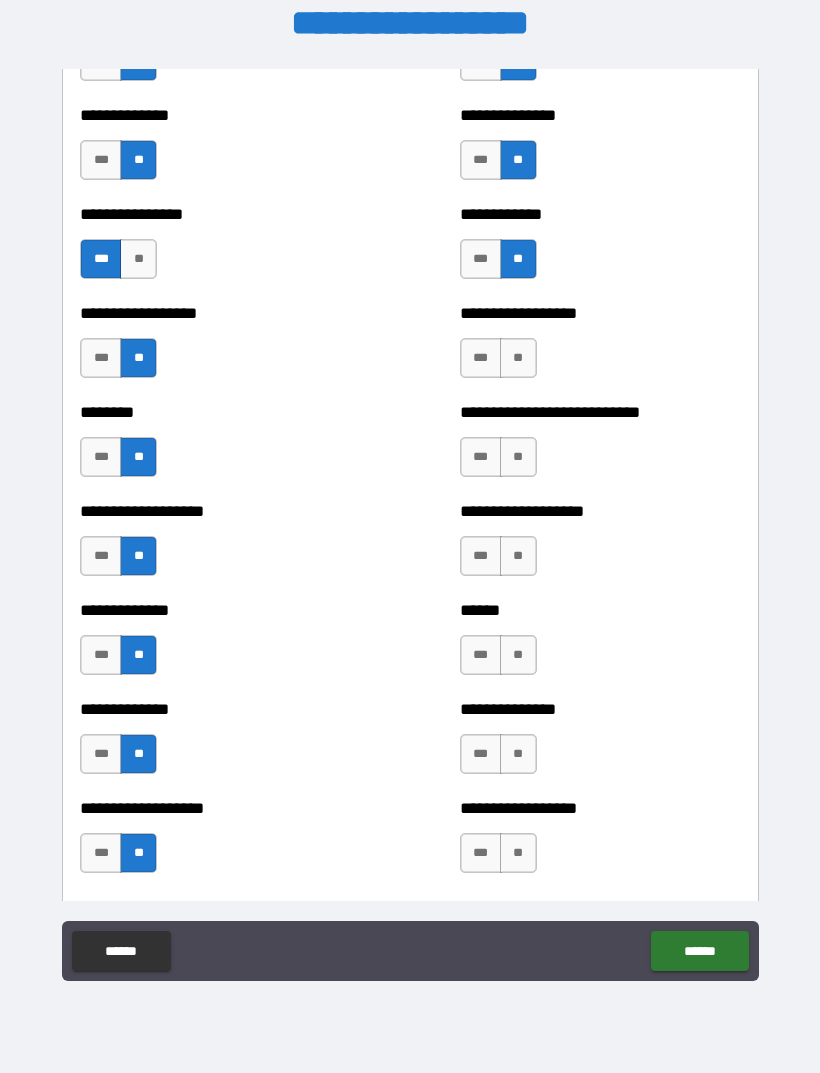 click on "**" at bounding box center (518, 358) 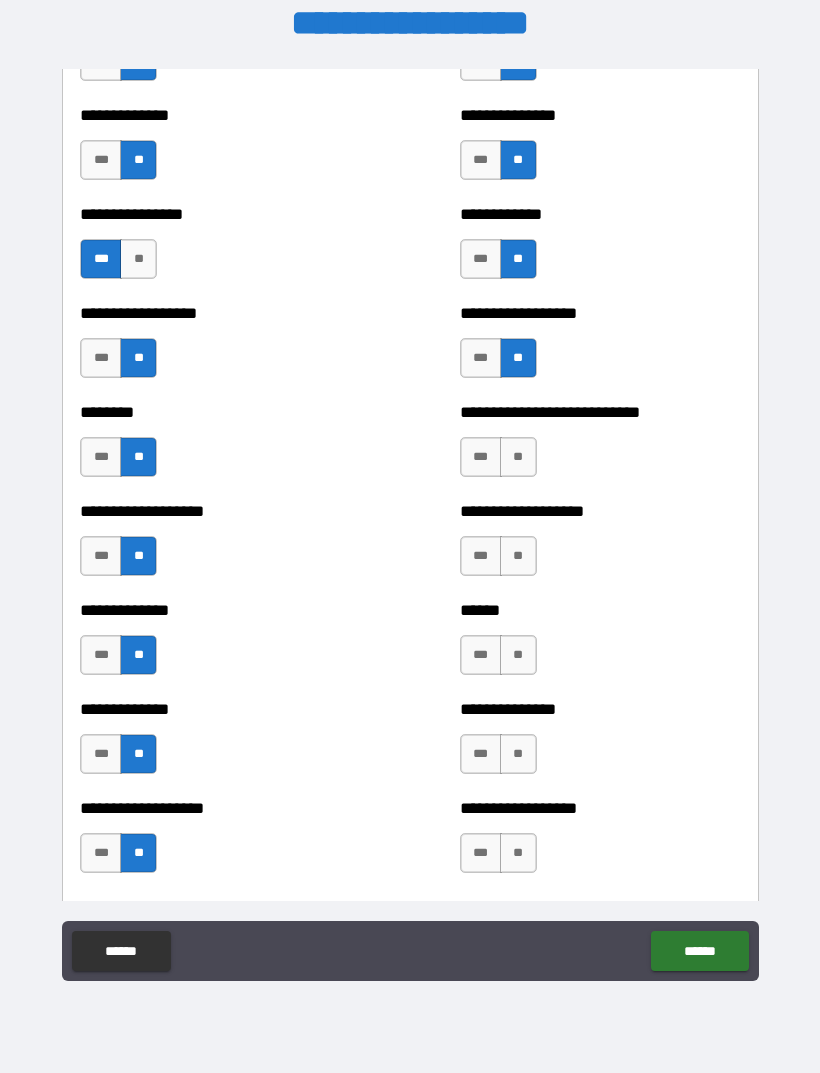 click on "**" at bounding box center (518, 556) 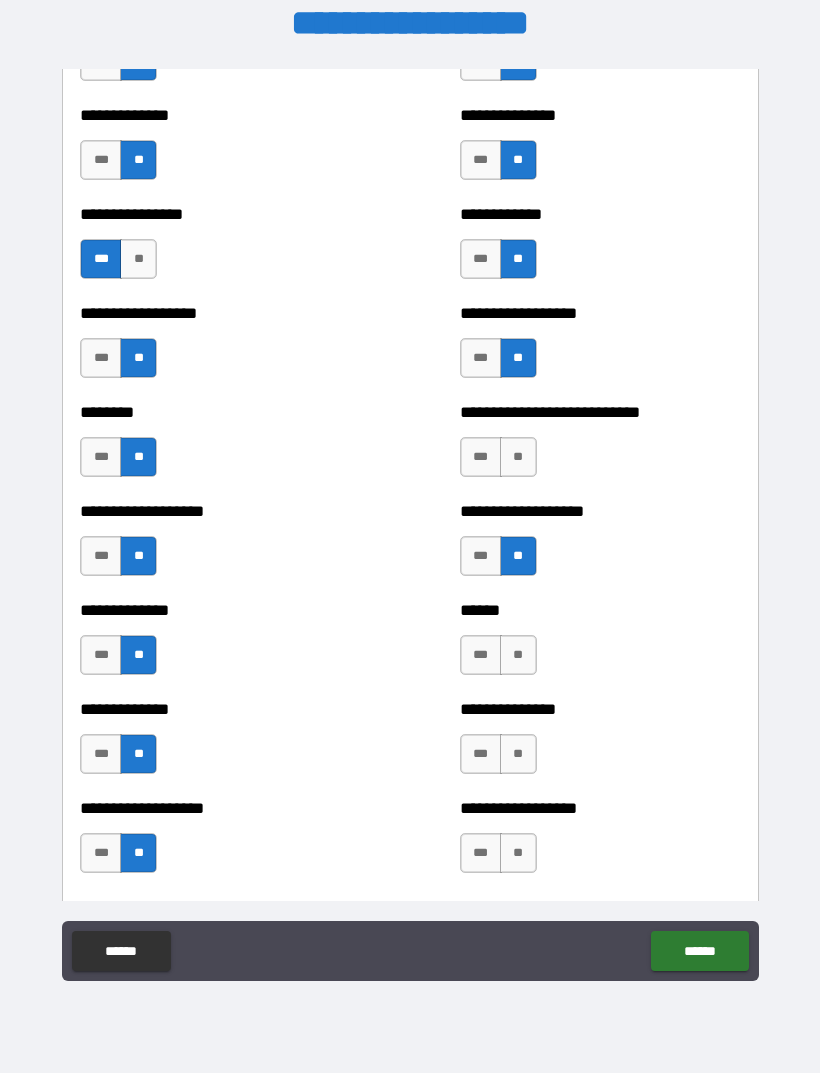 click on "**" at bounding box center [518, 457] 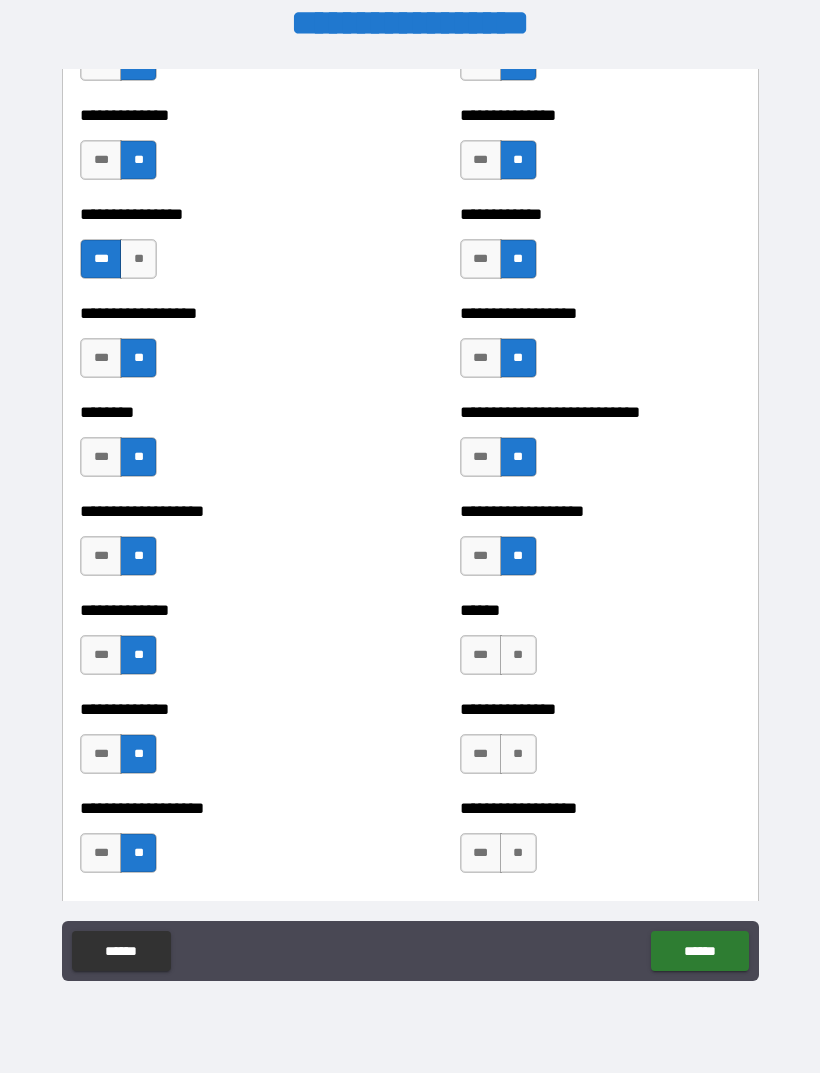 click on "**" at bounding box center [518, 655] 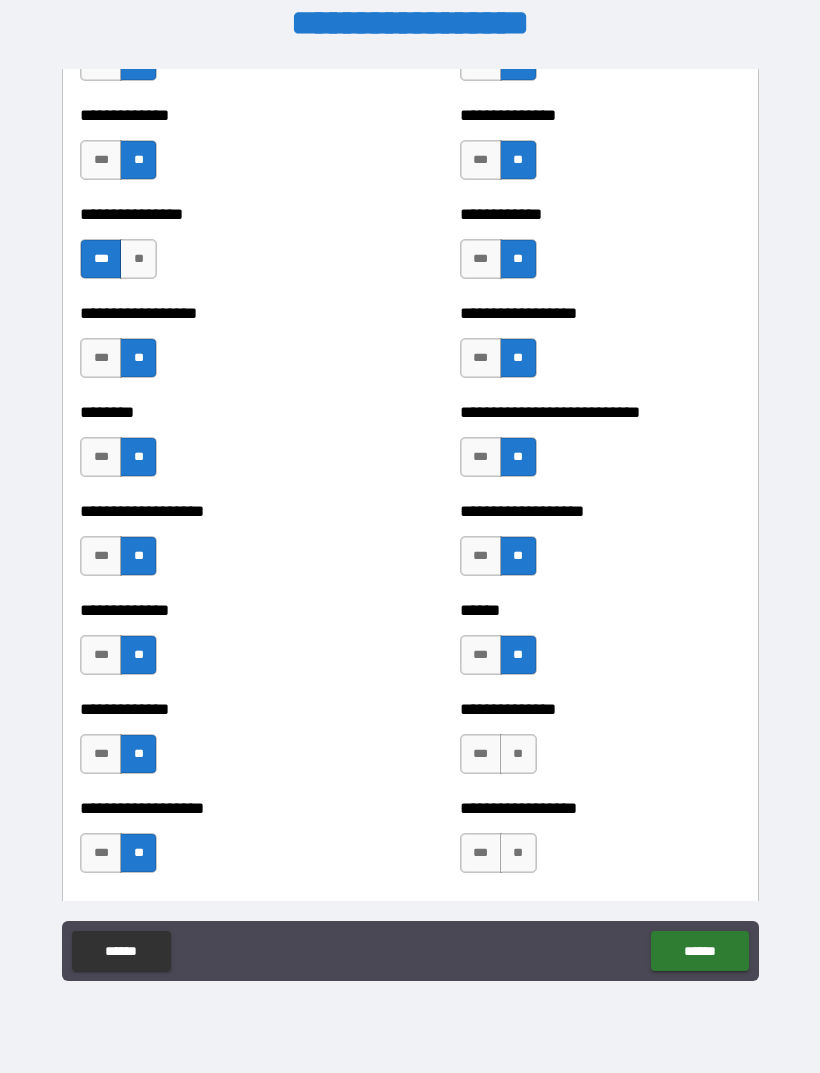 click on "**" at bounding box center [518, 754] 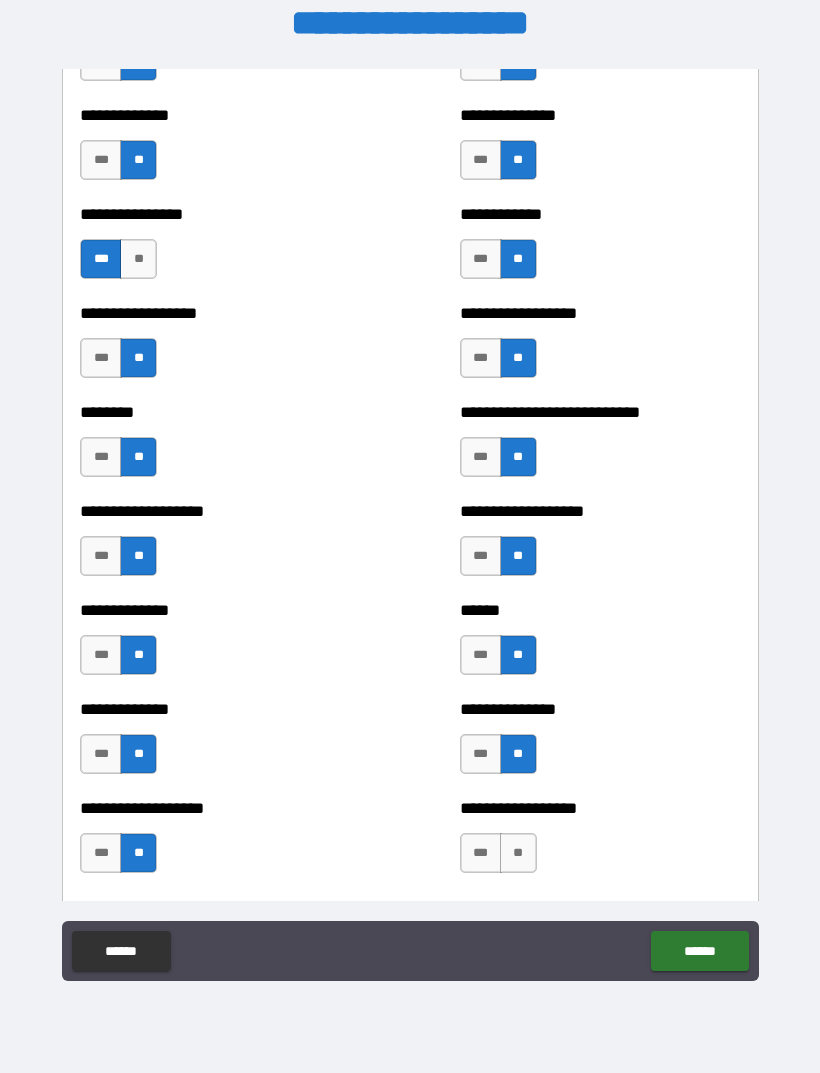click on "**" at bounding box center (518, 853) 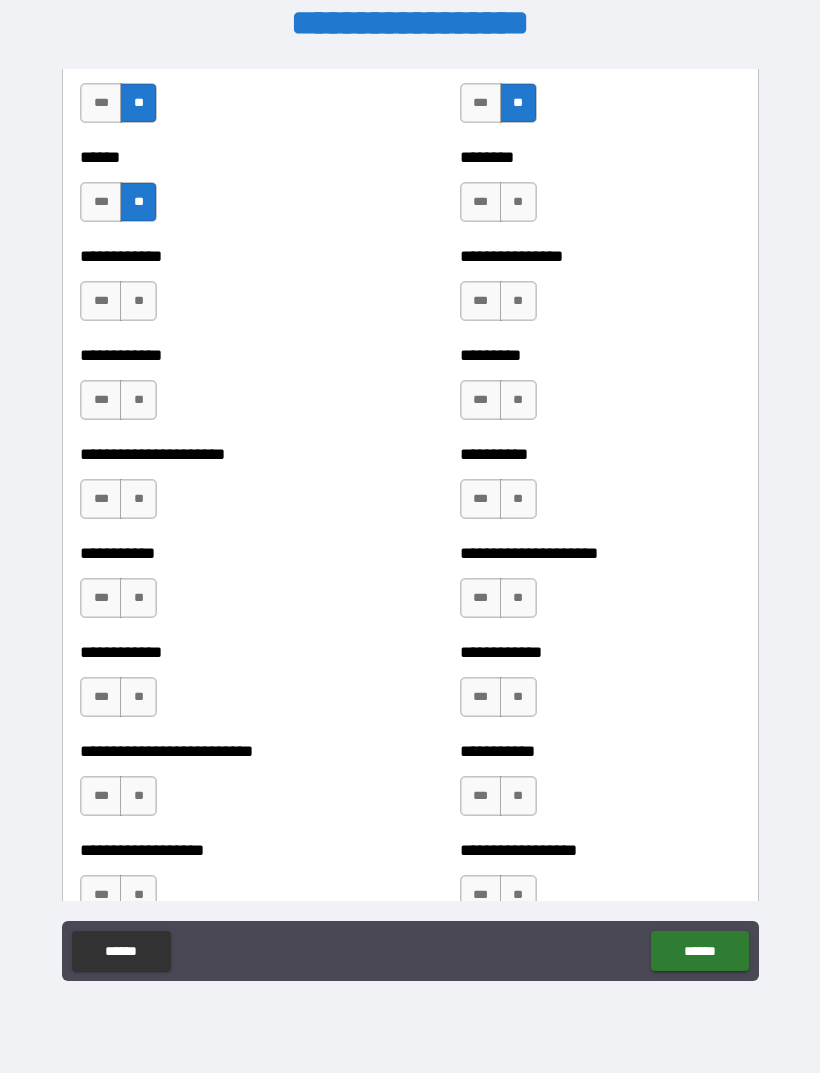 scroll, scrollTop: 5063, scrollLeft: 0, axis: vertical 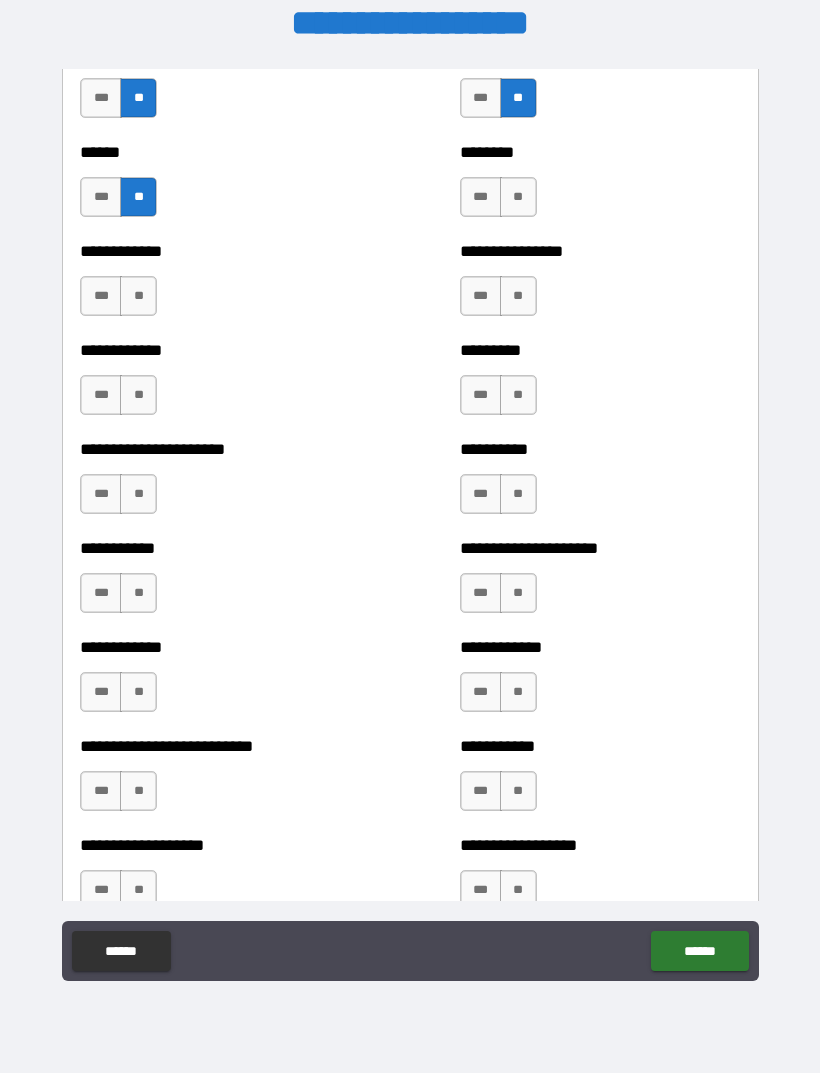 click on "**" at bounding box center (518, 197) 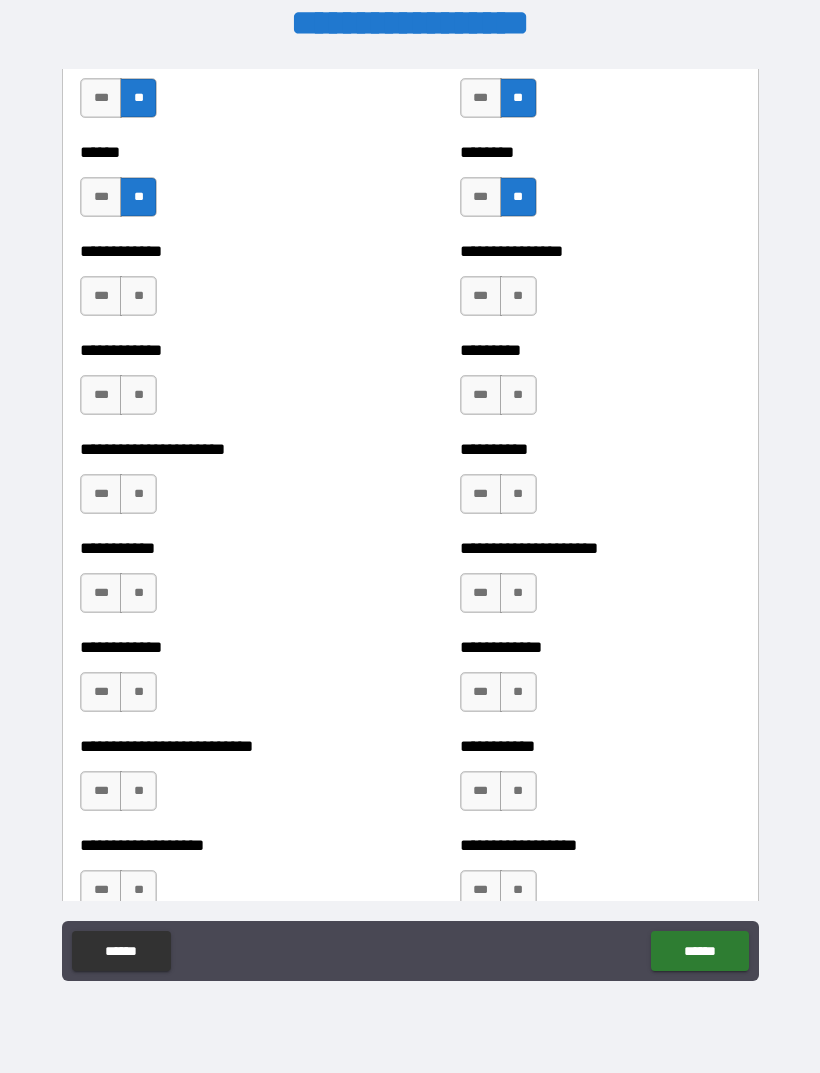 click on "**" at bounding box center (518, 296) 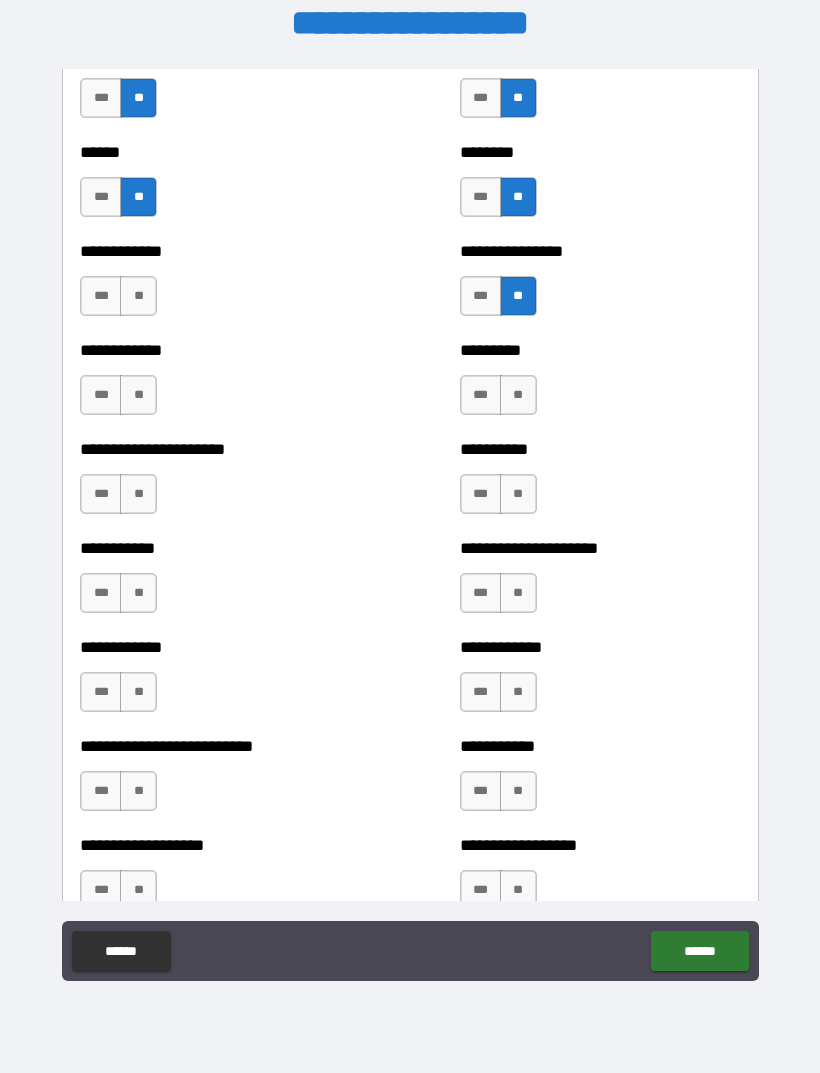 click on "**" at bounding box center (518, 395) 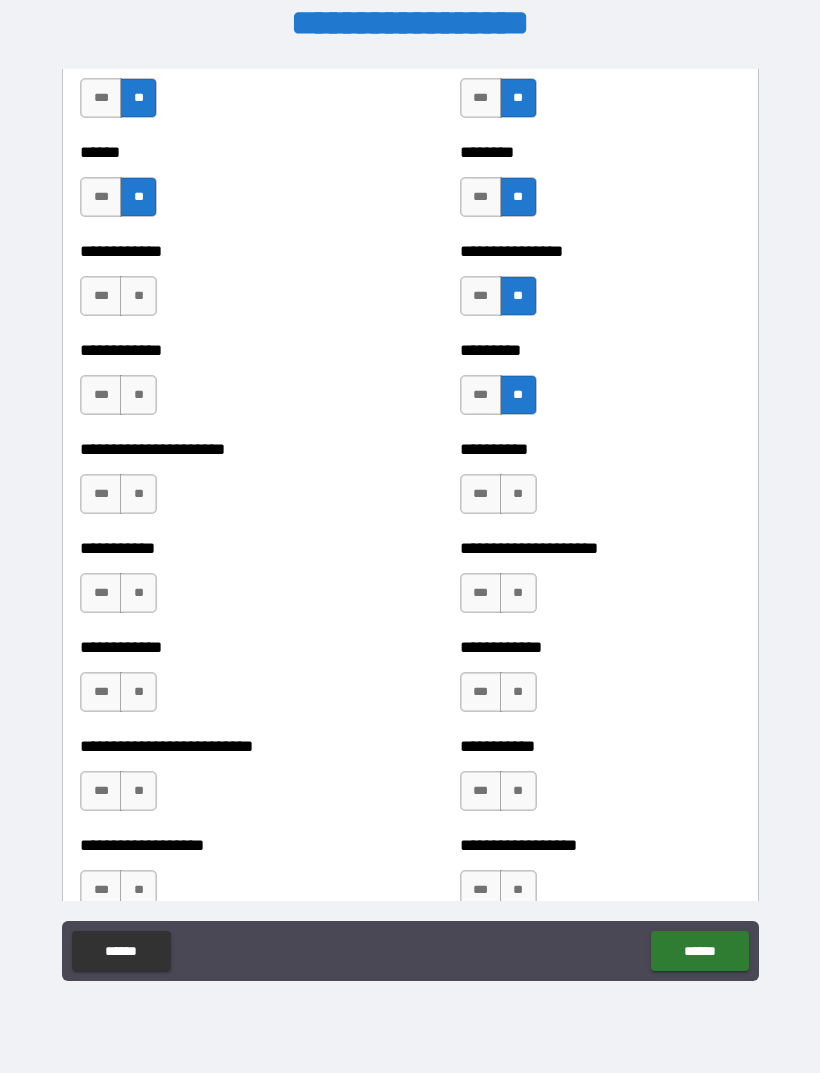 click on "**" at bounding box center [518, 494] 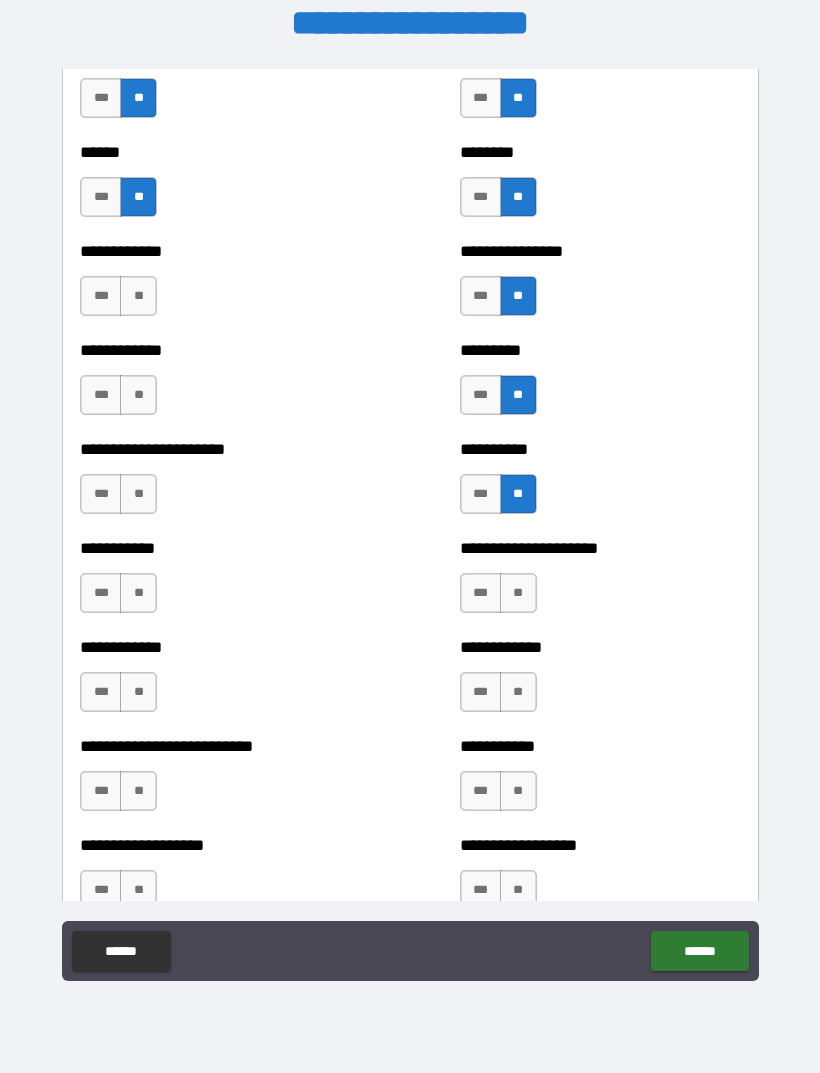 click on "**" at bounding box center [518, 593] 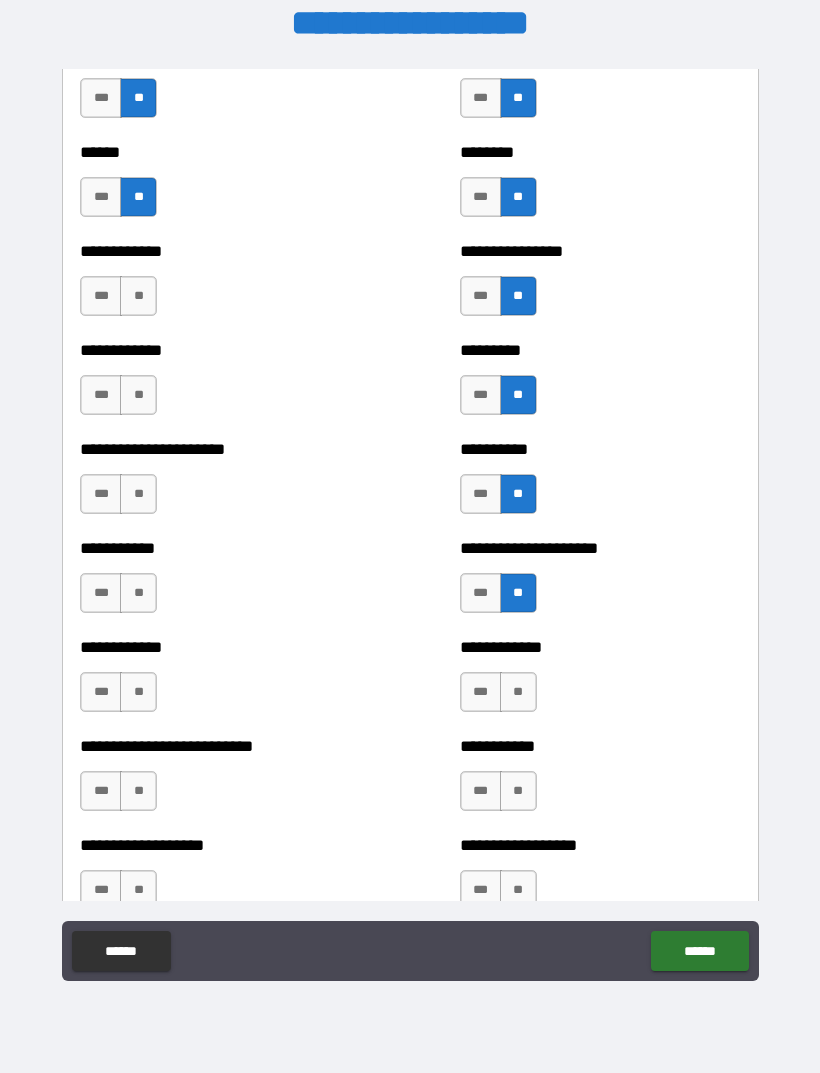 click on "**" at bounding box center (518, 692) 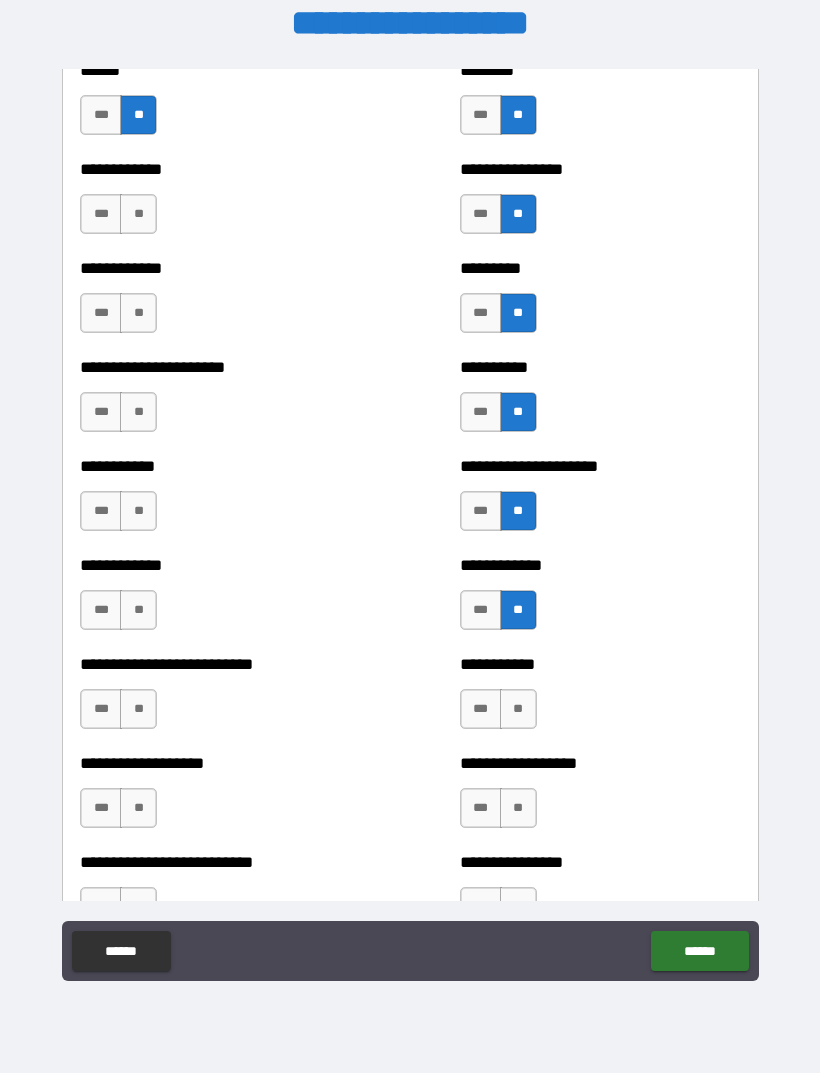 scroll, scrollTop: 5146, scrollLeft: 0, axis: vertical 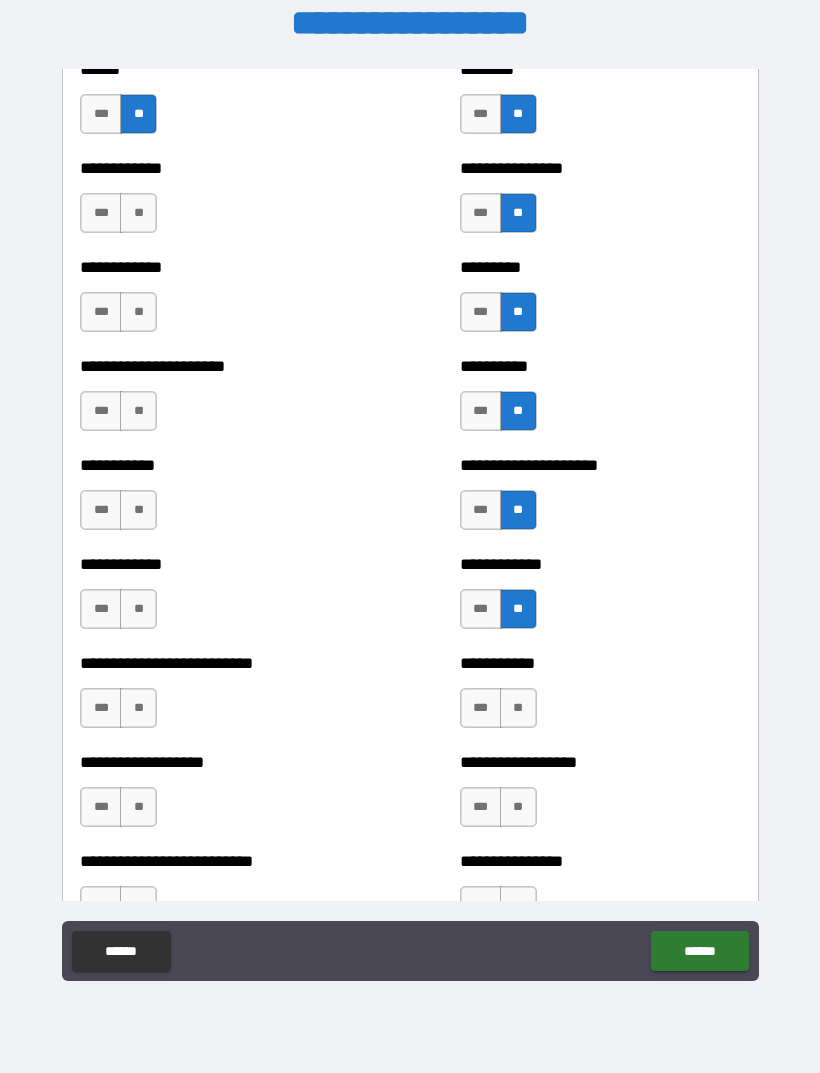 click on "**" at bounding box center (138, 213) 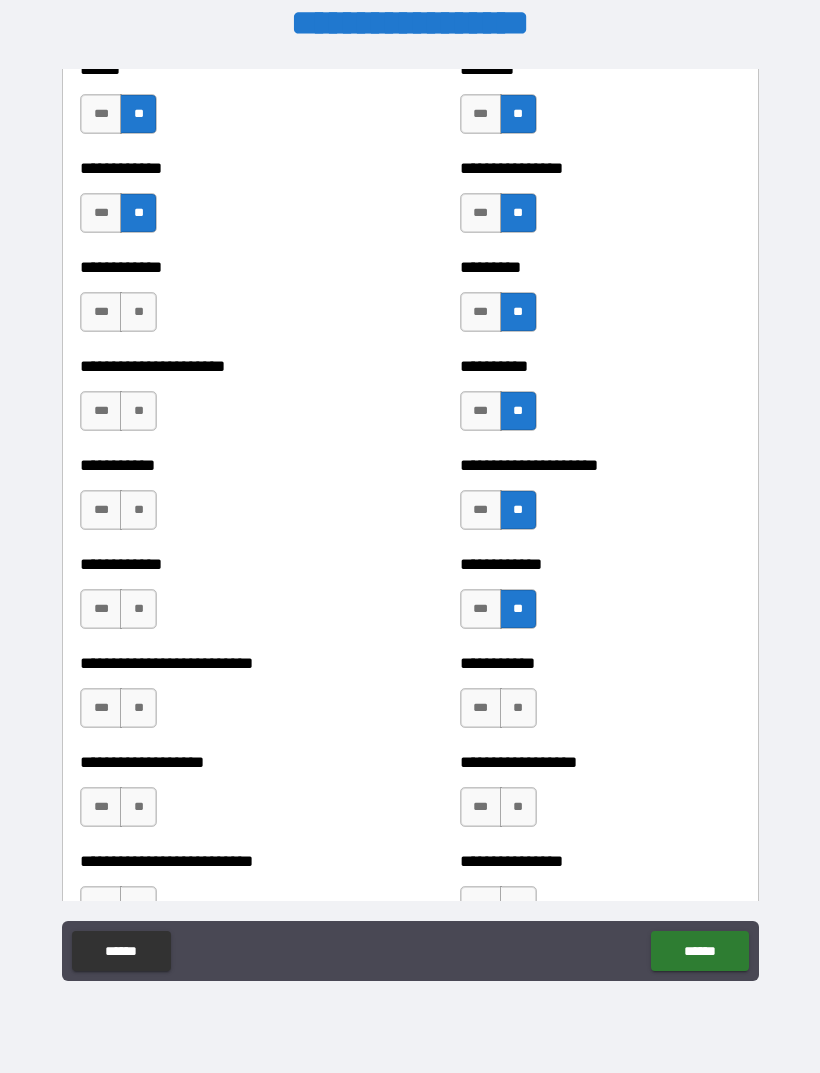 click on "**" at bounding box center (138, 312) 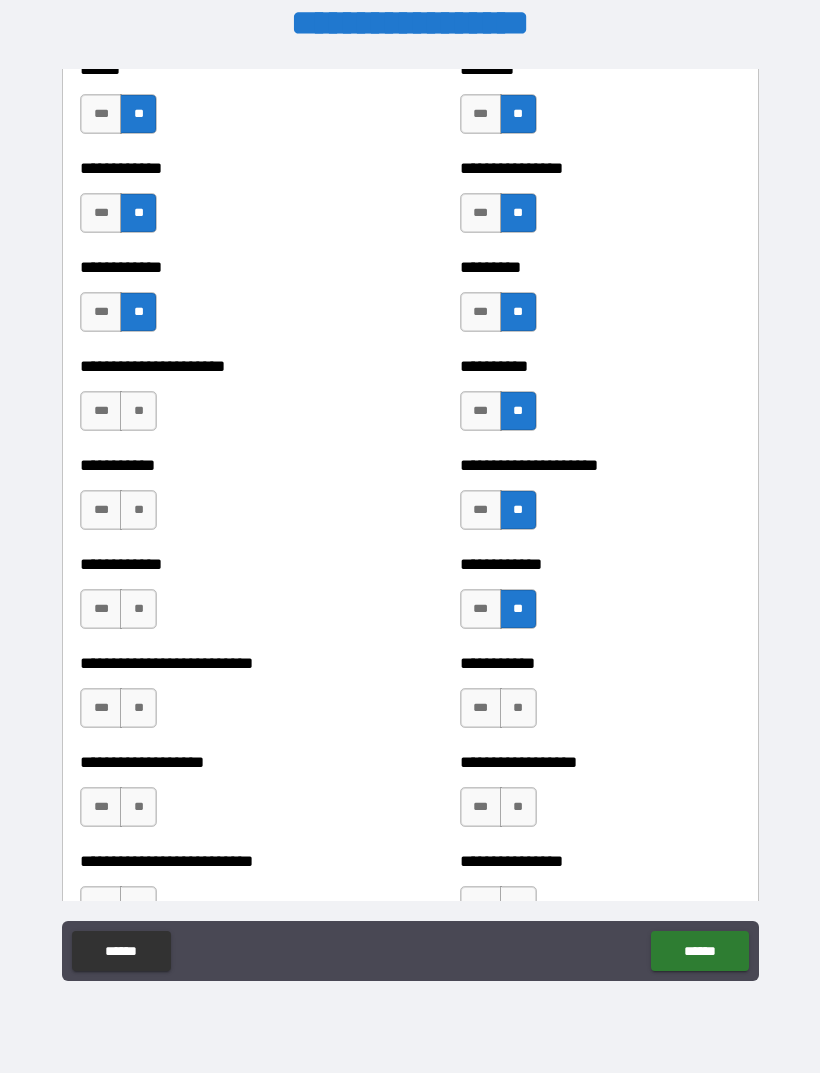 click on "*** **" at bounding box center (118, 411) 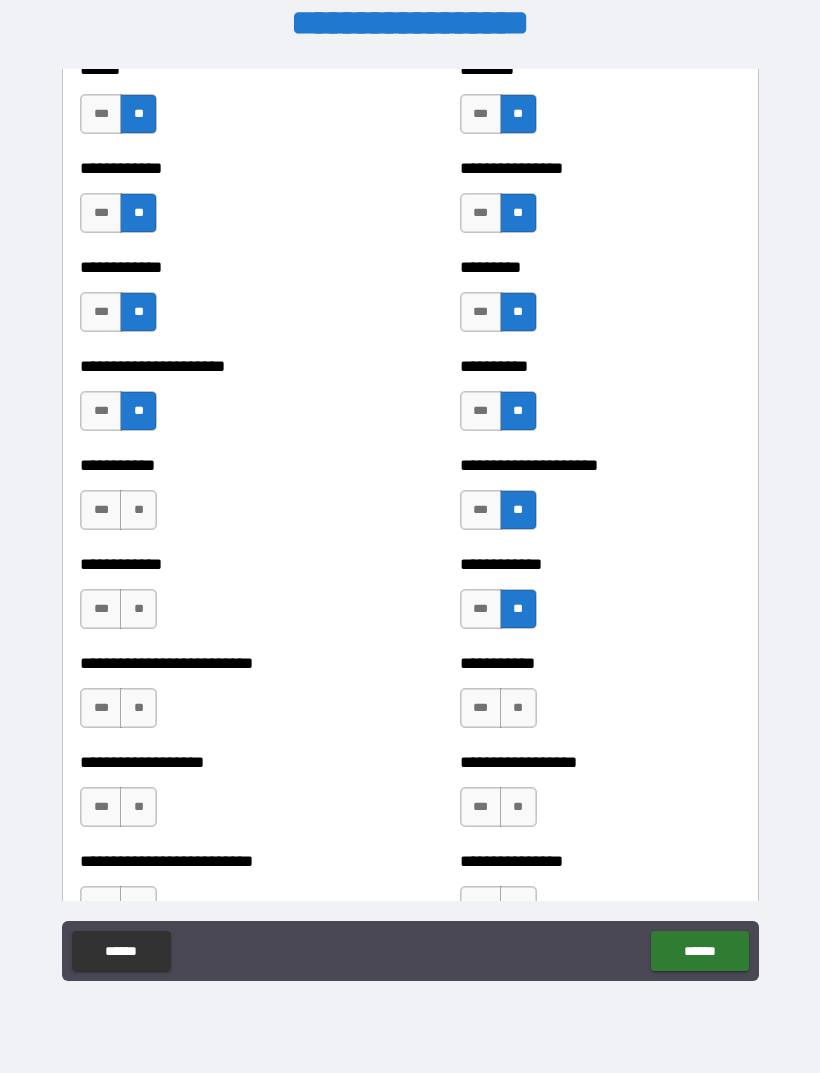 click on "**" at bounding box center [138, 510] 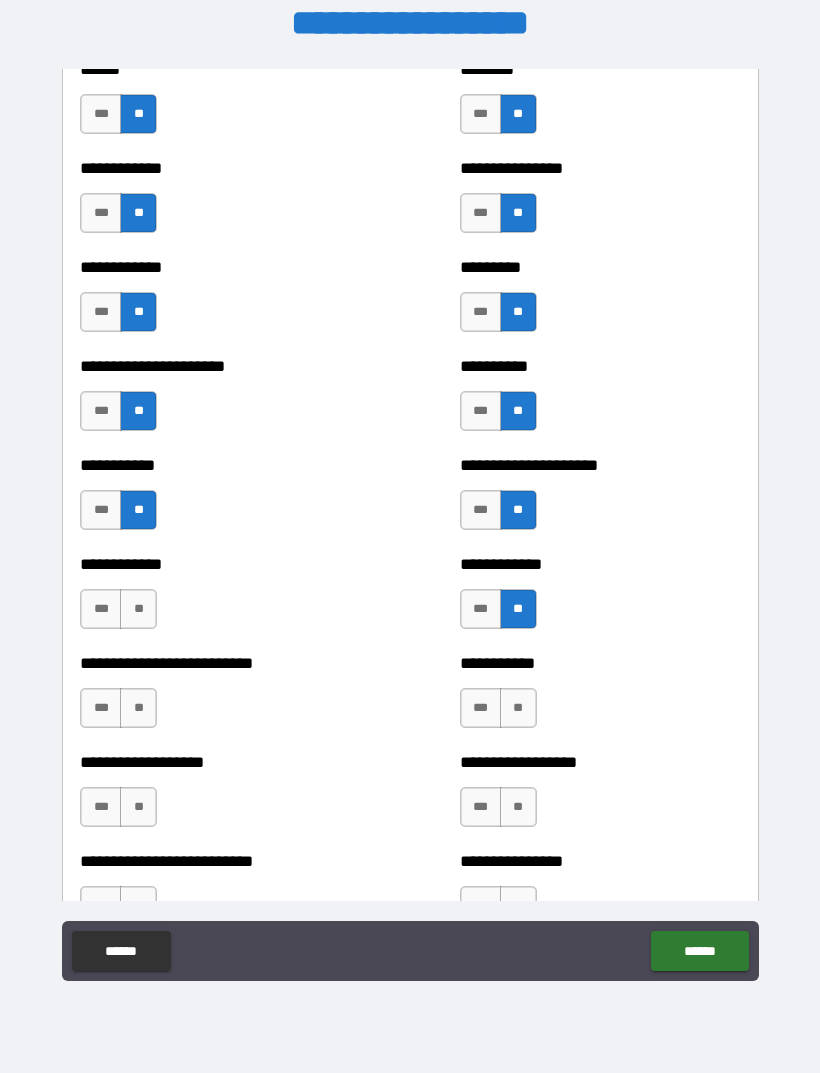 click on "**" at bounding box center [138, 609] 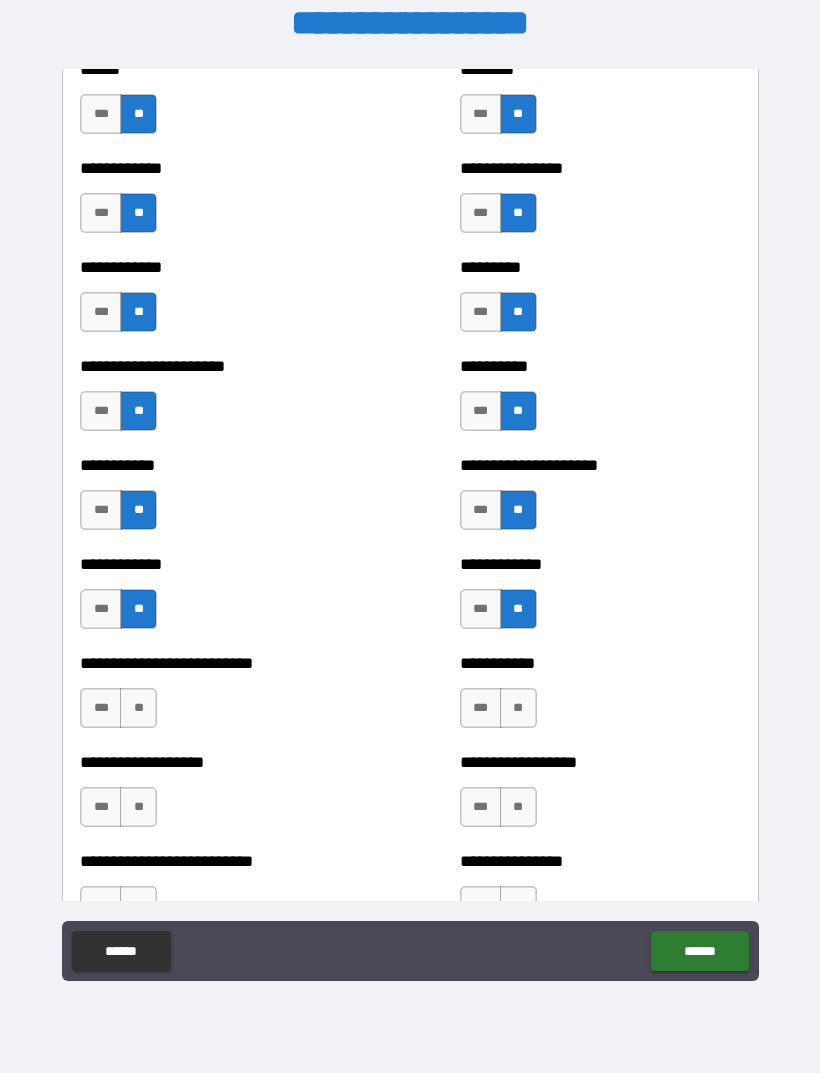 click on "**" at bounding box center (138, 708) 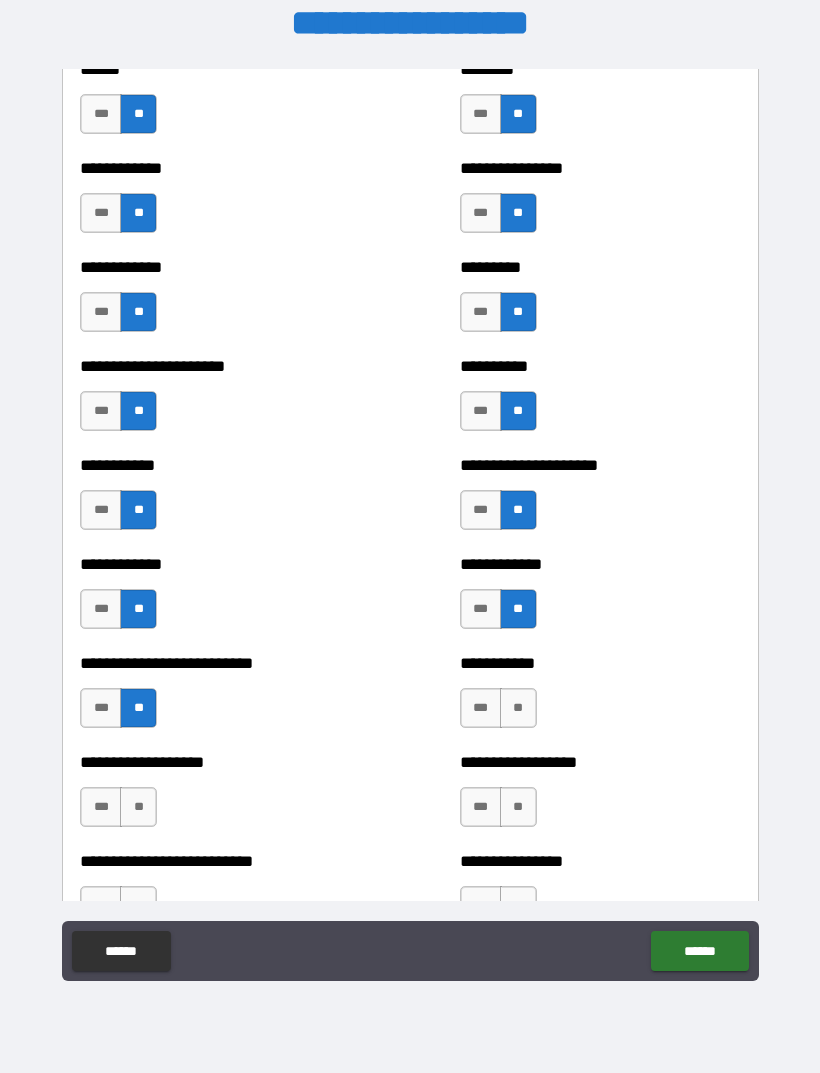 click on "**" at bounding box center [138, 807] 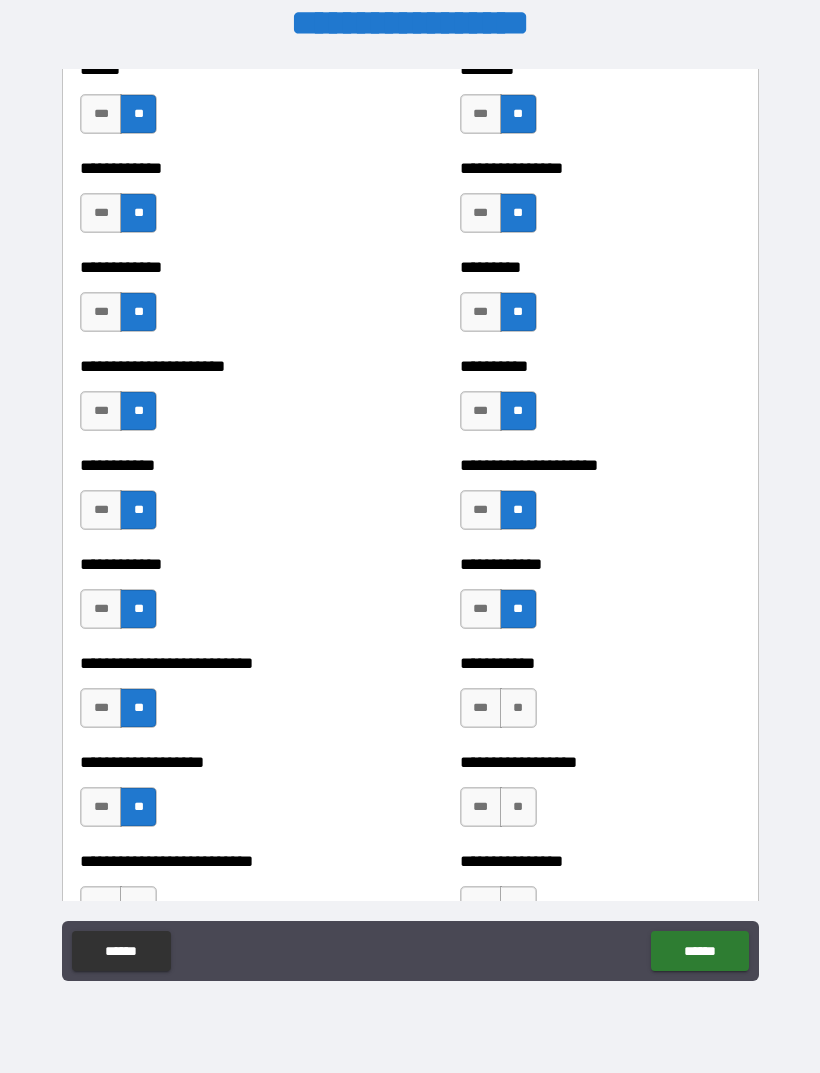 click on "**" at bounding box center [518, 708] 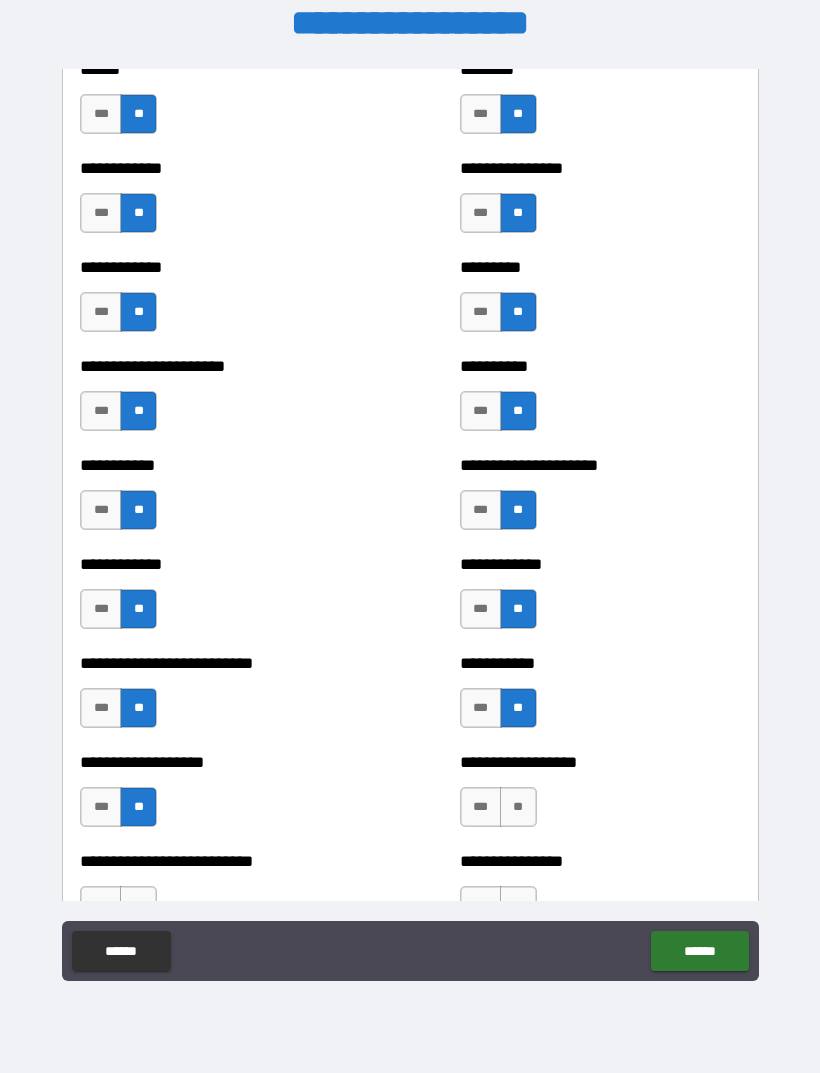 click on "**" at bounding box center (518, 807) 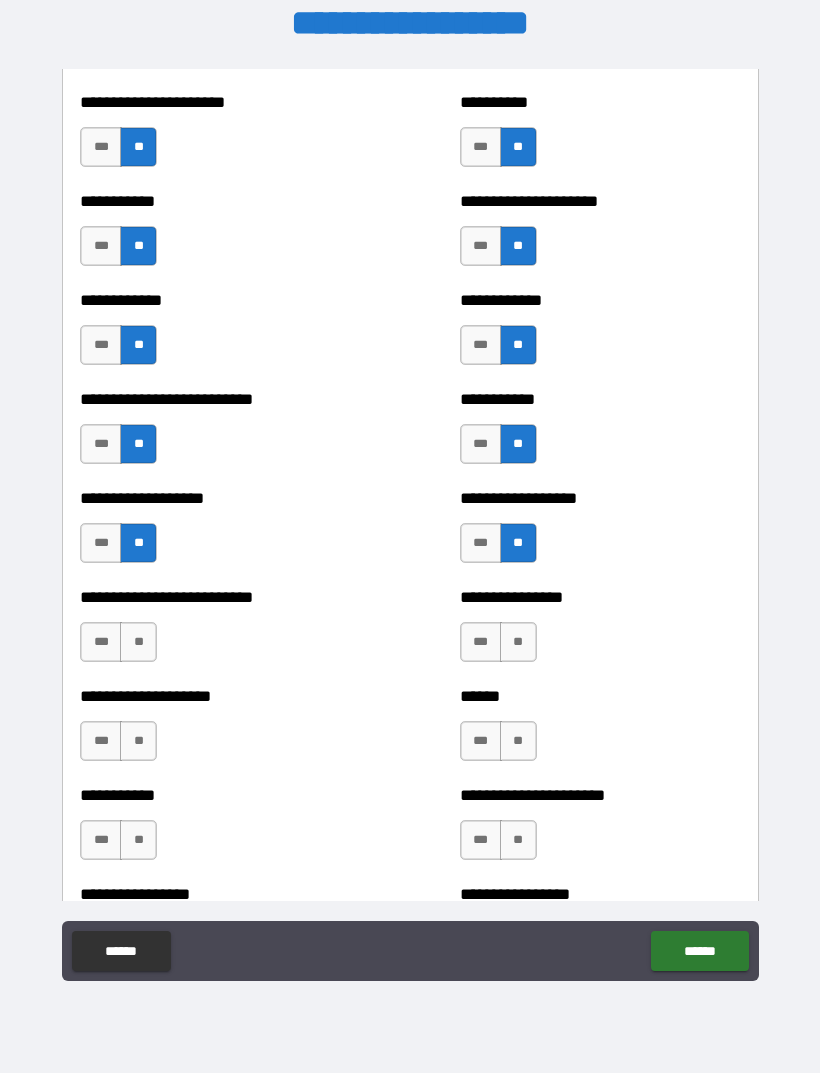 scroll, scrollTop: 5494, scrollLeft: 0, axis: vertical 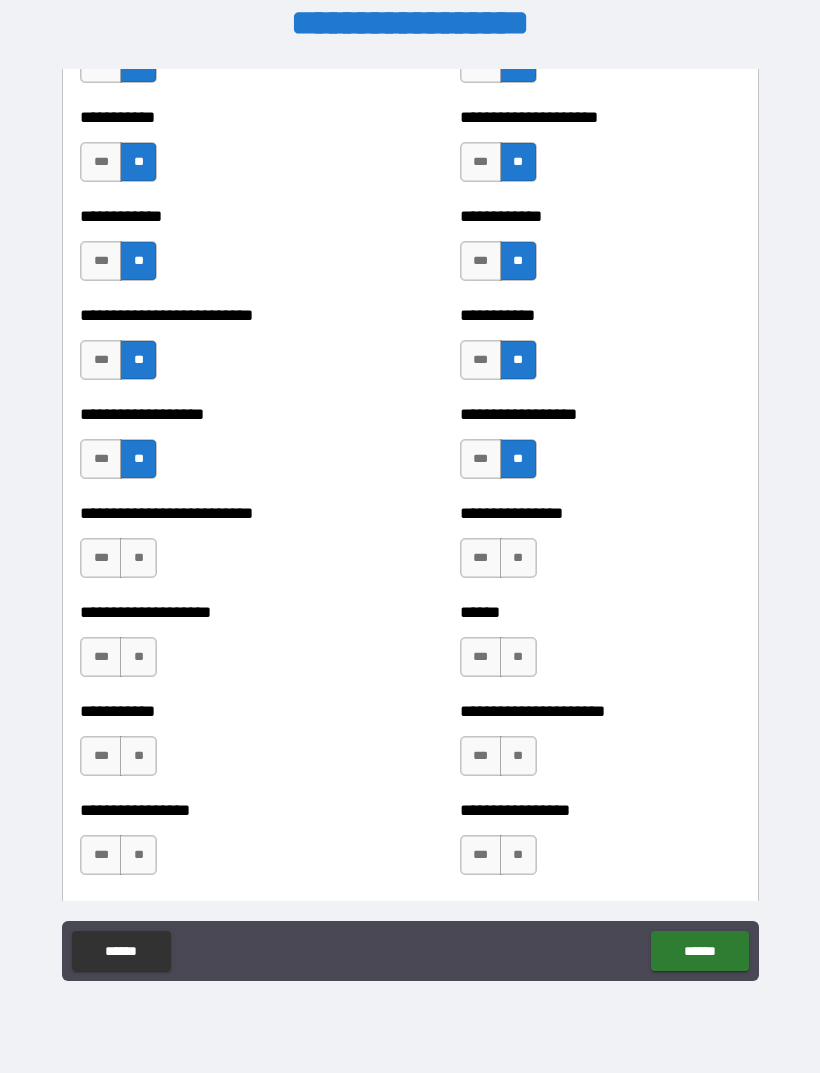 click on "**" at bounding box center [518, 558] 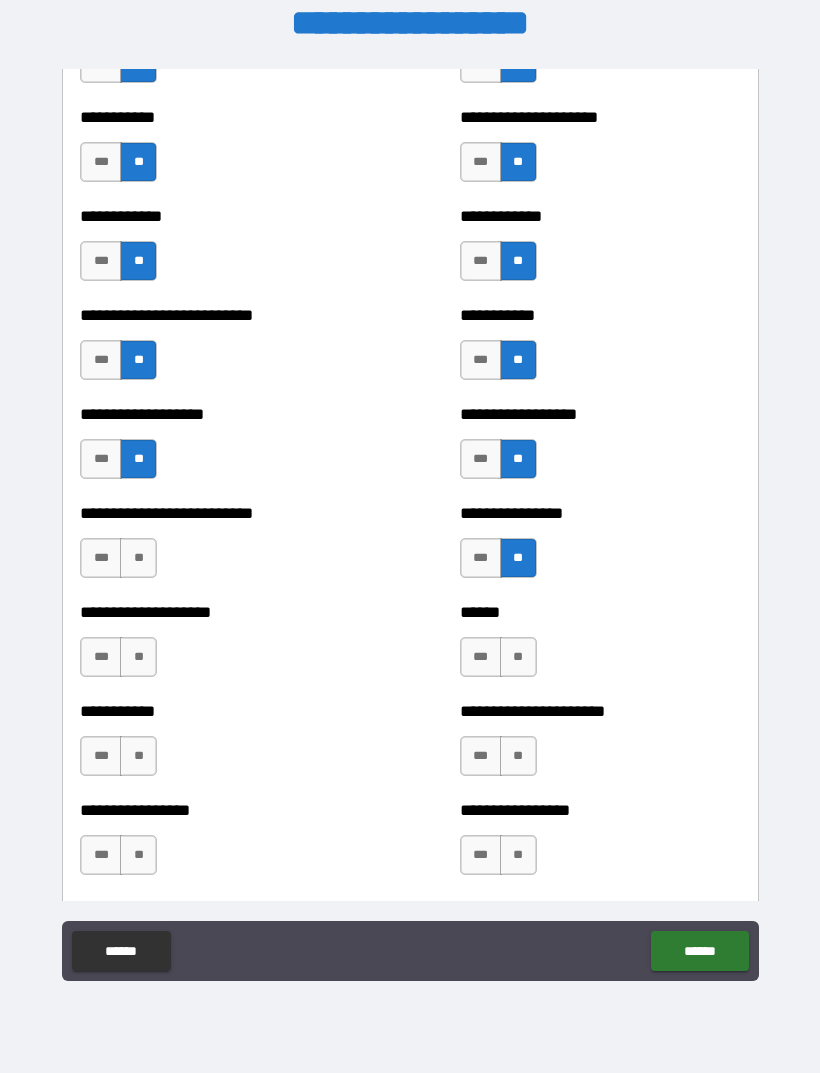 click on "**" at bounding box center (518, 657) 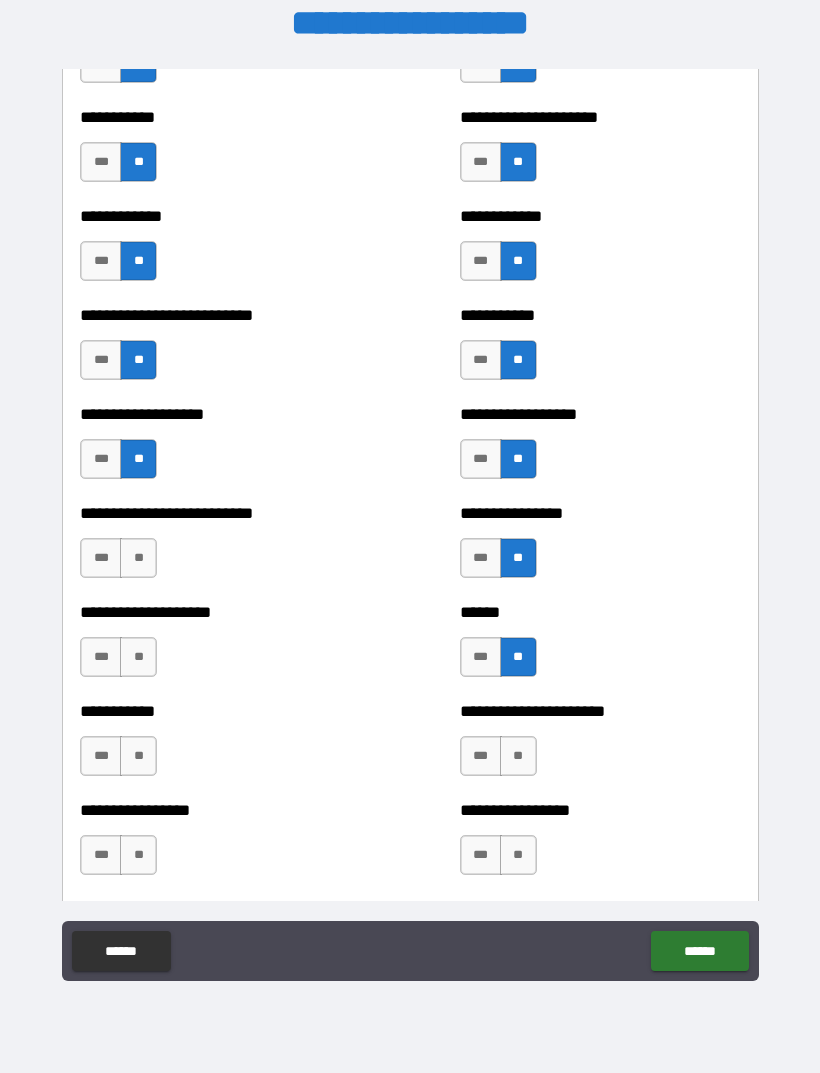 click on "**" at bounding box center (518, 756) 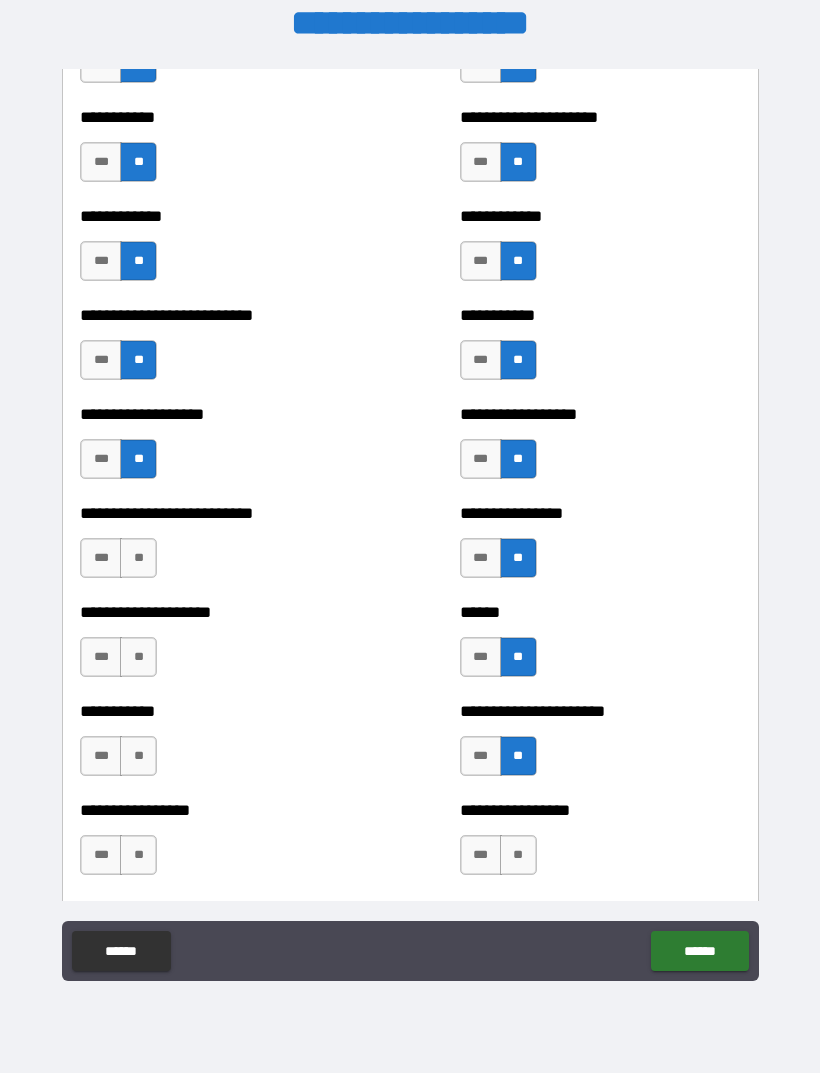 click on "**" at bounding box center (518, 855) 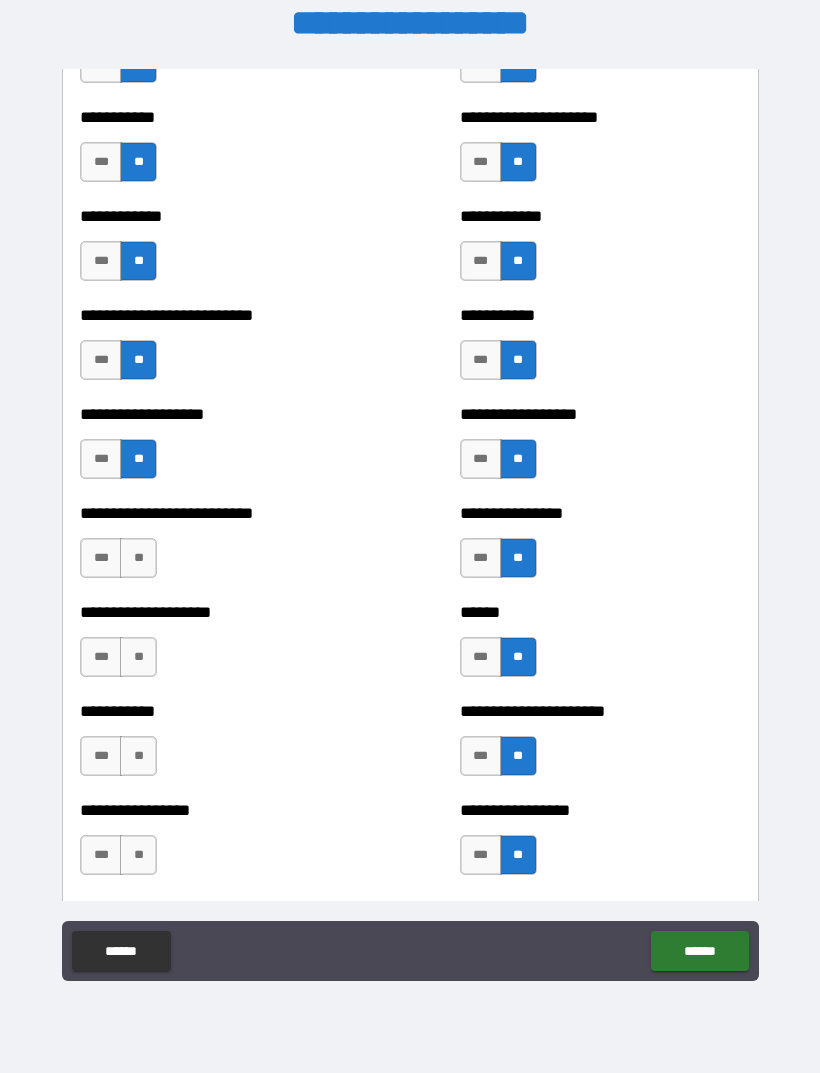 click on "**" at bounding box center (138, 558) 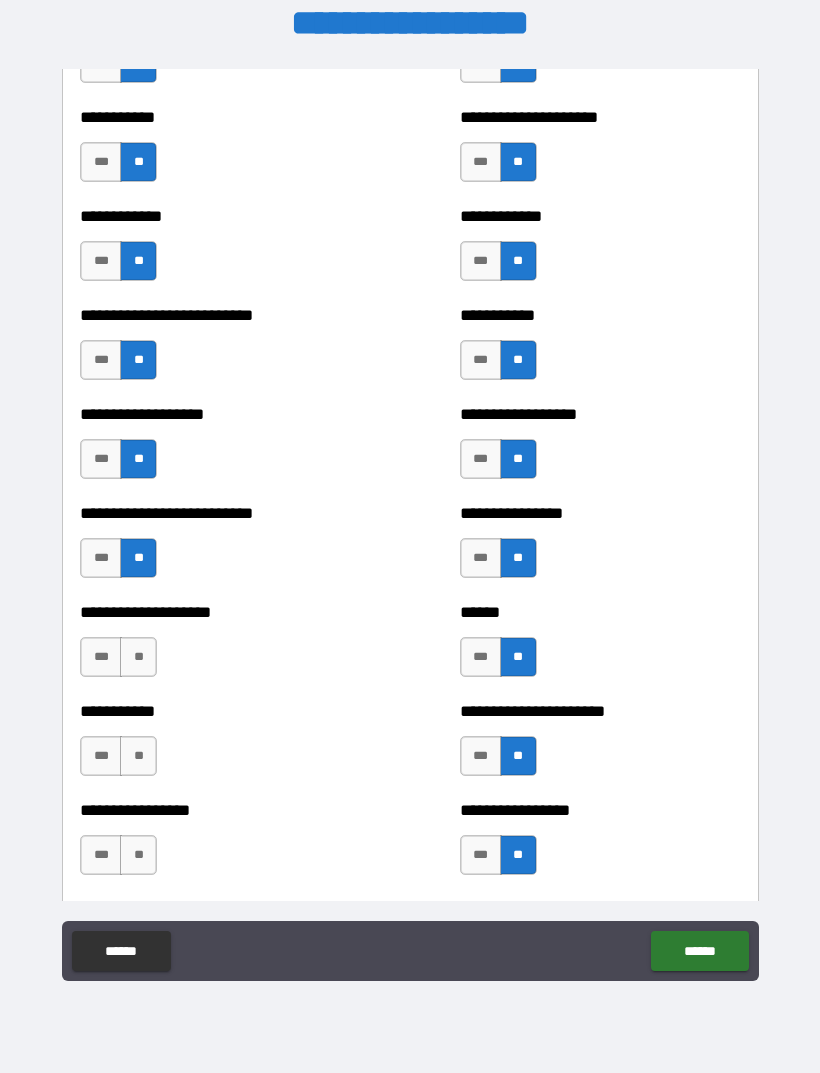 click on "**" at bounding box center (138, 657) 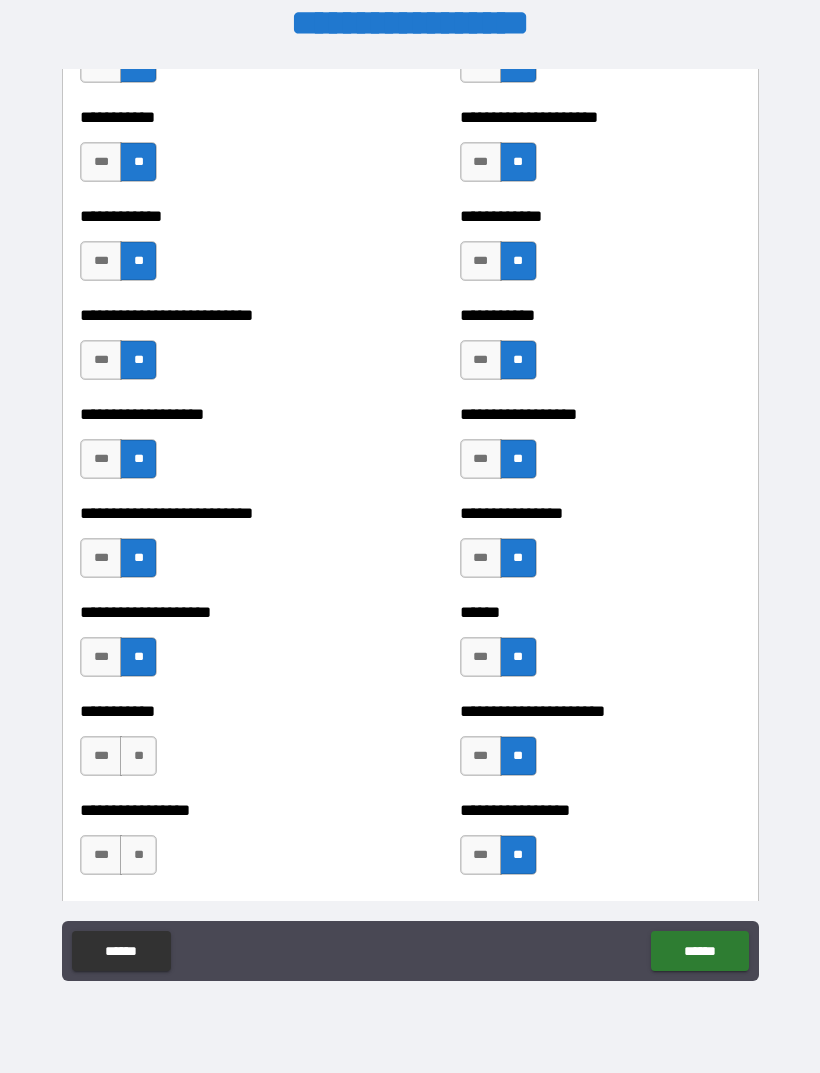 click on "**" at bounding box center [138, 756] 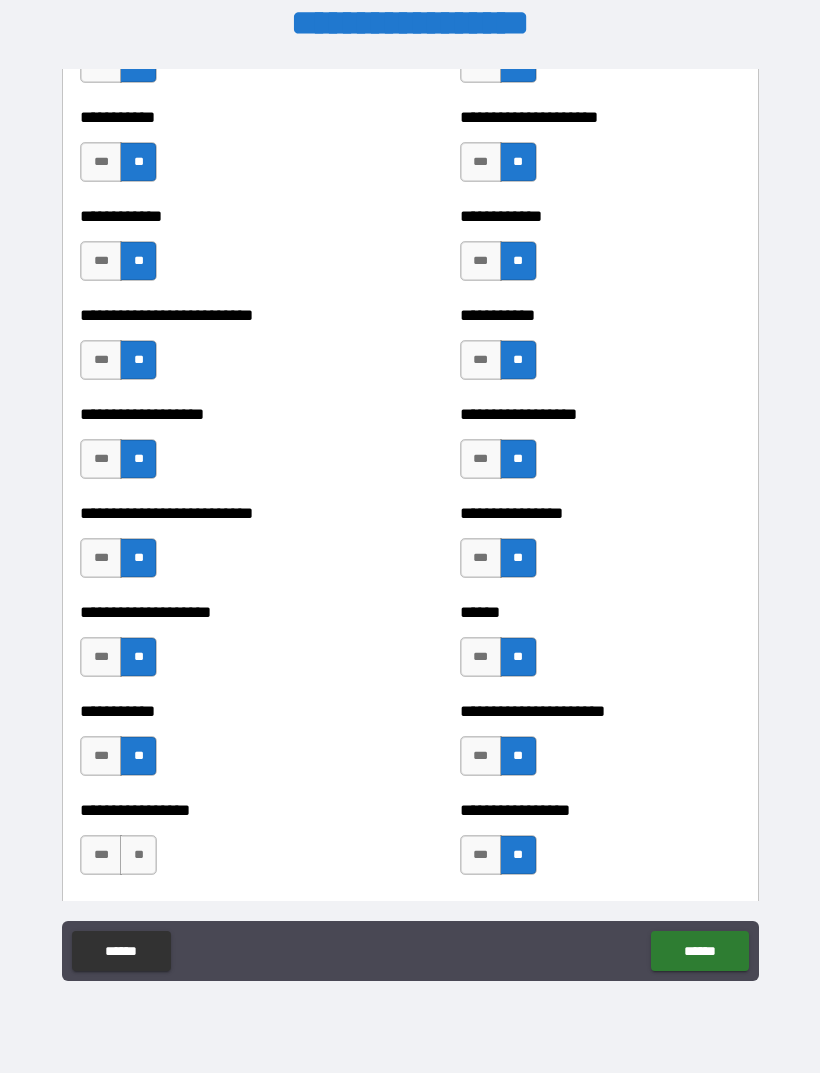 click on "**" at bounding box center (138, 855) 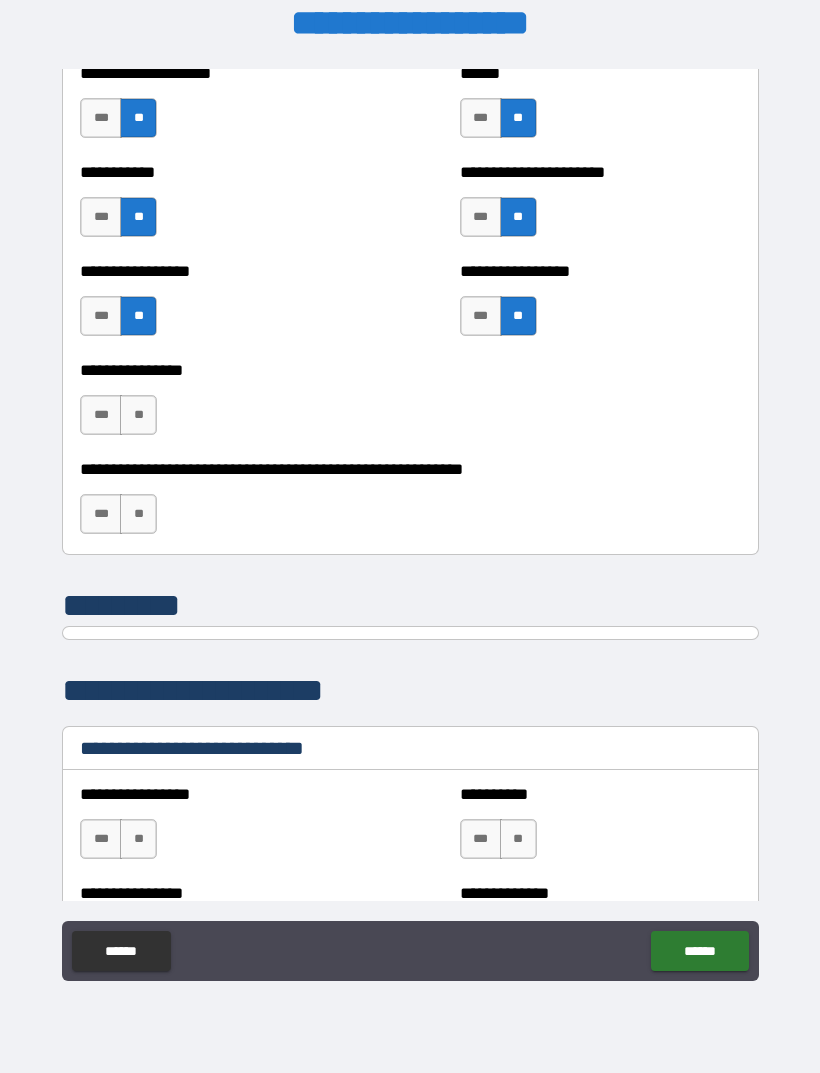 scroll, scrollTop: 6036, scrollLeft: 0, axis: vertical 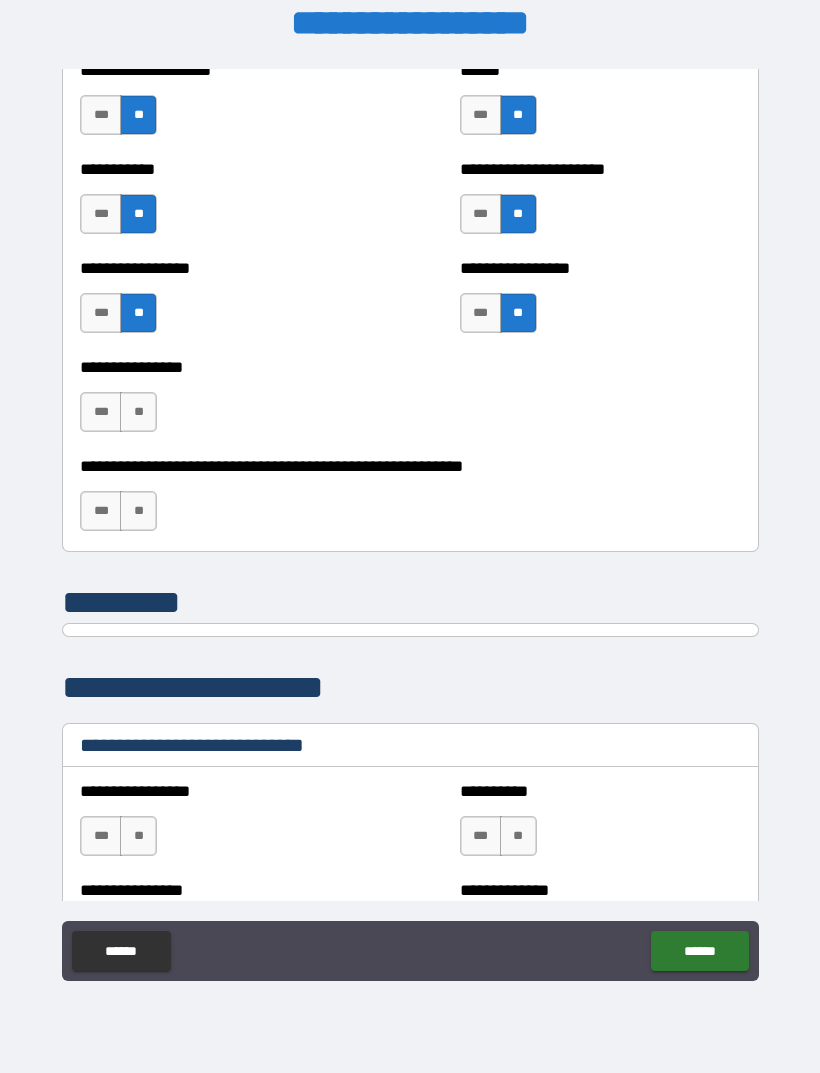 click on "**" at bounding box center (138, 412) 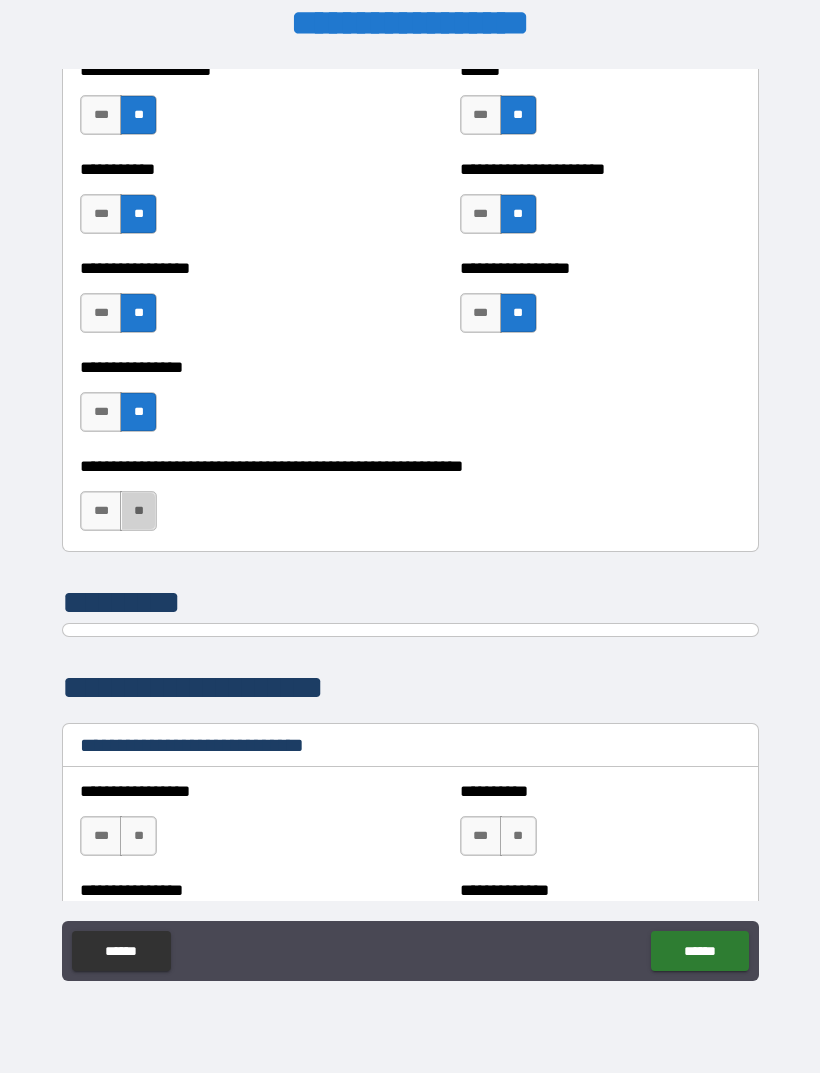 click on "**" at bounding box center [138, 511] 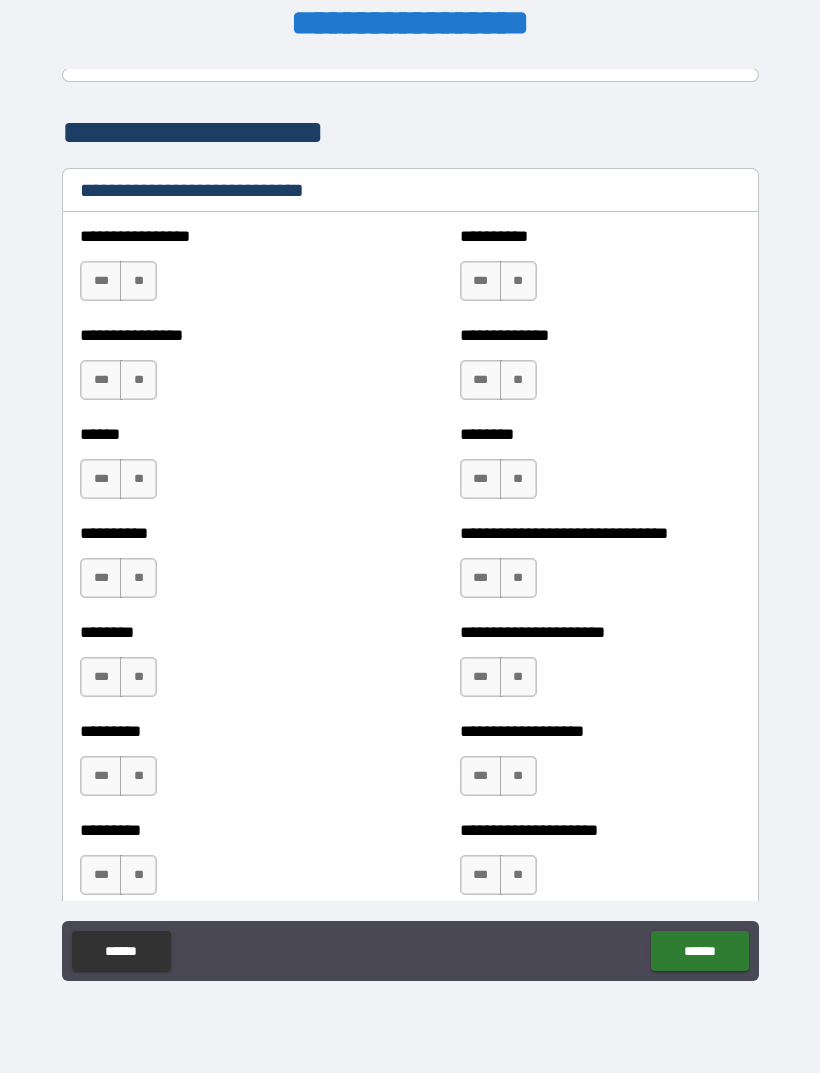 scroll, scrollTop: 6598, scrollLeft: 0, axis: vertical 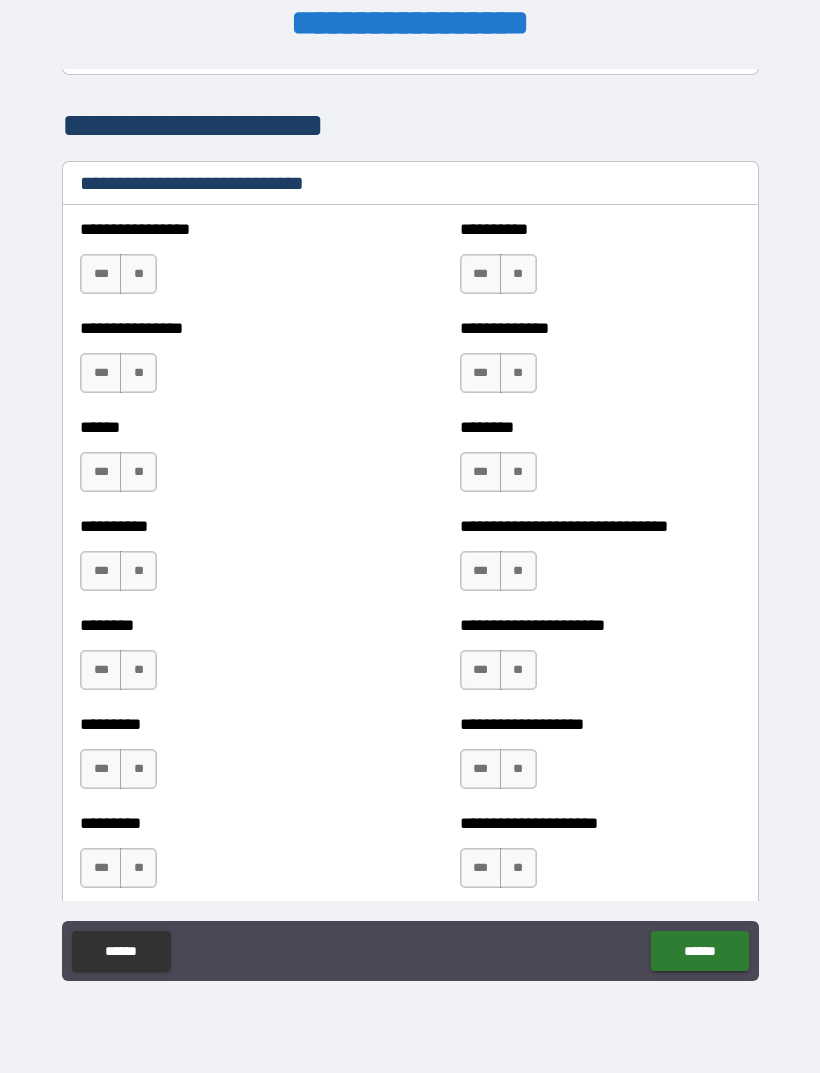 click on "***" at bounding box center (481, 373) 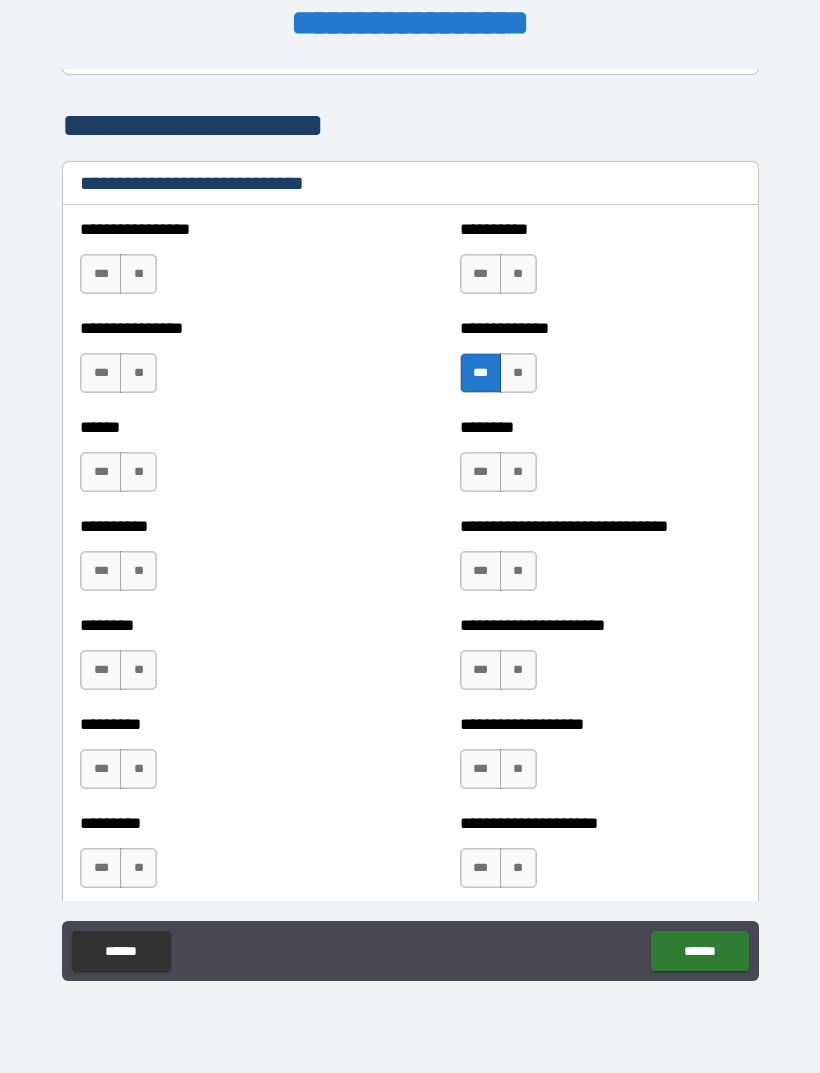 click on "***" at bounding box center (481, 472) 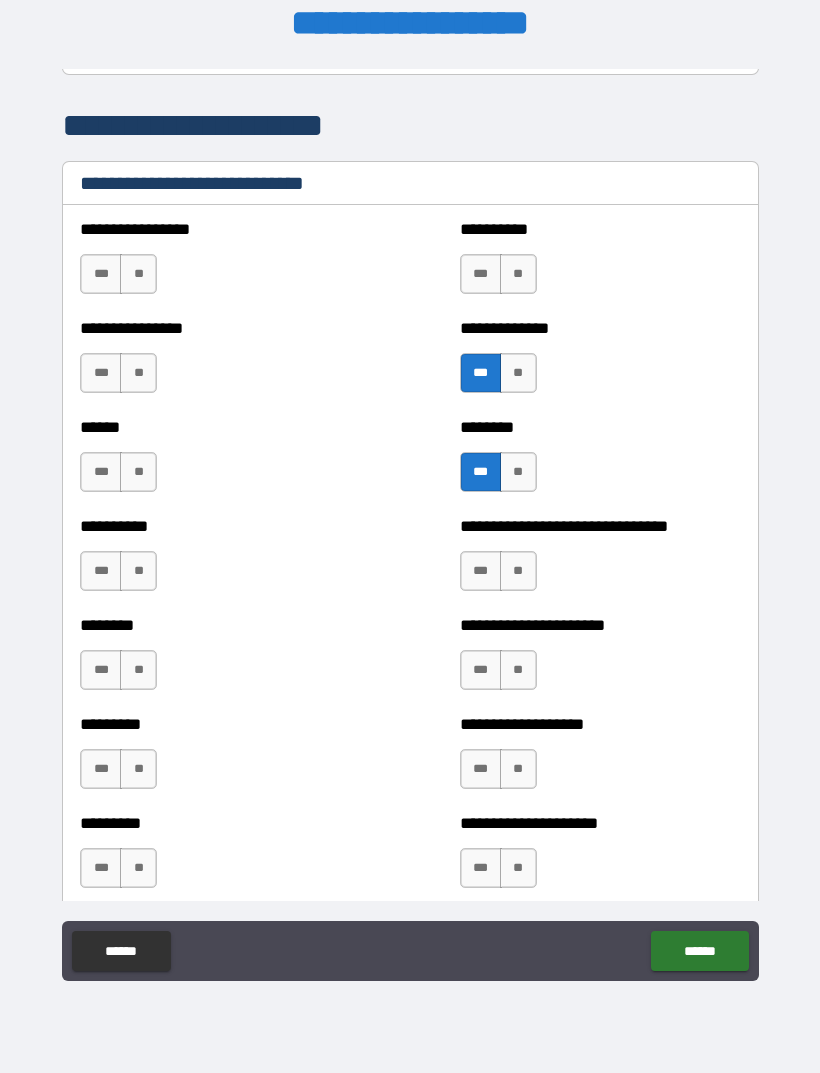 click on "***" at bounding box center [101, 472] 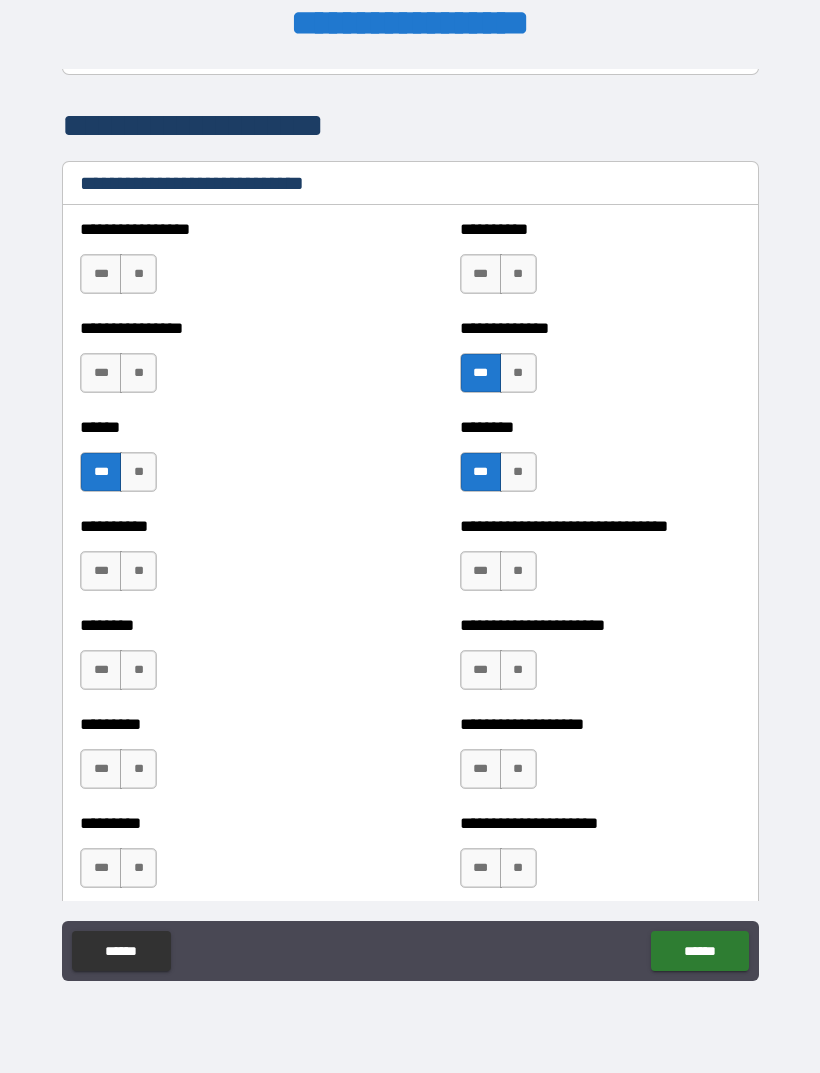 click on "**" at bounding box center [138, 373] 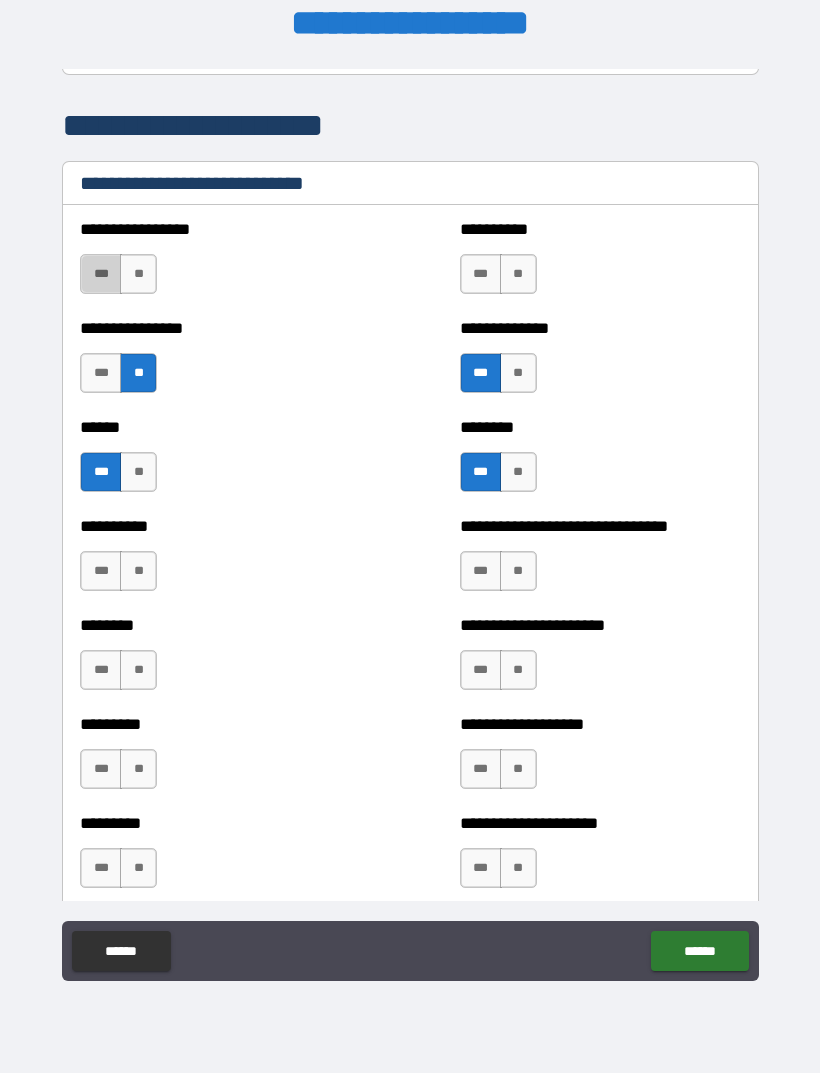 click on "***" at bounding box center [101, 274] 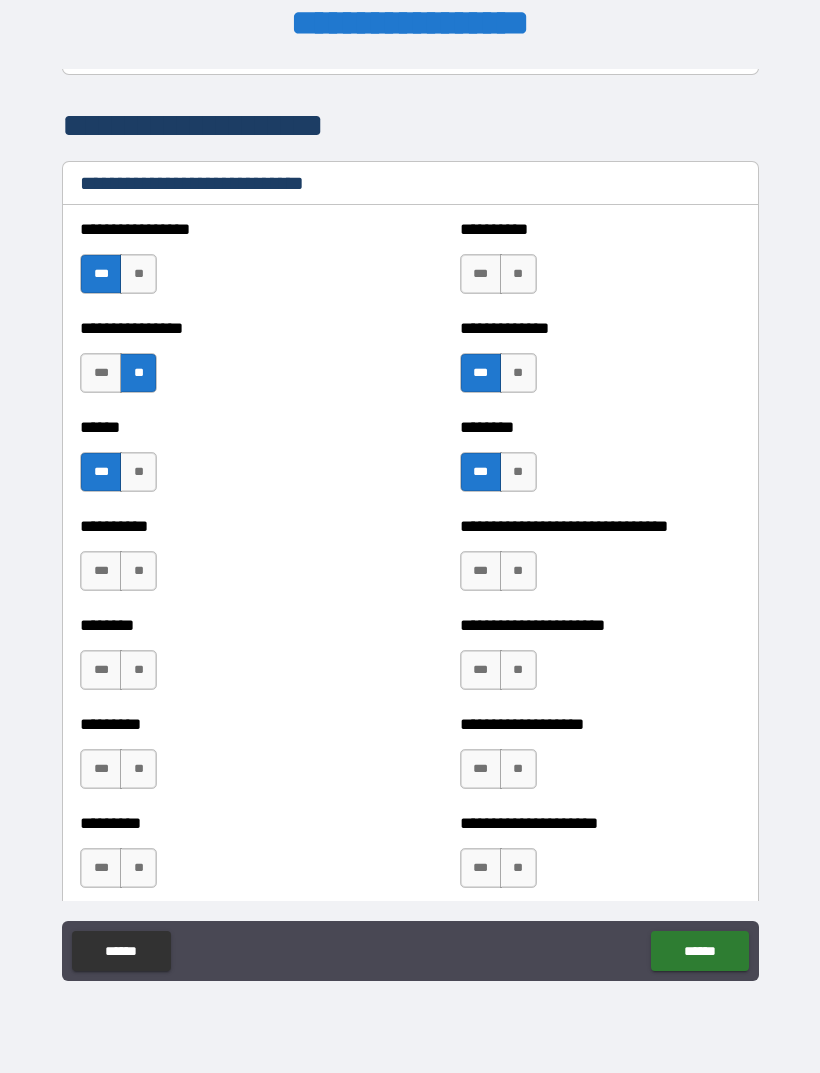 click on "**" at bounding box center (518, 274) 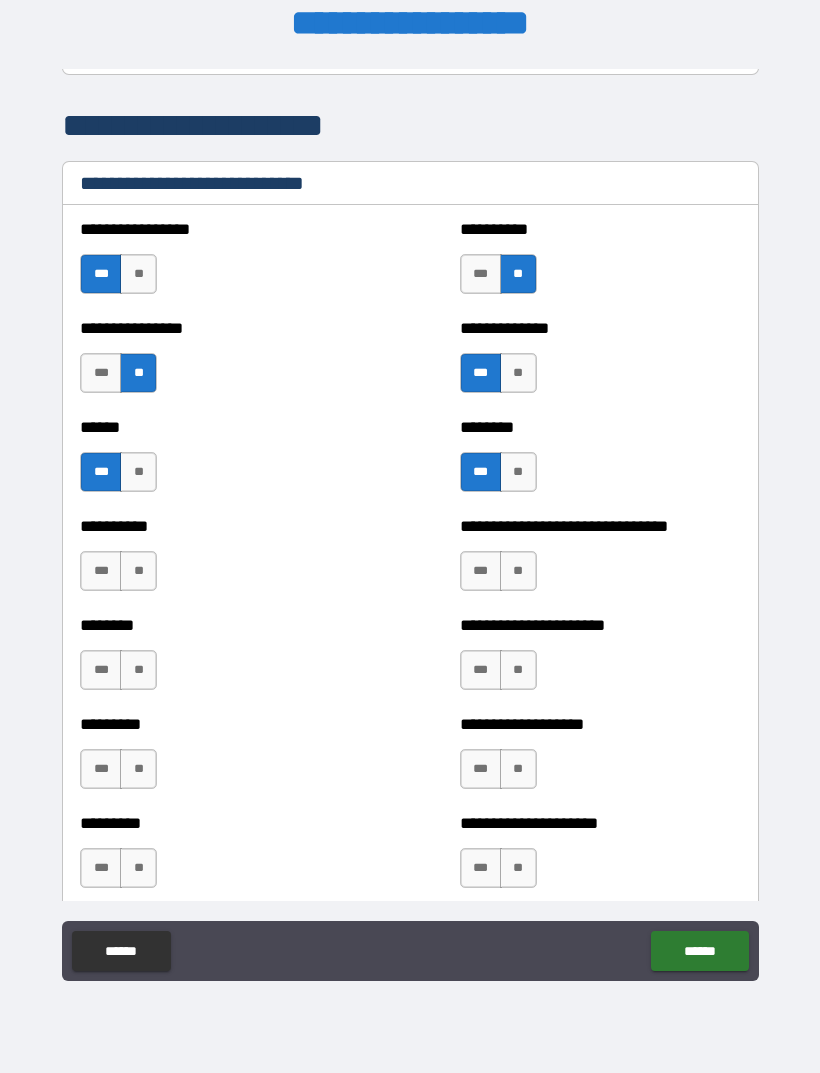 click on "***" at bounding box center [481, 571] 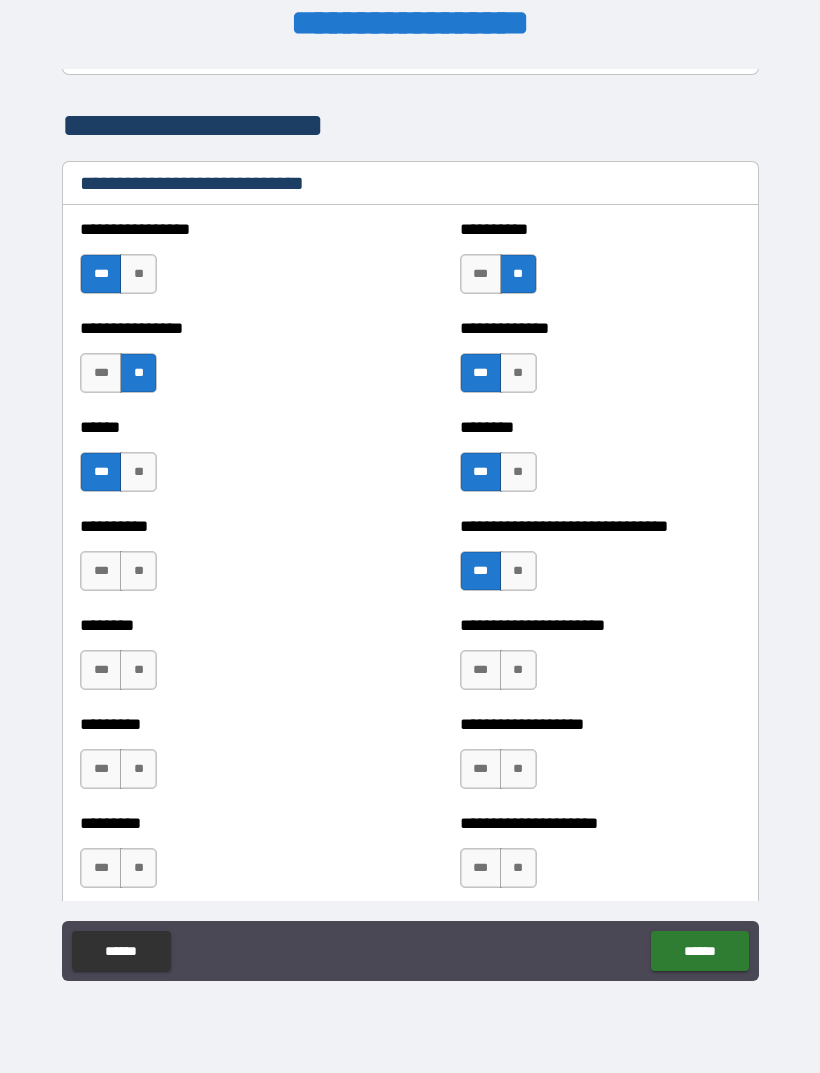 click on "***" at bounding box center [481, 670] 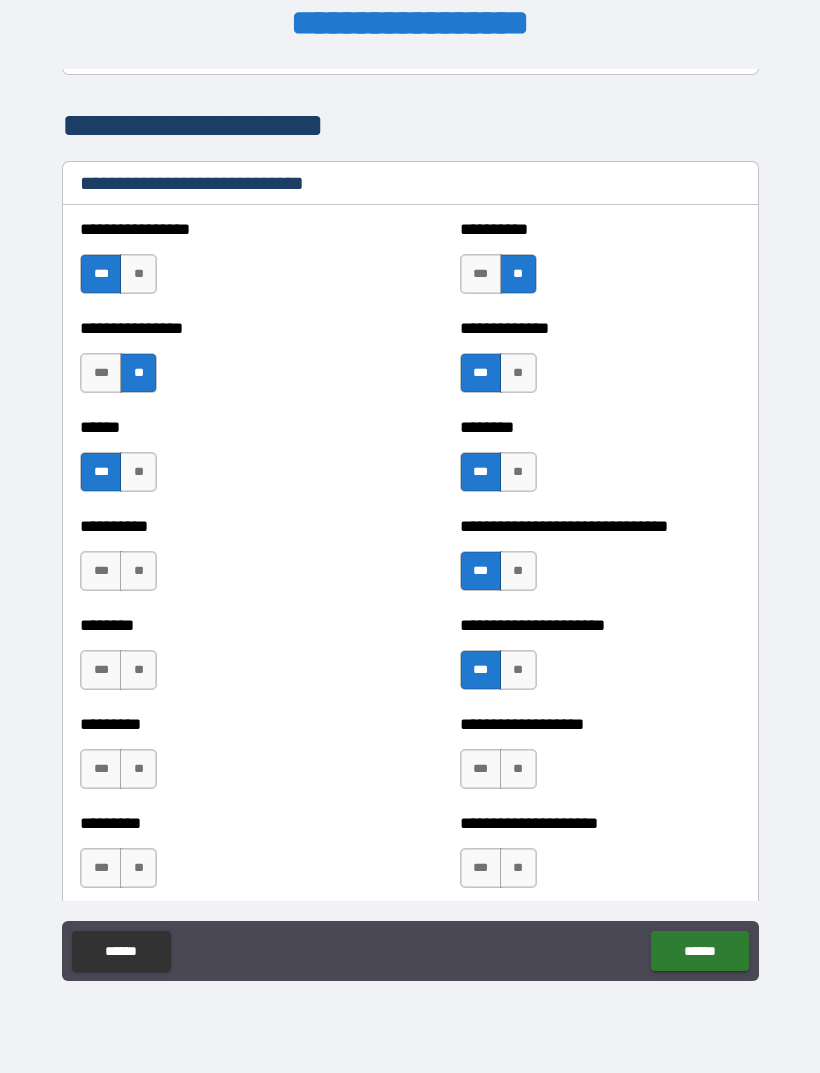 click on "***" at bounding box center [481, 769] 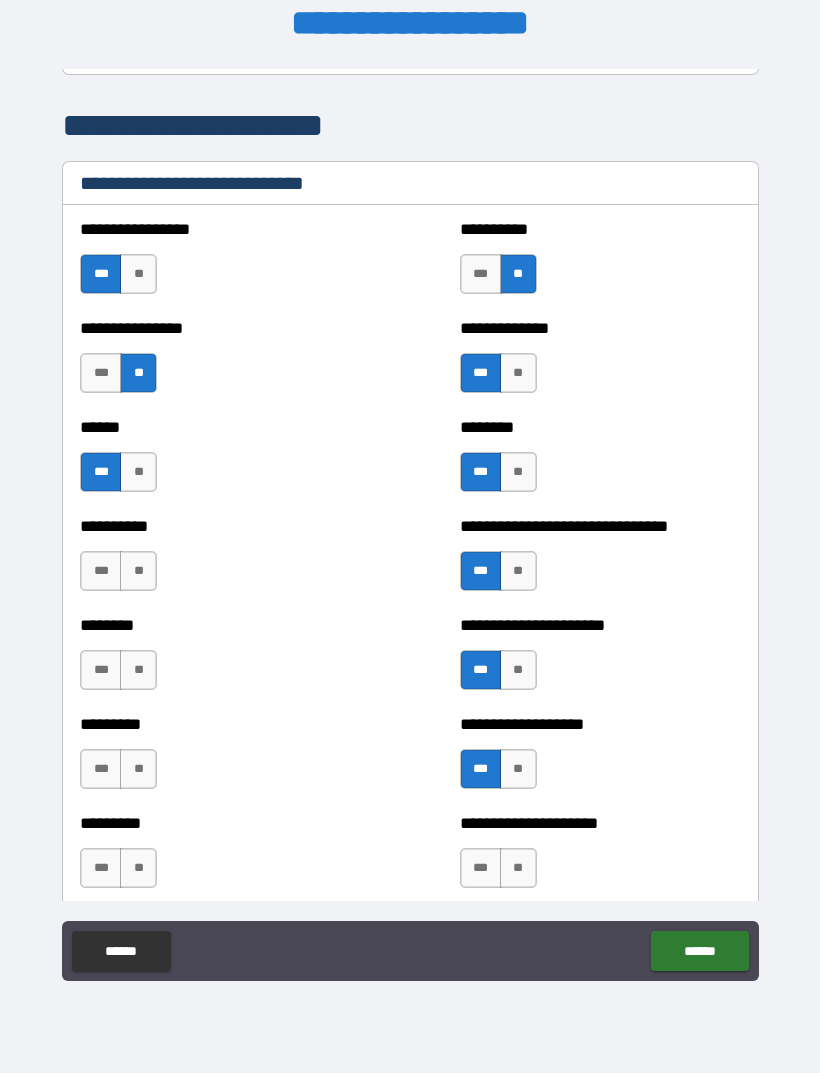 click on "**" at bounding box center (138, 571) 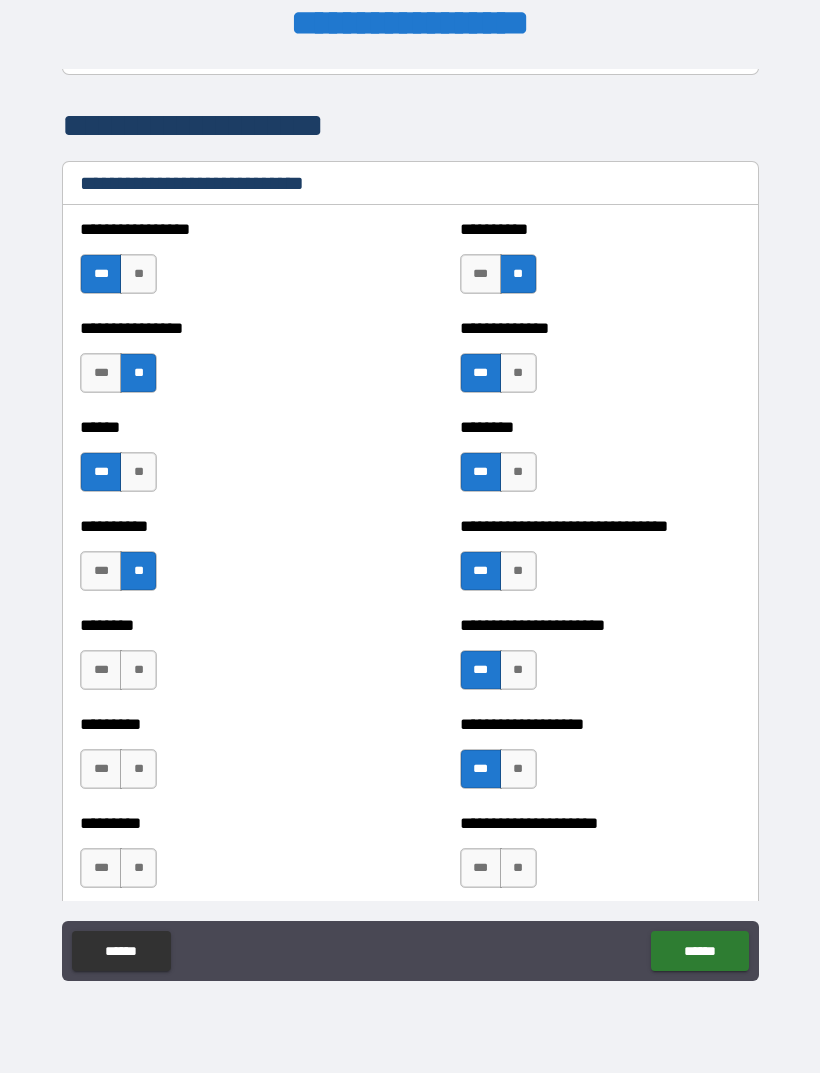 click on "**" at bounding box center [138, 670] 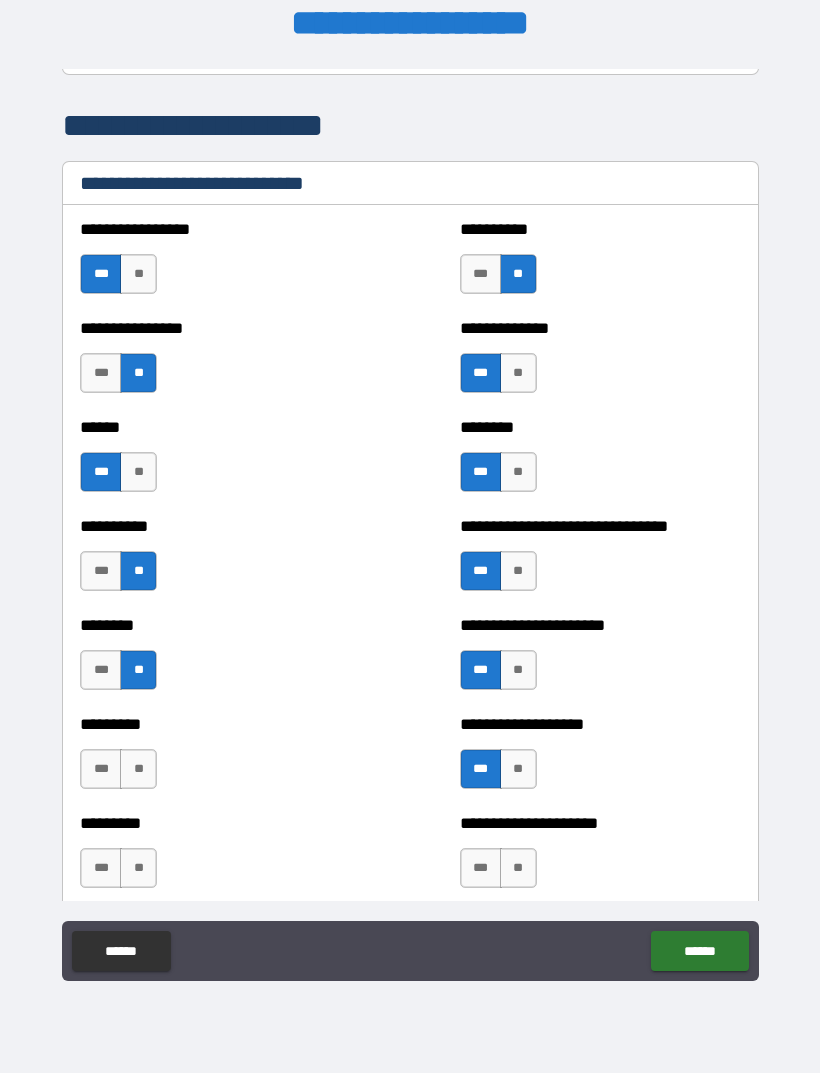 click on "**" at bounding box center (138, 769) 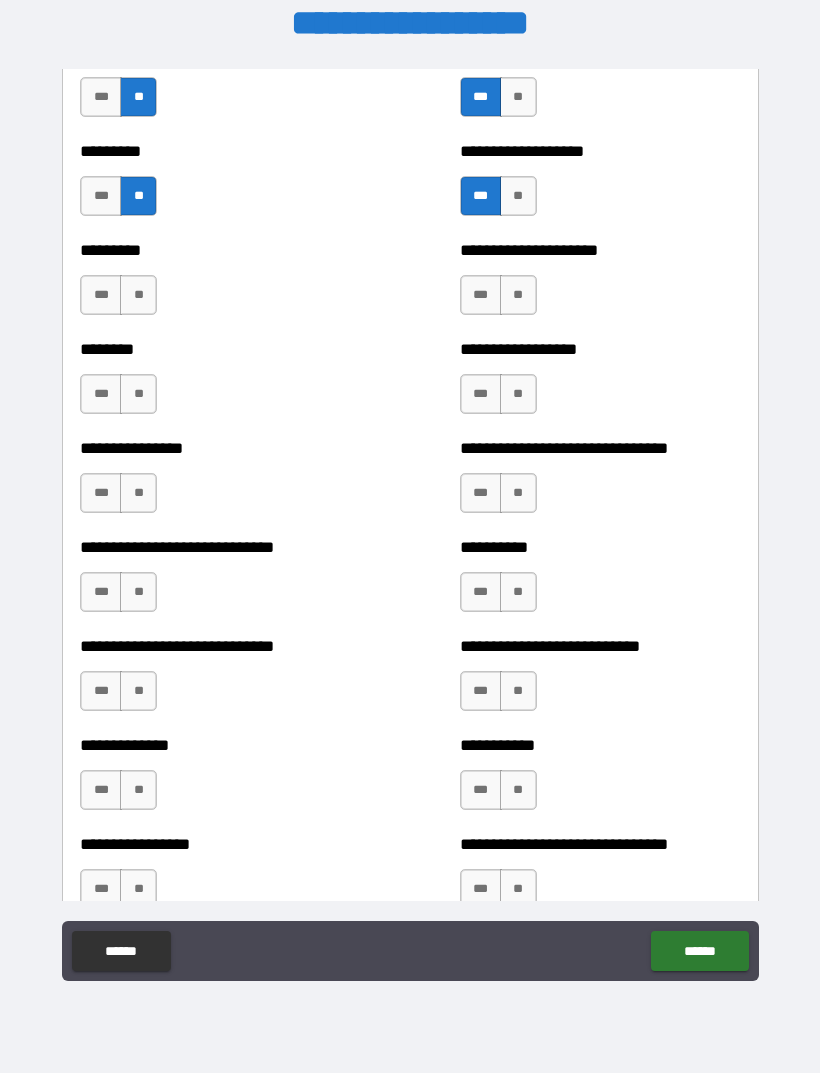 scroll, scrollTop: 7193, scrollLeft: 0, axis: vertical 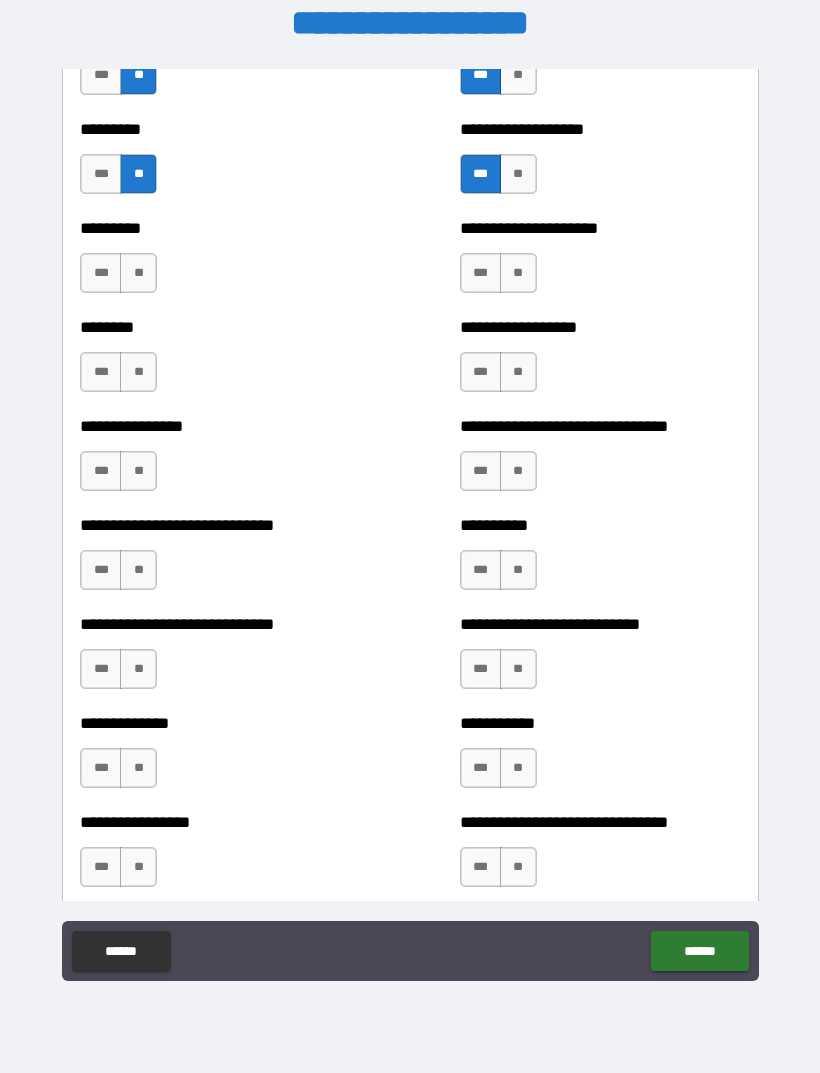 click on "***" at bounding box center (101, 570) 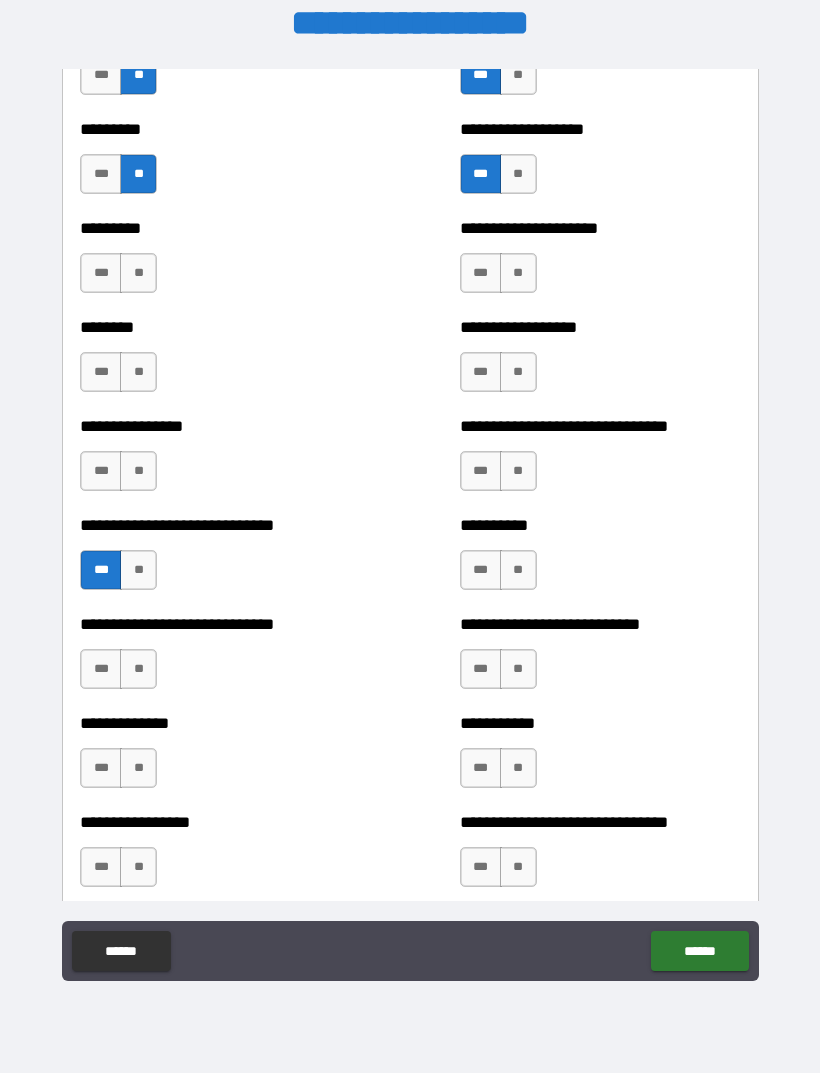 click on "**" at bounding box center (138, 471) 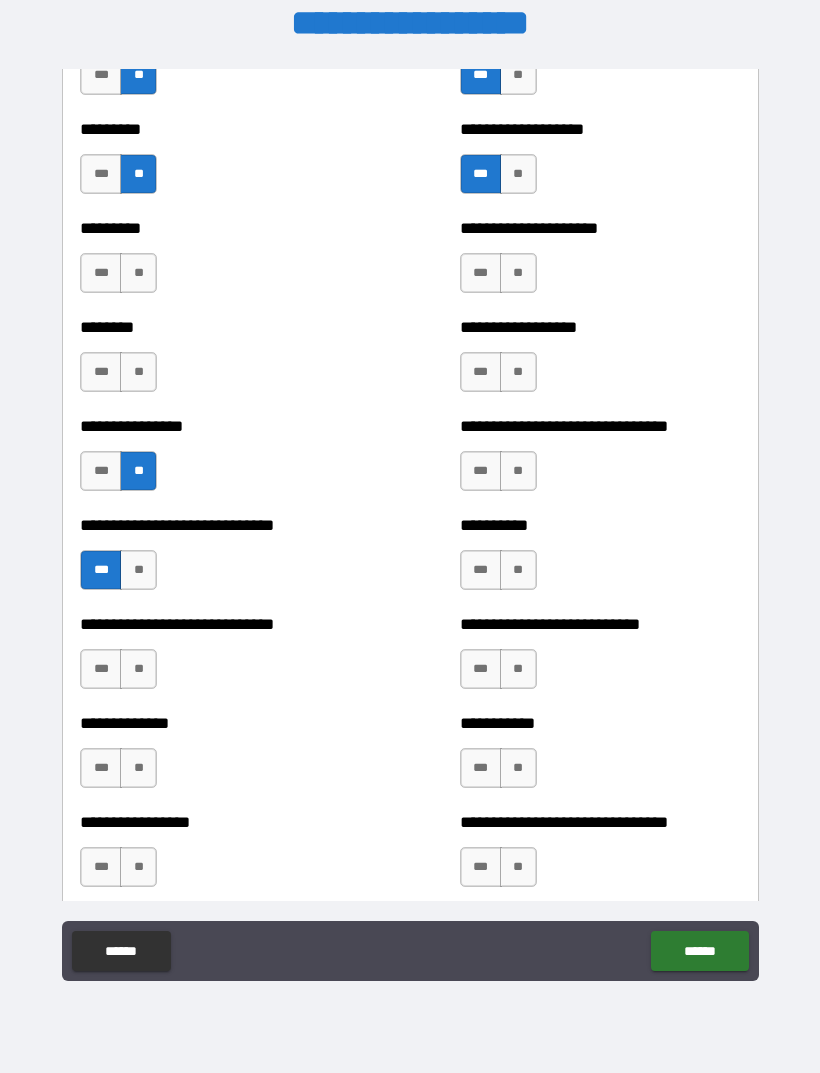 click on "**" at bounding box center [138, 372] 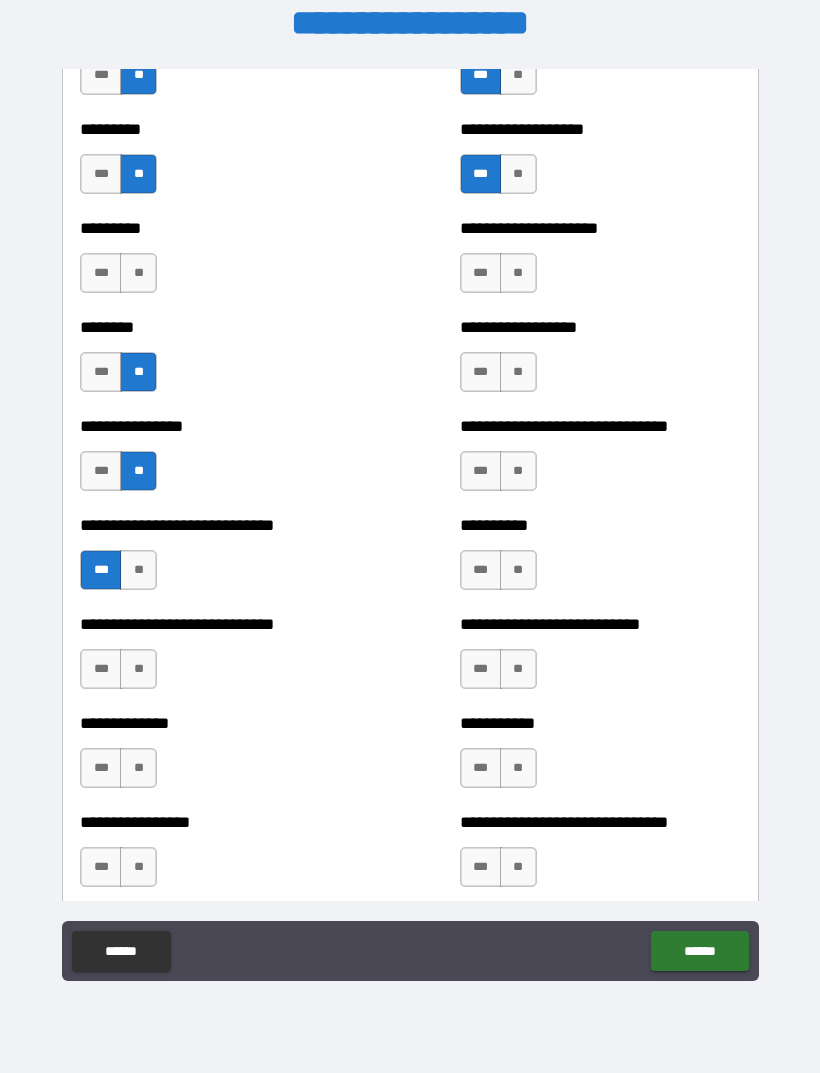 click on "**" at bounding box center (138, 273) 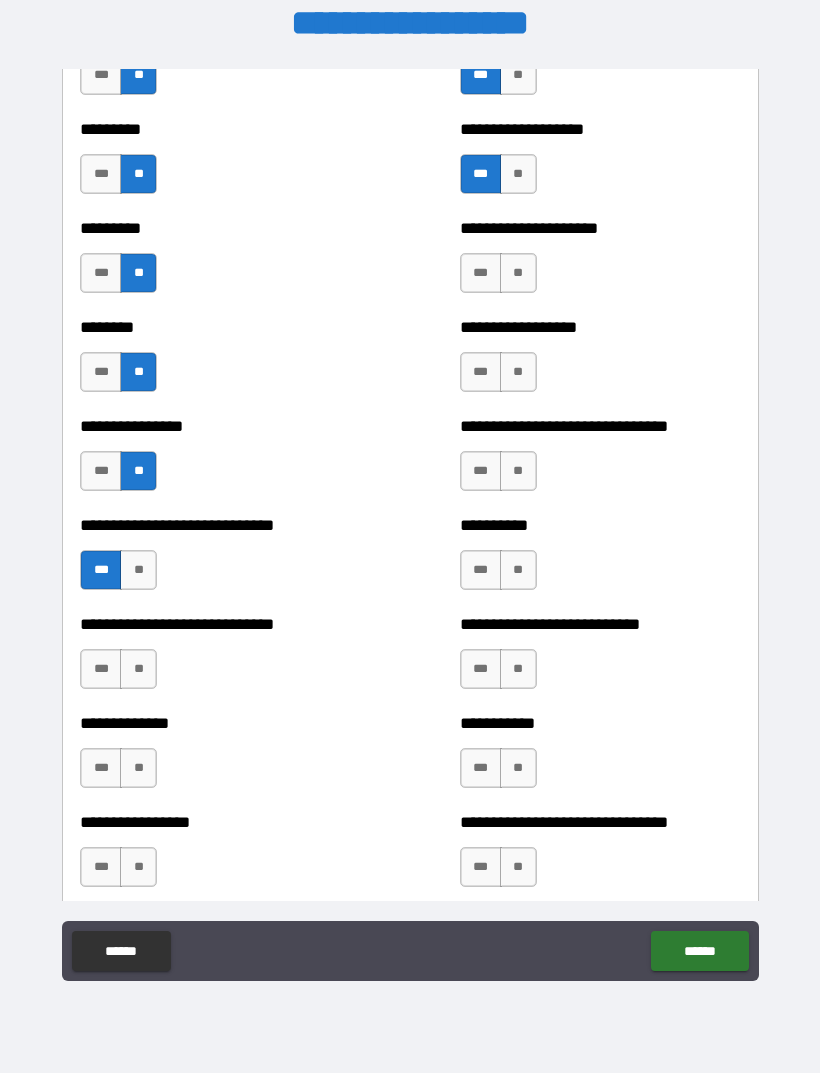 click on "**" at bounding box center [518, 273] 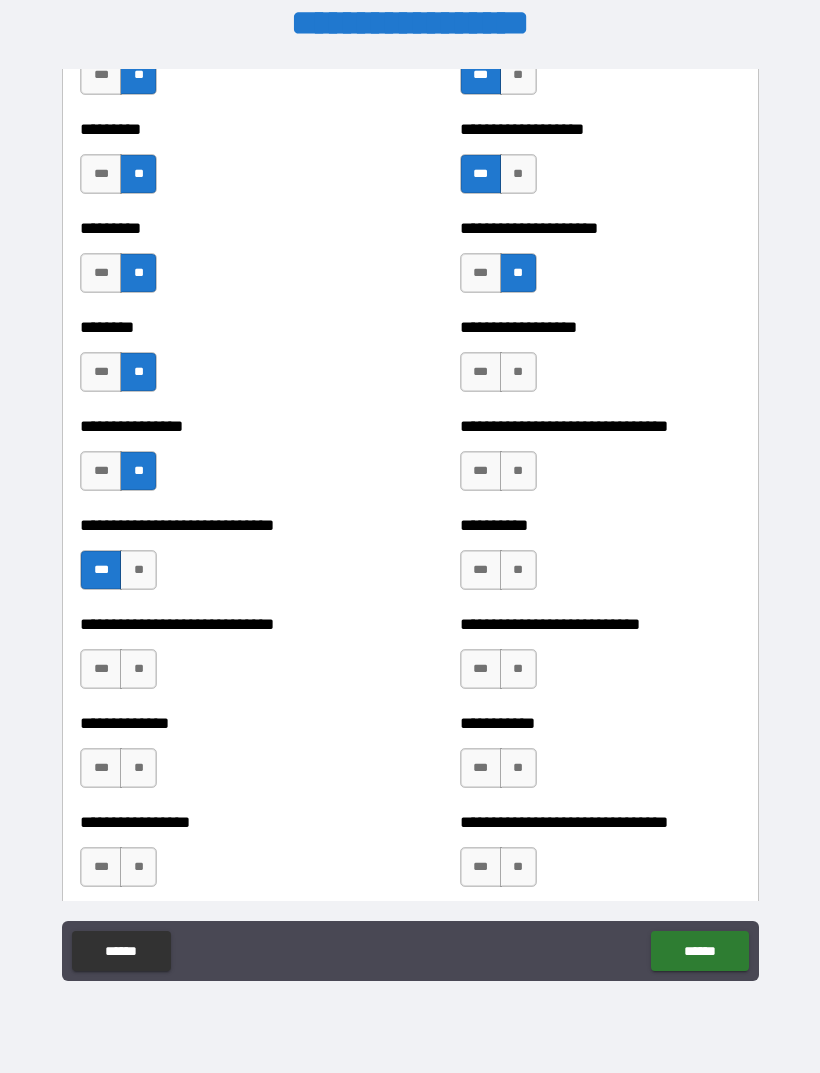 click on "**" at bounding box center (518, 372) 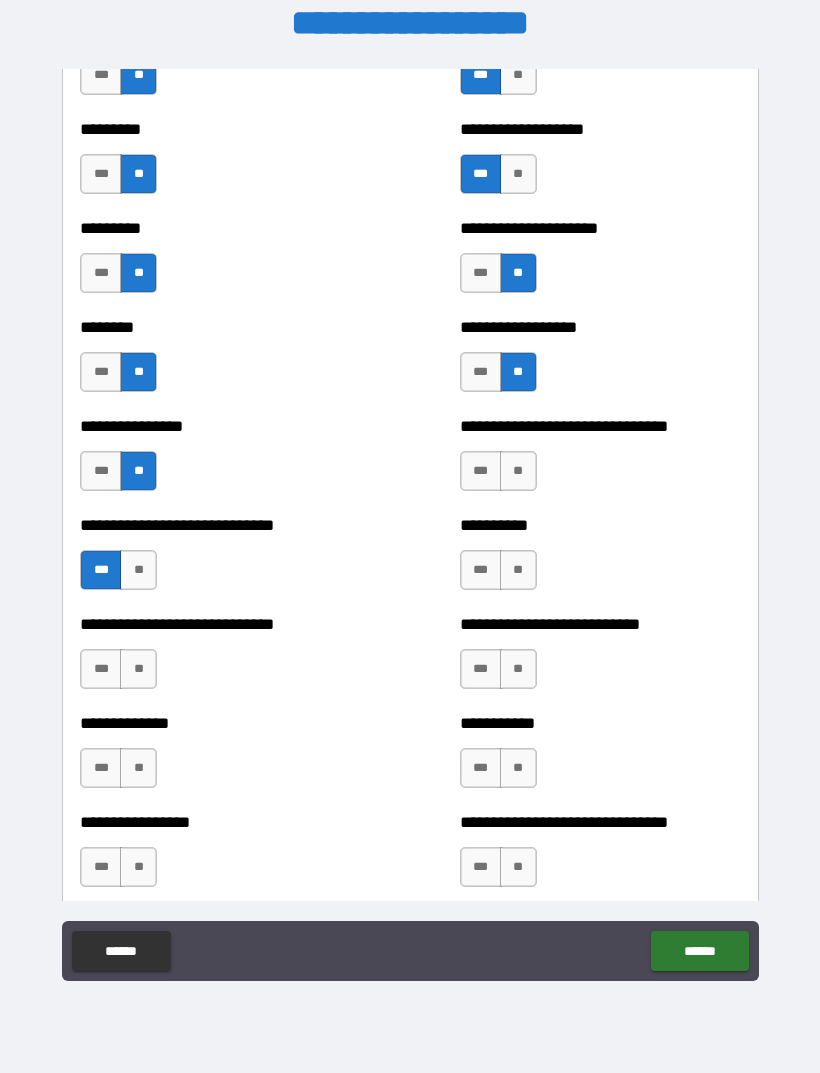 click on "**" at bounding box center (518, 471) 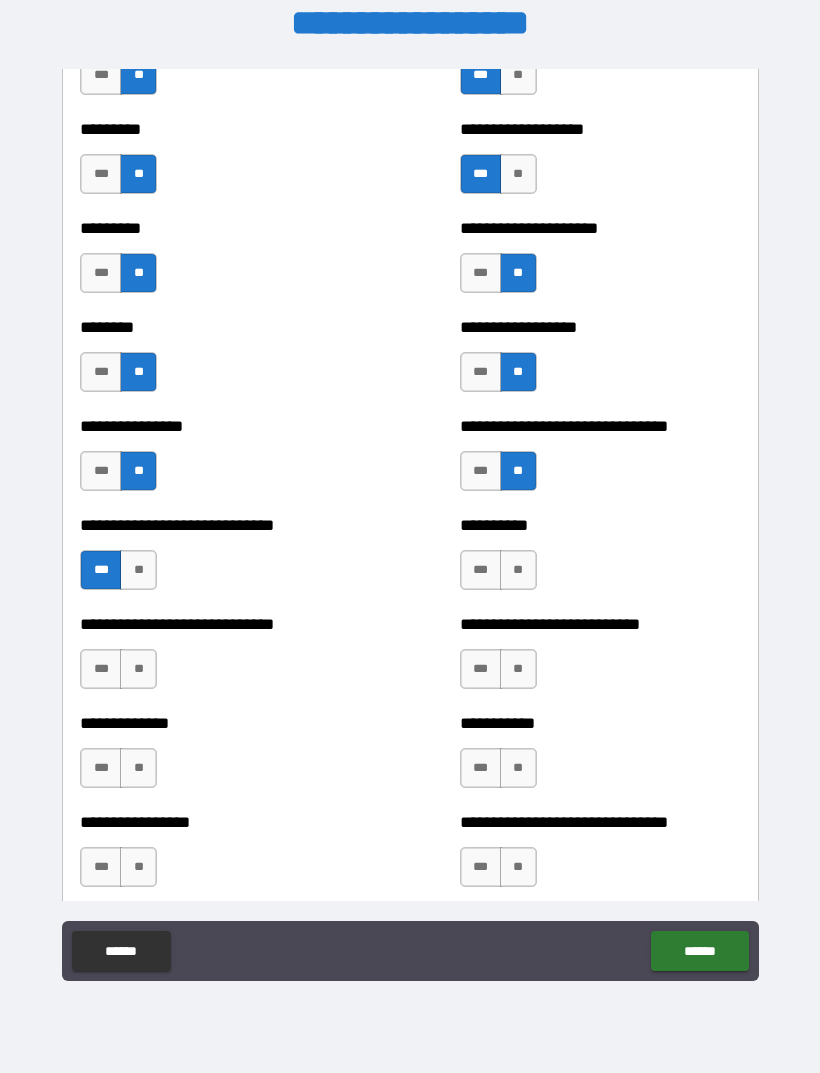 click on "***" at bounding box center (481, 471) 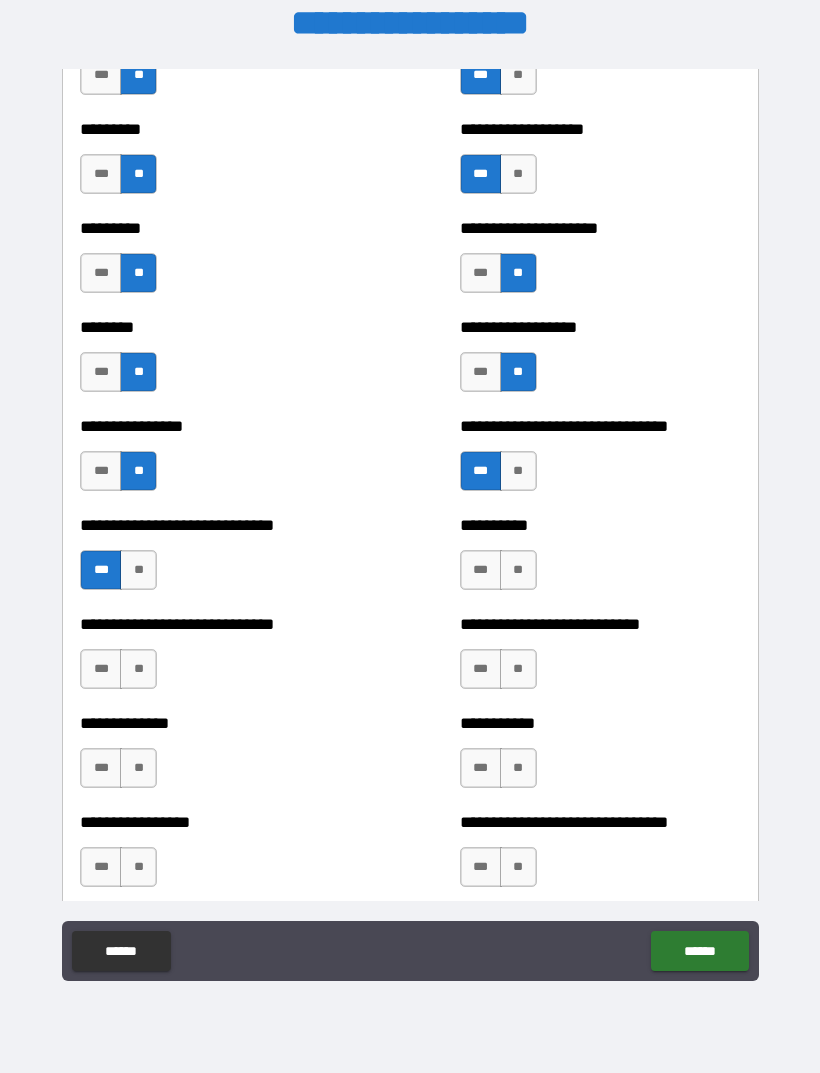 click on "***" at bounding box center (481, 570) 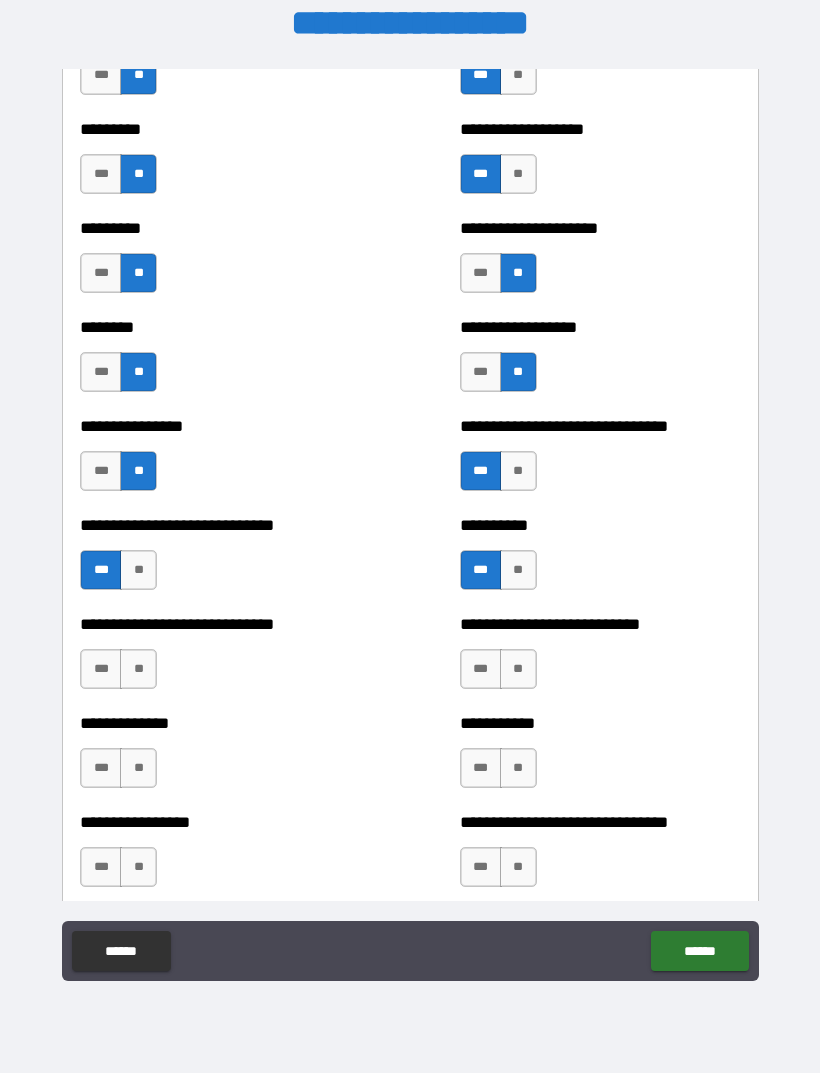 click on "***" at bounding box center (481, 669) 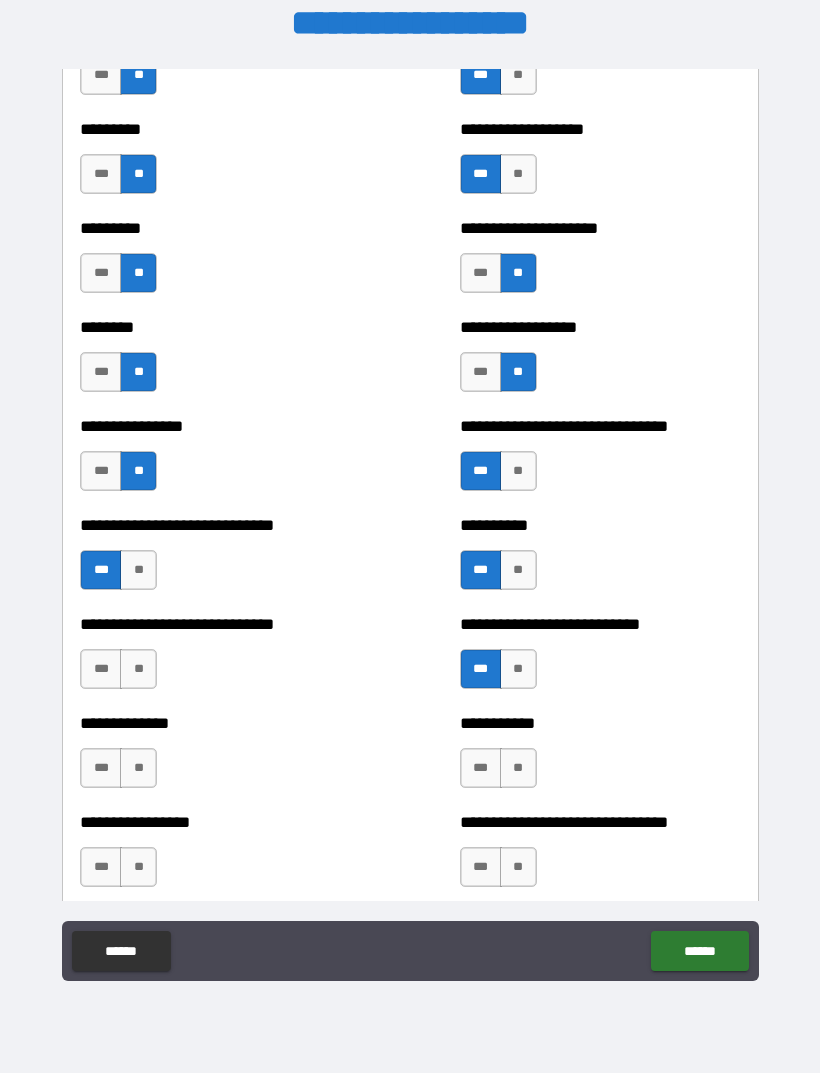 click on "***" at bounding box center [481, 768] 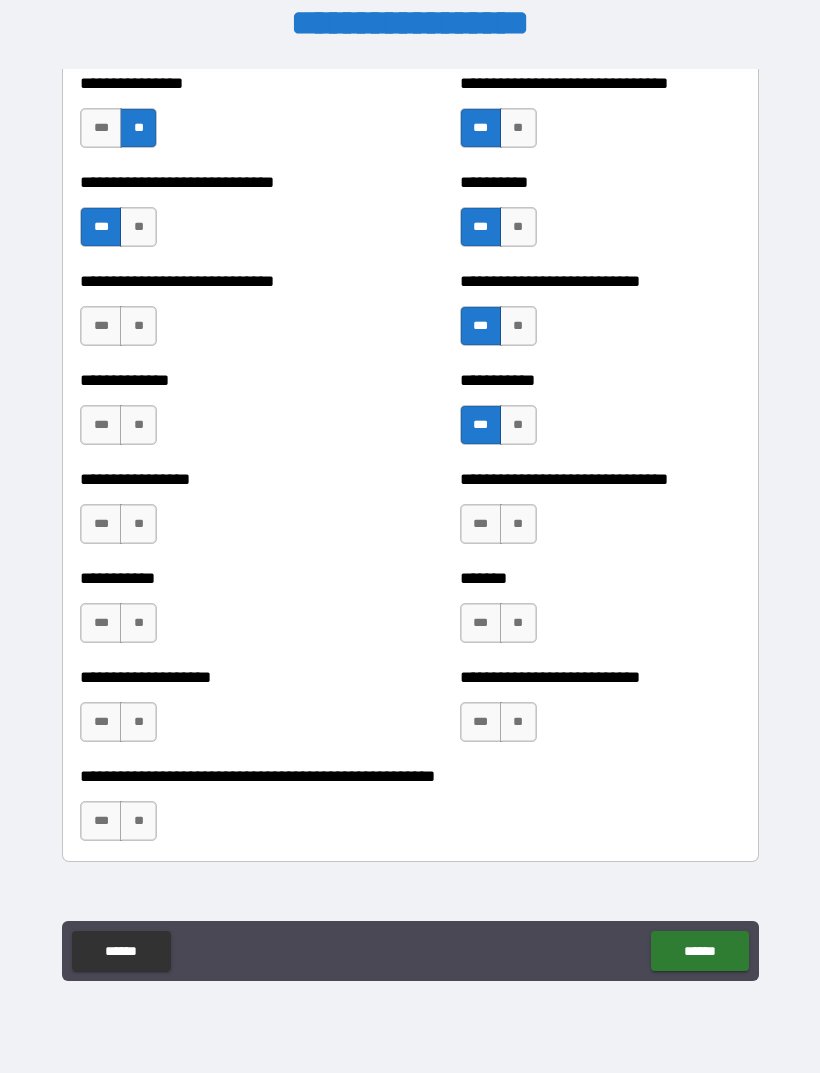scroll, scrollTop: 7535, scrollLeft: 0, axis: vertical 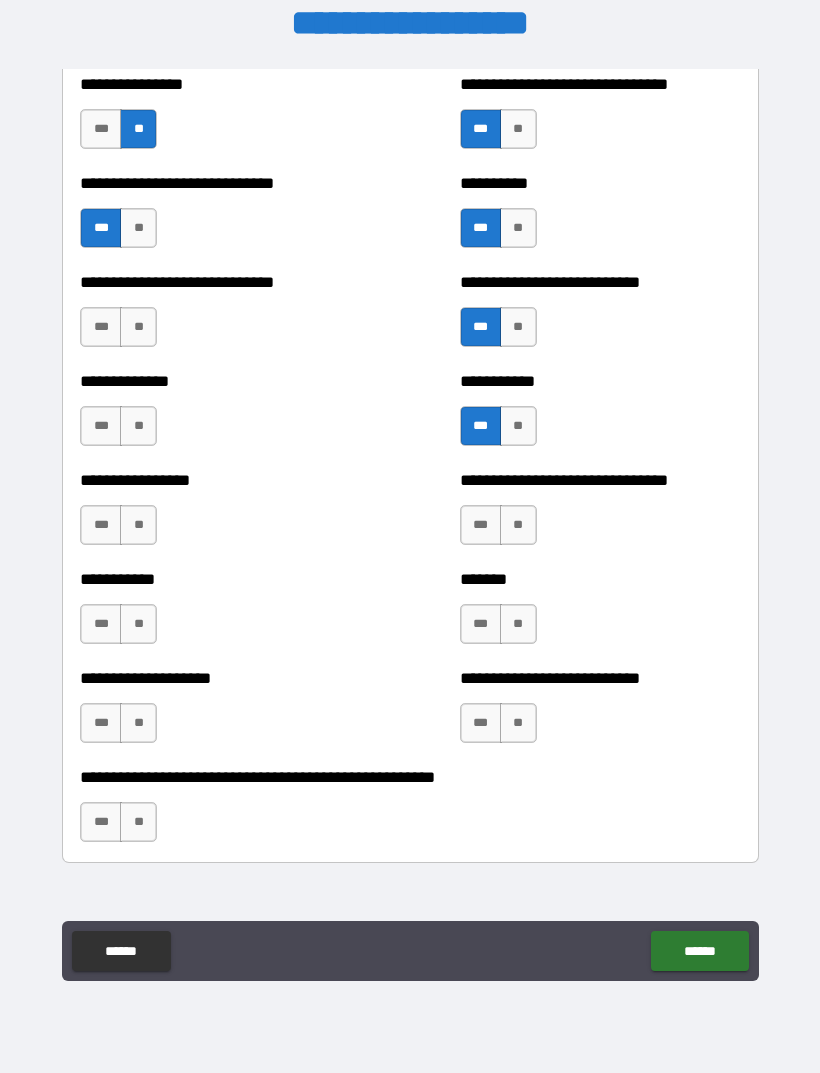 click on "**" at bounding box center [518, 525] 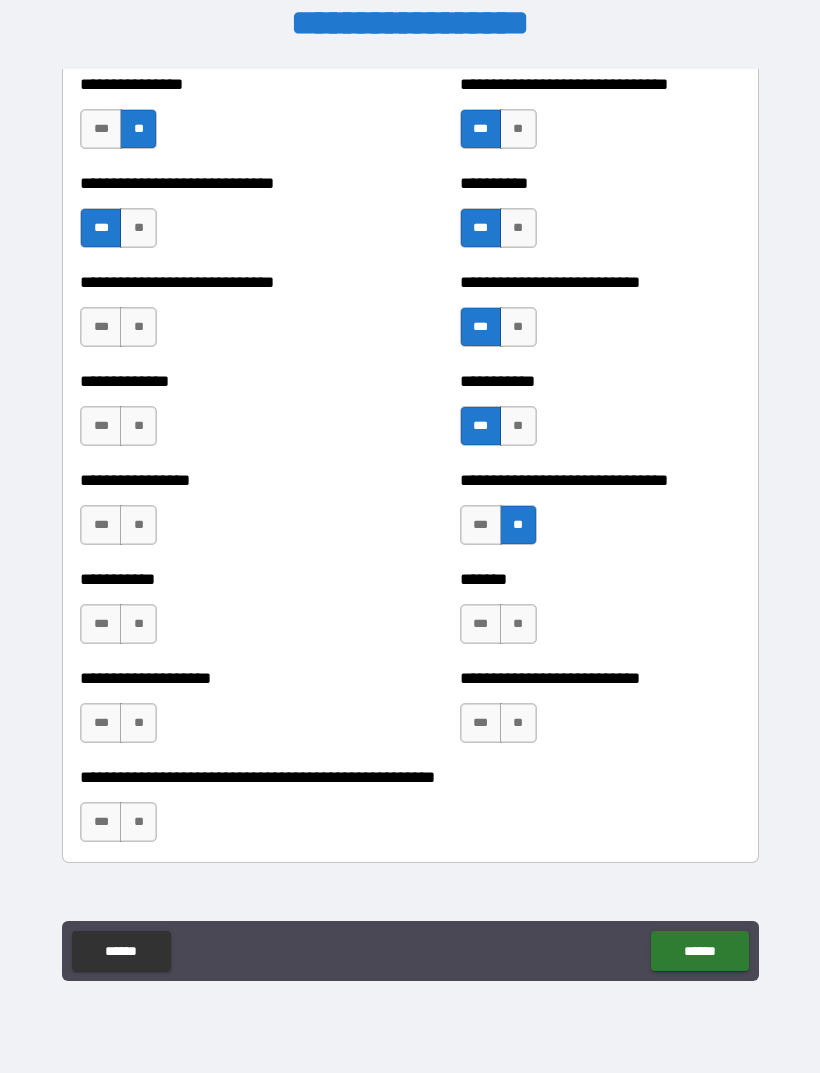 click on "***" at bounding box center (481, 624) 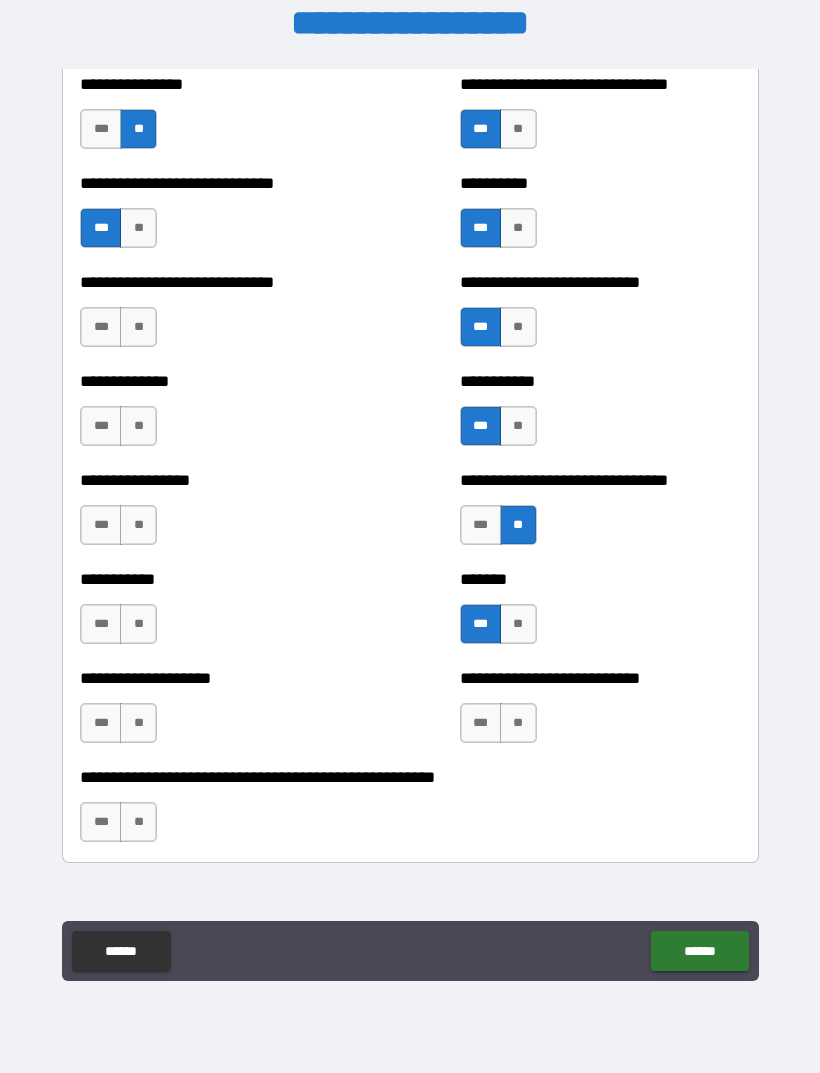 click on "**" at bounding box center [518, 723] 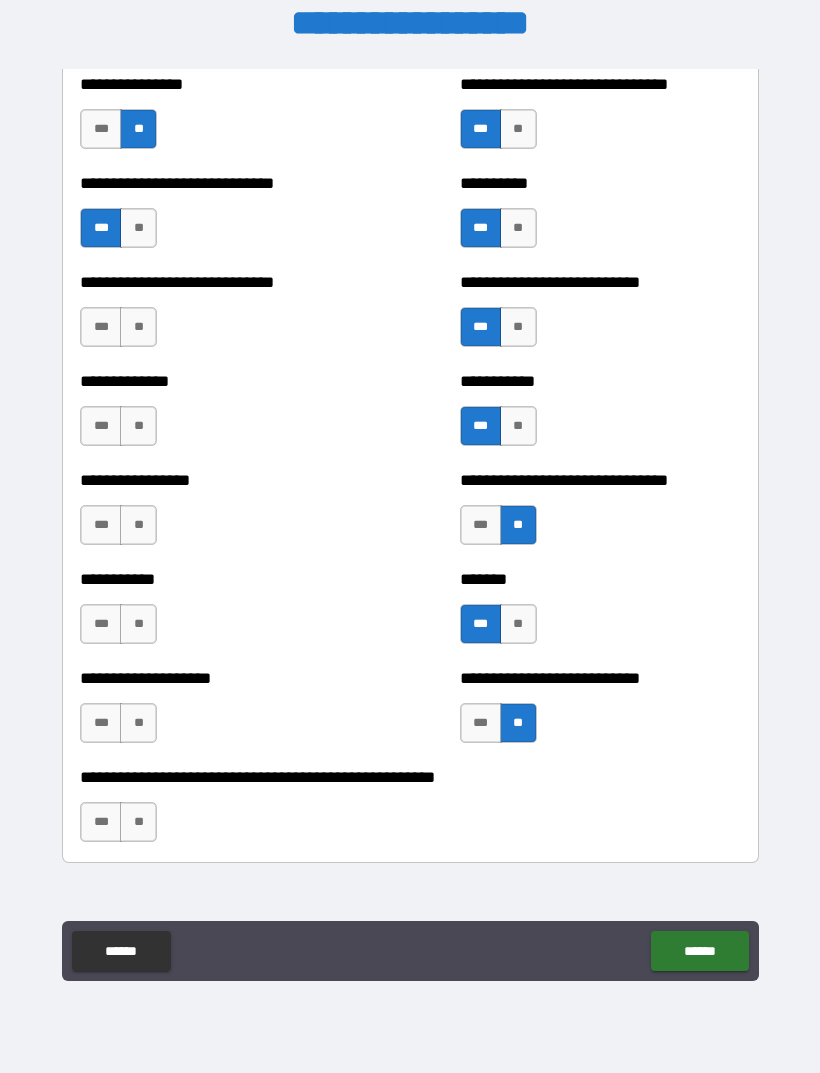 click on "**" at bounding box center [138, 723] 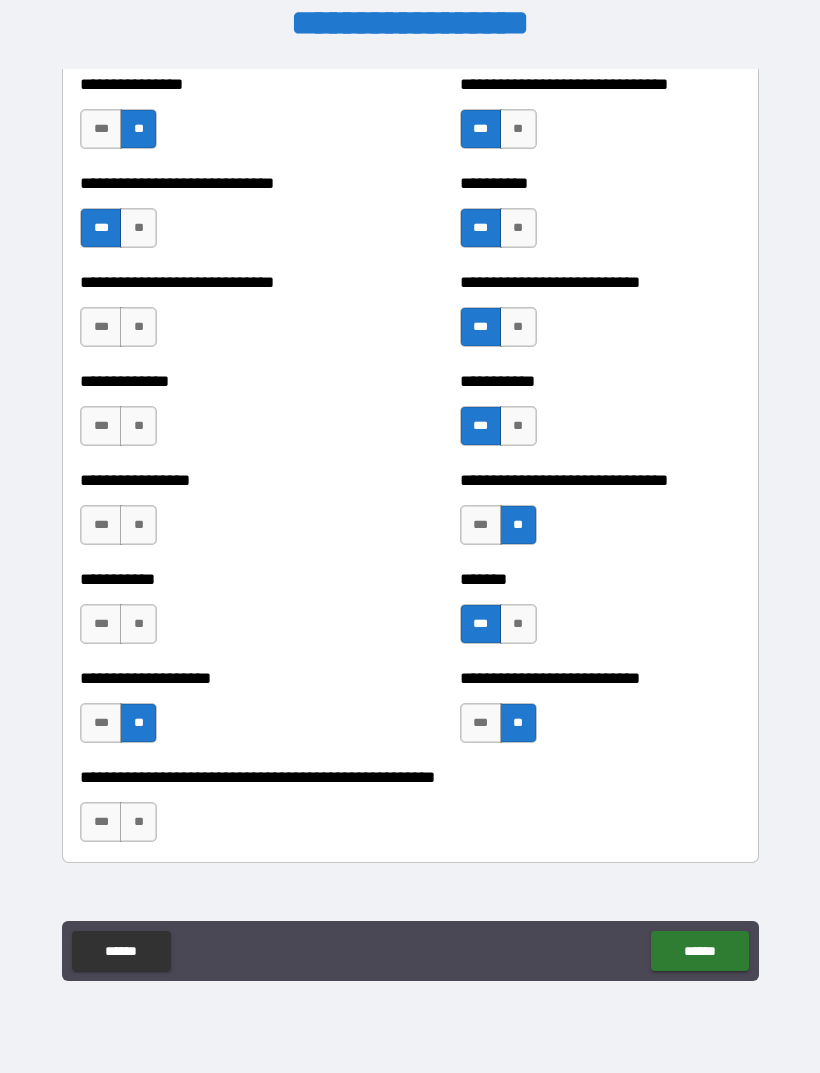 click on "**" at bounding box center [138, 624] 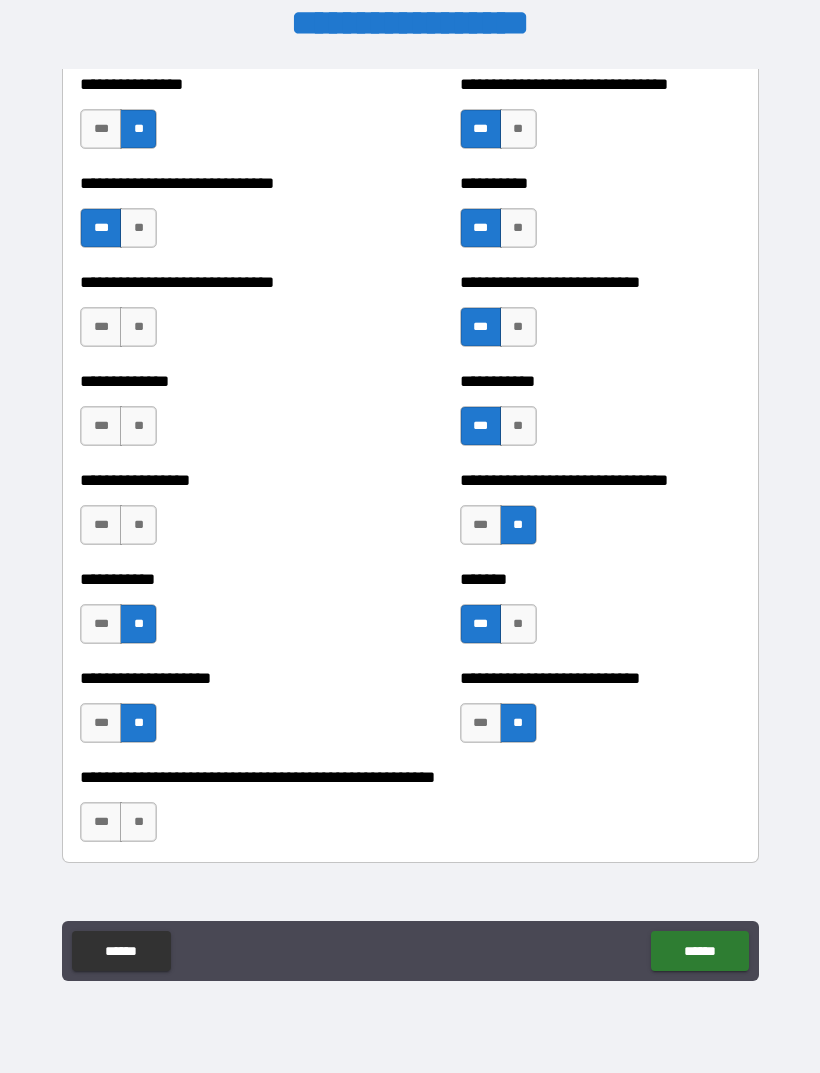 click on "***" at bounding box center [101, 525] 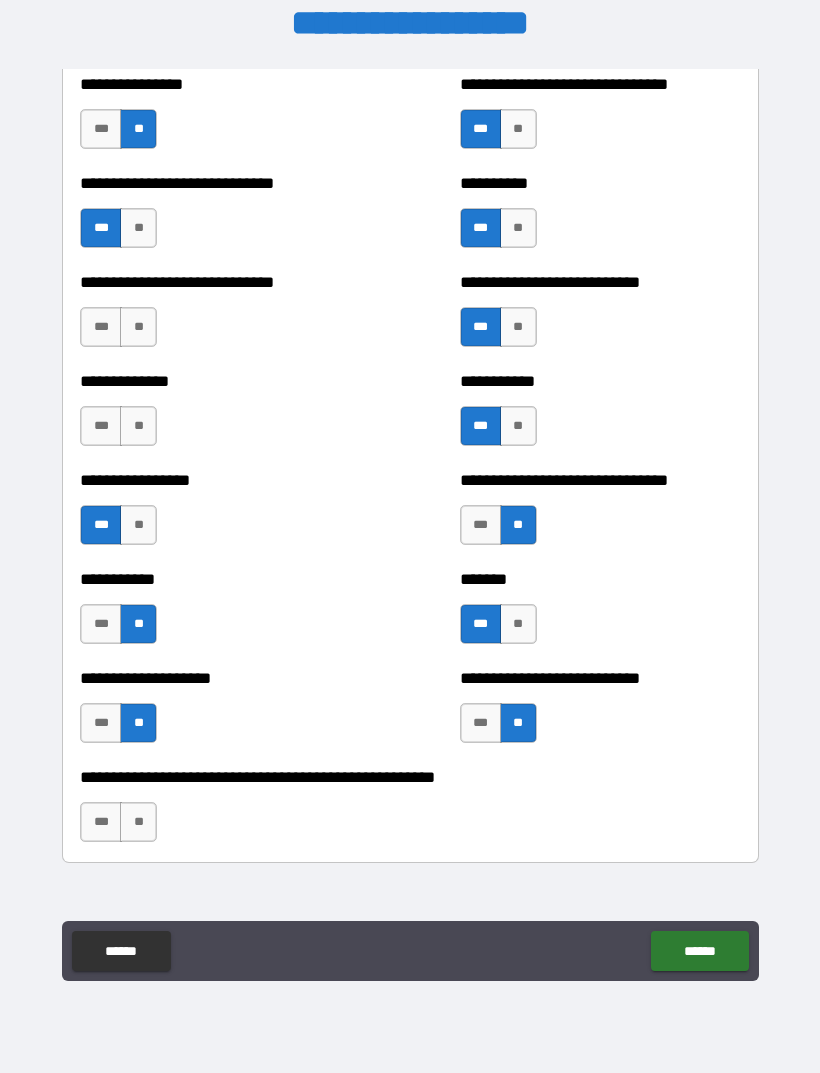 click on "**" at bounding box center [138, 426] 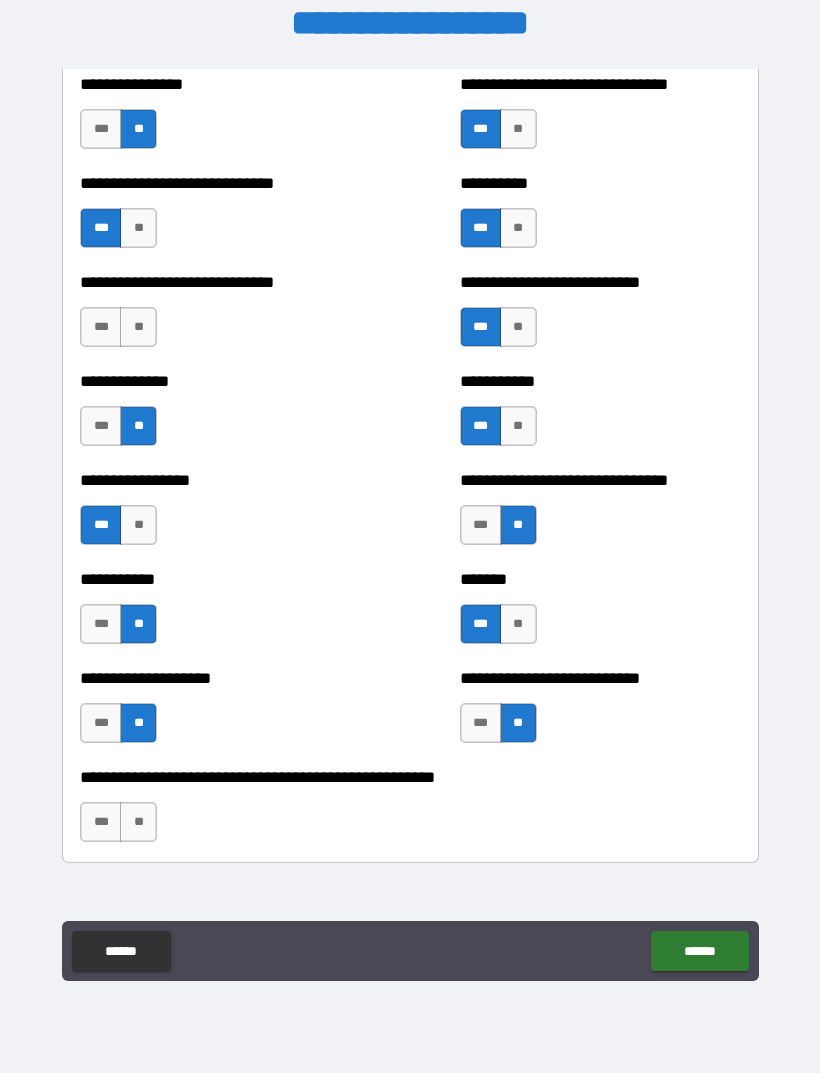 click on "**" at bounding box center (138, 327) 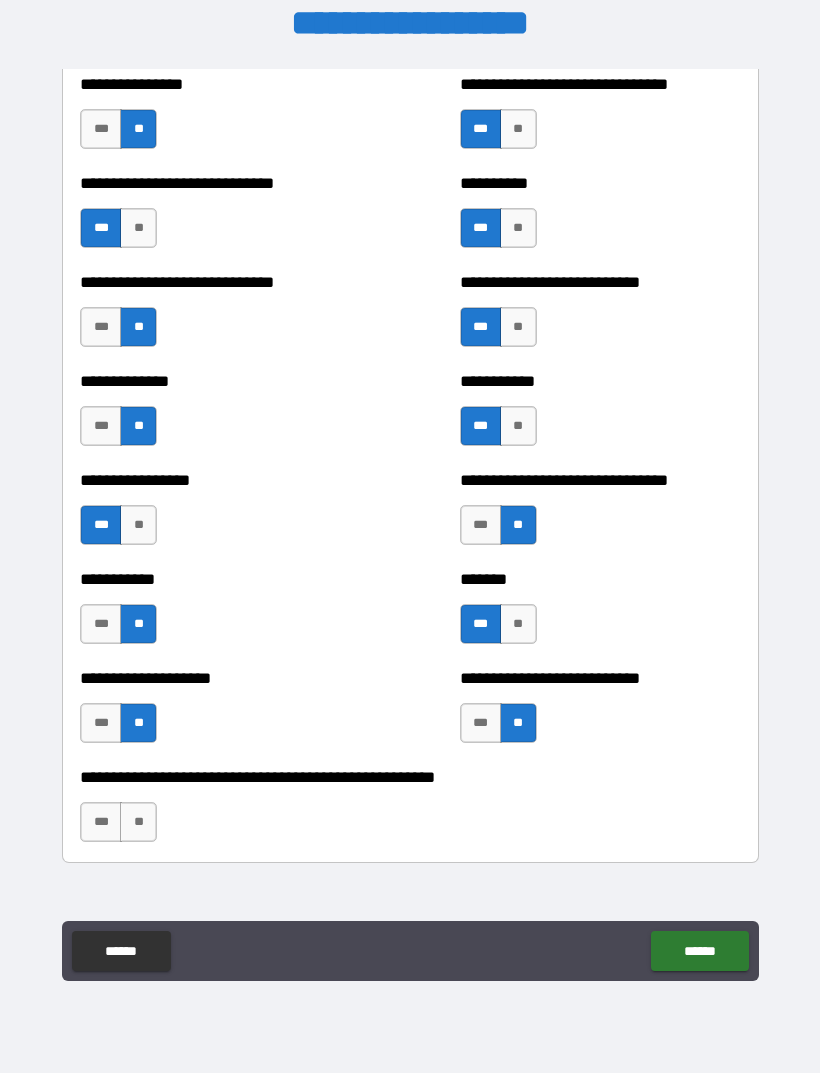 click on "**" at bounding box center [138, 822] 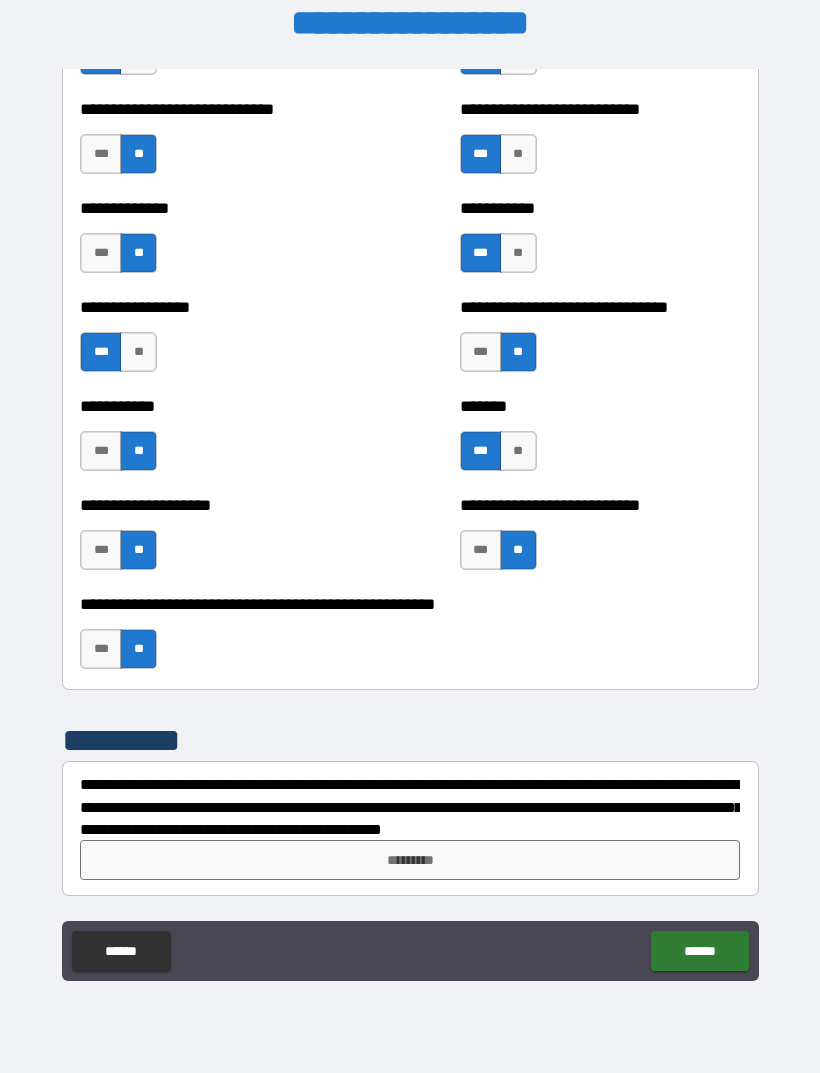 scroll, scrollTop: 7708, scrollLeft: 0, axis: vertical 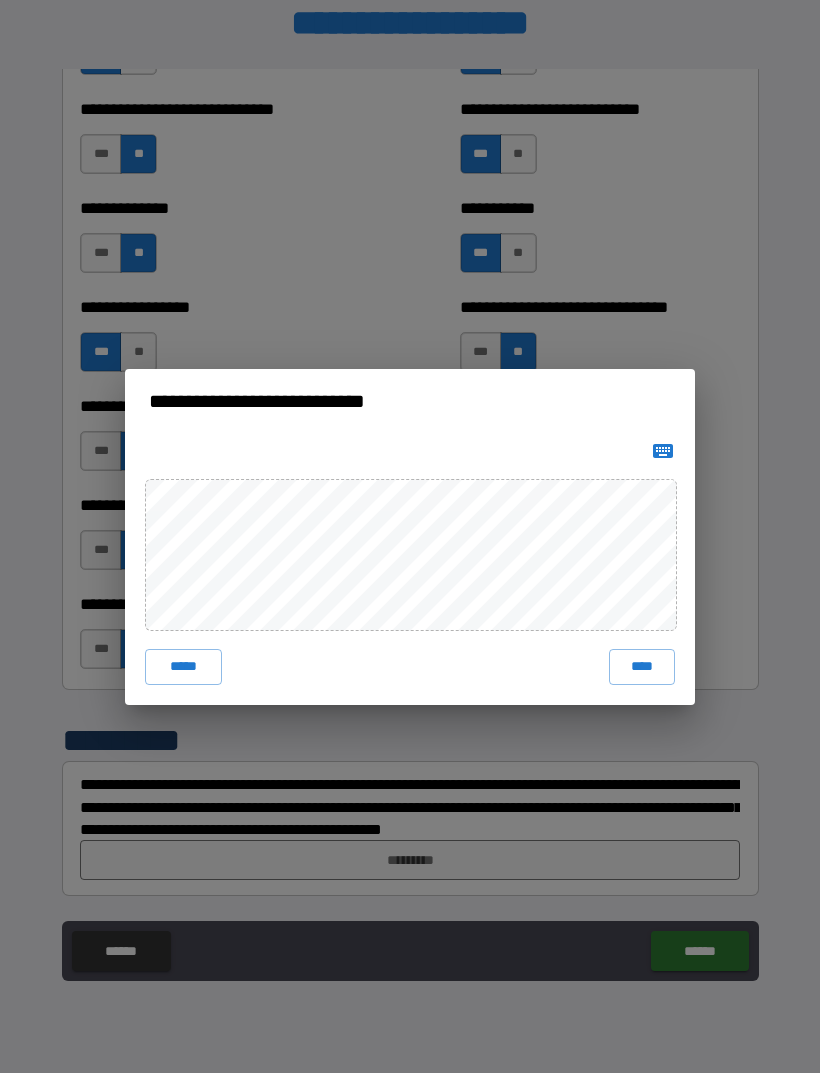 click on "****" at bounding box center [642, 667] 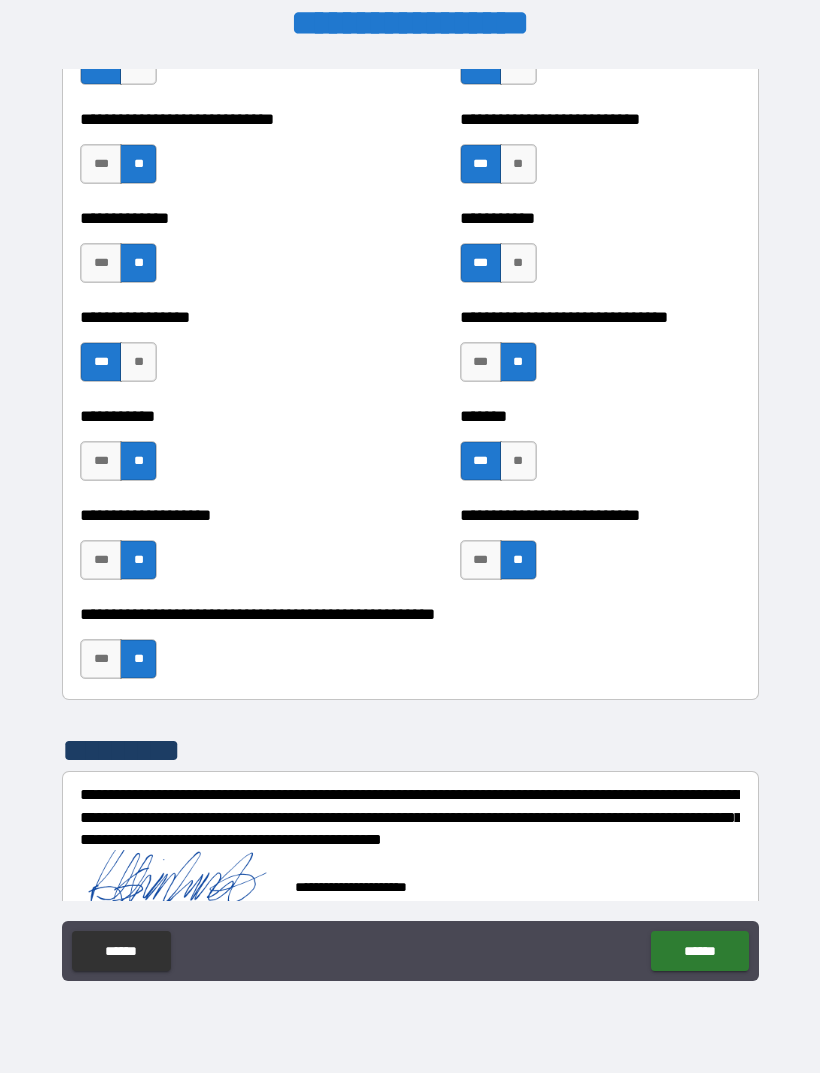 click on "******" at bounding box center (699, 951) 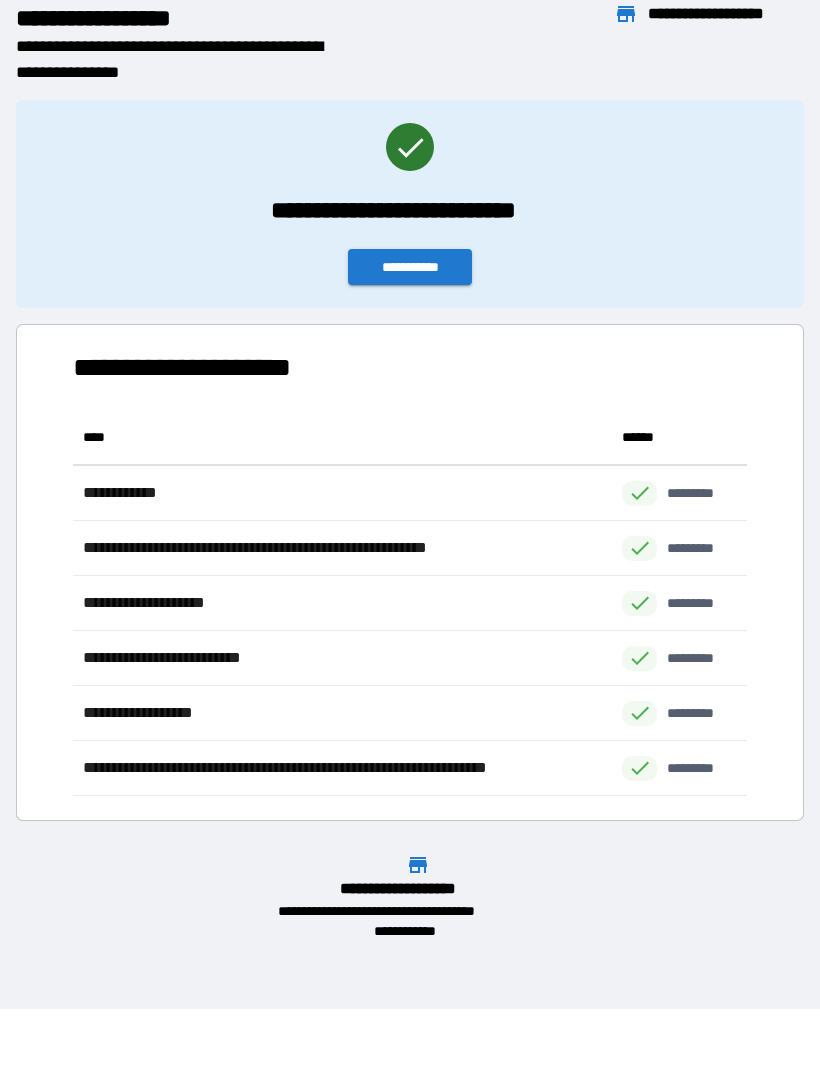 scroll, scrollTop: 1, scrollLeft: 1, axis: both 